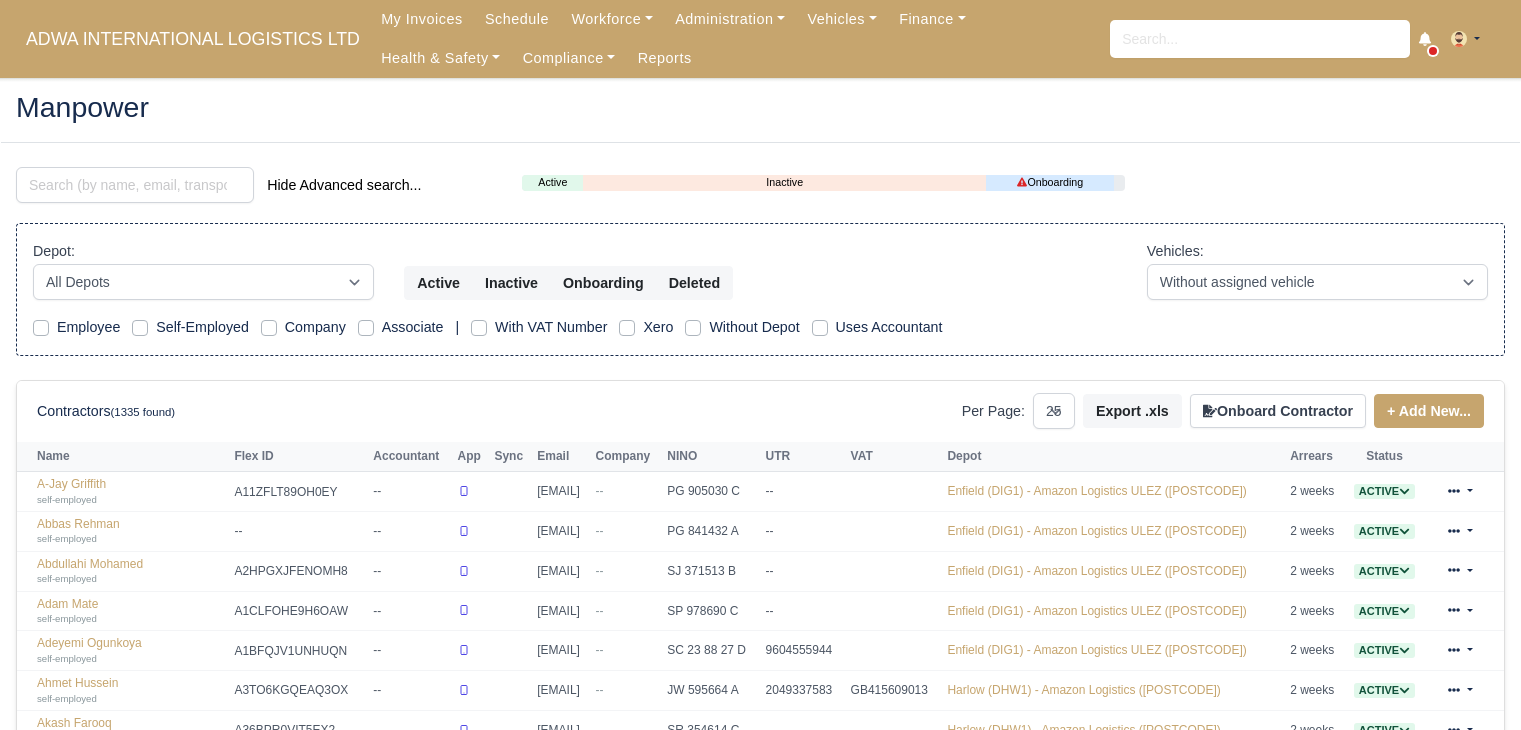 select on "25" 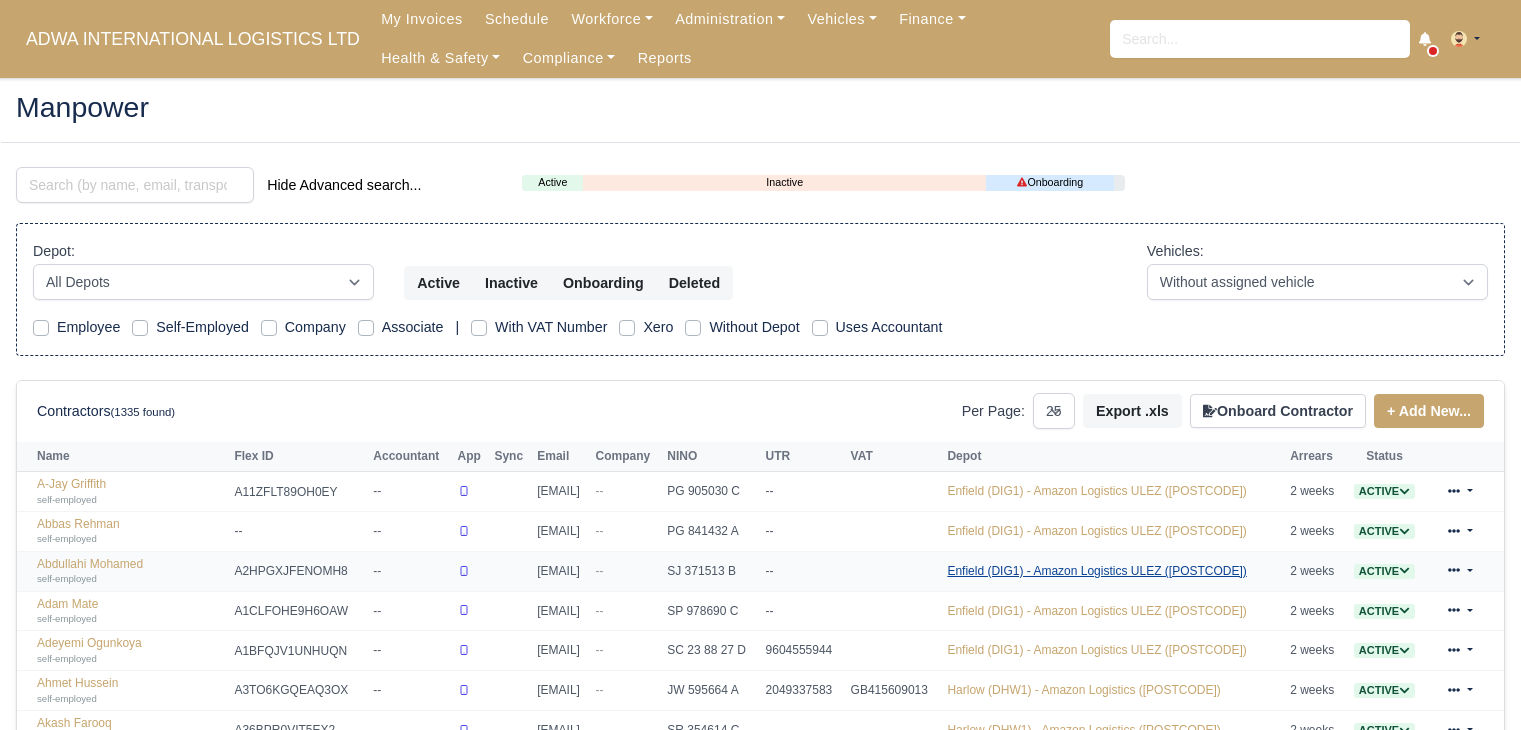 scroll, scrollTop: 0, scrollLeft: 0, axis: both 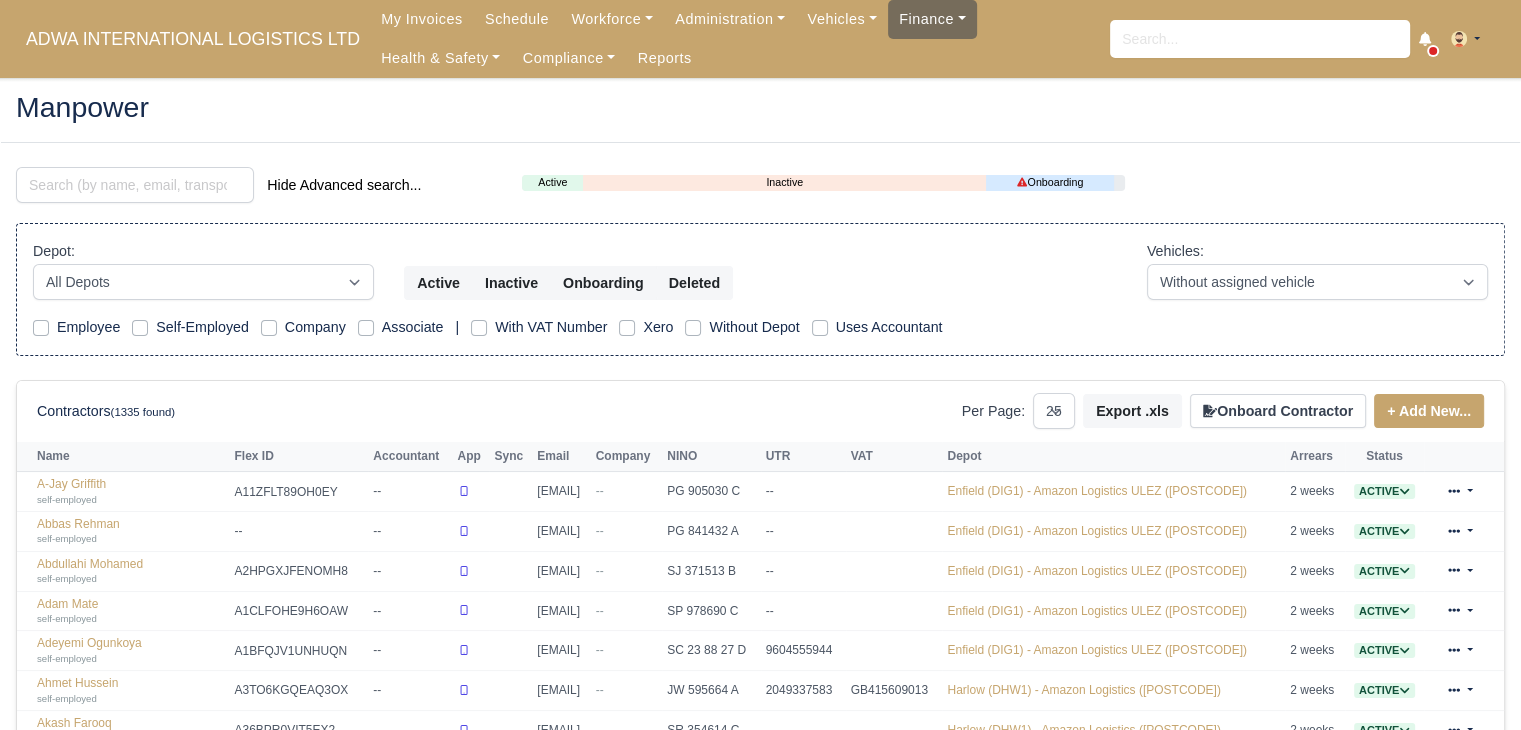 click on "Finance" at bounding box center (932, 19) 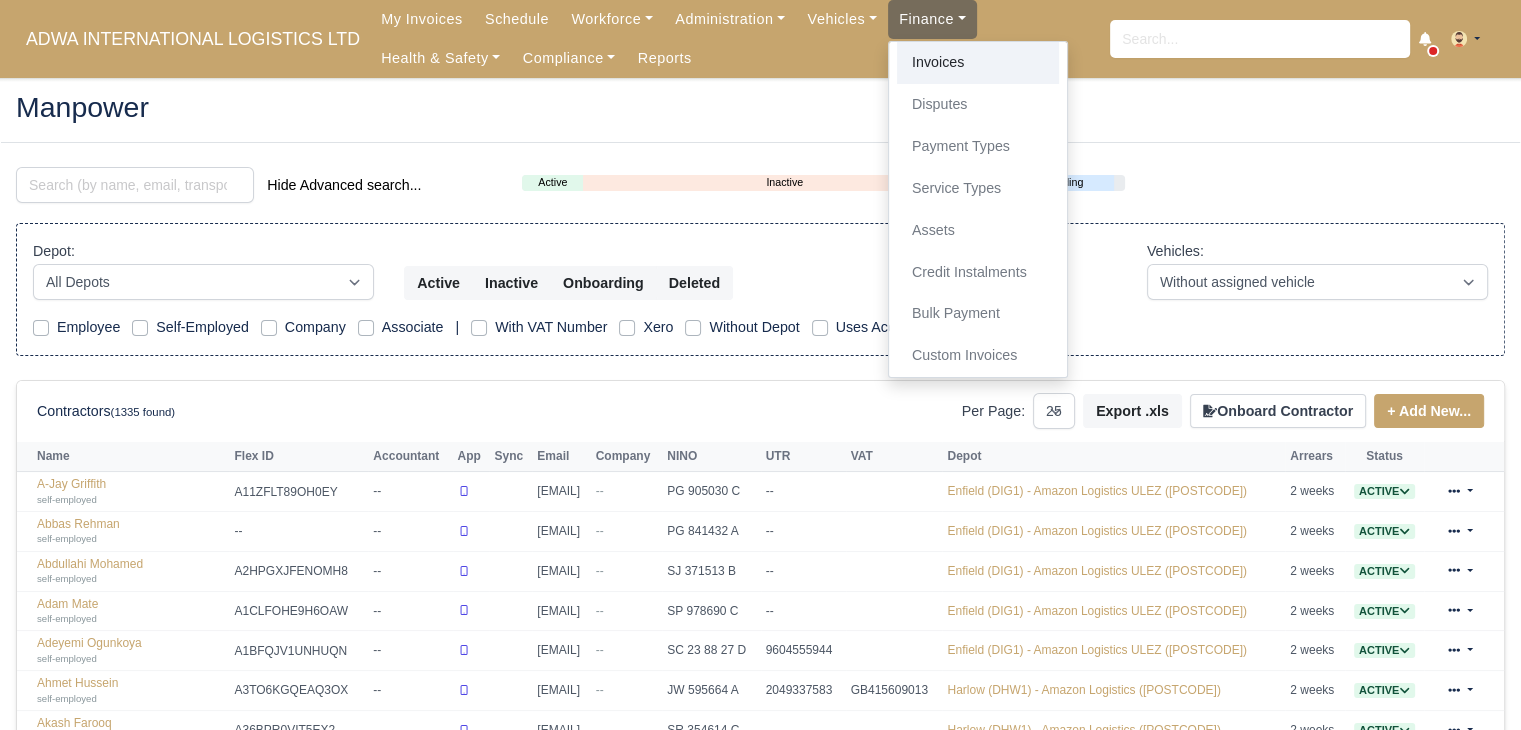 click on "Invoices" at bounding box center (978, 63) 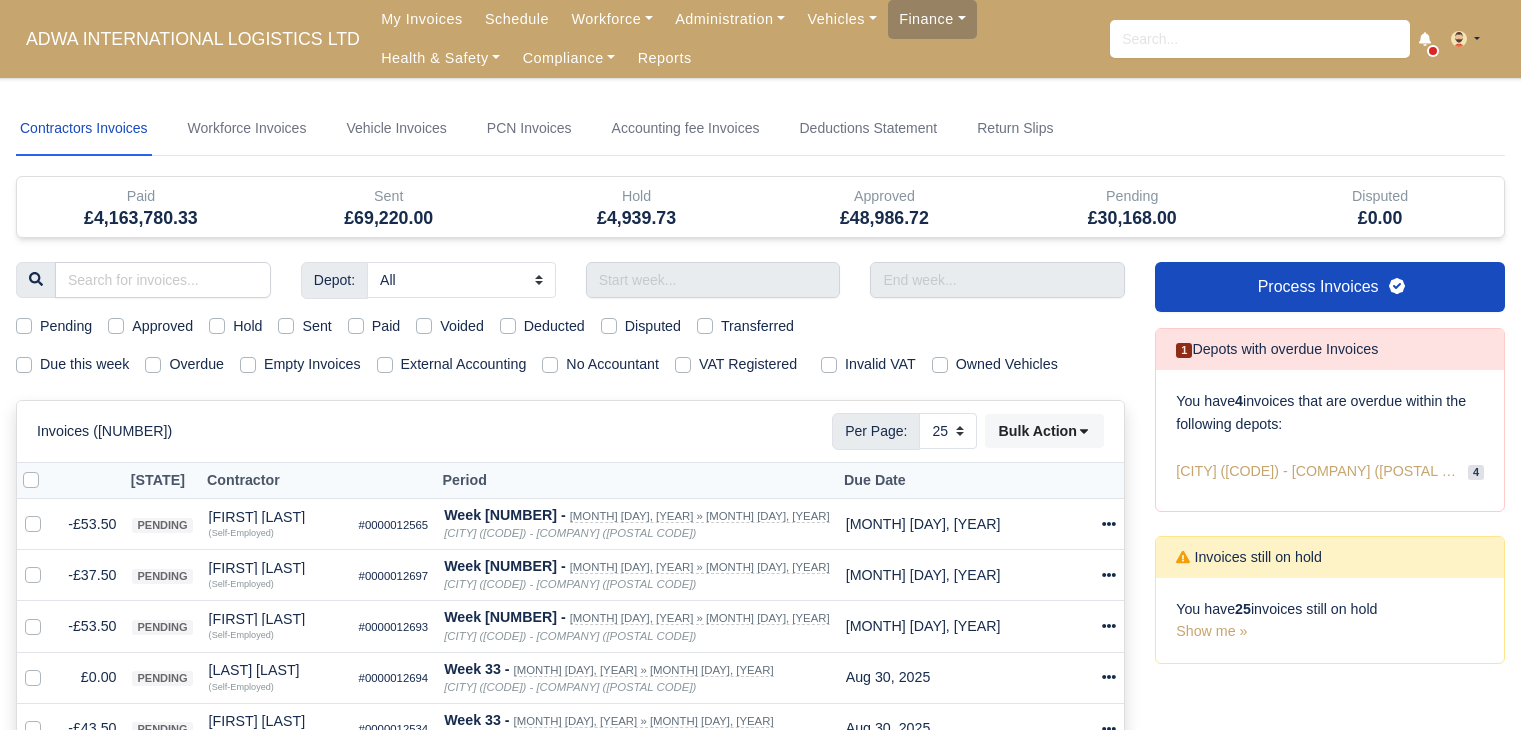 select on "25" 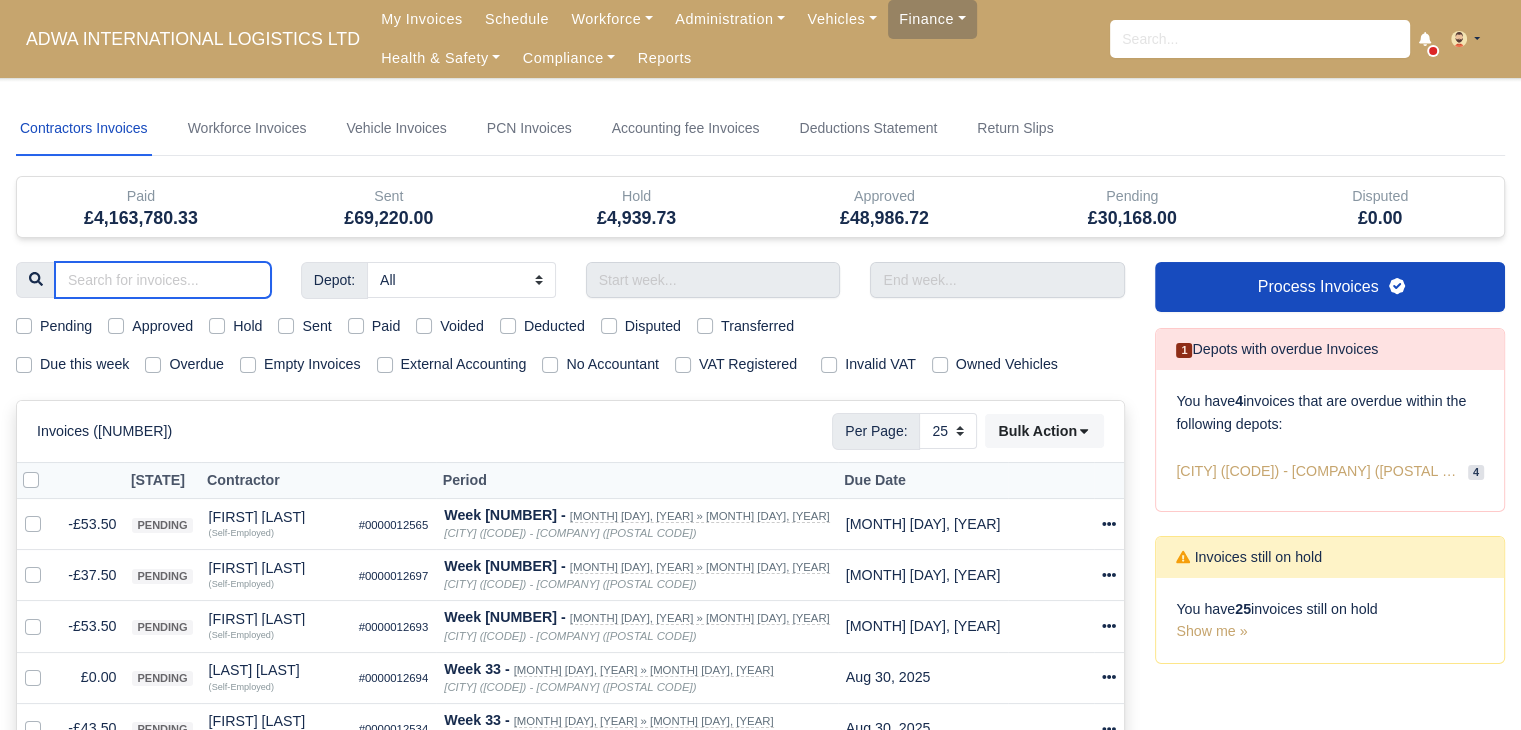 click at bounding box center [163, 280] 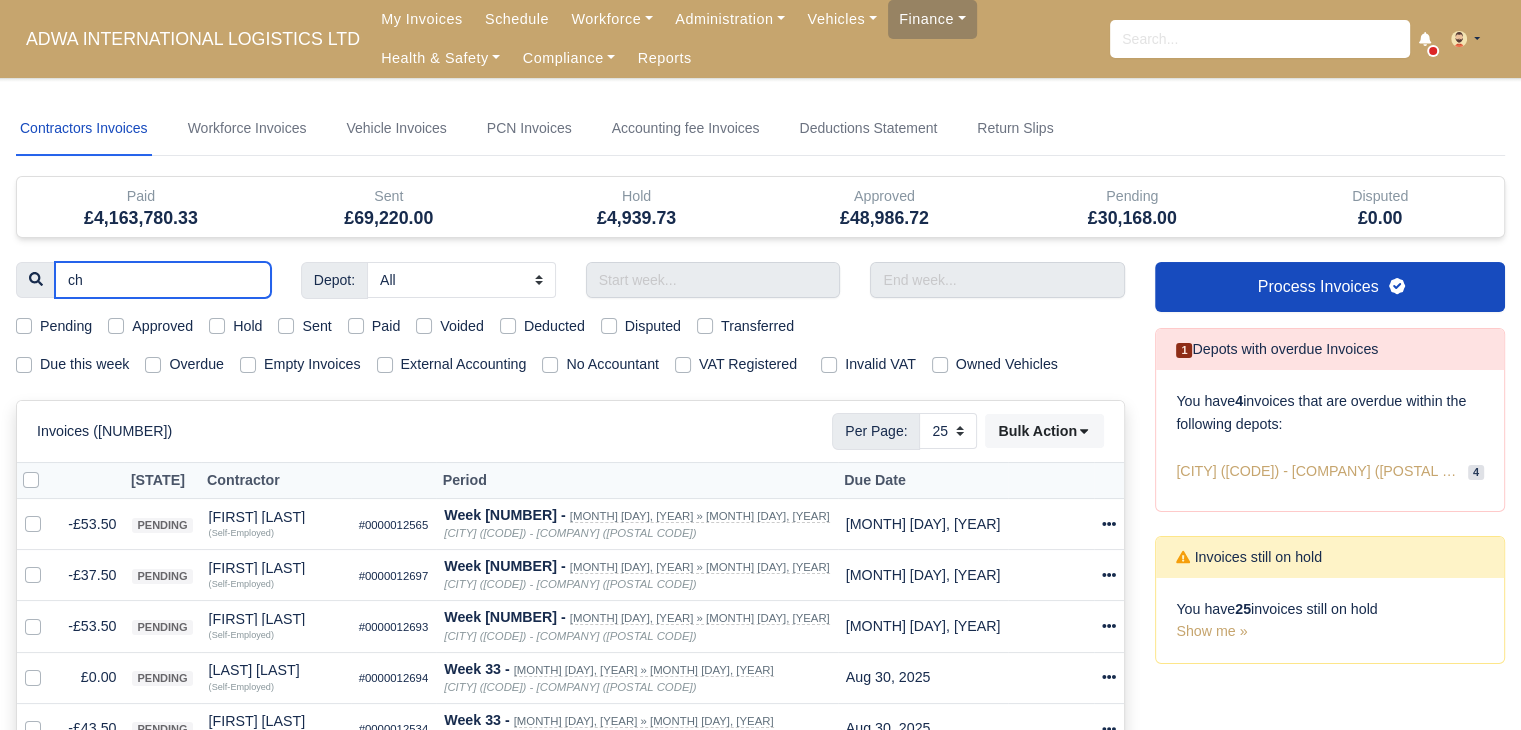 type on "chp" 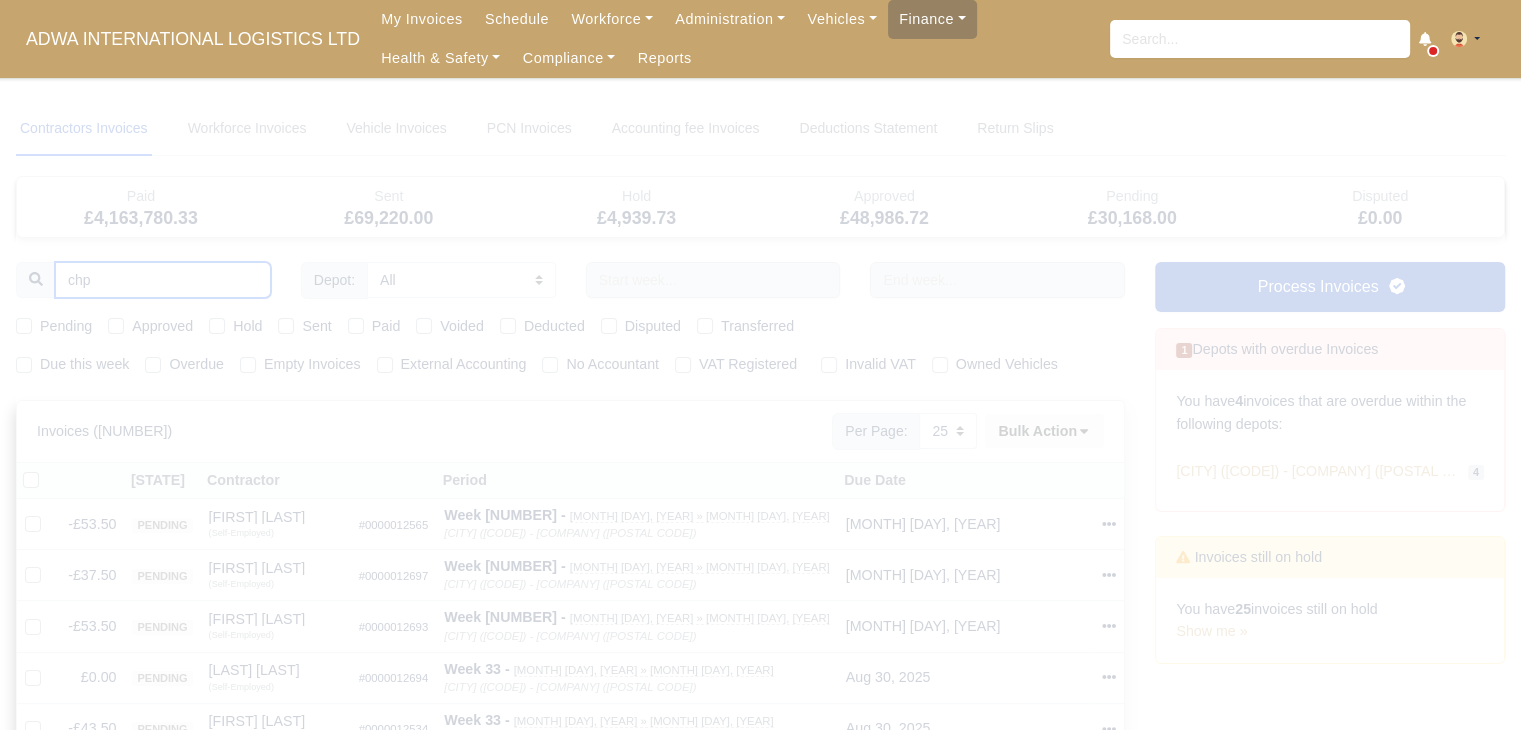 type 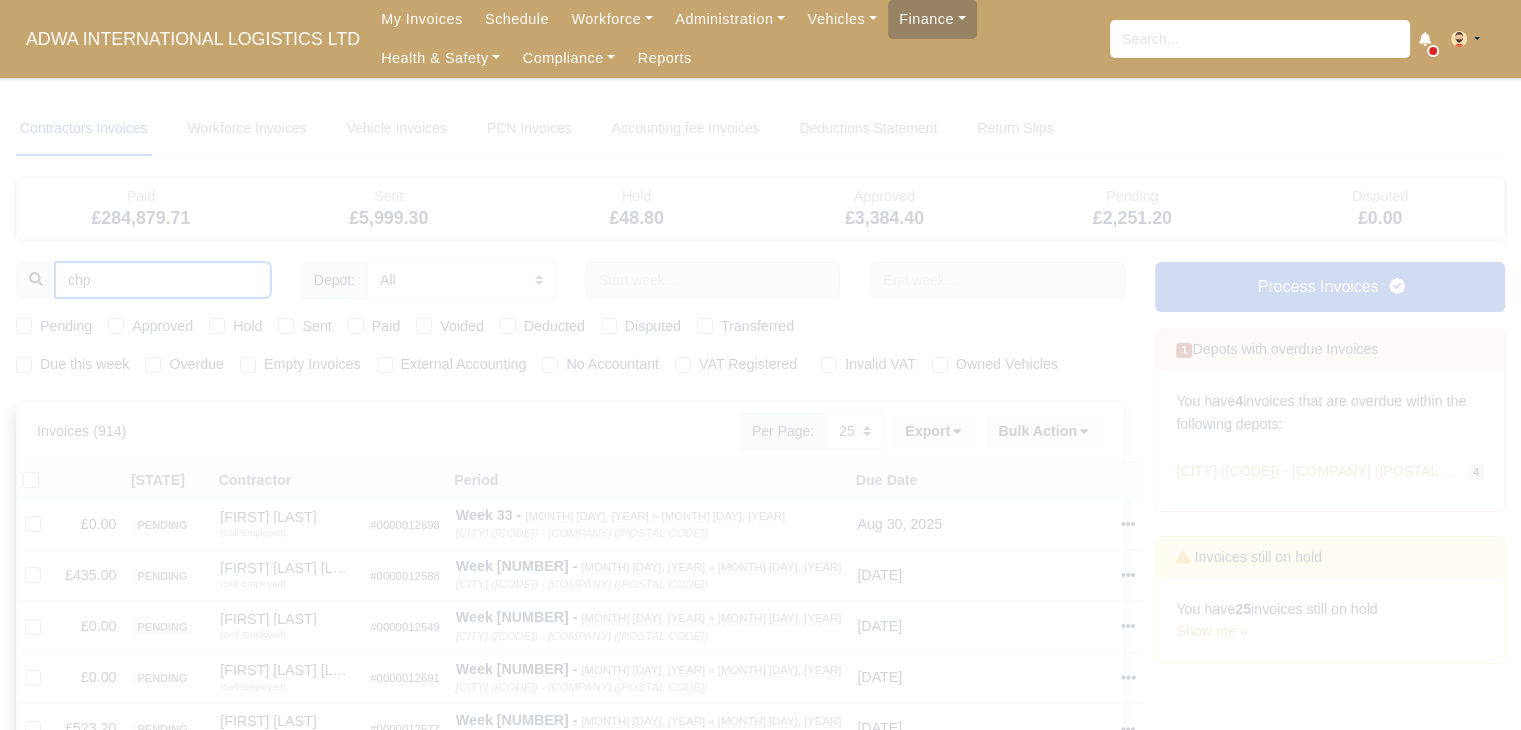 type 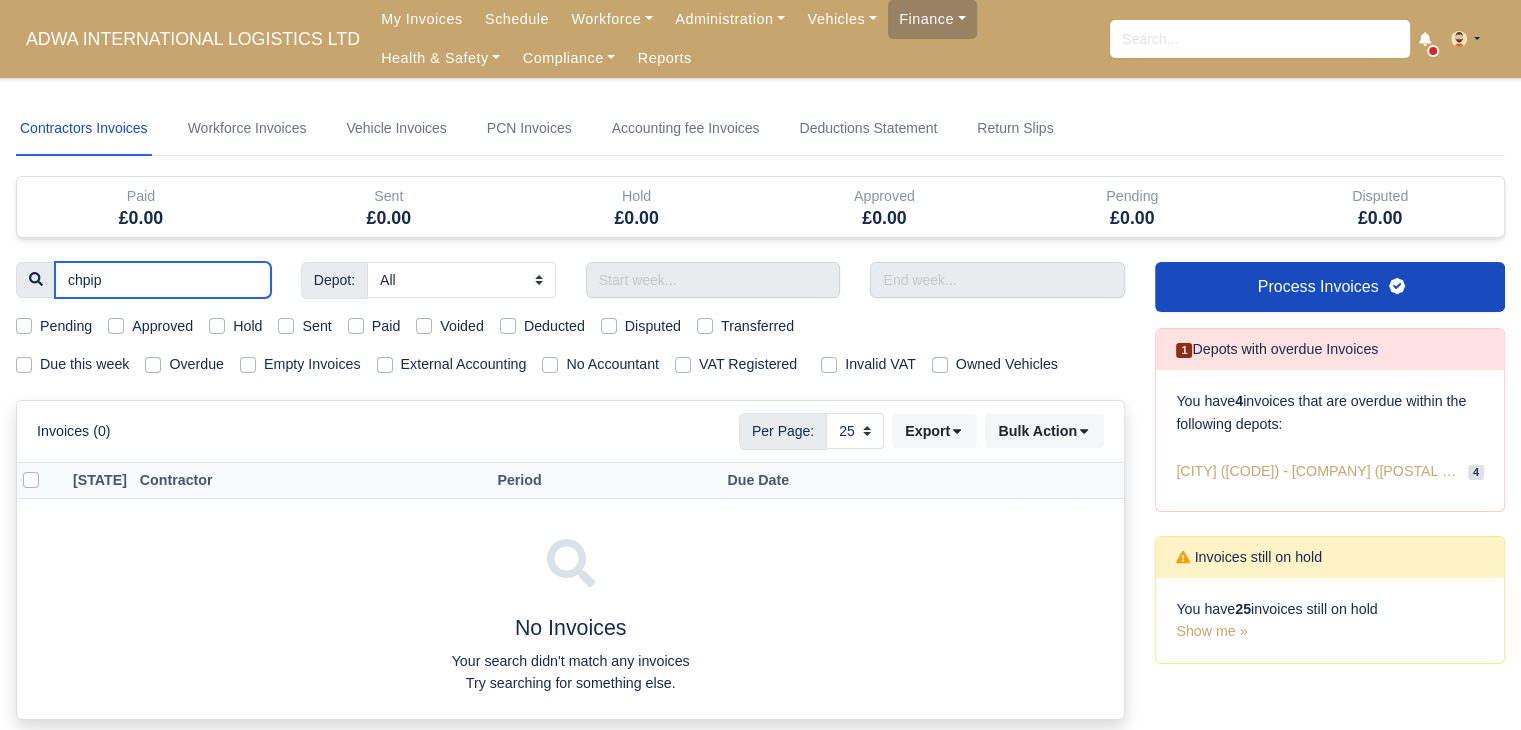 type on "chpi" 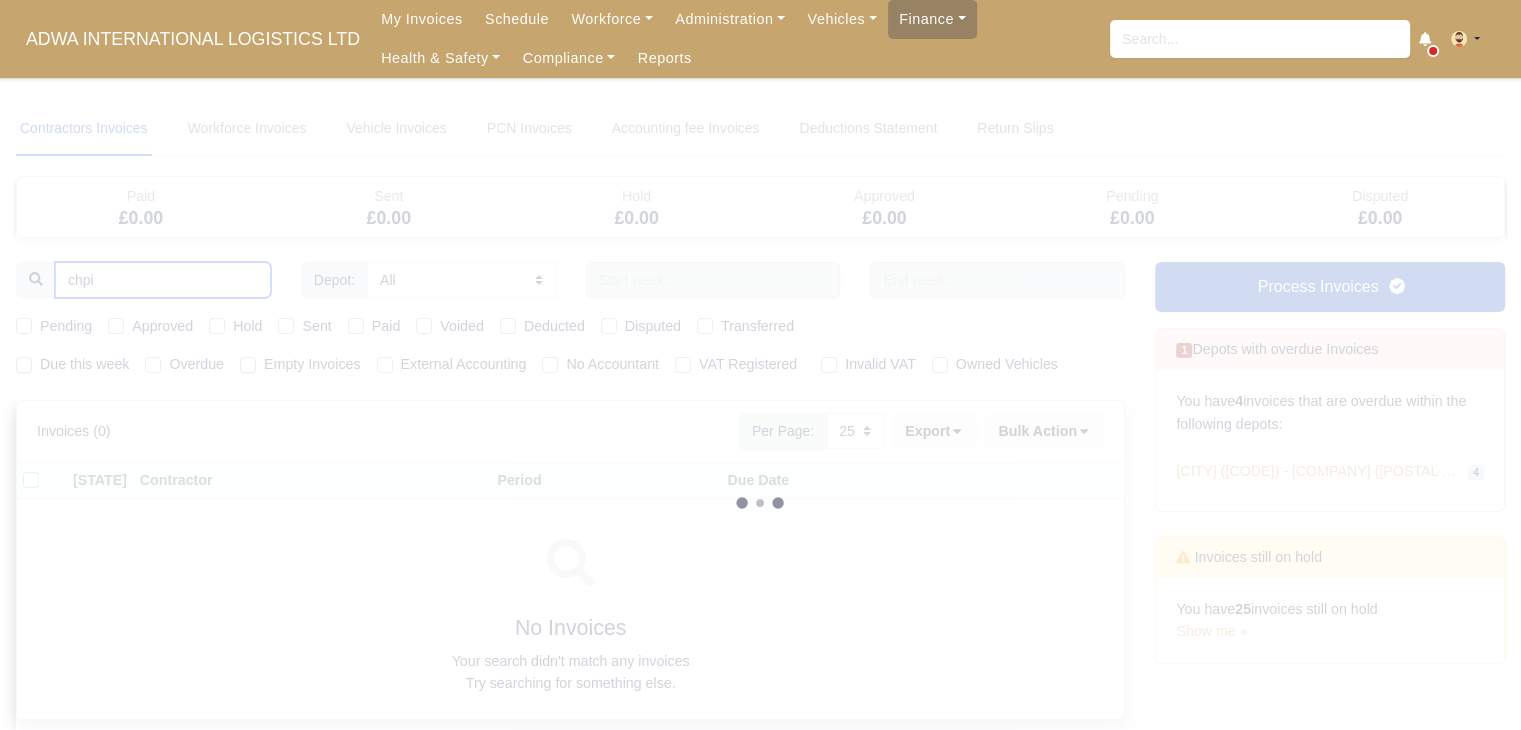 type 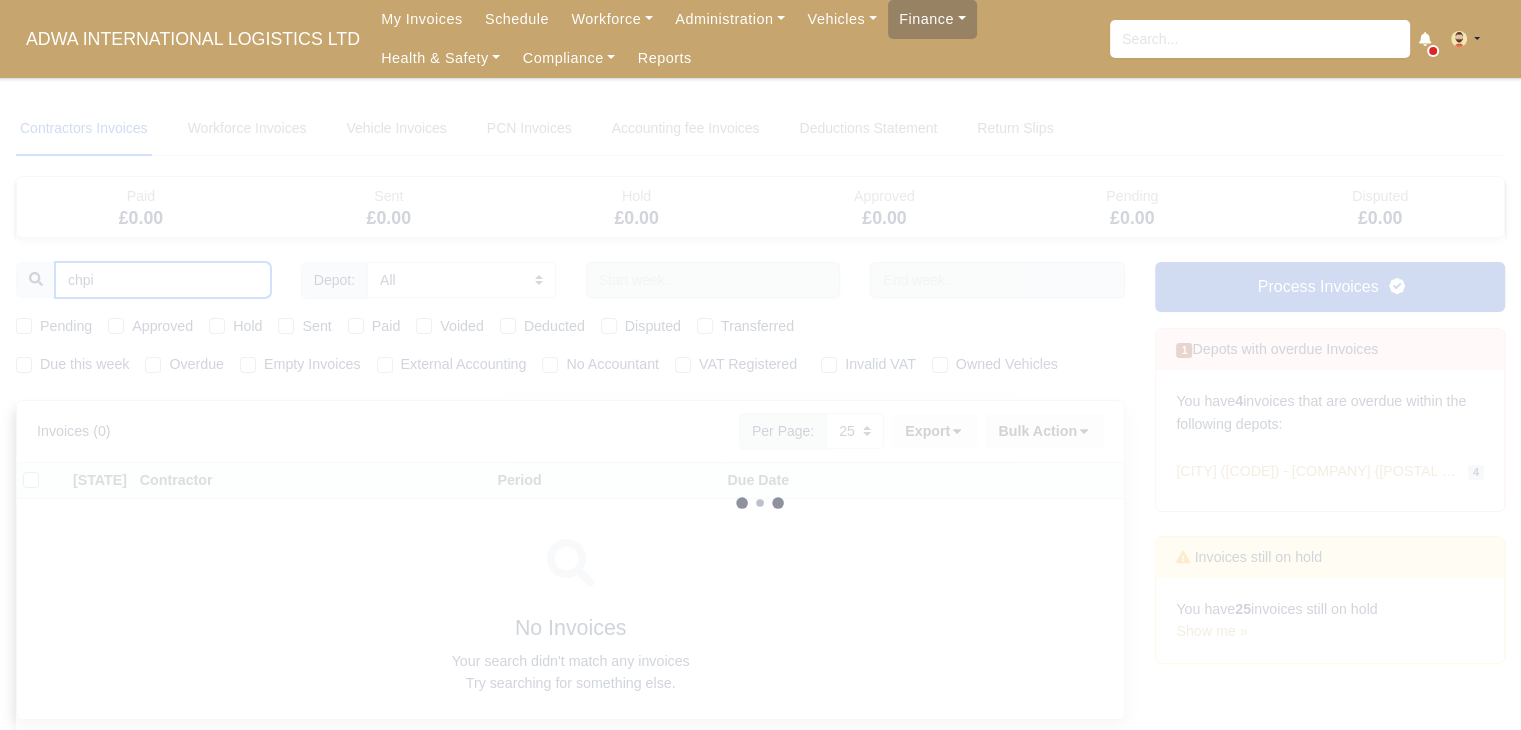 type 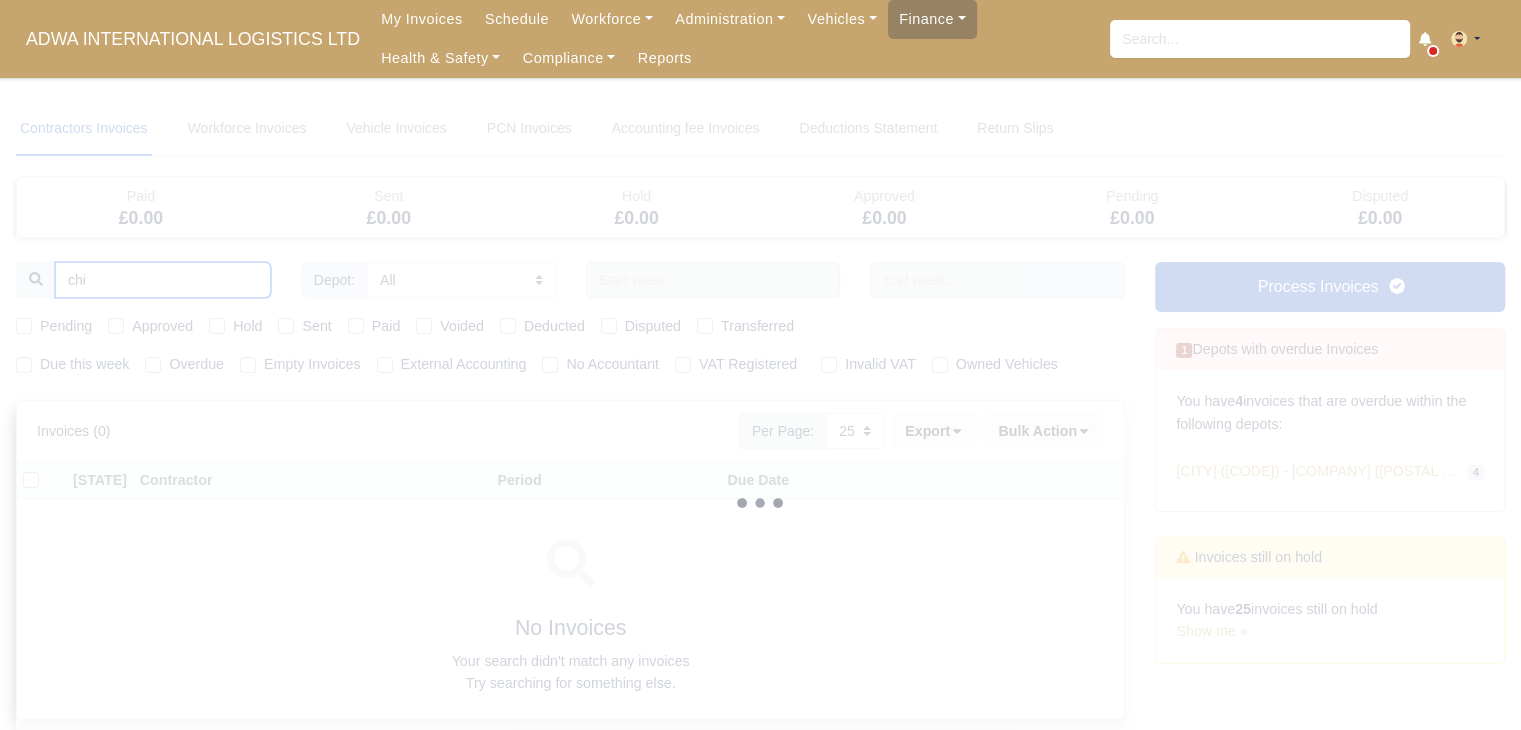 type on "chip" 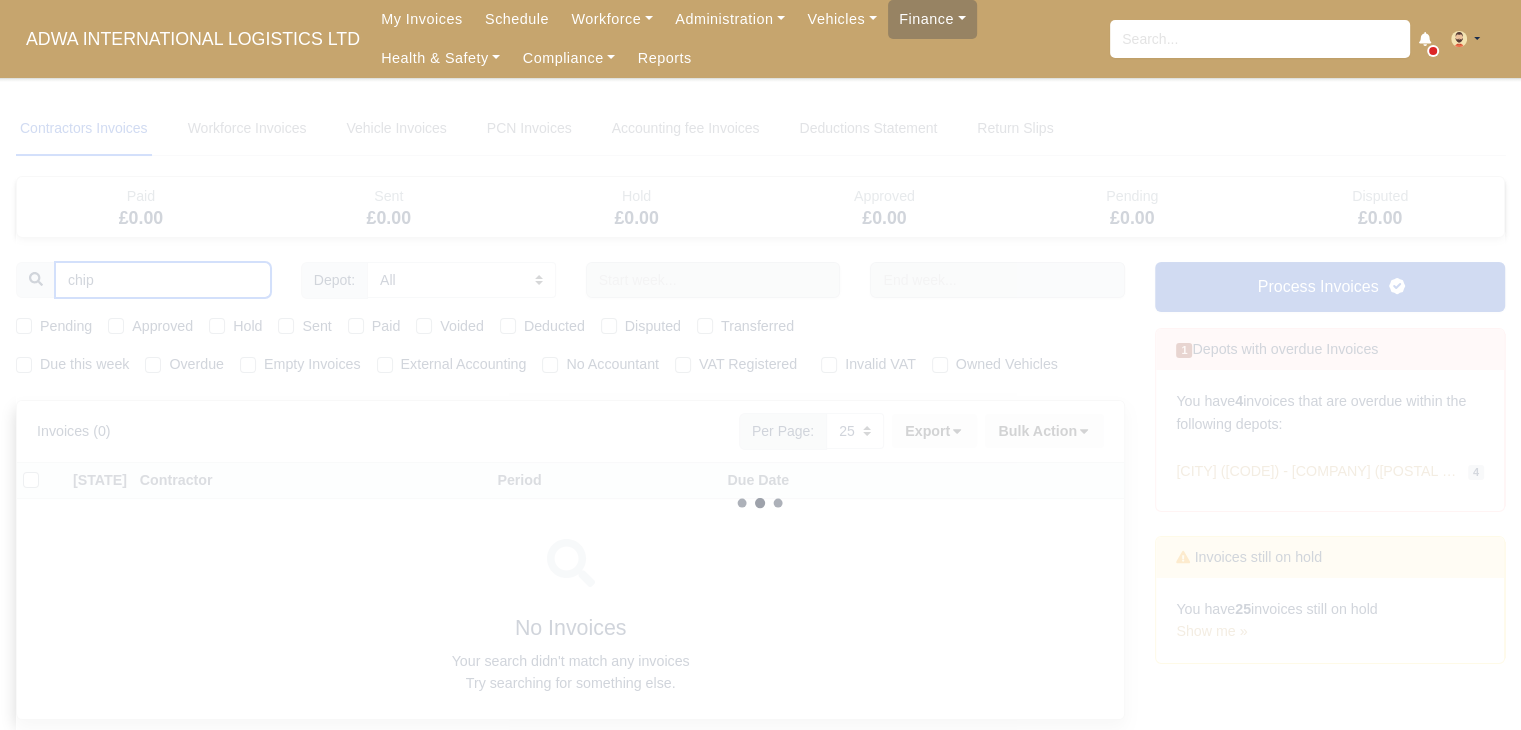 type 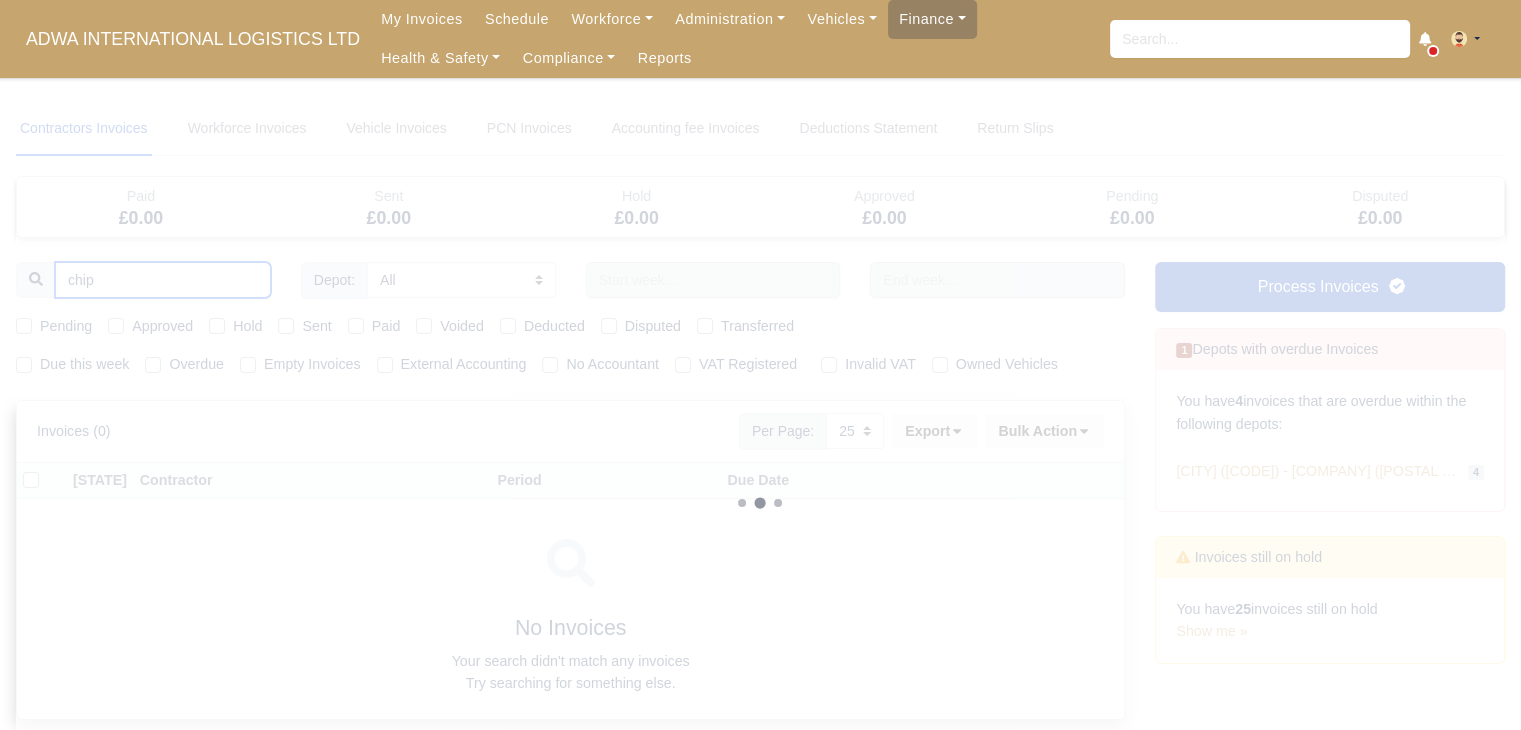type 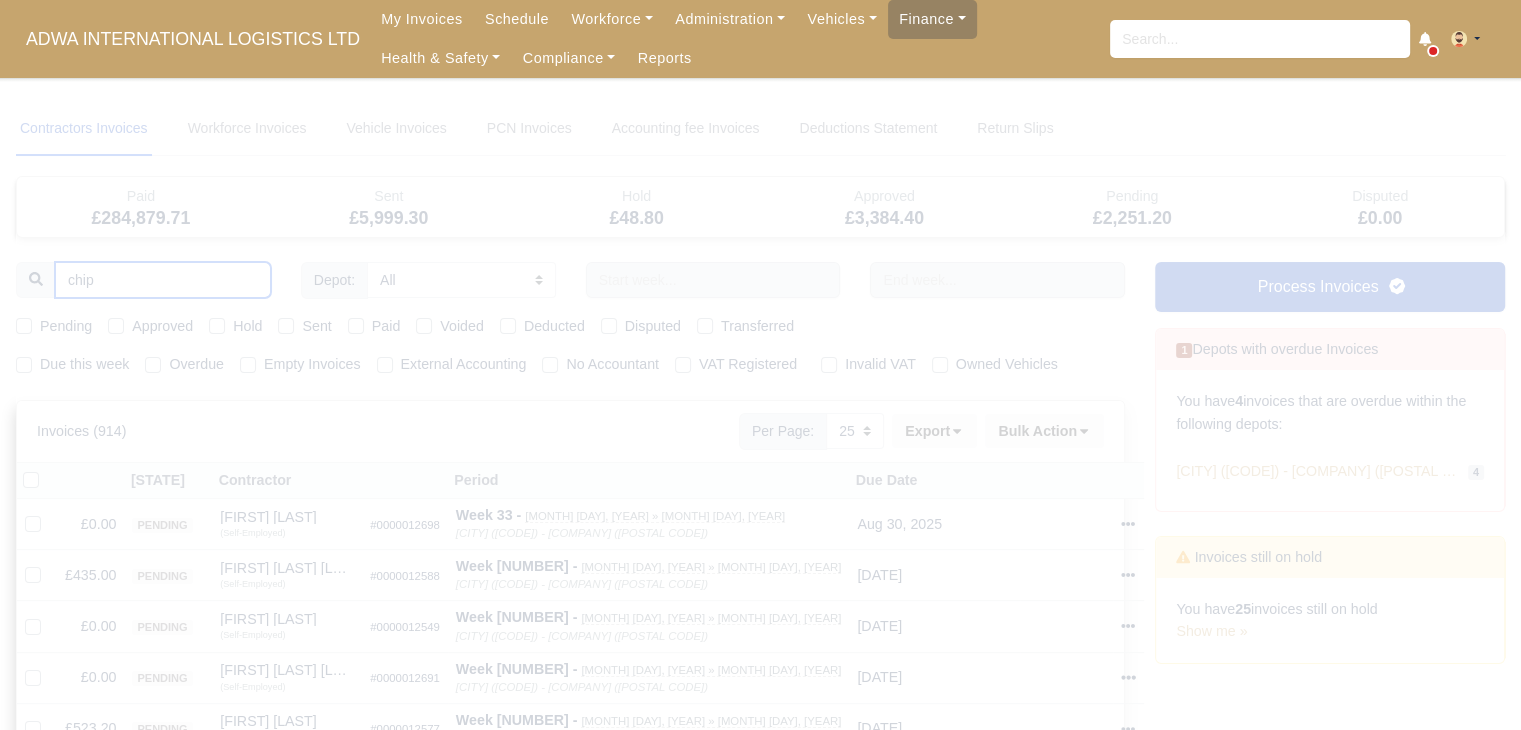type 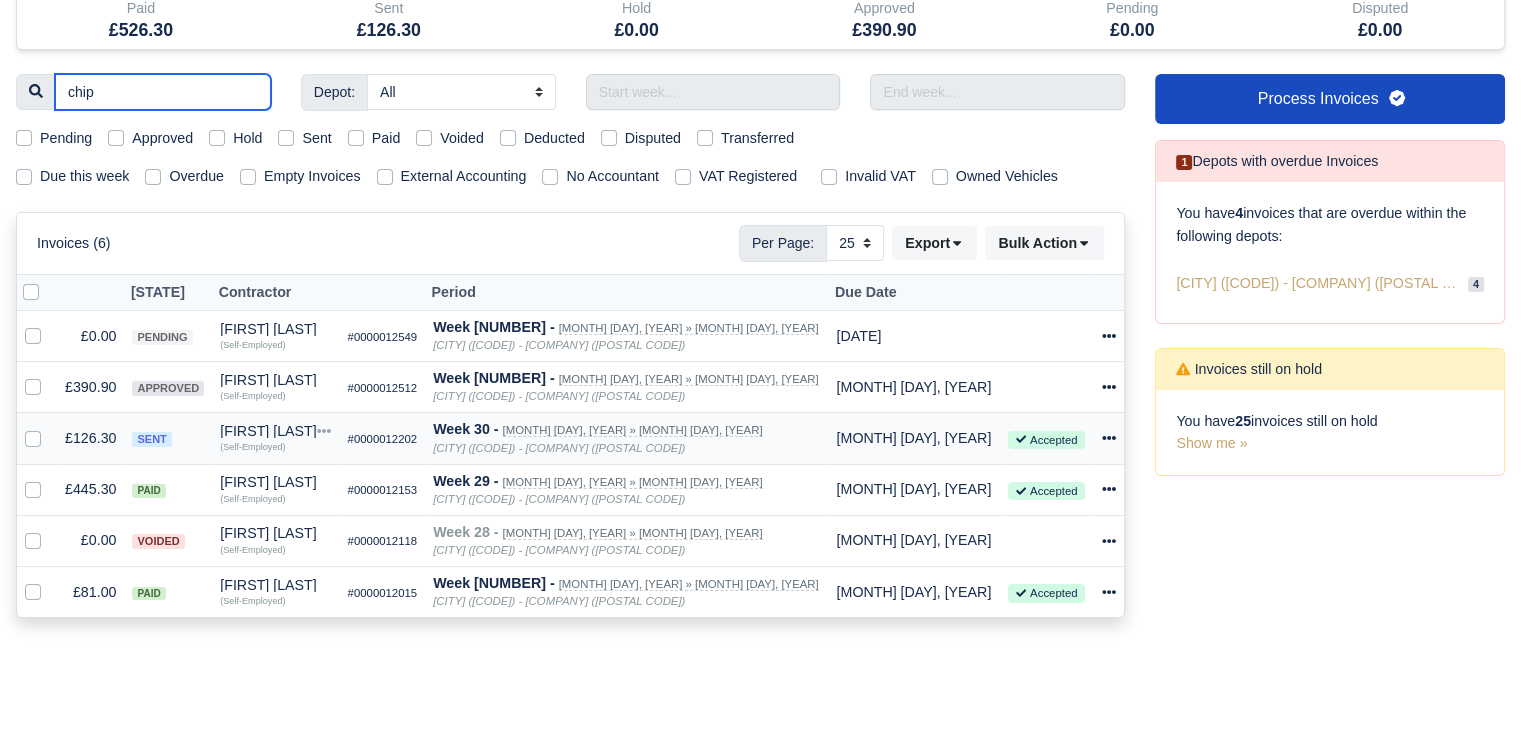 scroll, scrollTop: 200, scrollLeft: 0, axis: vertical 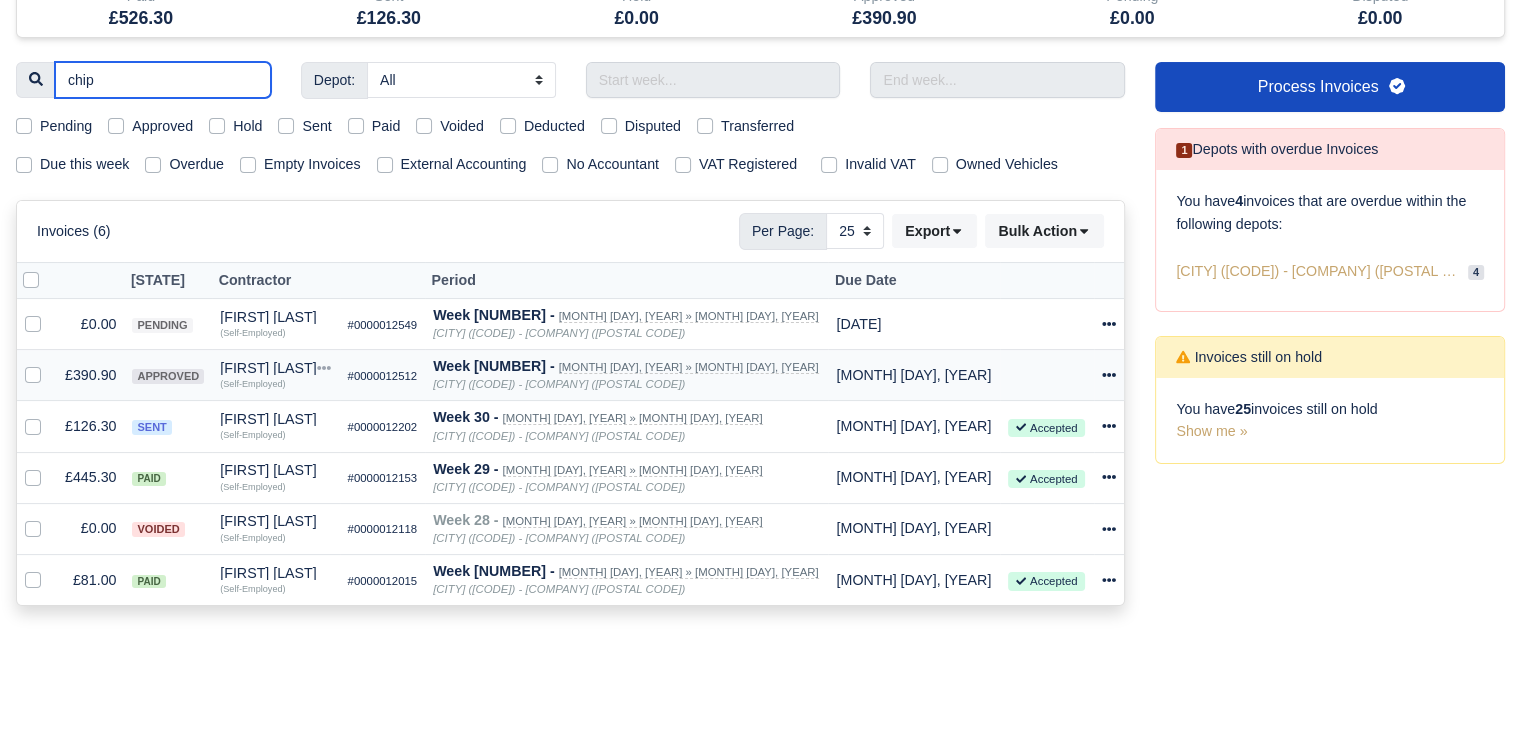 type on "chip" 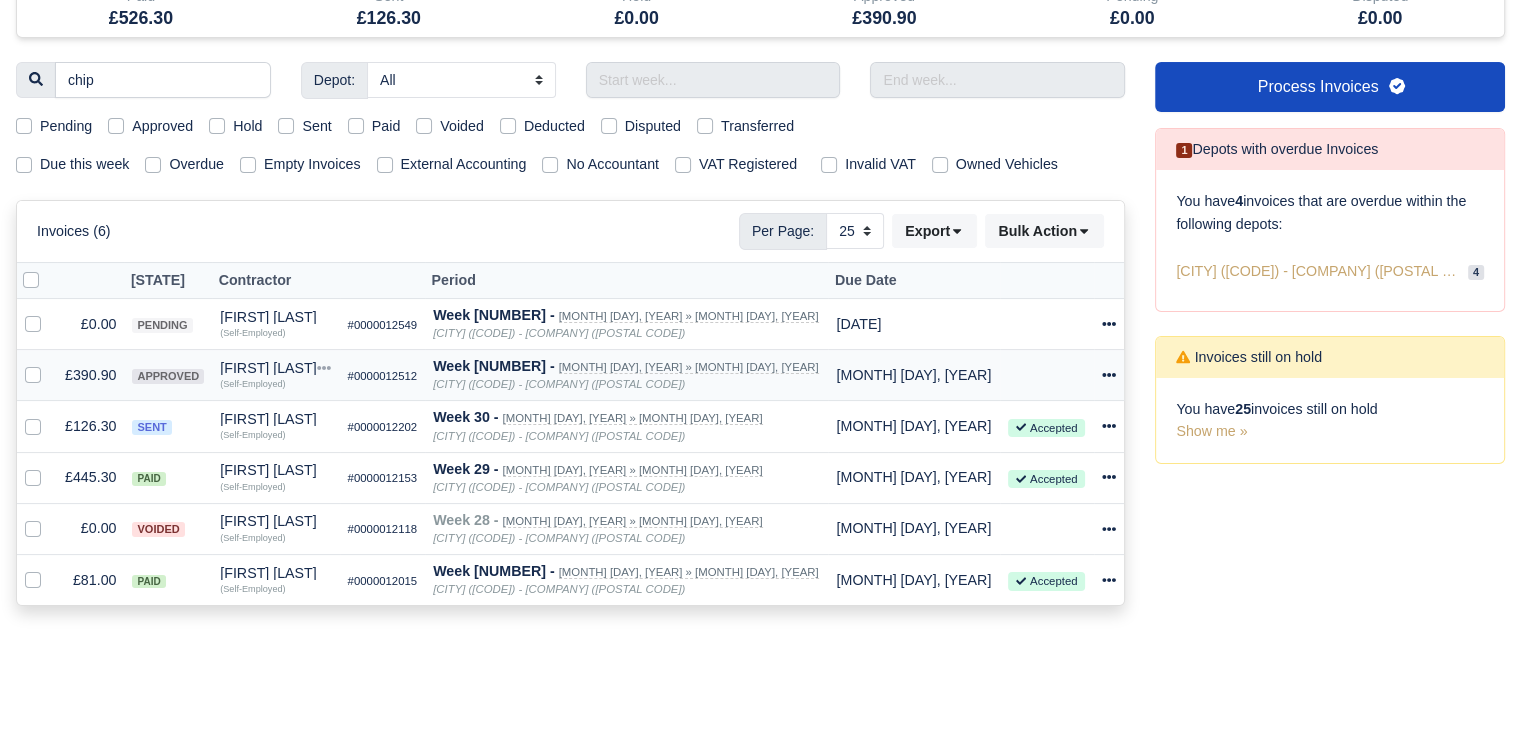 click 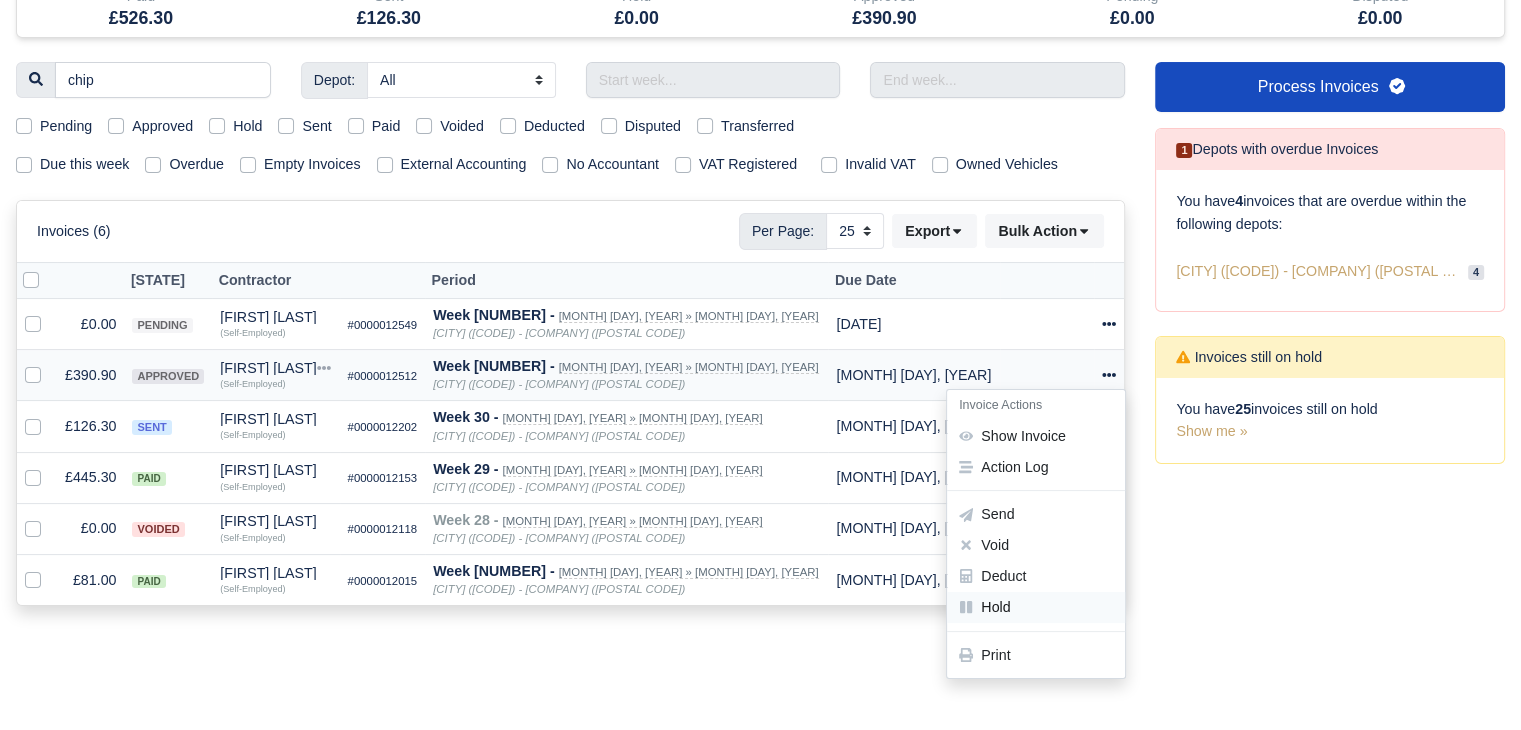 click on "Hold" at bounding box center [1036, 607] 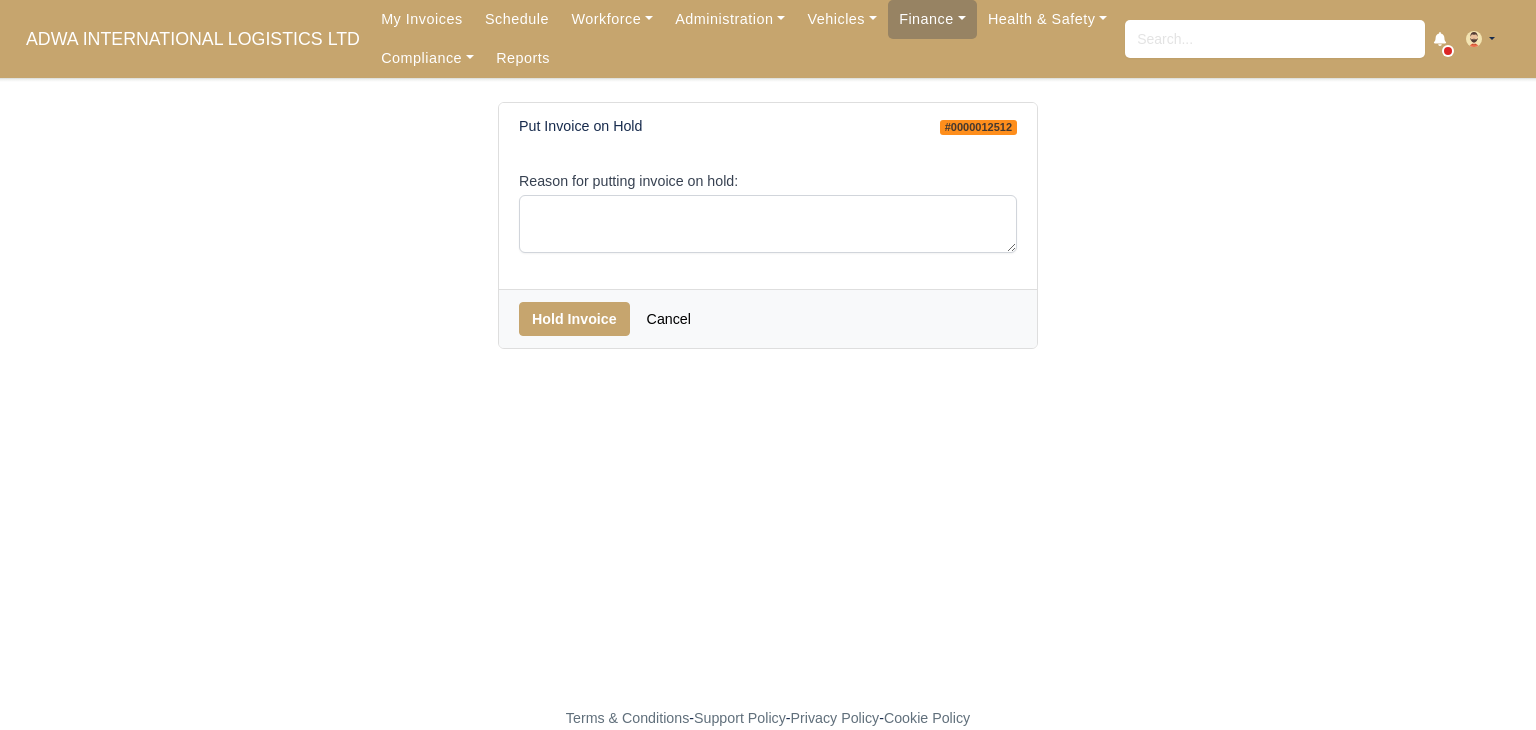 scroll, scrollTop: 0, scrollLeft: 0, axis: both 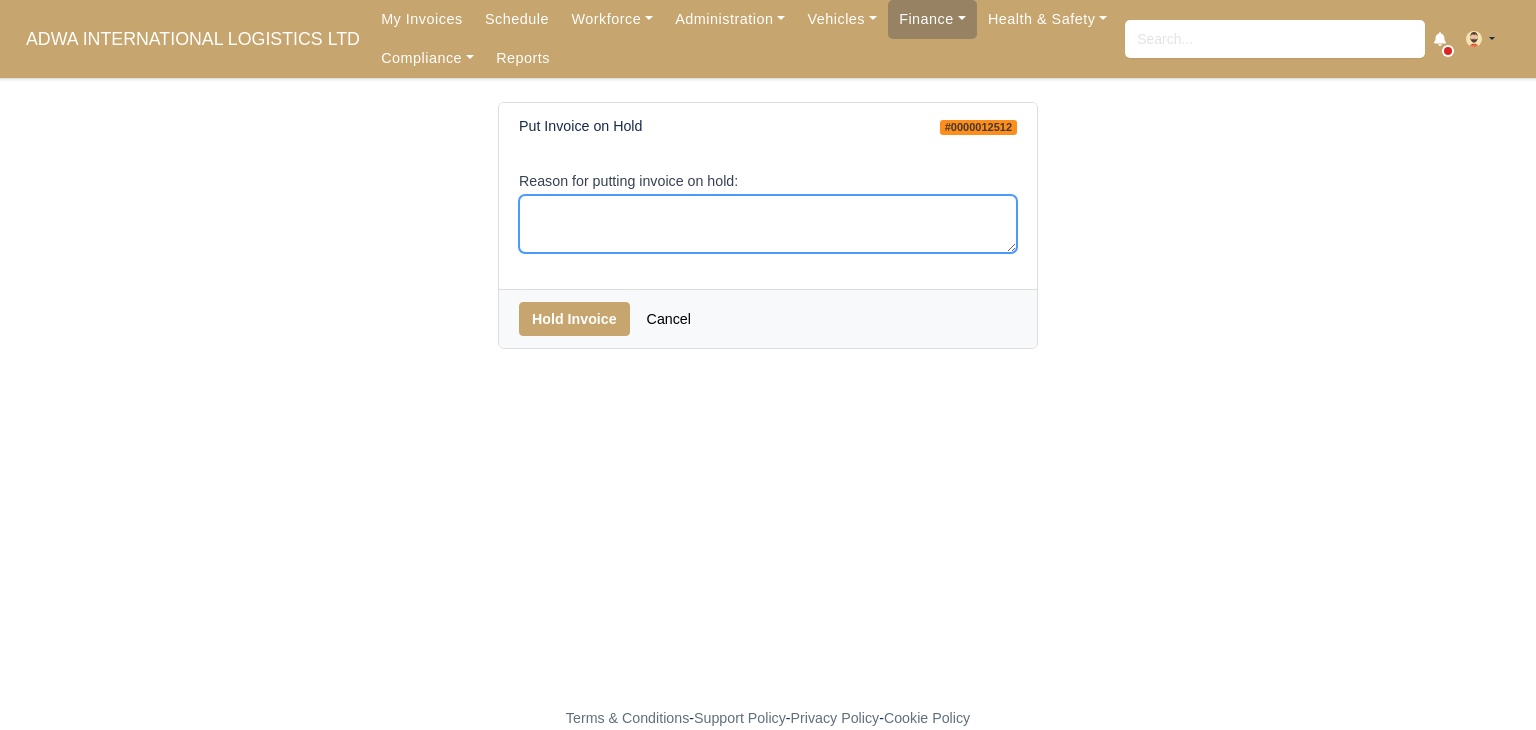 click on "Reason for putting invoice on hold:" at bounding box center (768, 224) 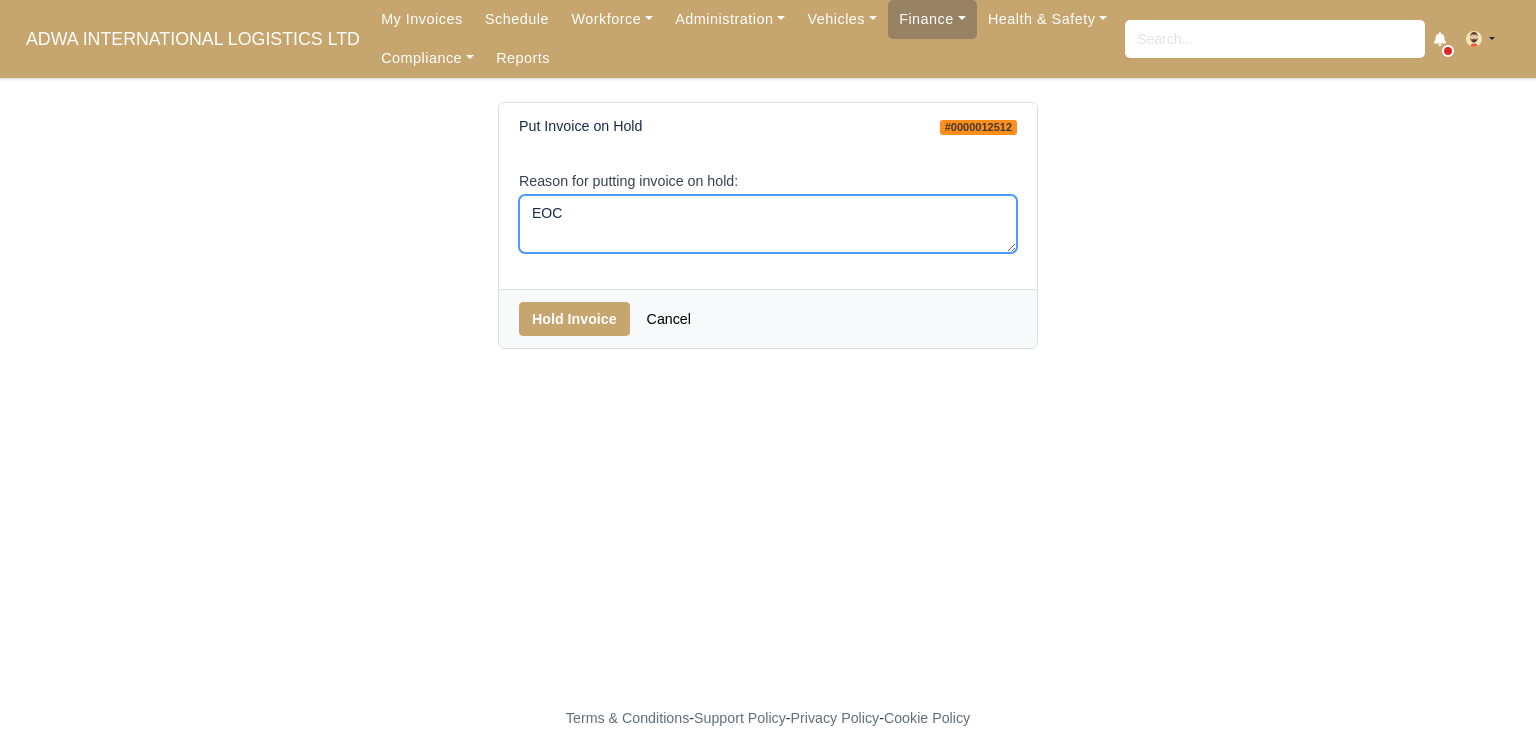type on "EOC" 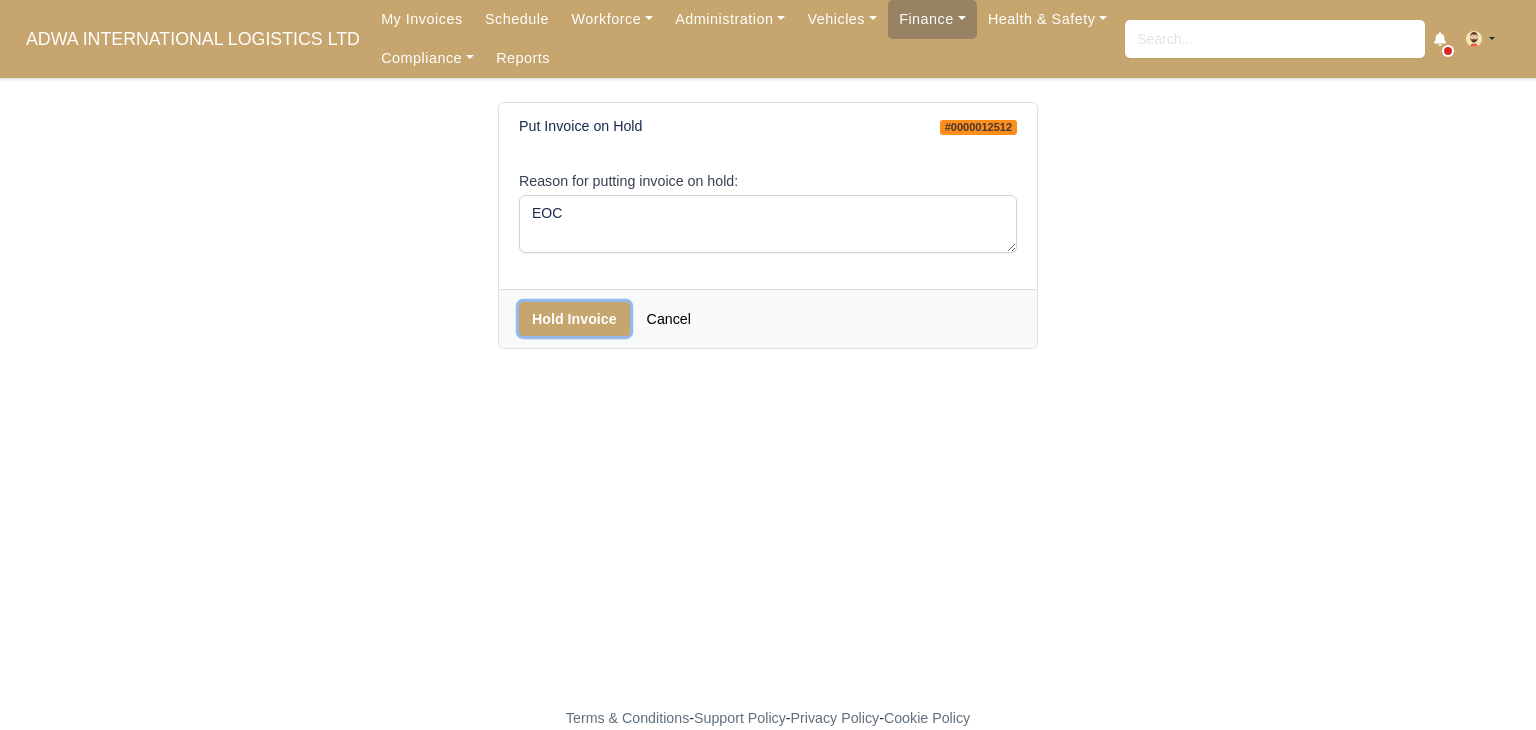 click on "Hold Invoice" at bounding box center [574, 319] 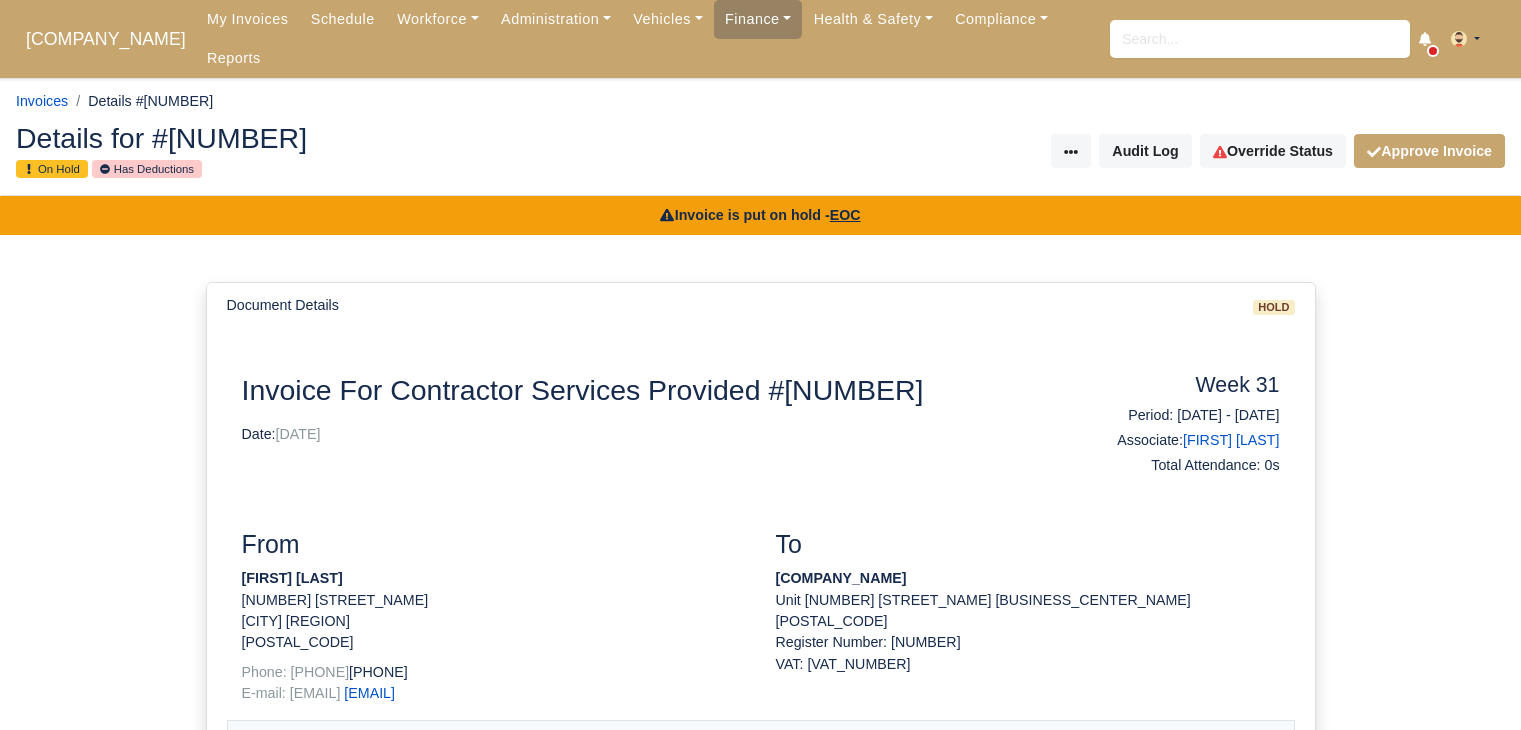 scroll, scrollTop: 0, scrollLeft: 0, axis: both 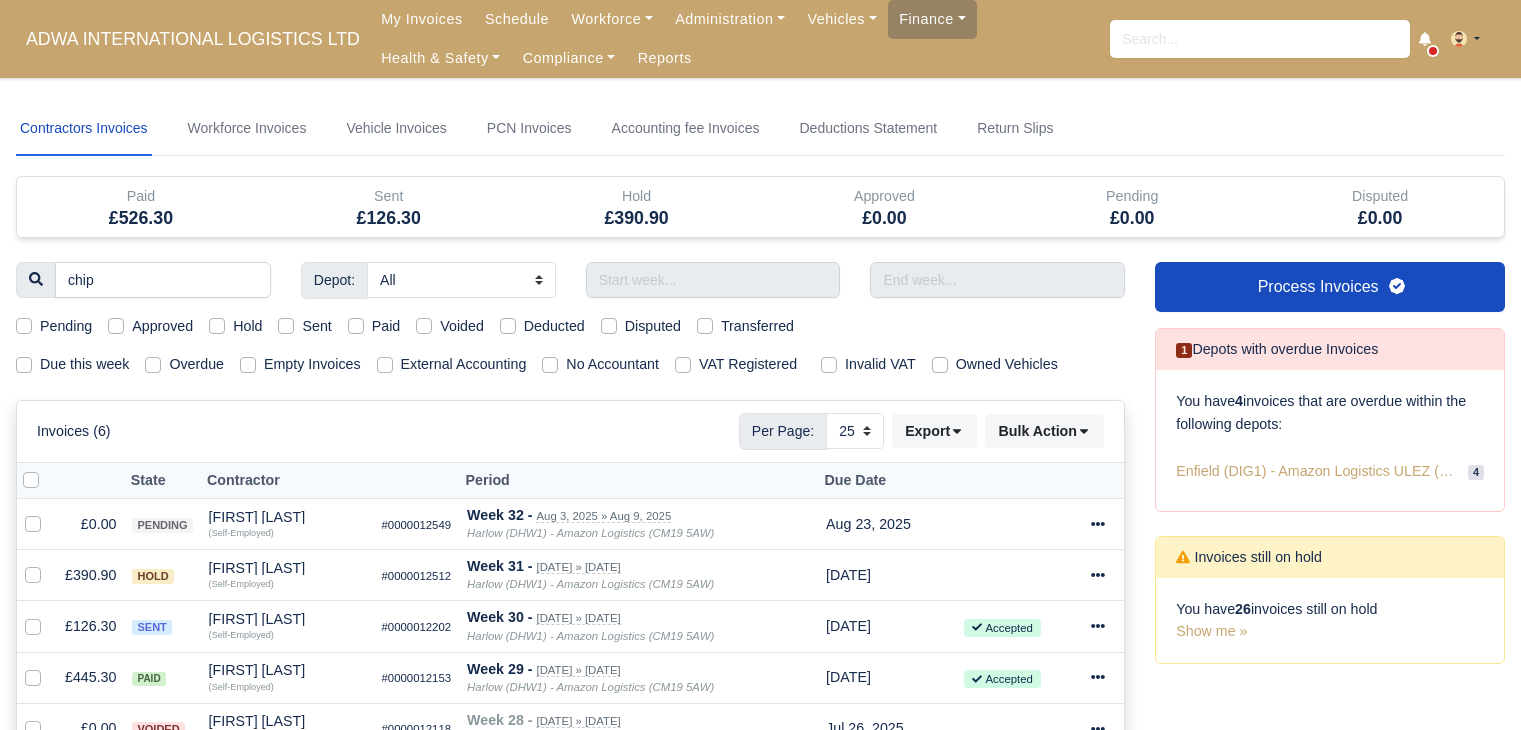 select on "25" 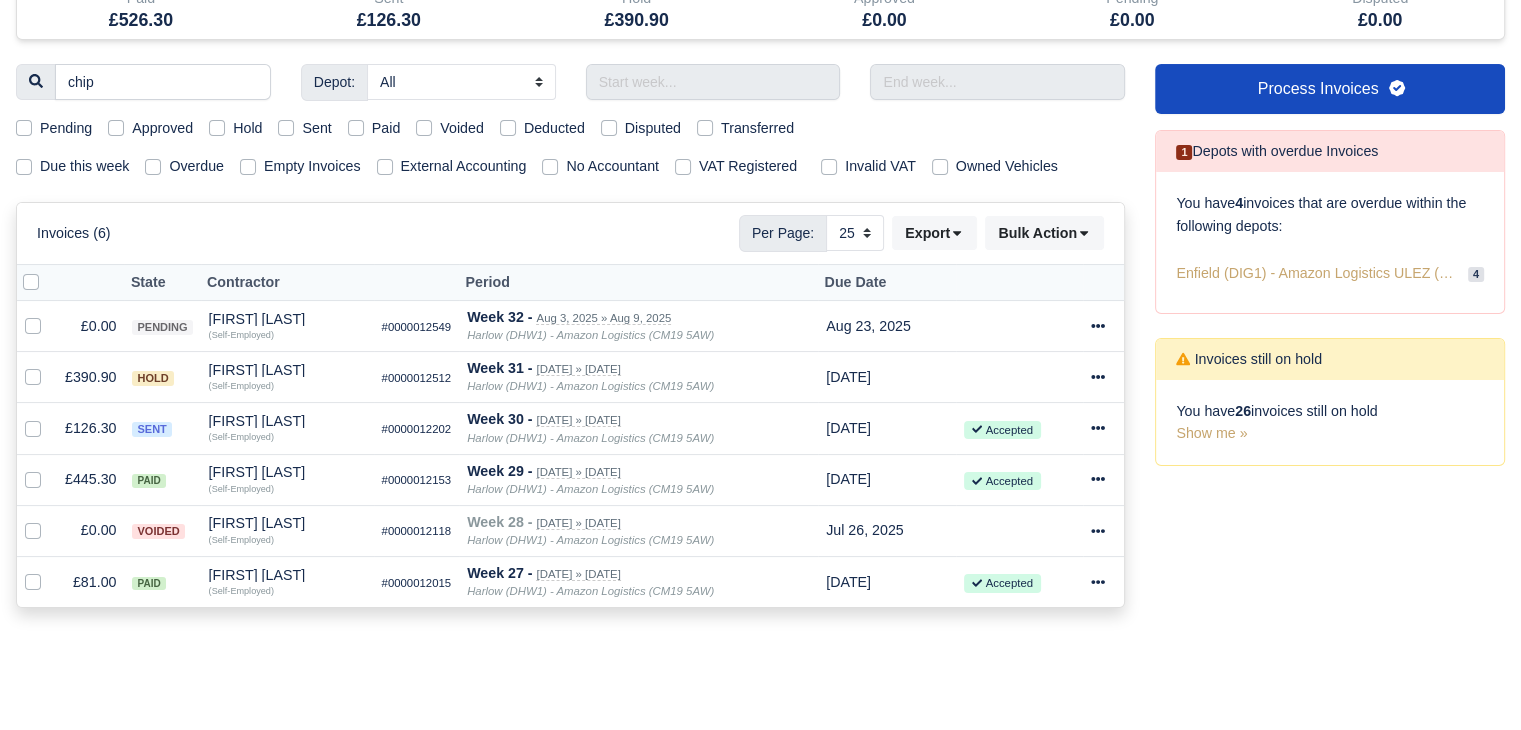 type on "ch" 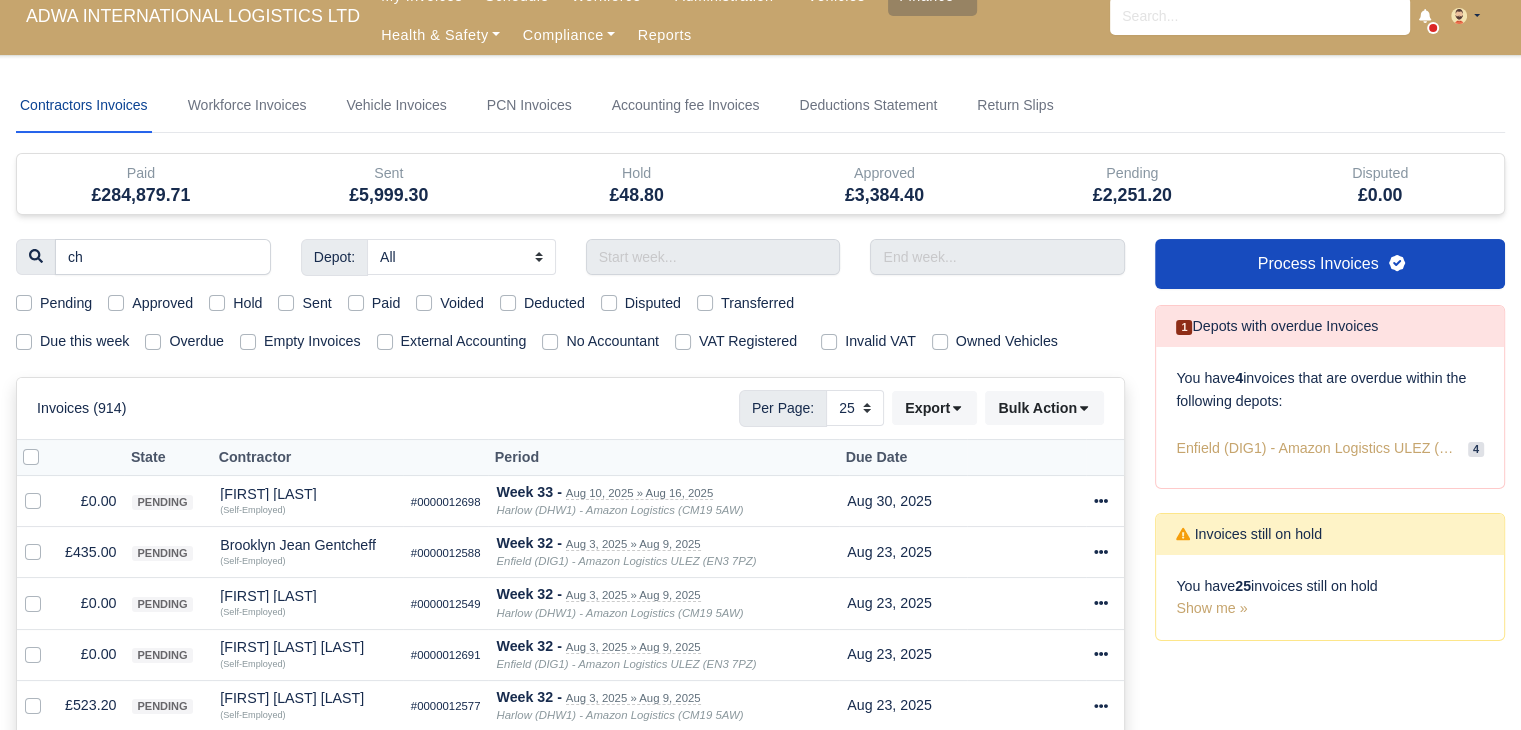 scroll, scrollTop: 0, scrollLeft: 0, axis: both 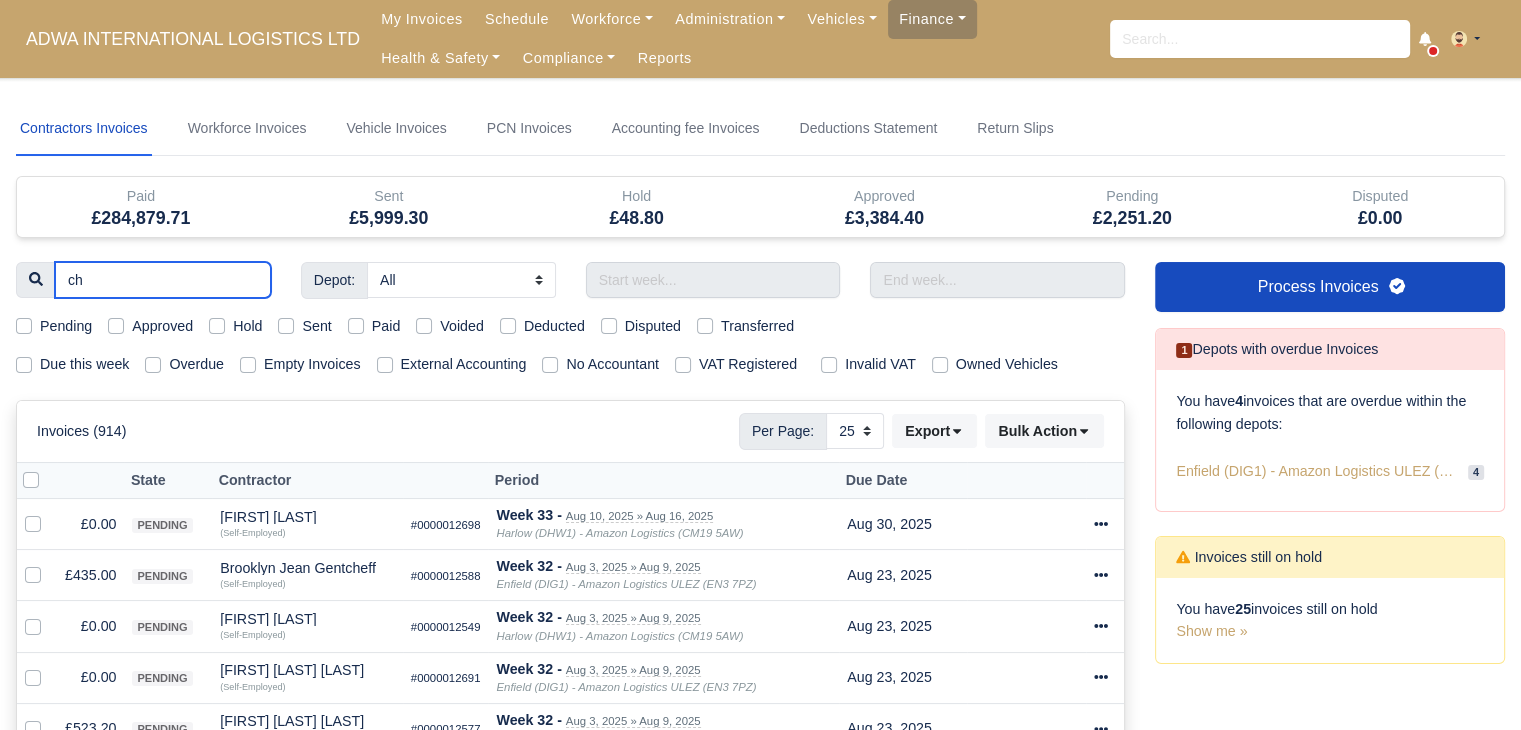 drag, startPoint x: 152, startPoint y: 268, endPoint x: 14, endPoint y: 261, distance: 138.17743 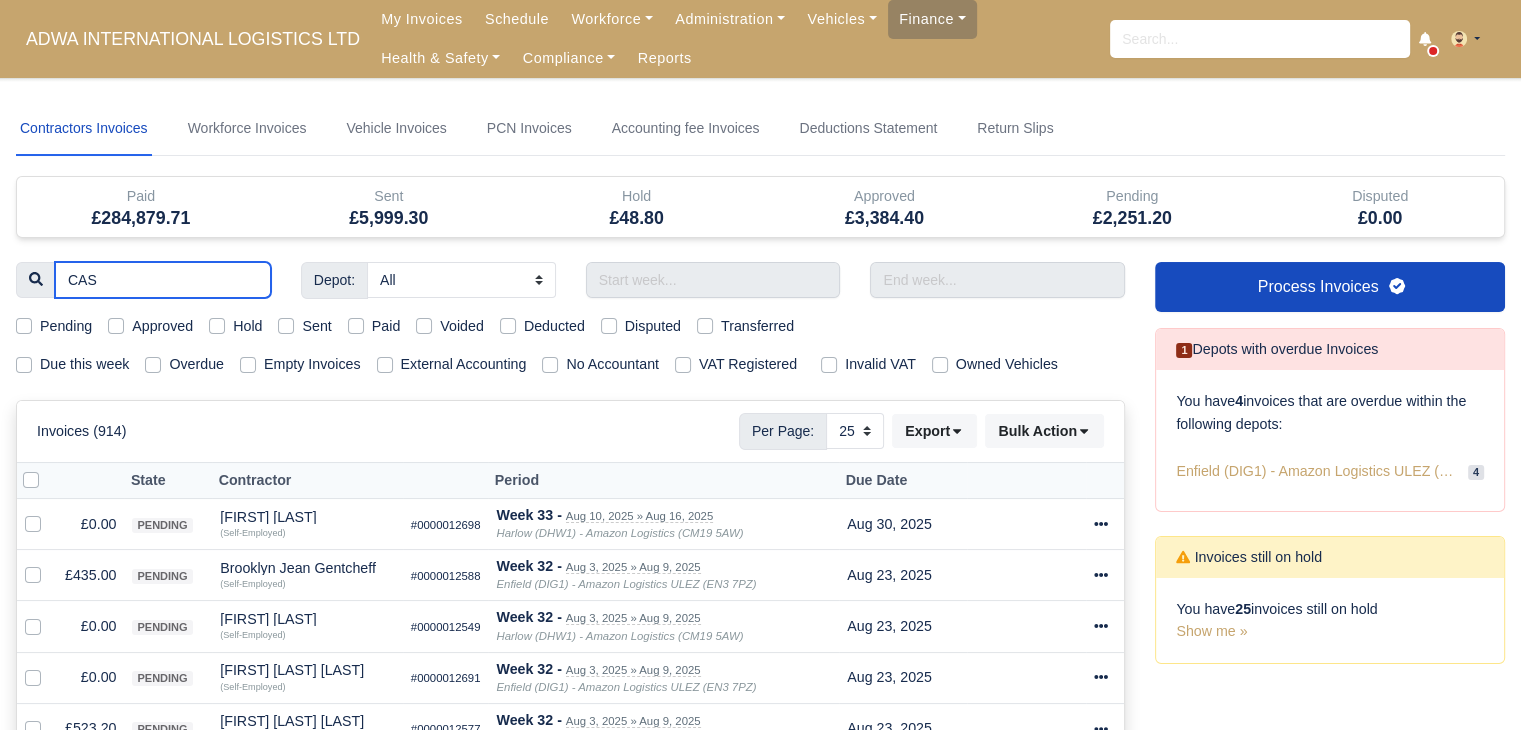 type on "CASE" 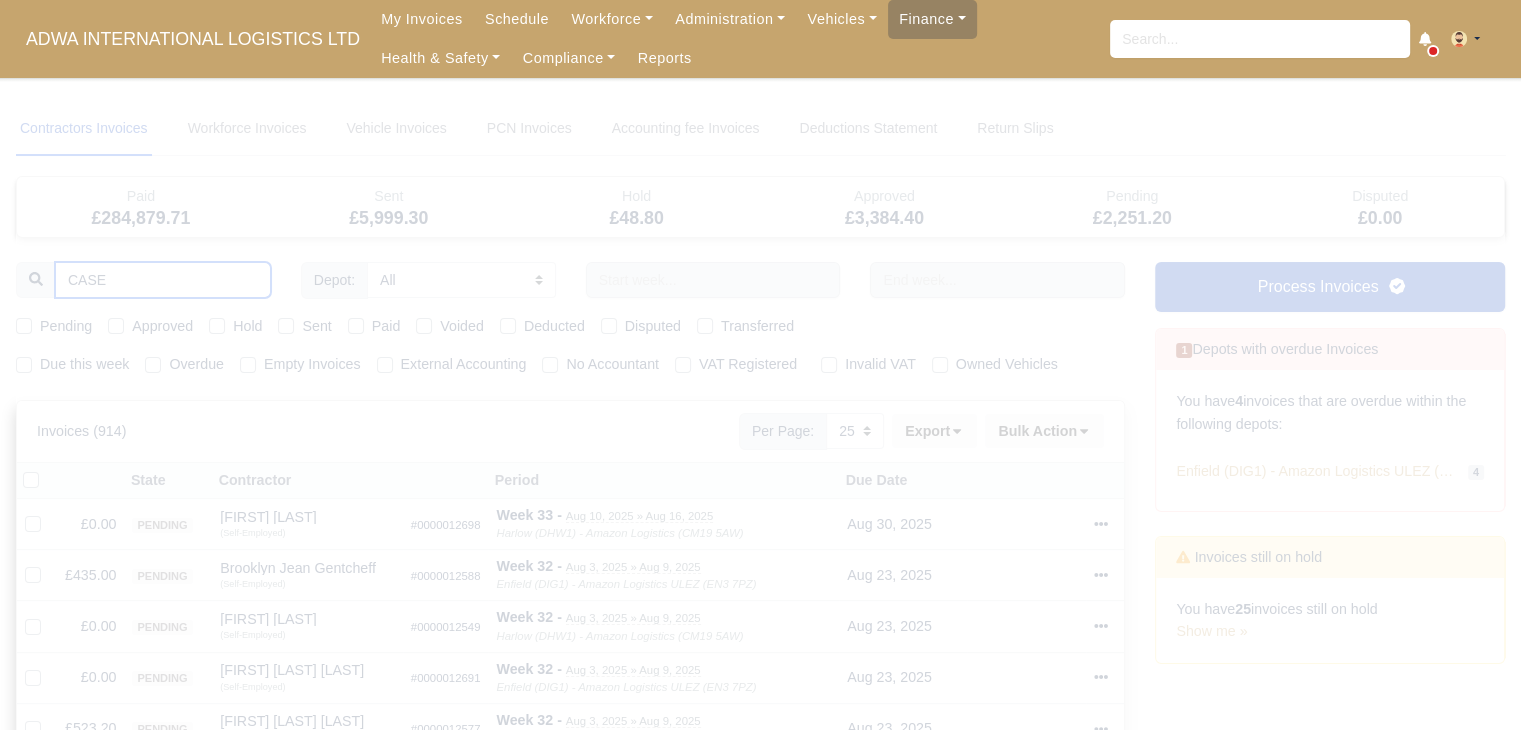 type 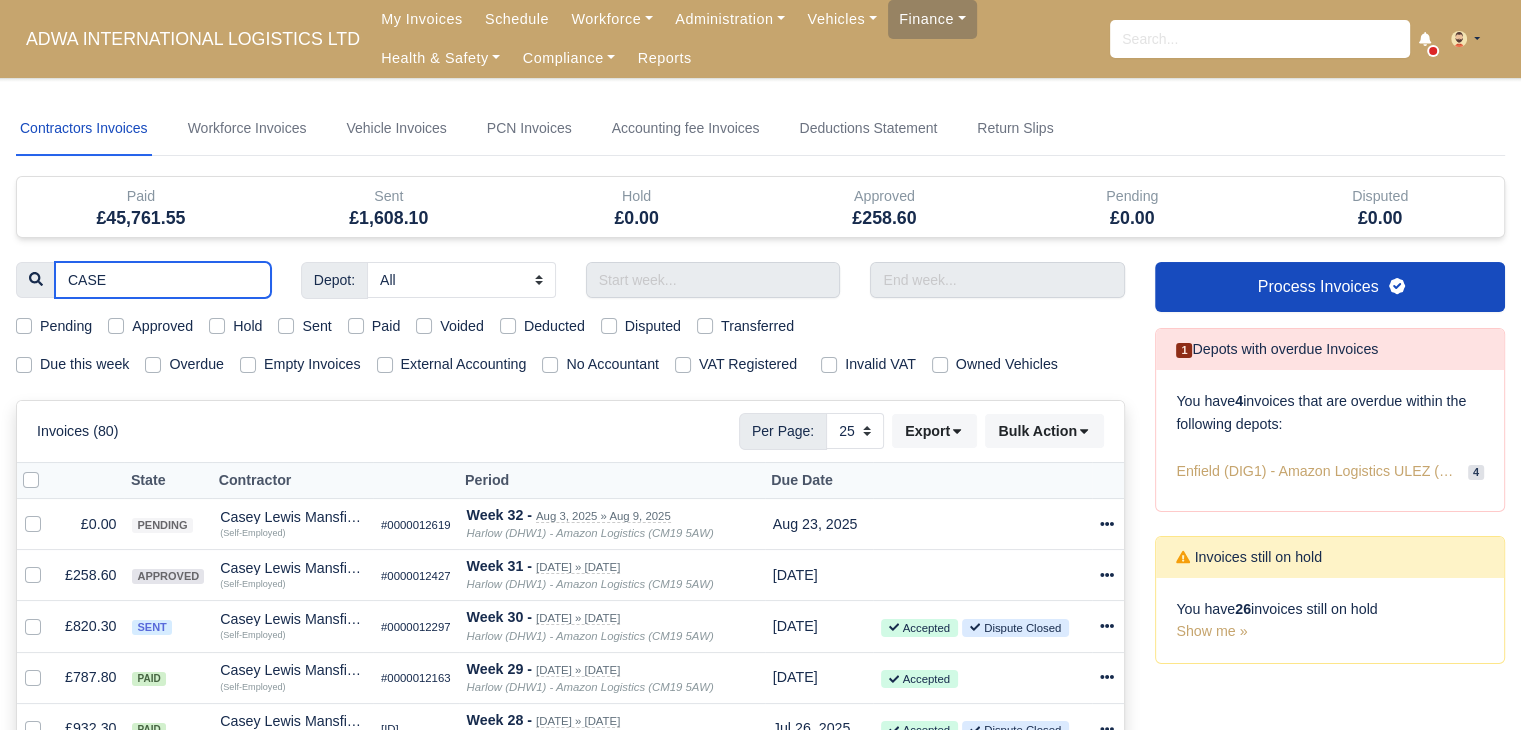 type on "CASEY" 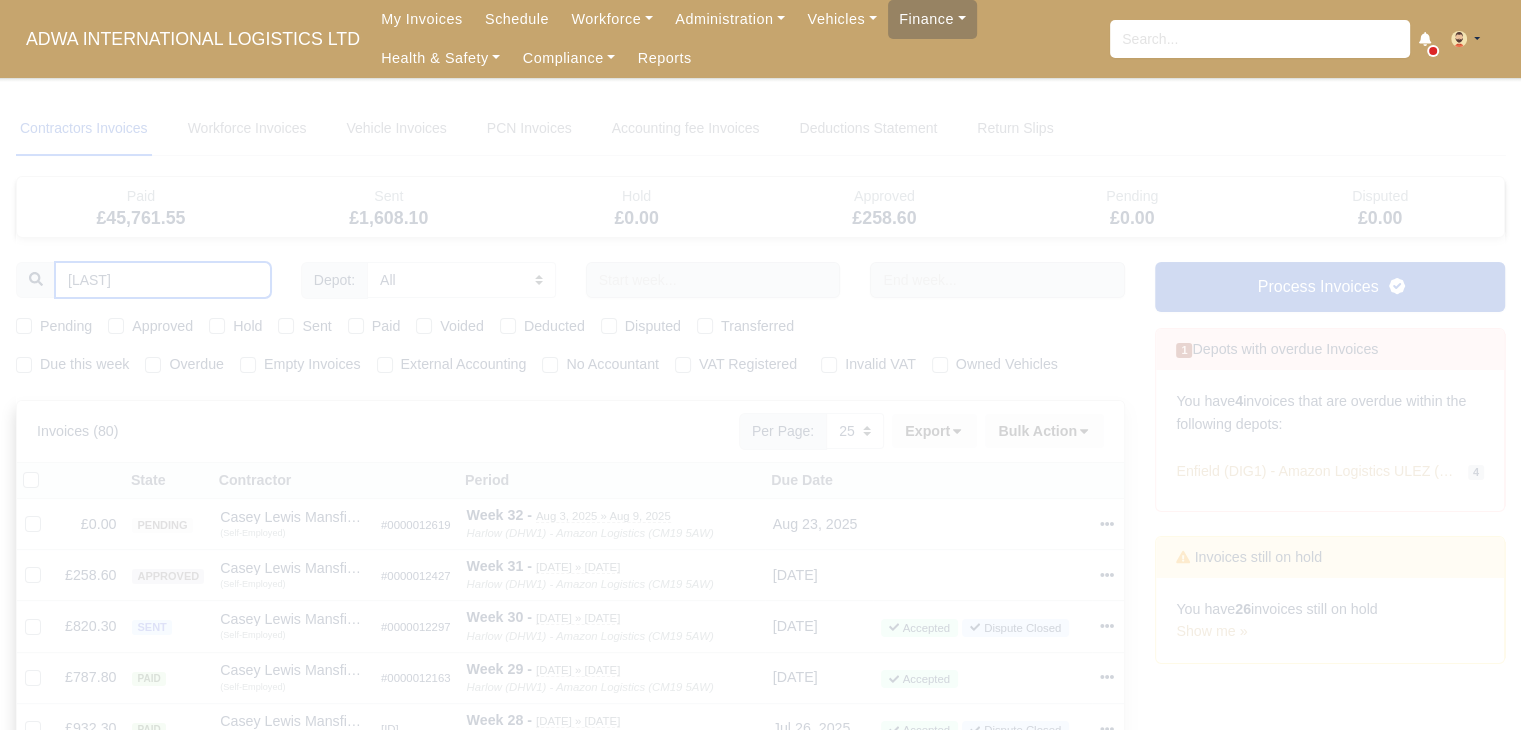 type 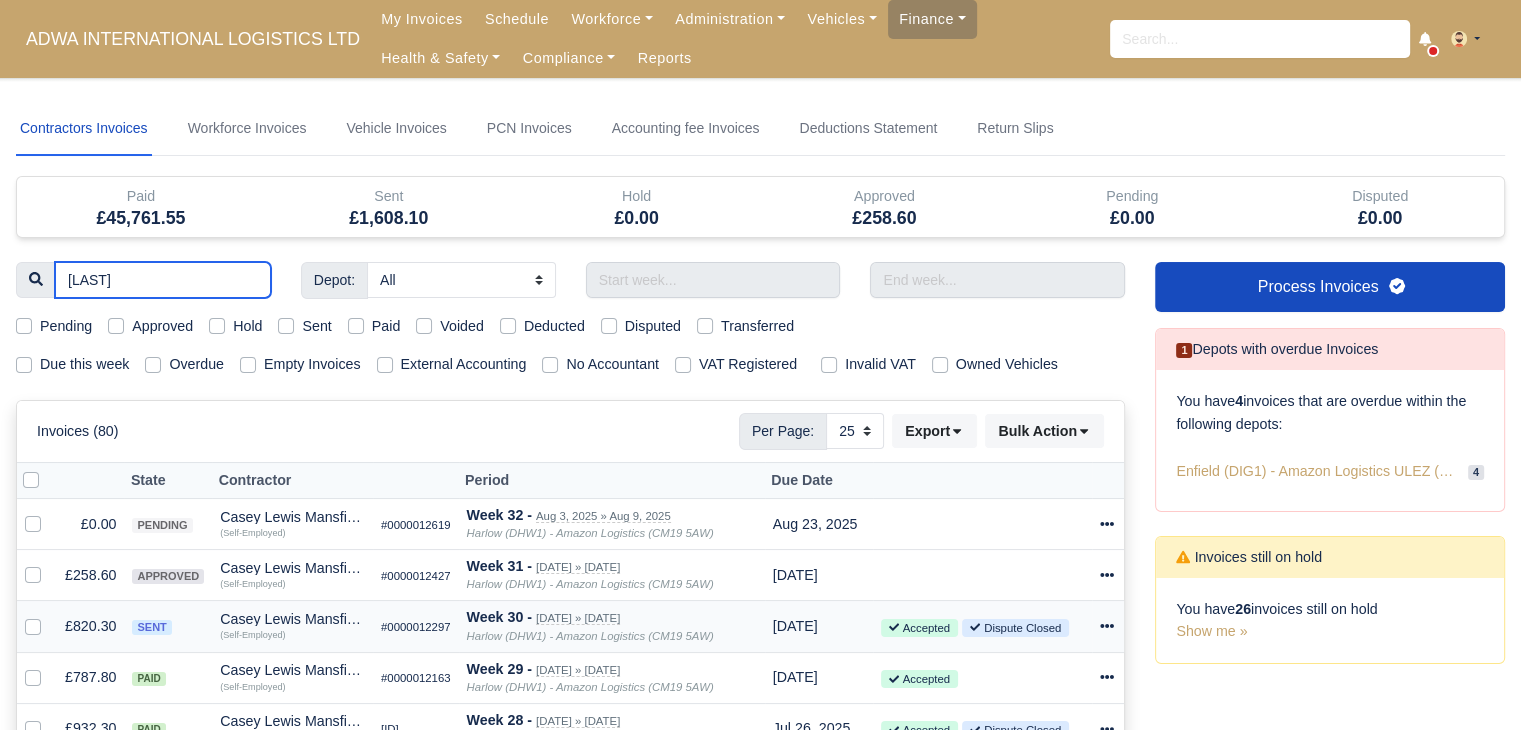 type on "CASEY" 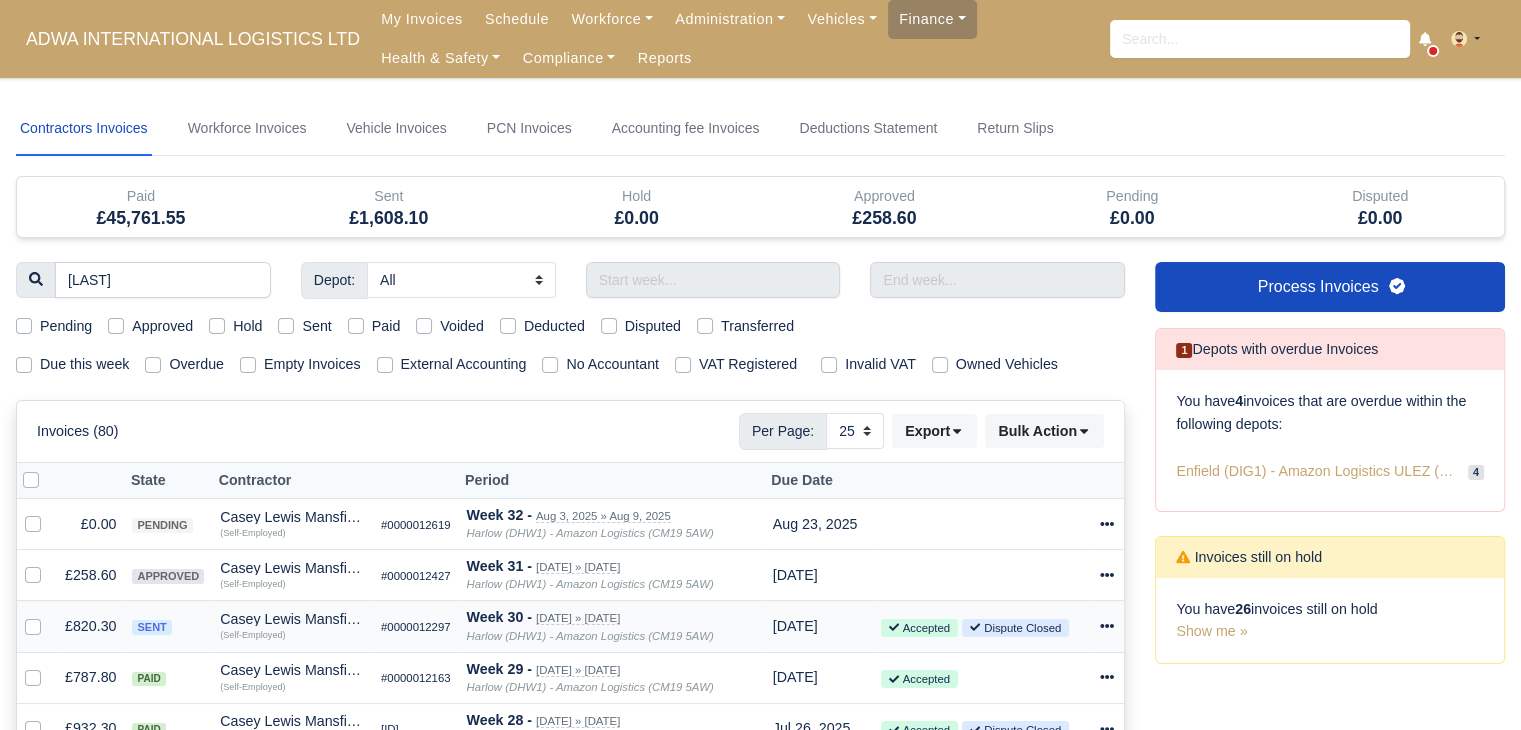 click on "£820.30" at bounding box center [90, 626] 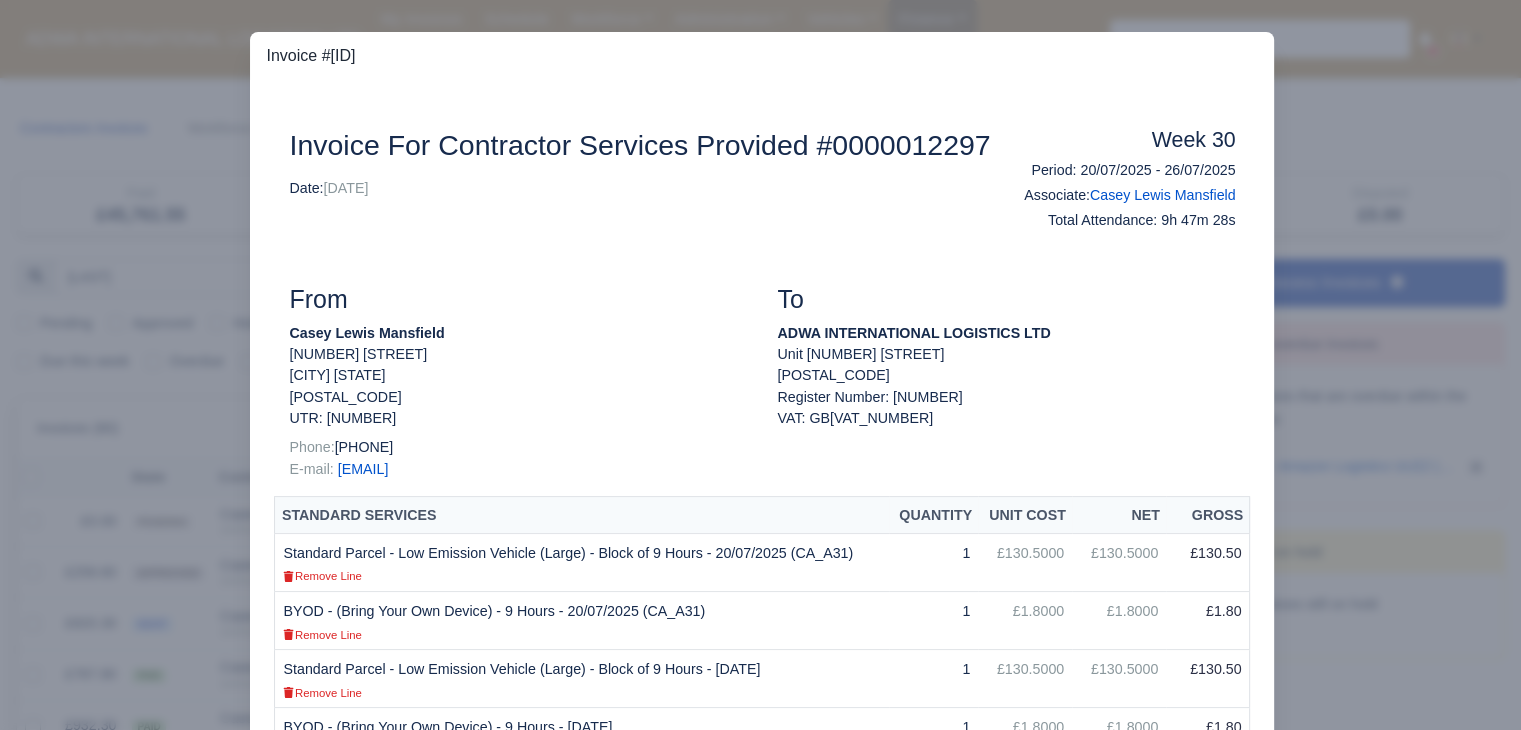 click at bounding box center (760, 365) 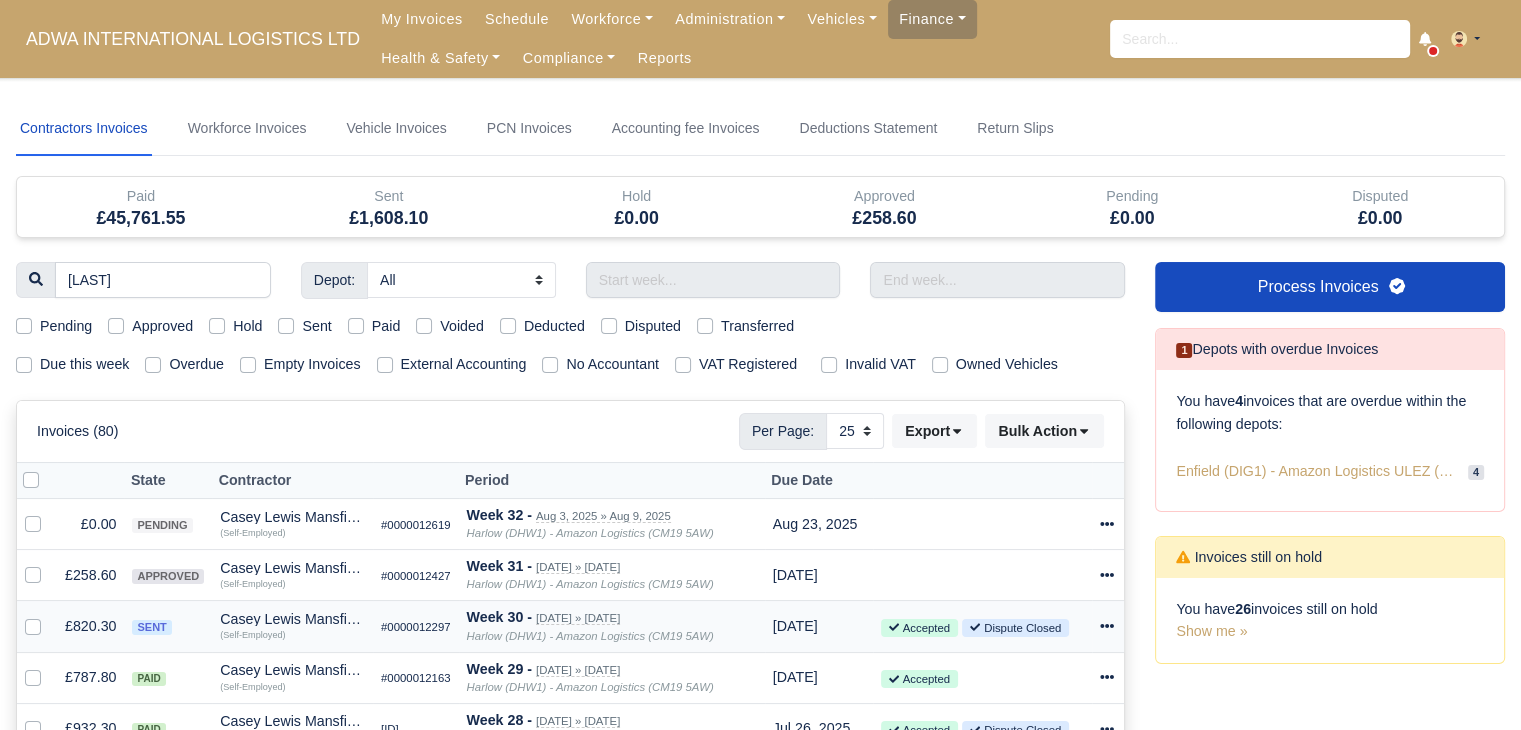 click on "Casey Lewis Mansfield" at bounding box center (292, 619) 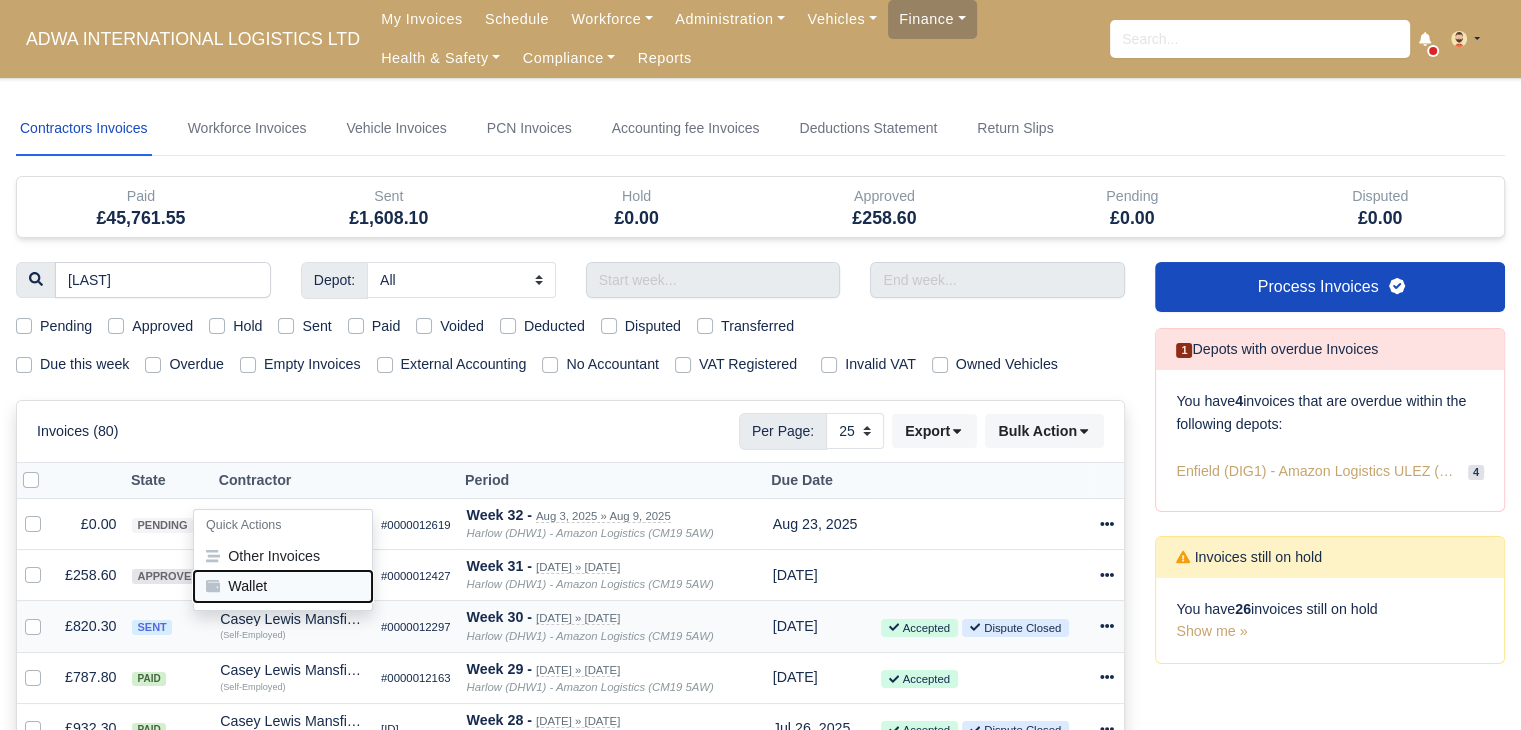 click on "Wallet" at bounding box center (283, 586) 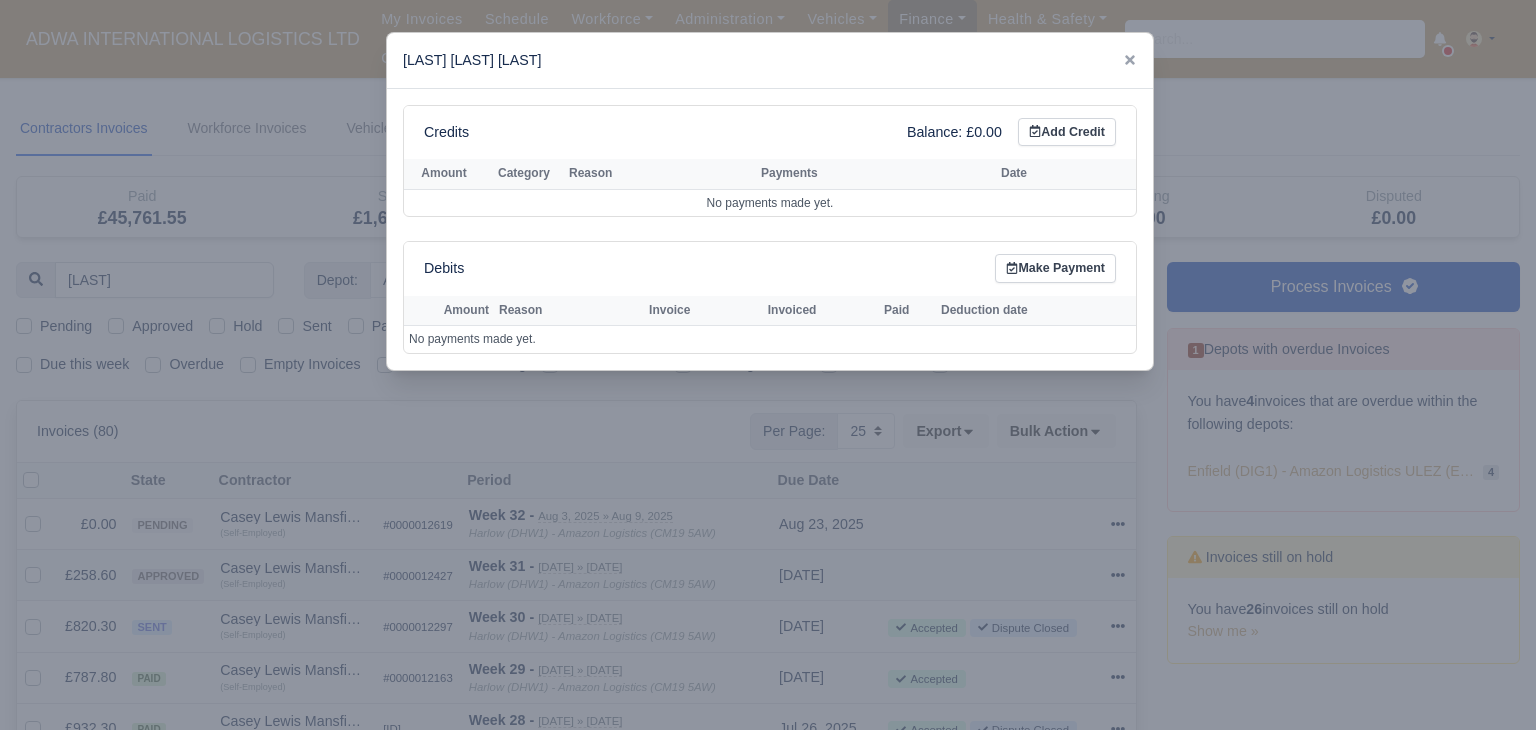 click at bounding box center (768, 365) 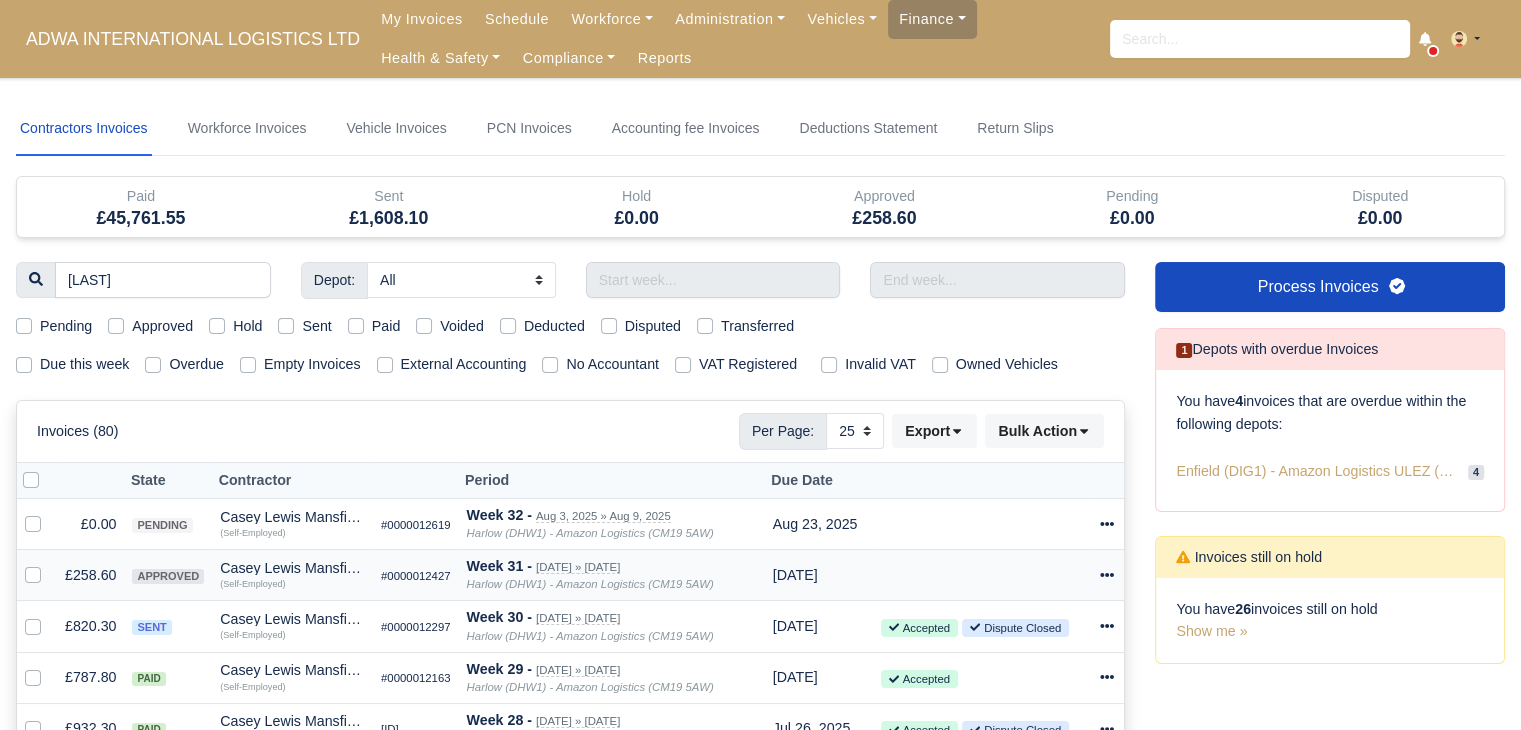click on "Casey Lewis Mansfield" at bounding box center [292, 568] 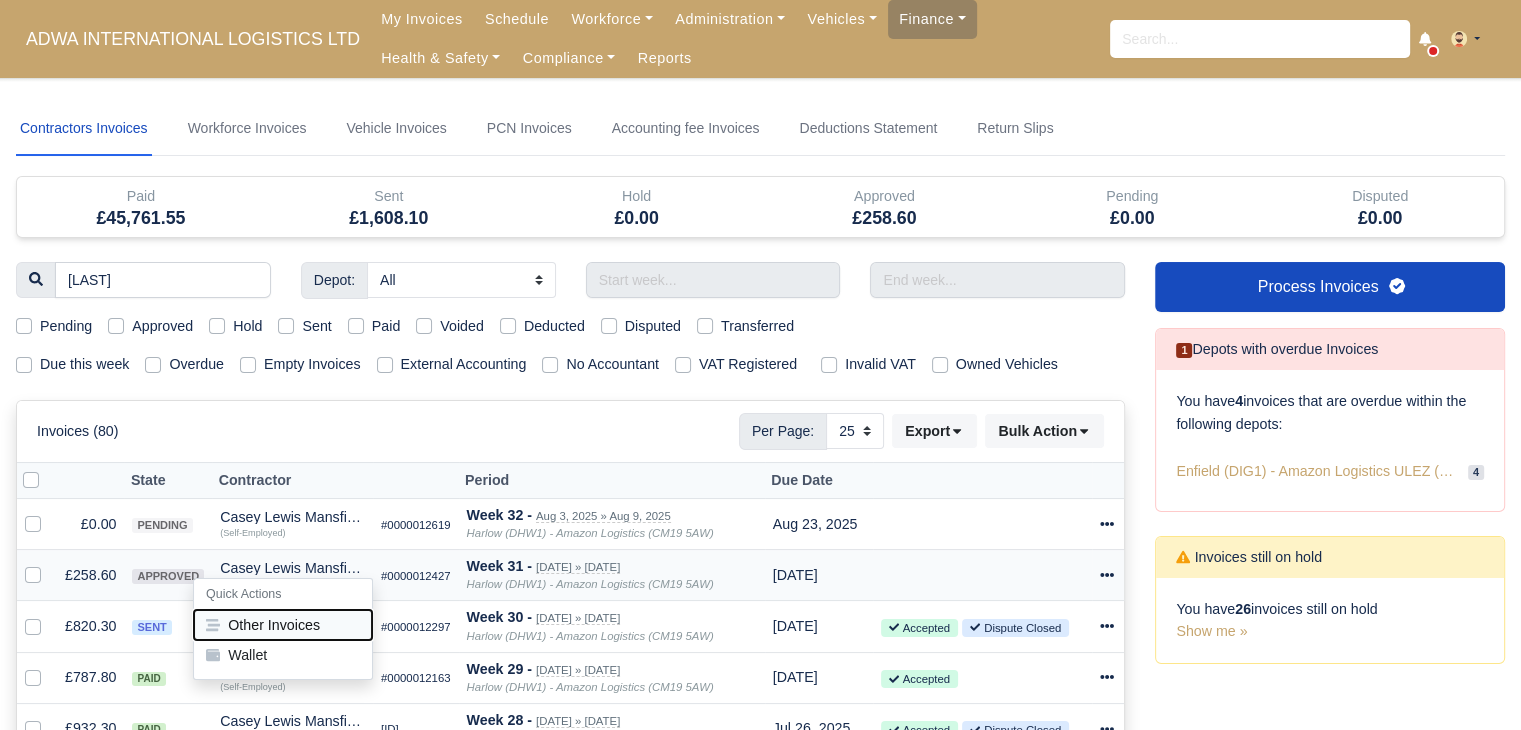click on "Other Invoices" at bounding box center [283, 625] 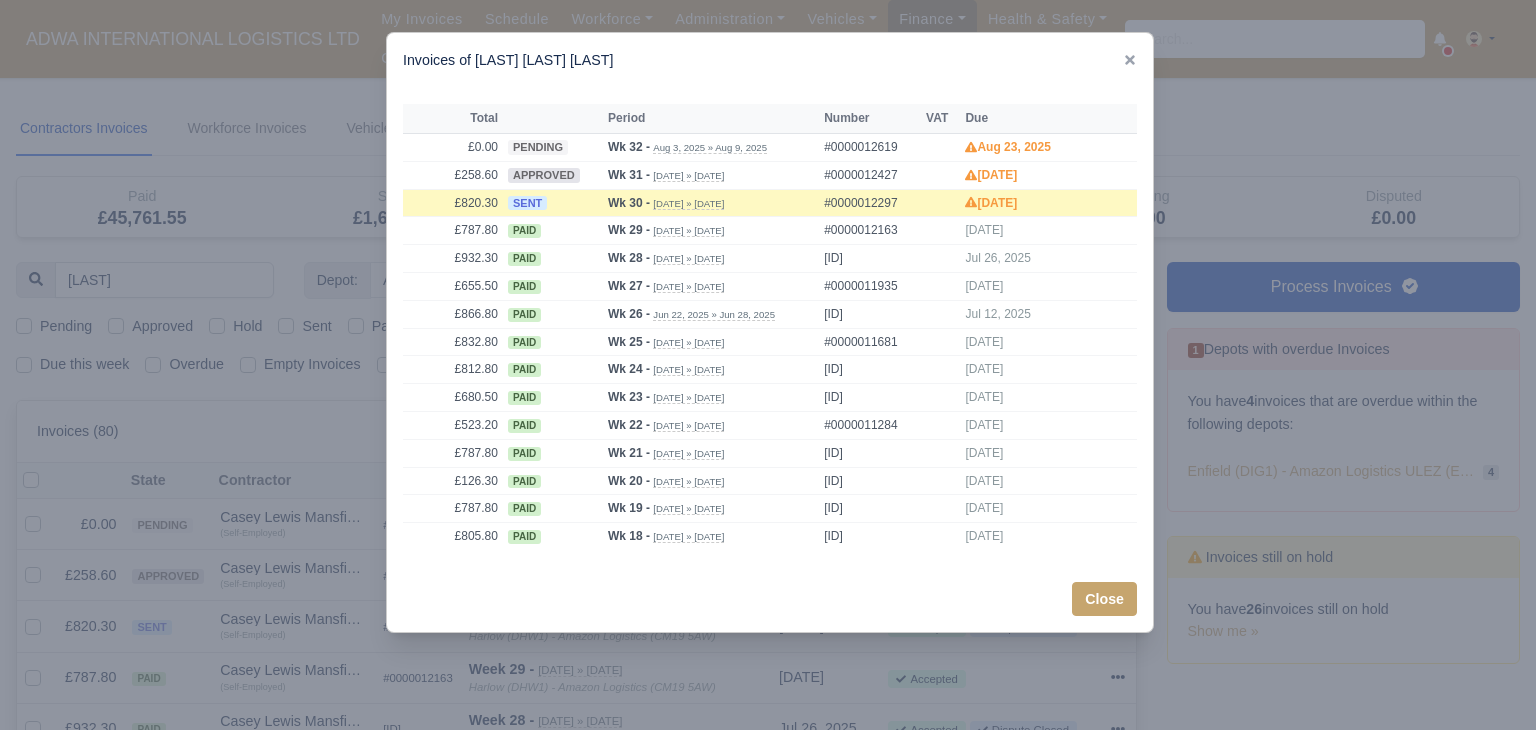 click at bounding box center [768, 365] 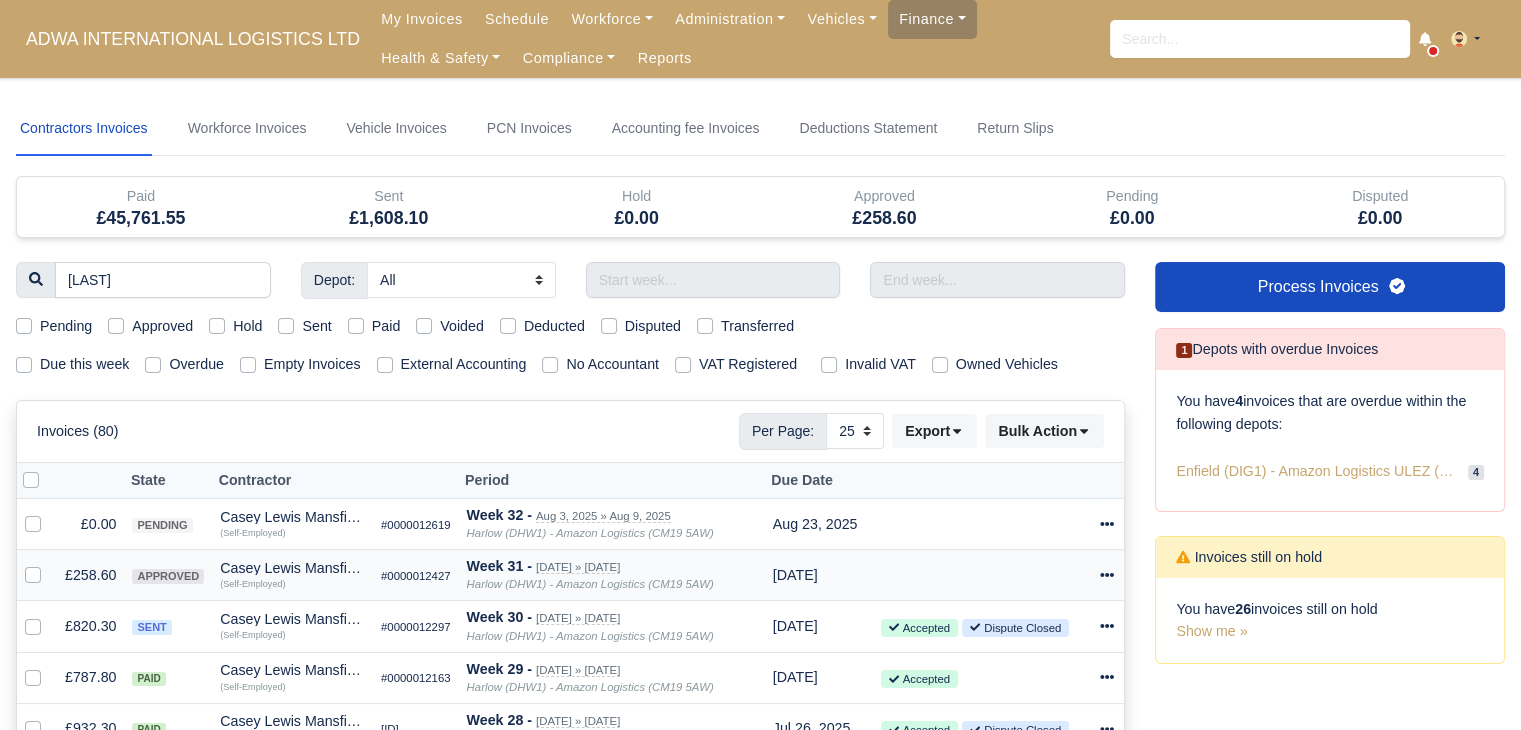 click 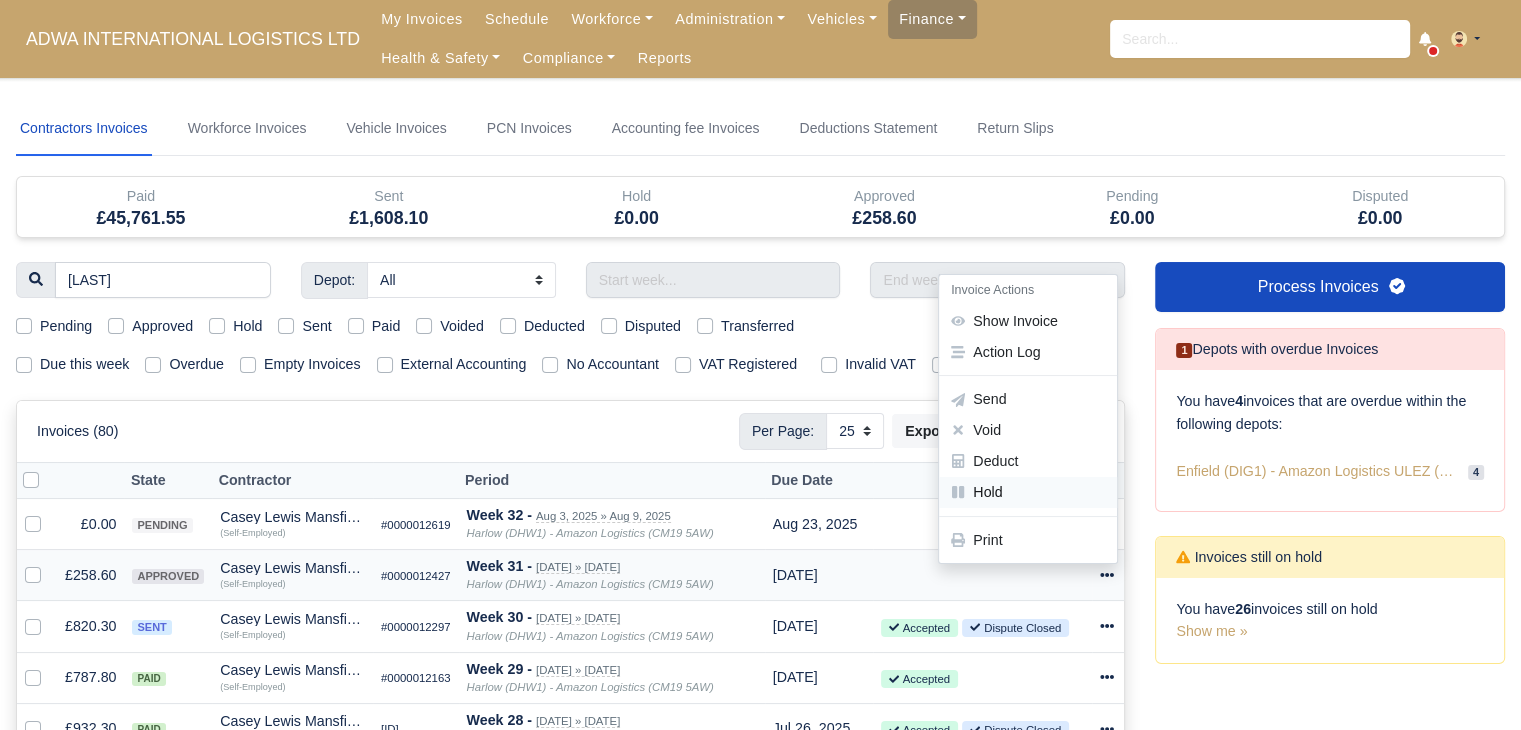 click on "Hold" at bounding box center (1028, 492) 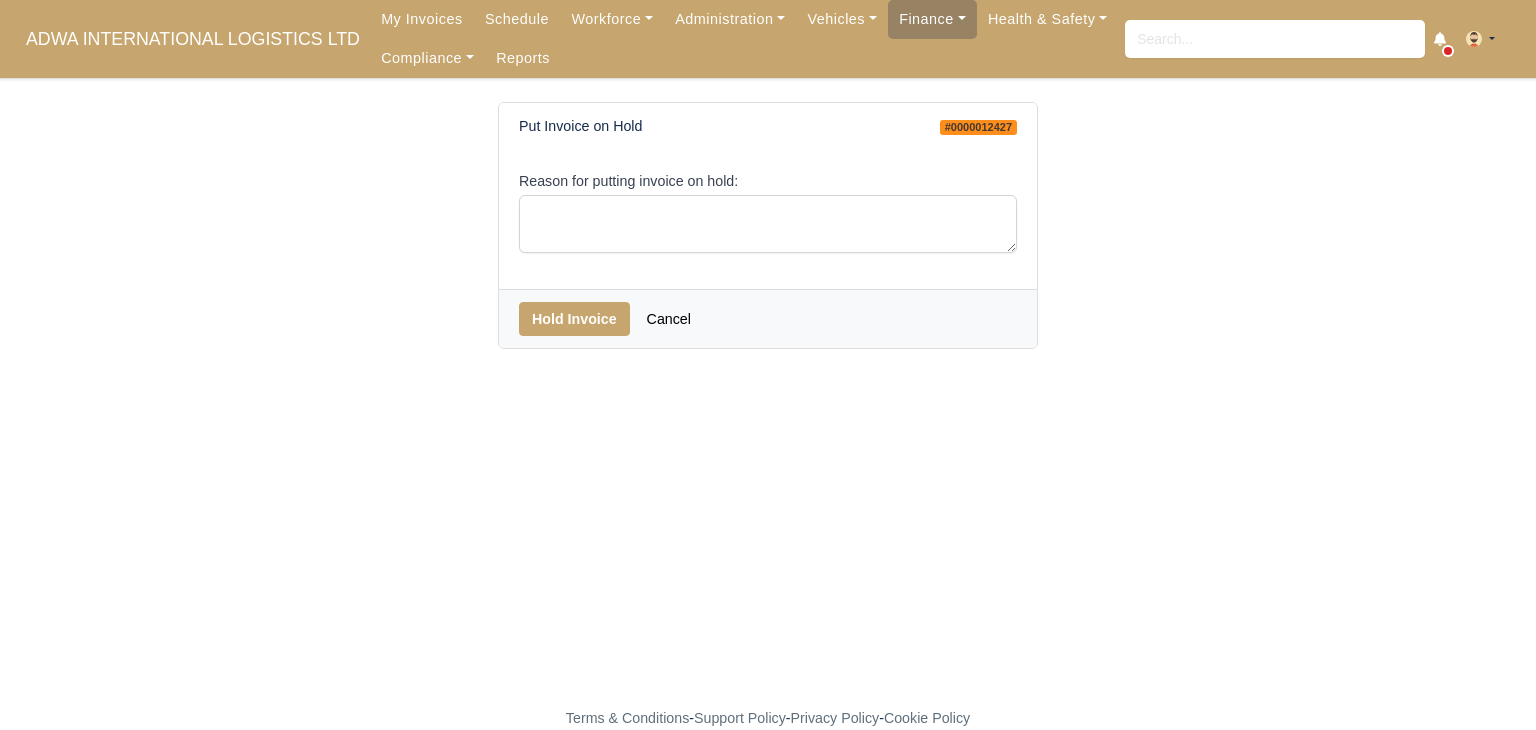 scroll, scrollTop: 0, scrollLeft: 0, axis: both 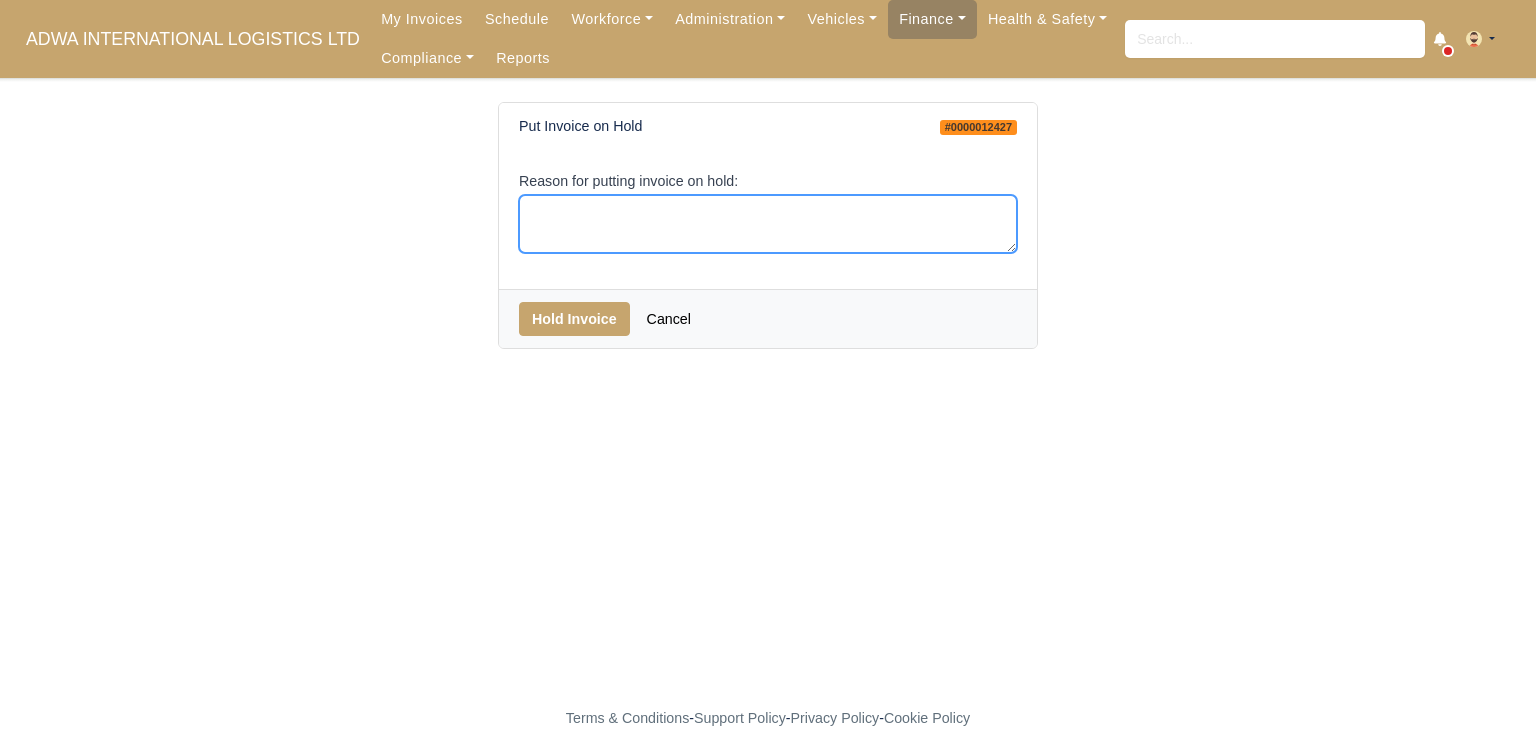 click on "Reason for putting invoice on hold:" at bounding box center [768, 224] 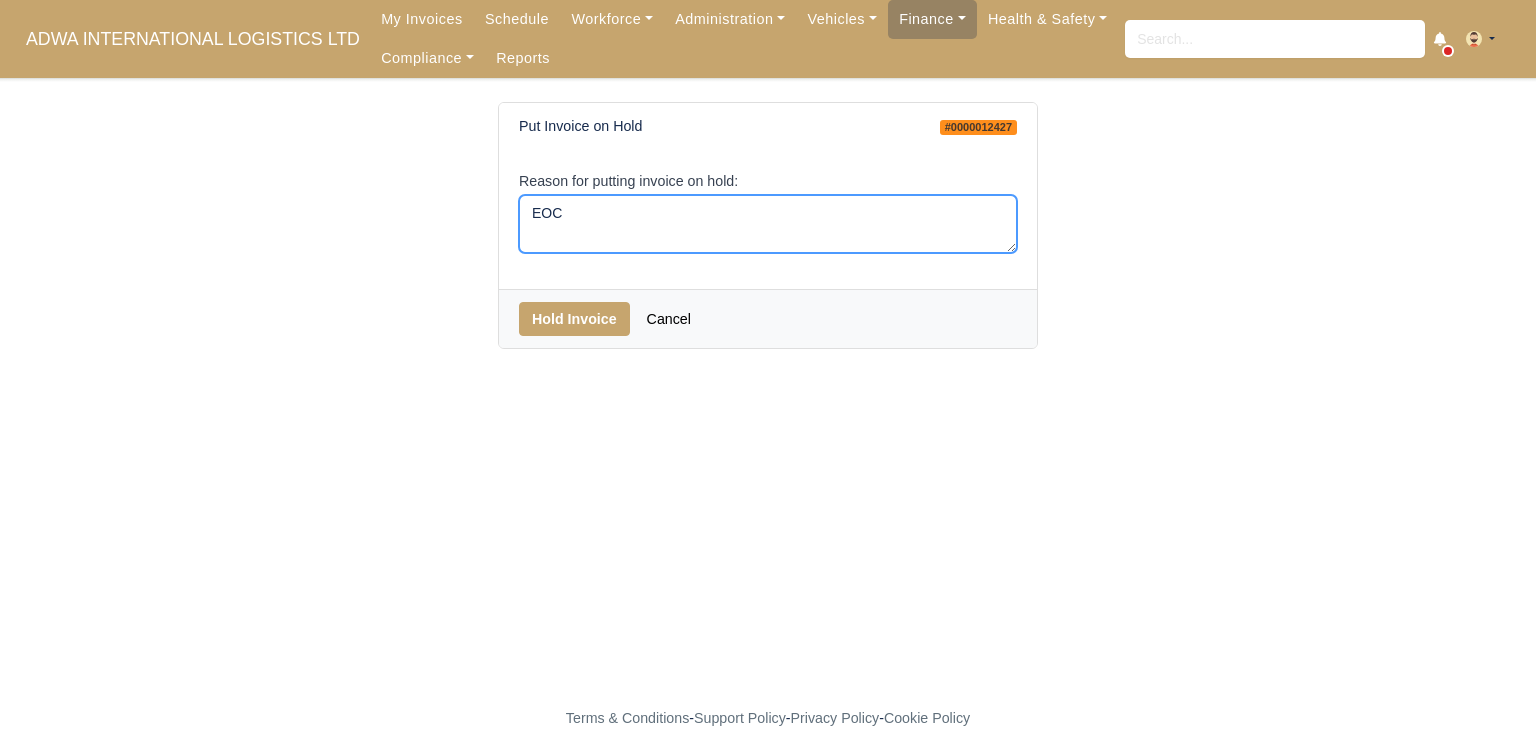 type on "EOC" 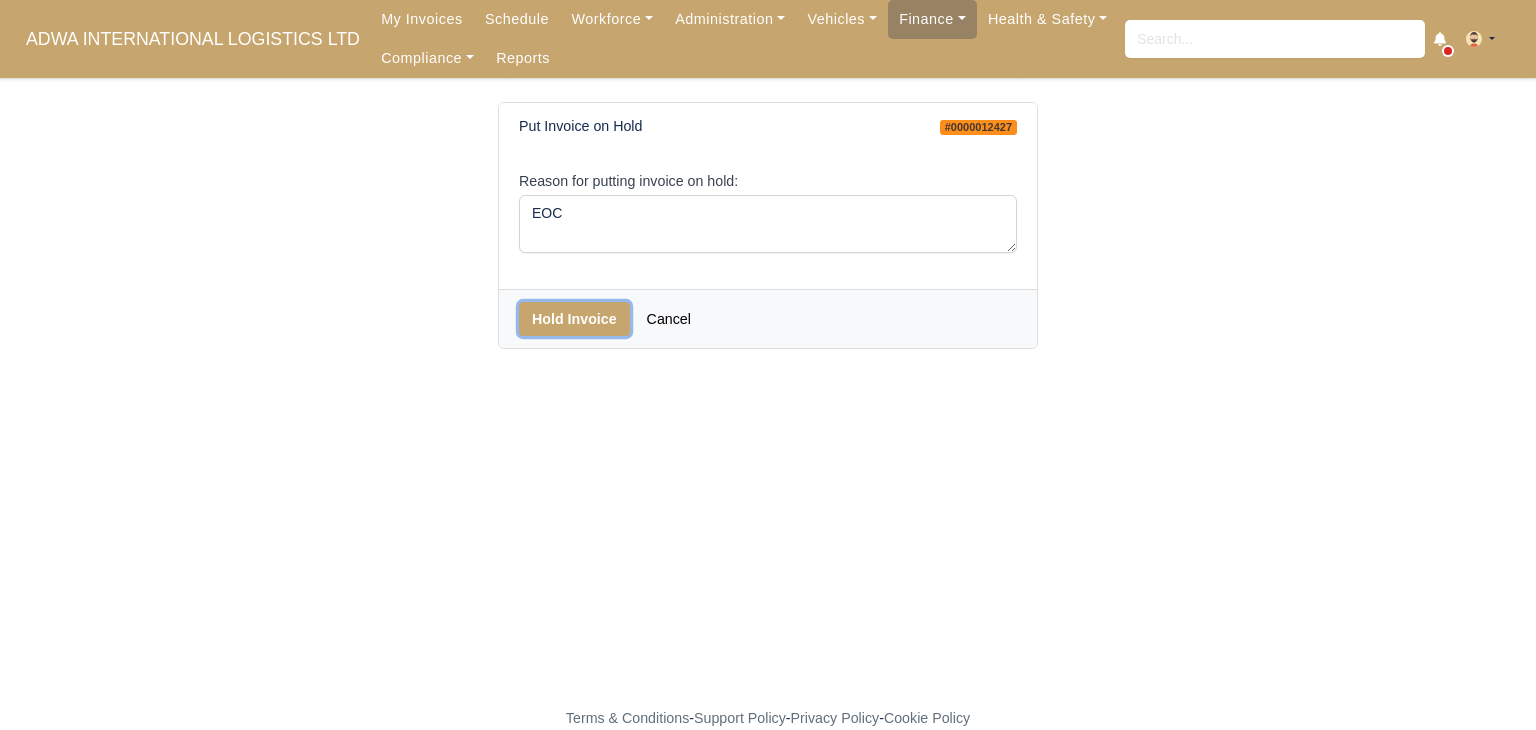 click on "Hold Invoice" at bounding box center (574, 319) 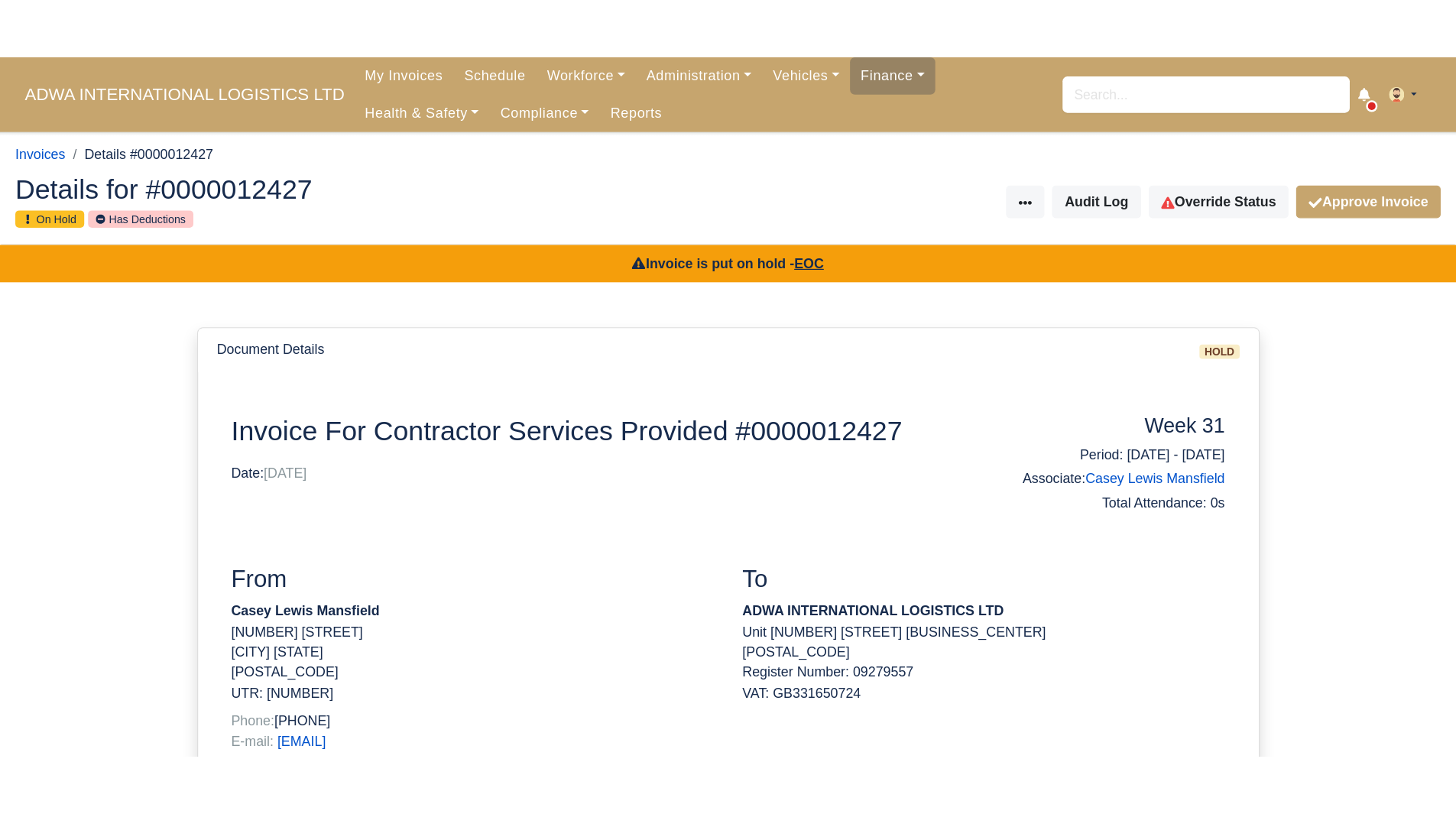 scroll, scrollTop: 0, scrollLeft: 0, axis: both 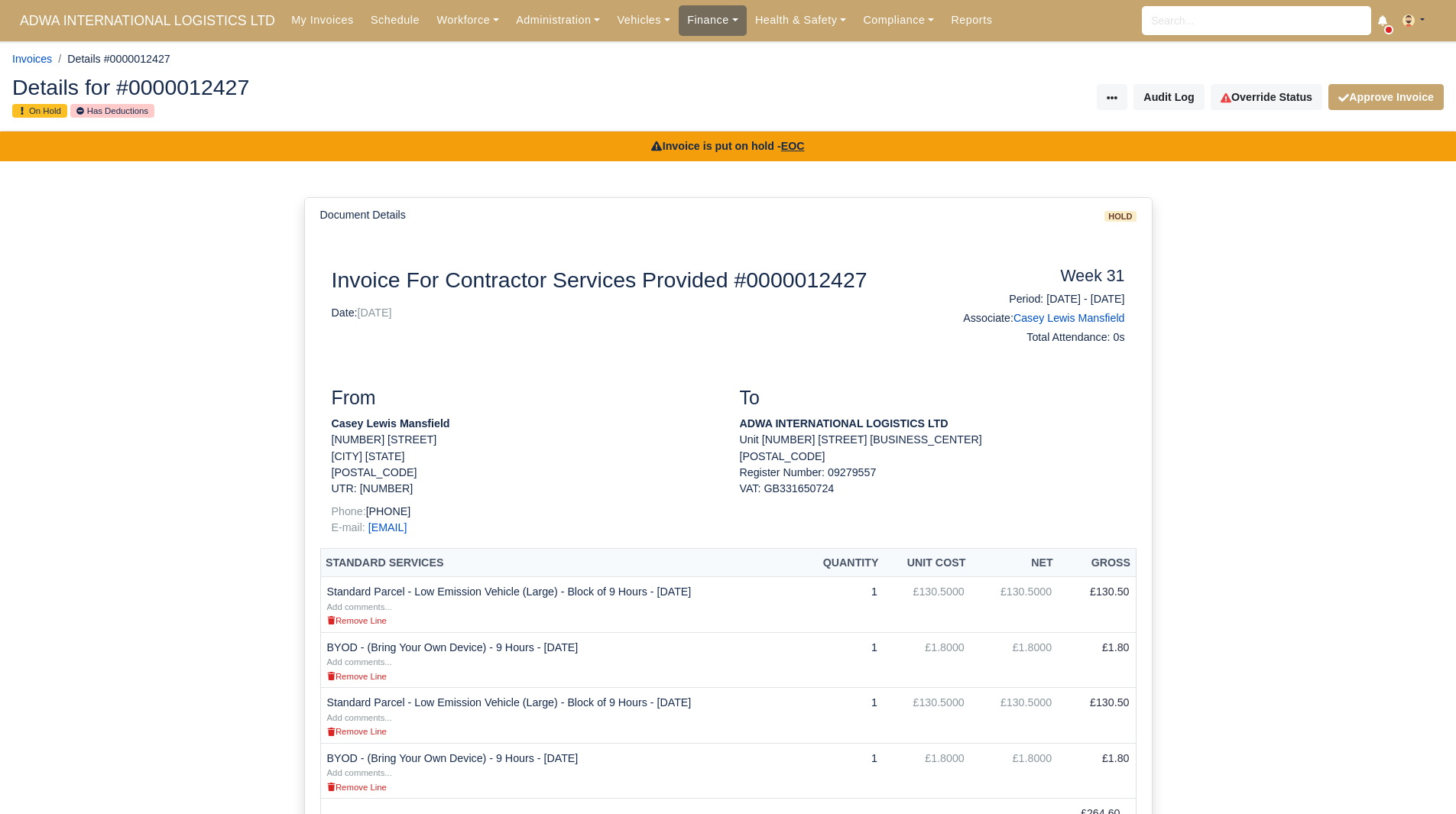 click on "Finance" at bounding box center (712, 20) 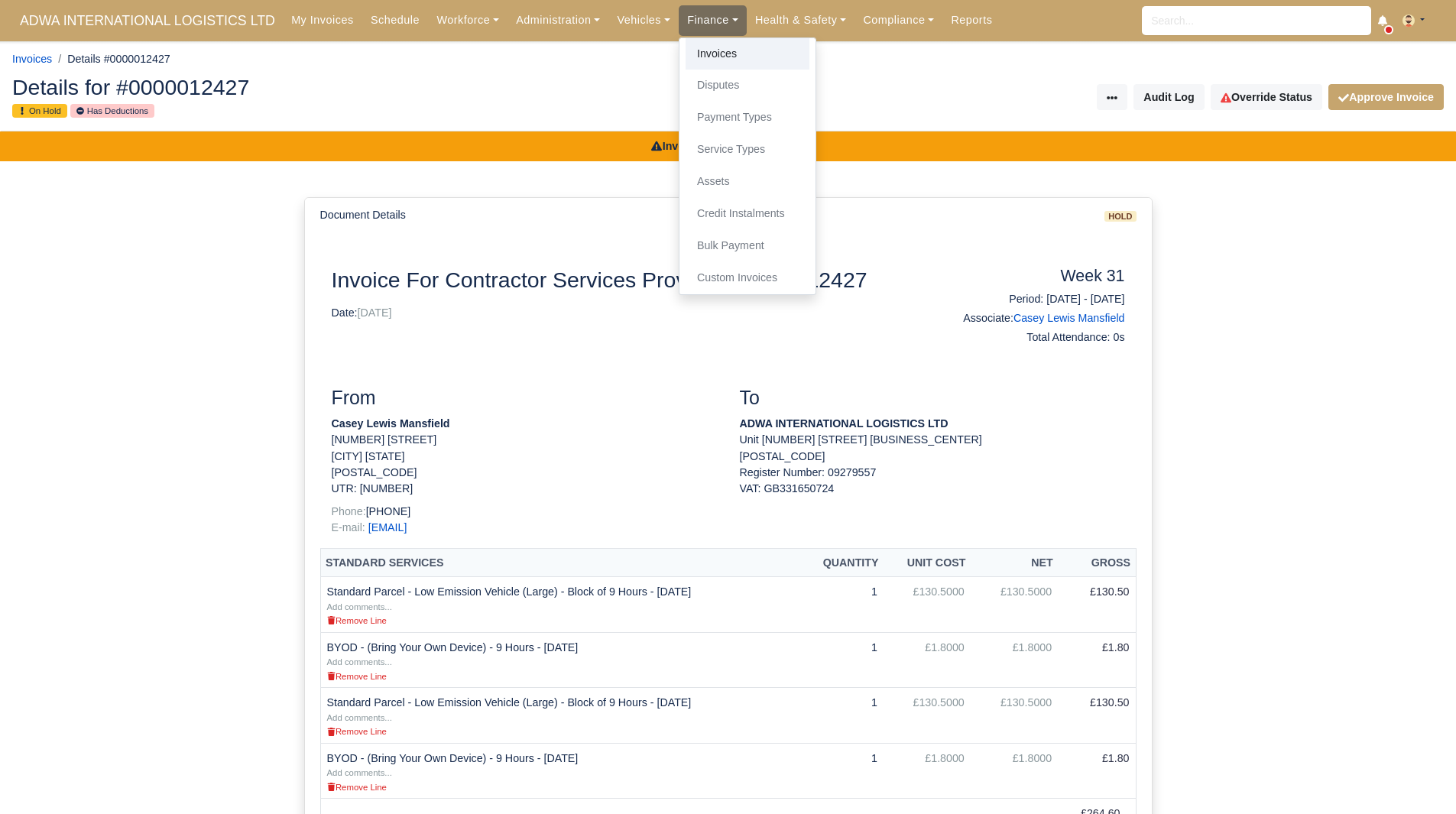 click on "Invoices" at bounding box center (747, 54) 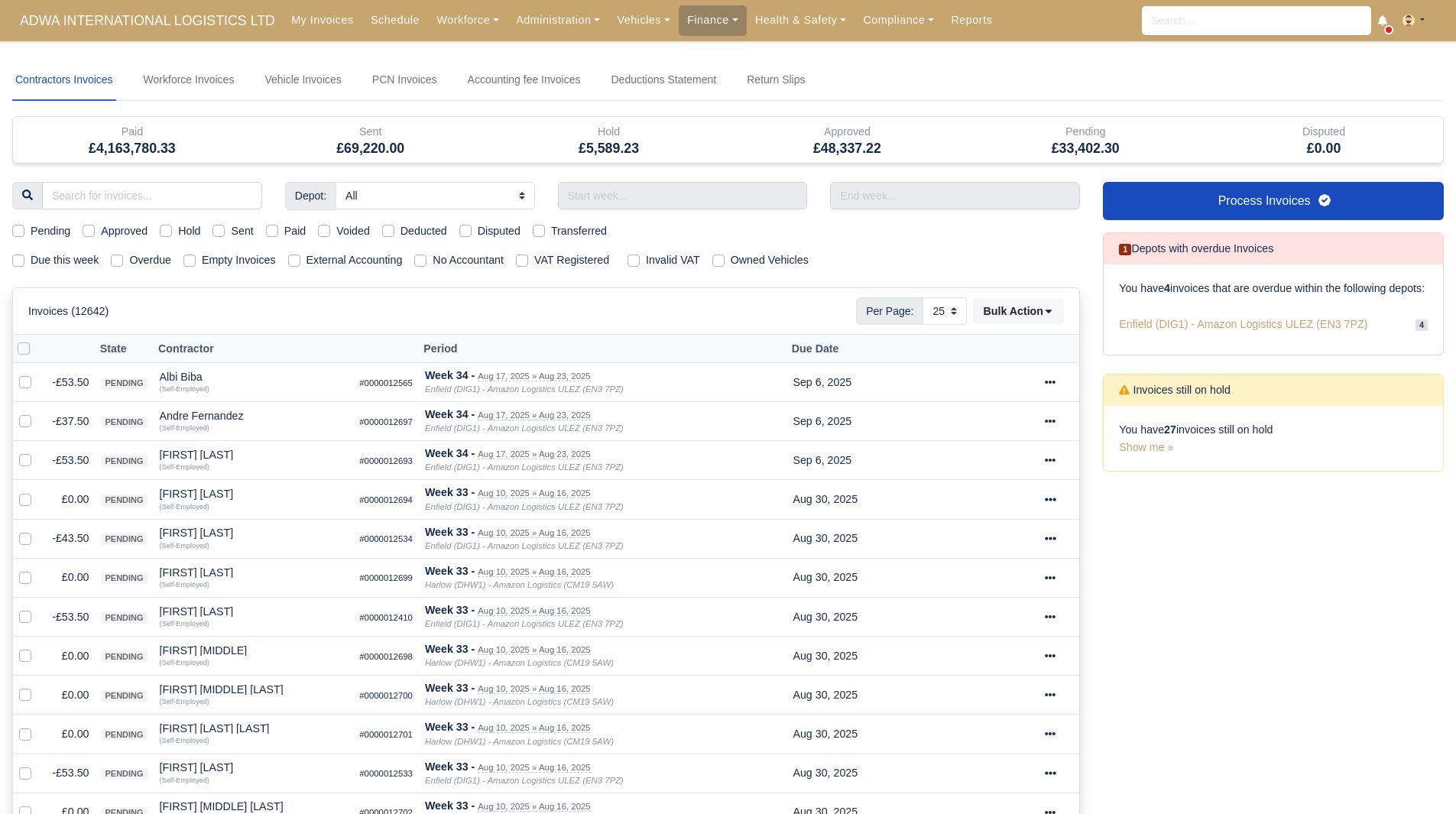 select on "25" 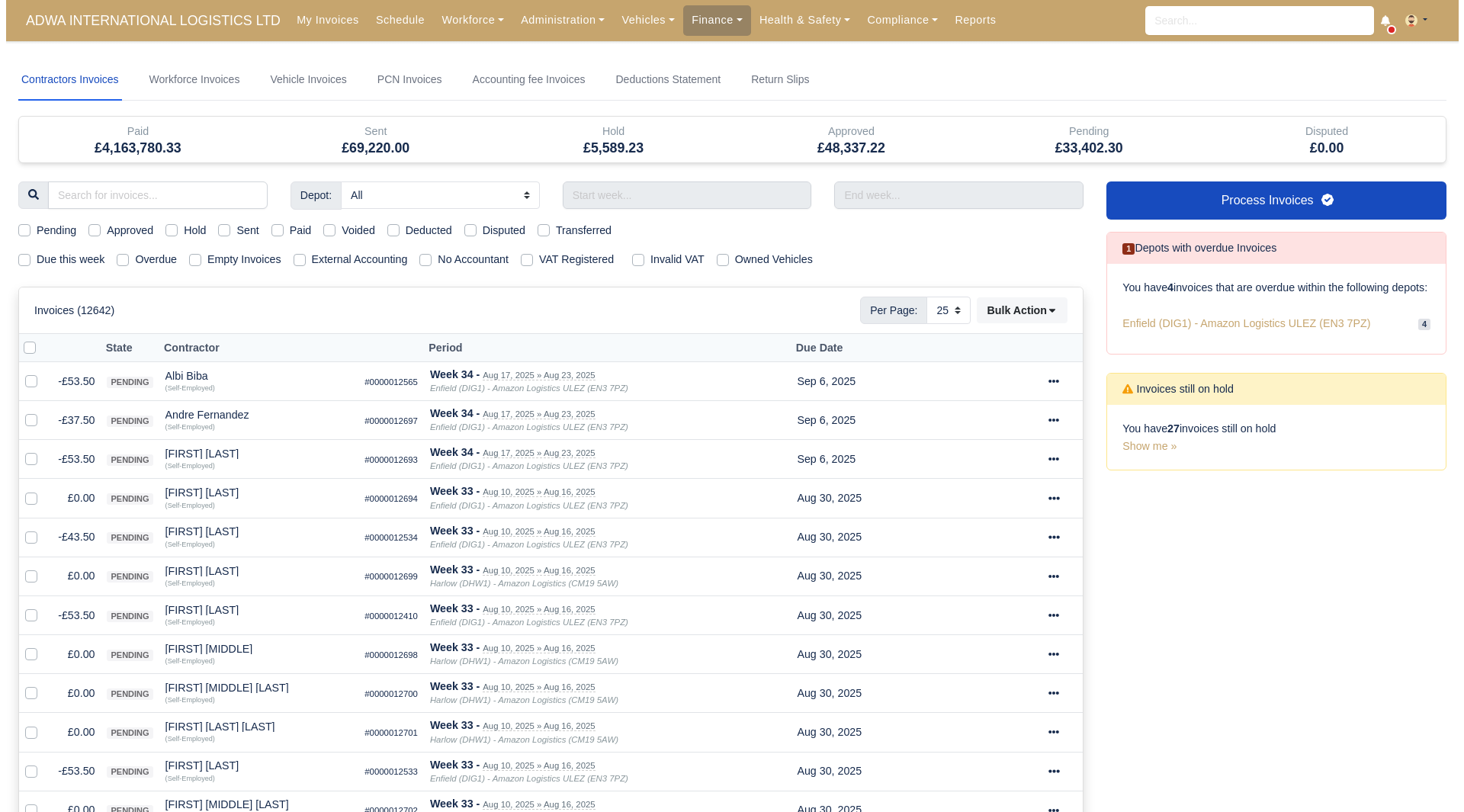 scroll, scrollTop: 0, scrollLeft: 0, axis: both 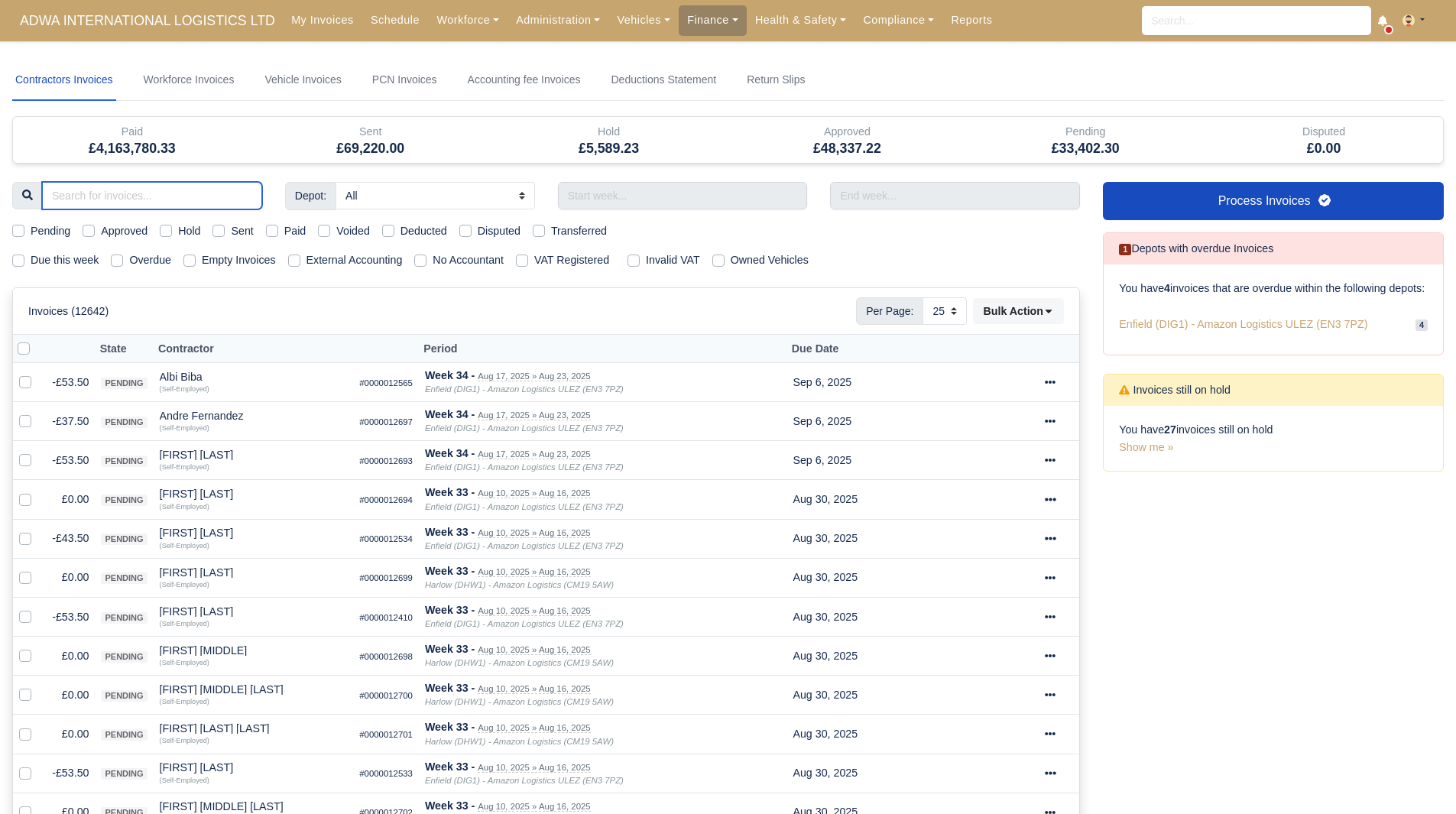 click at bounding box center (152, 196) 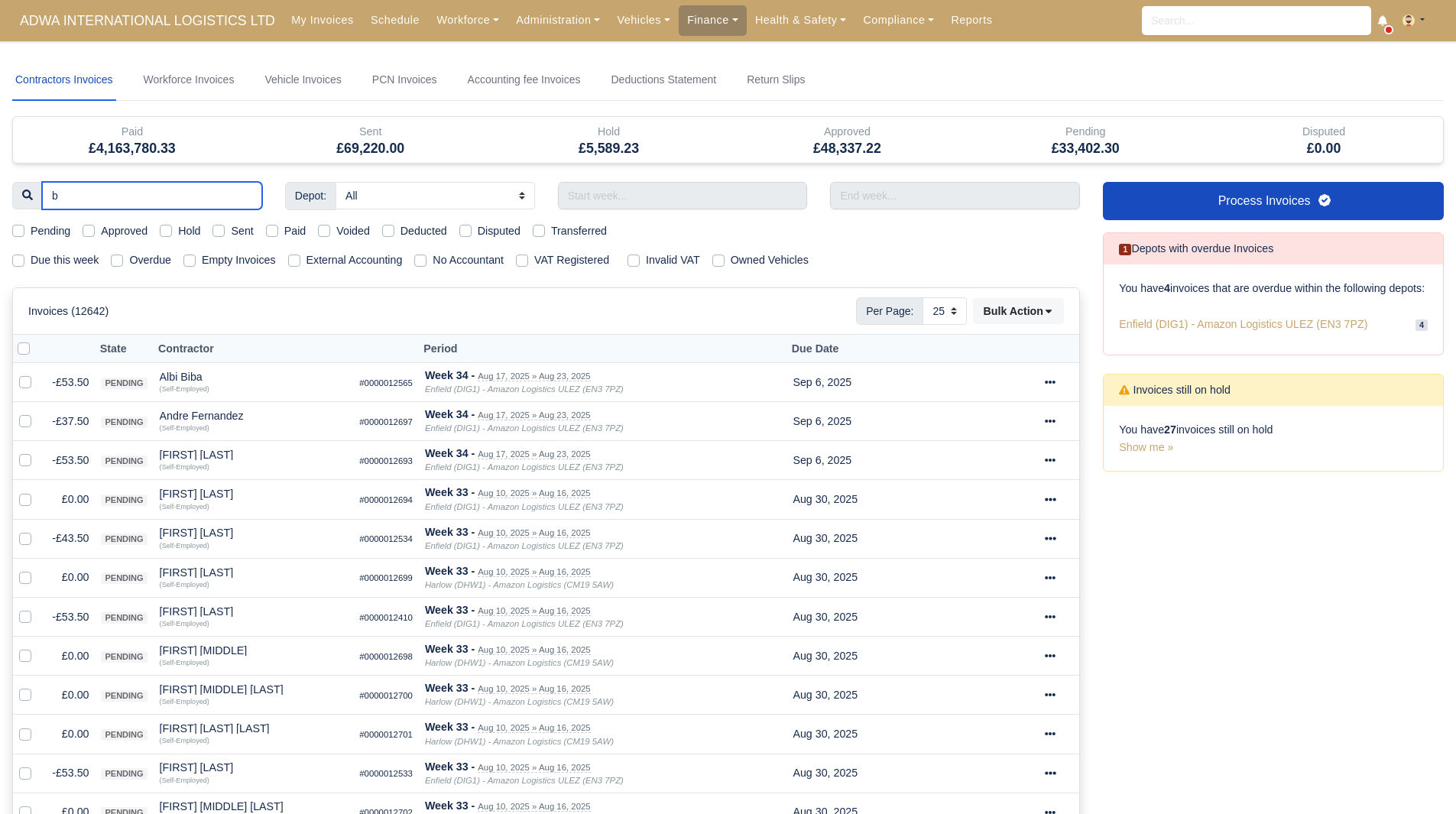 click on "b" at bounding box center (152, 196) 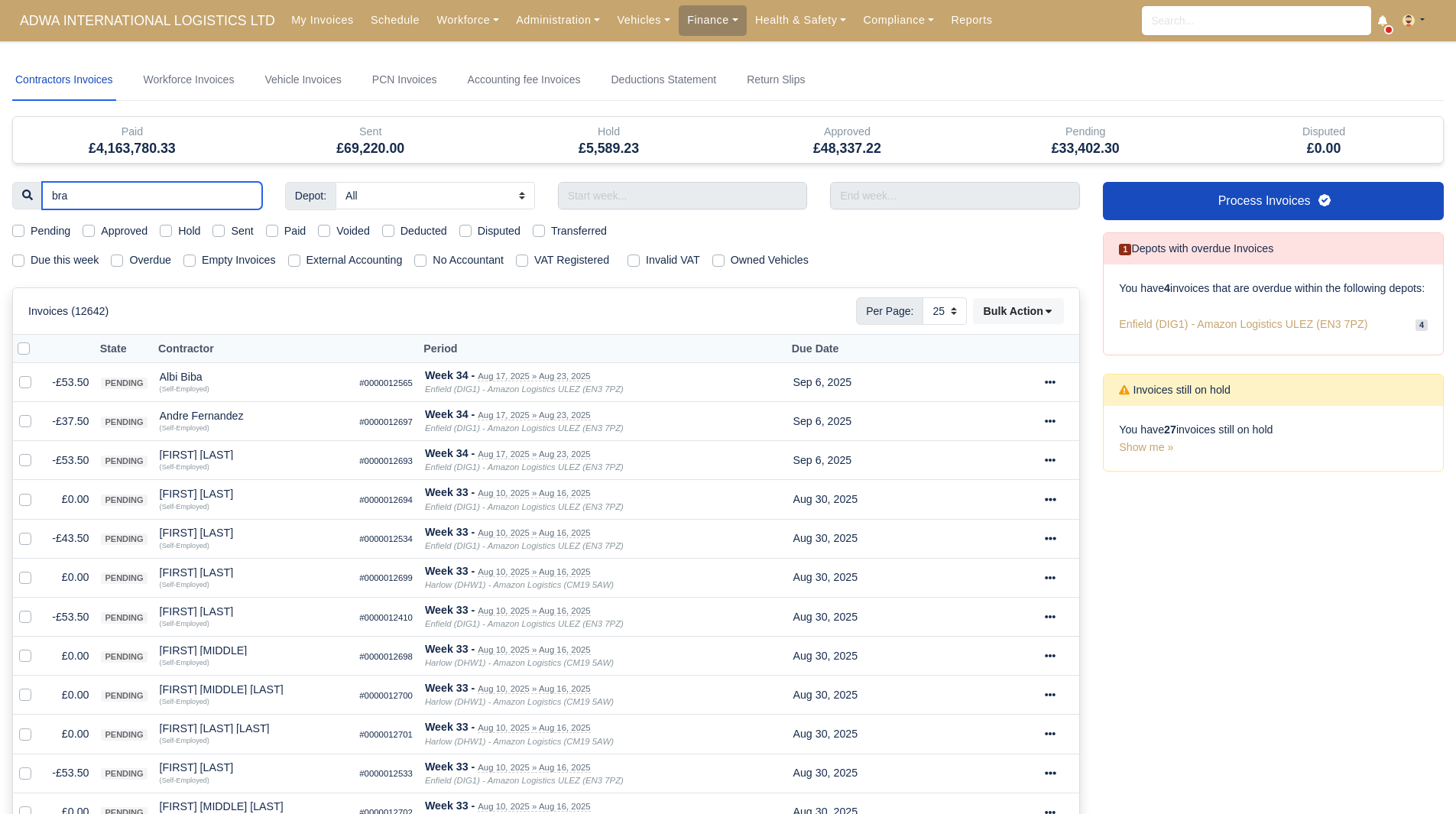 type on "bran" 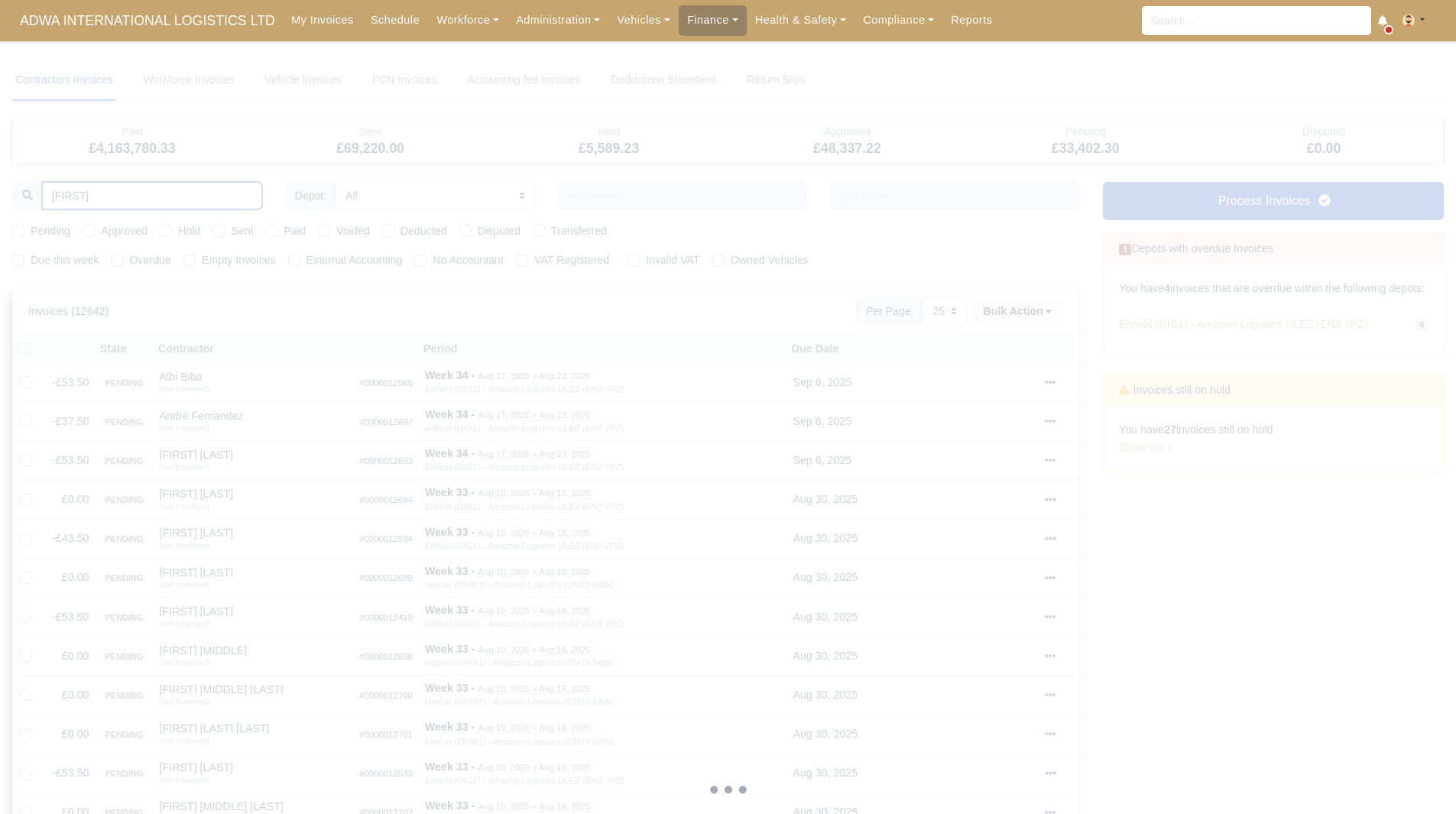 type 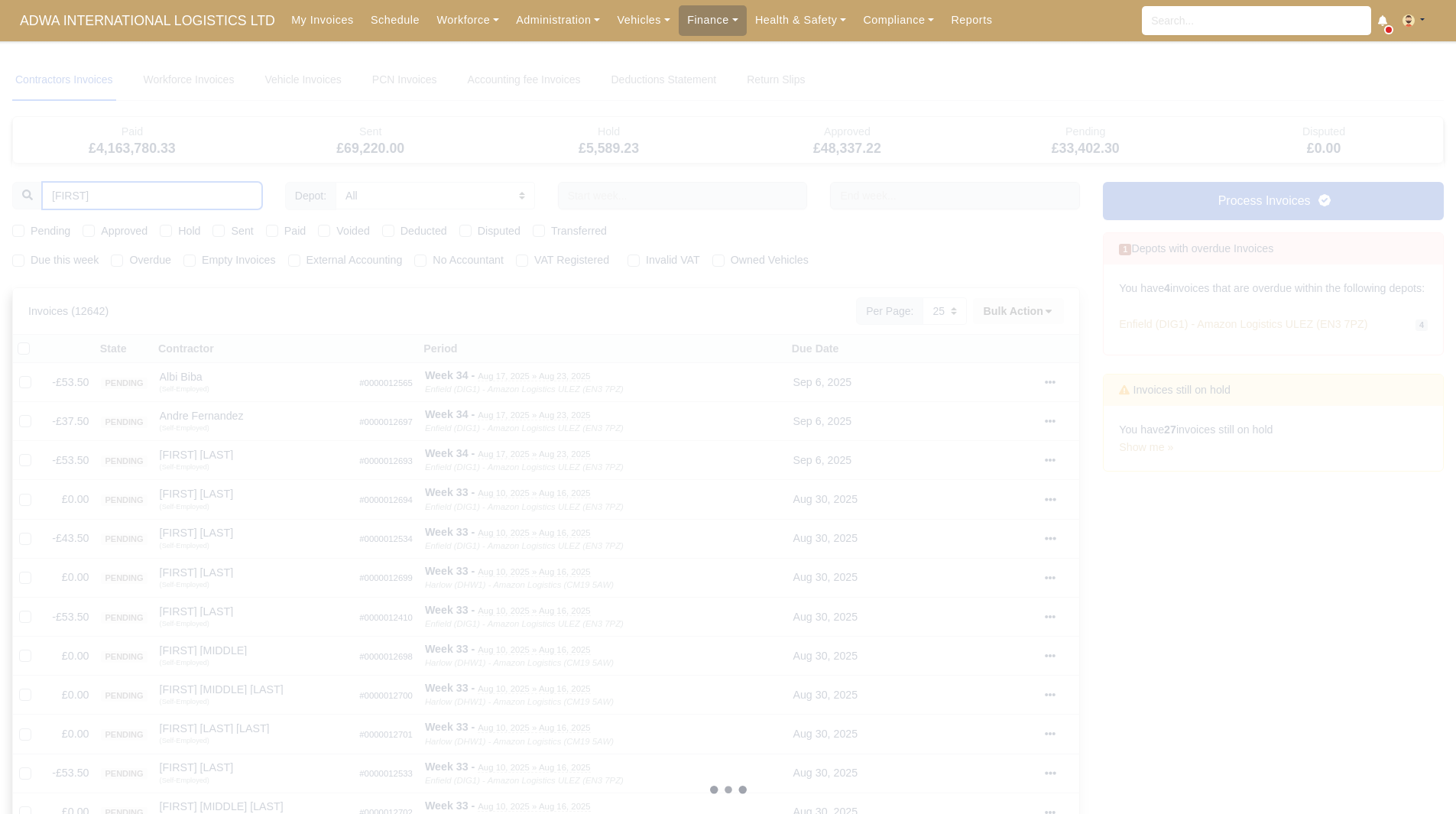 type 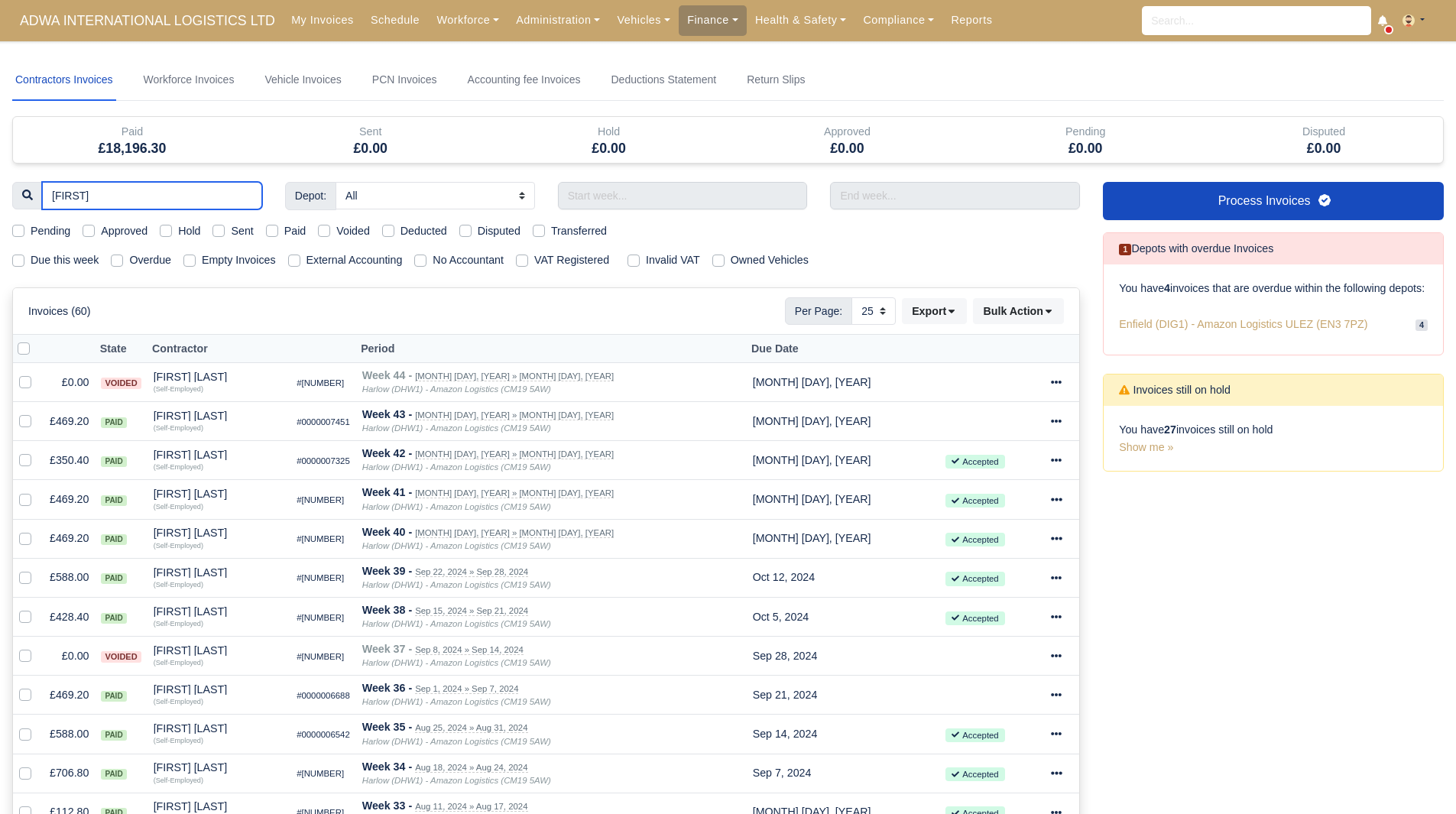 type on "bran" 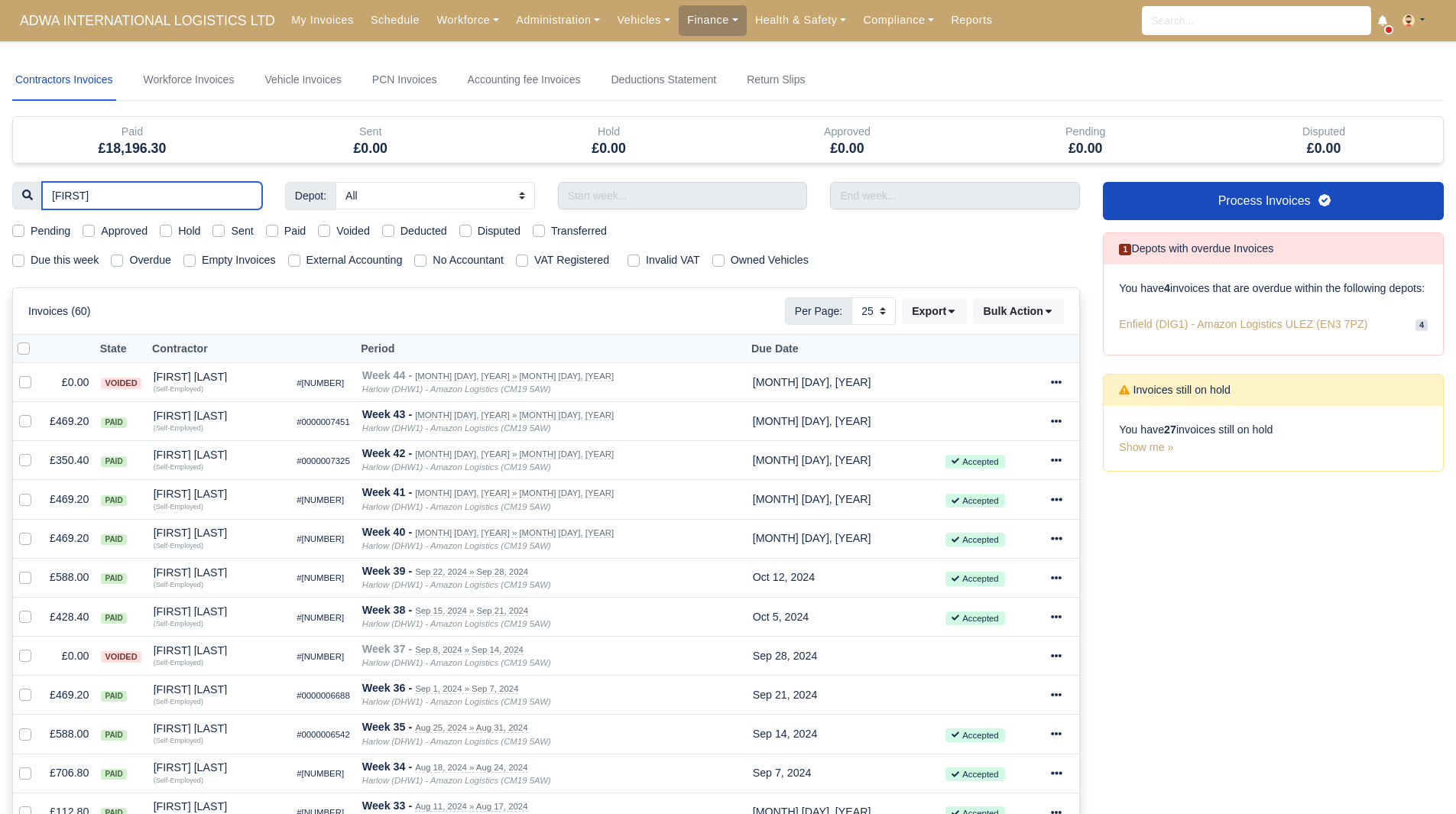 click on "bran" at bounding box center (152, 196) 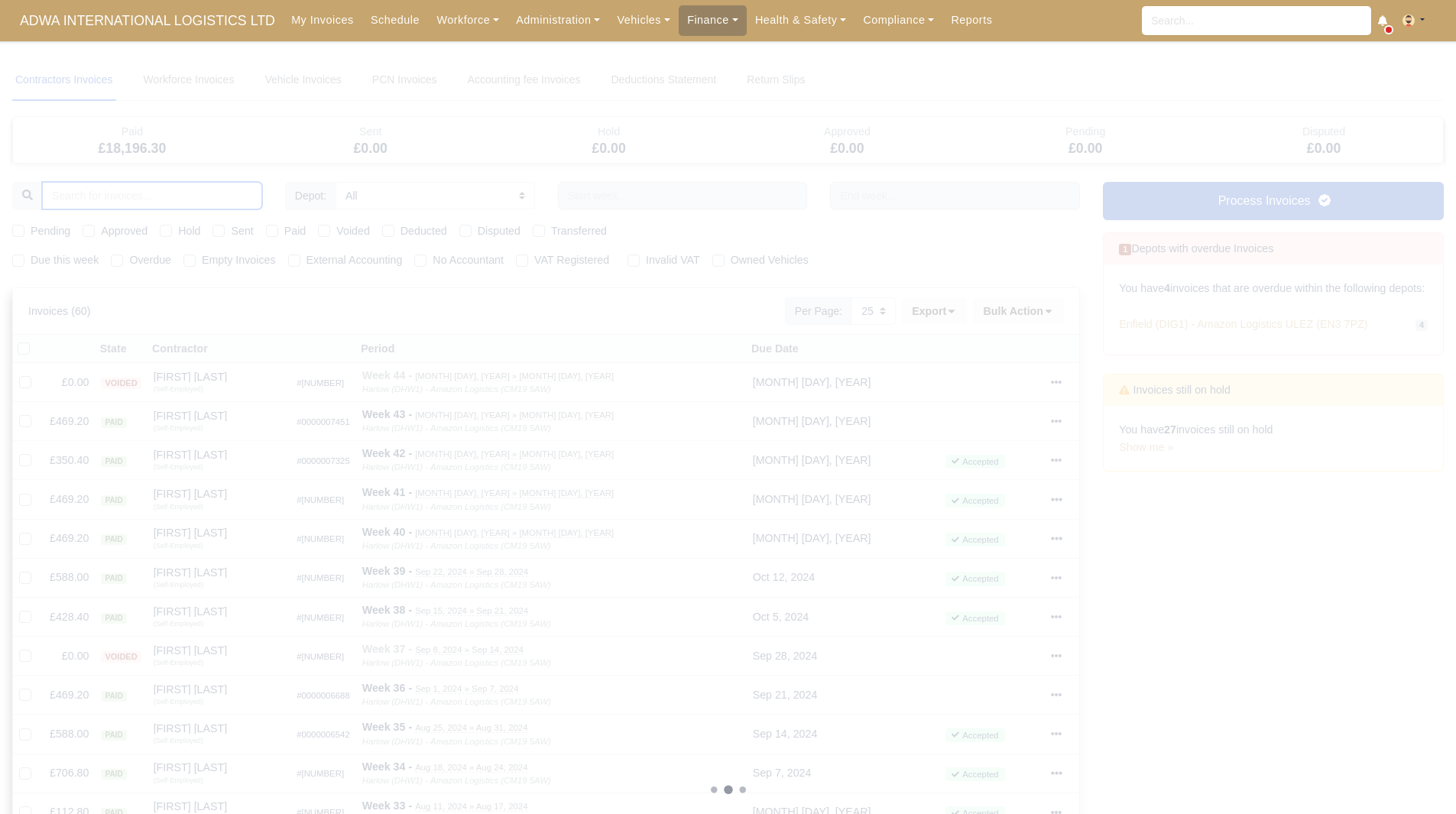 type 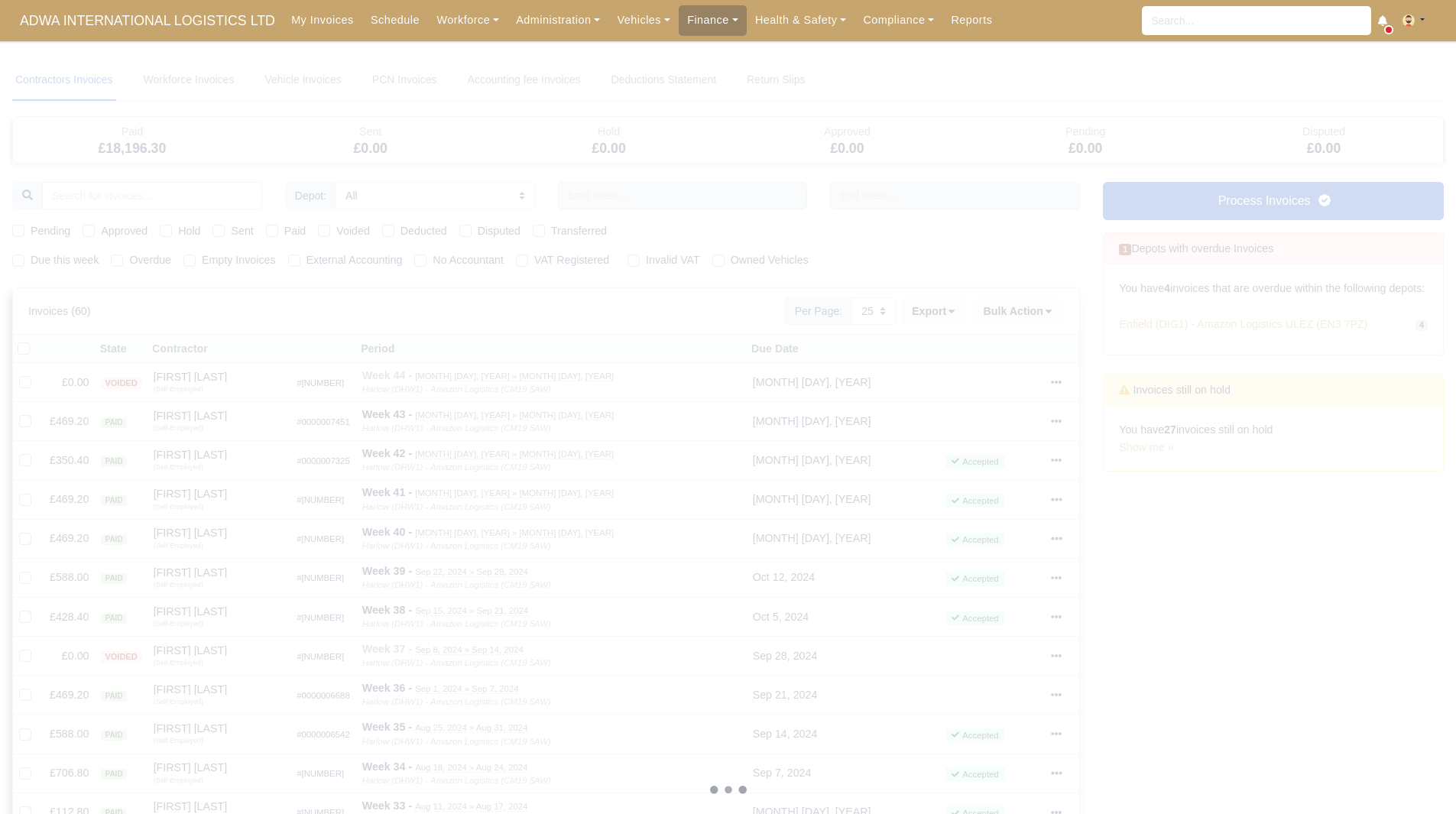 type 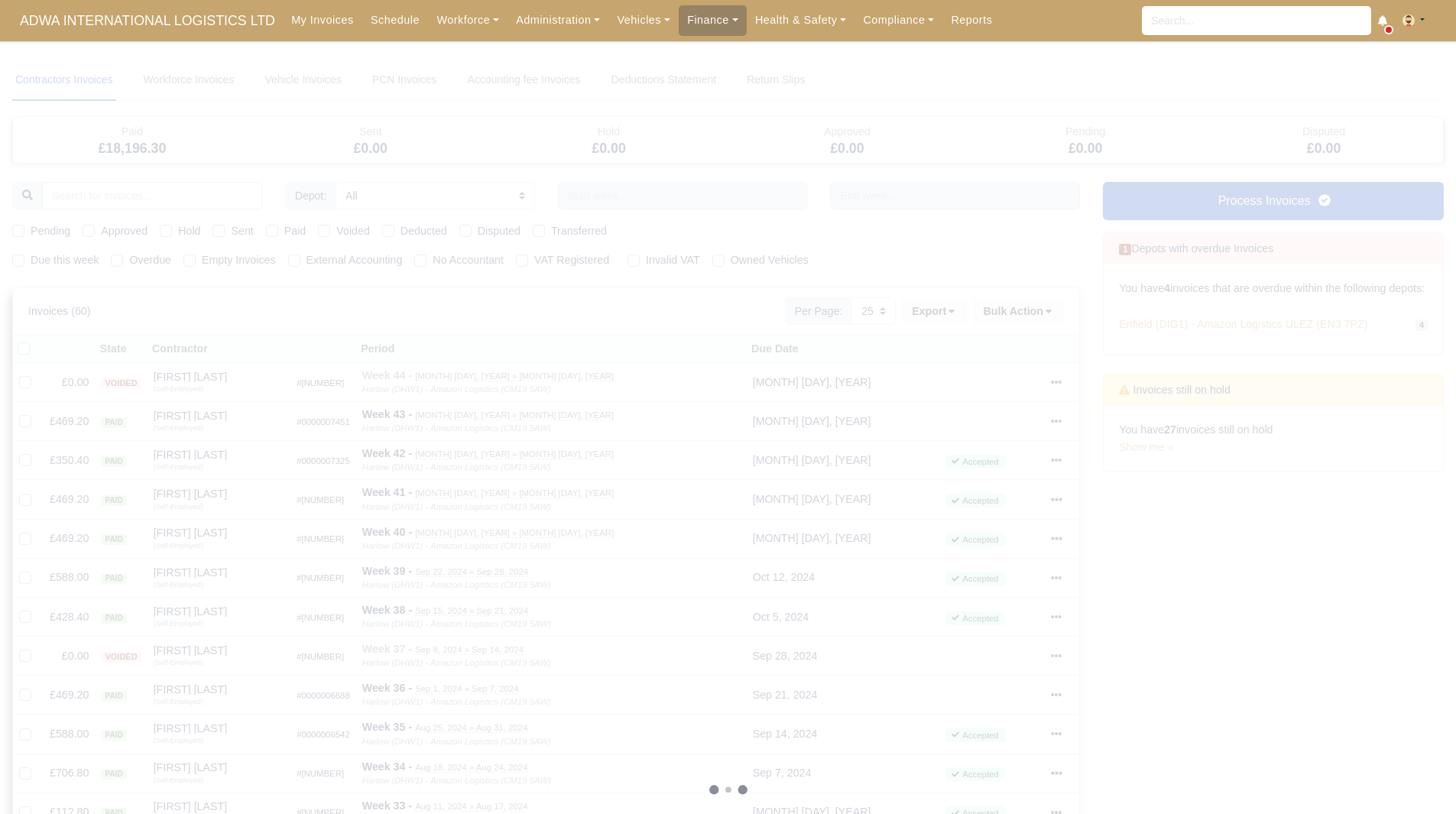 type 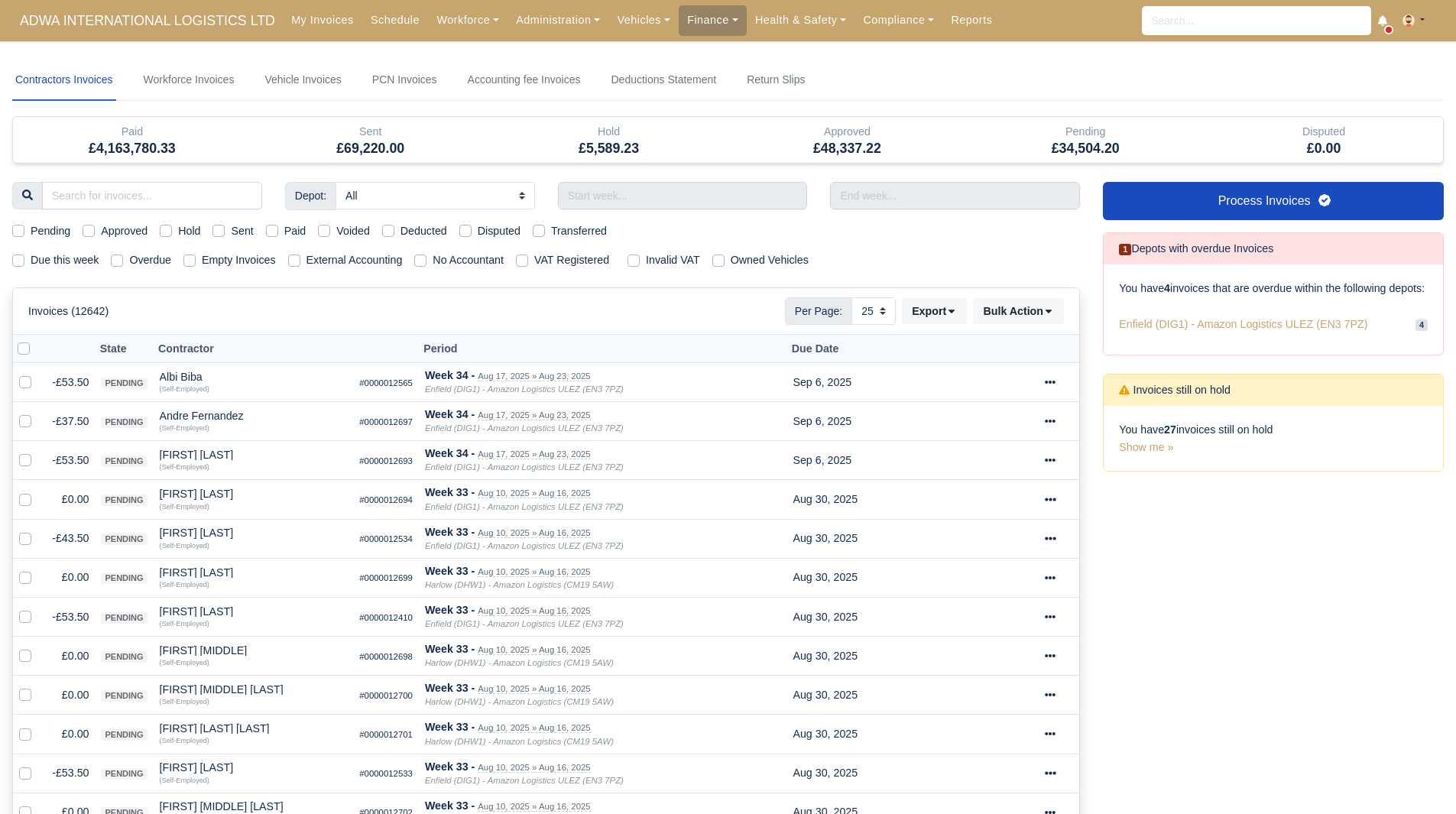 click on "Due this week" at bounding box center (64, 260) 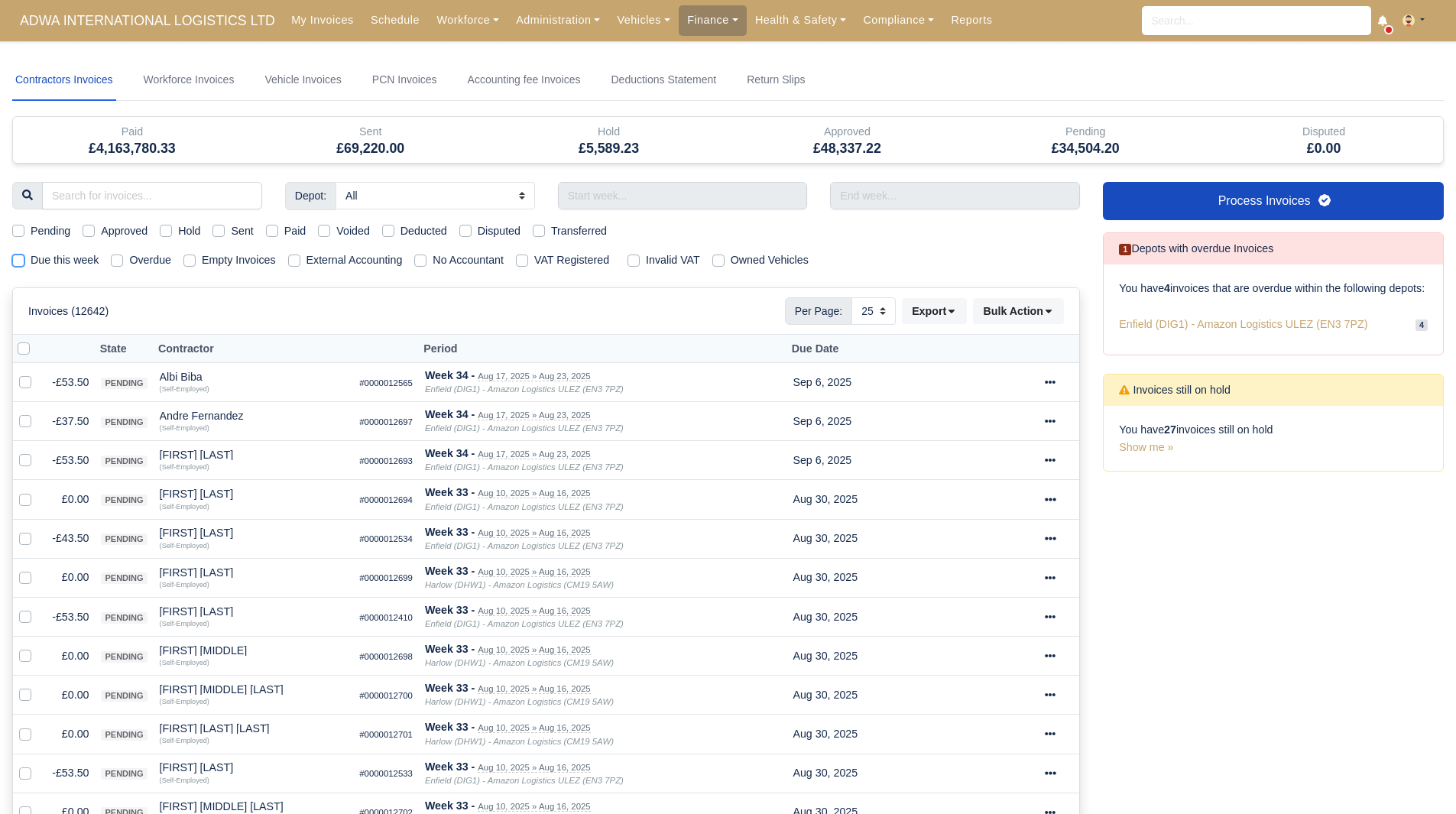 click on "Due this week" at bounding box center [18, 258] 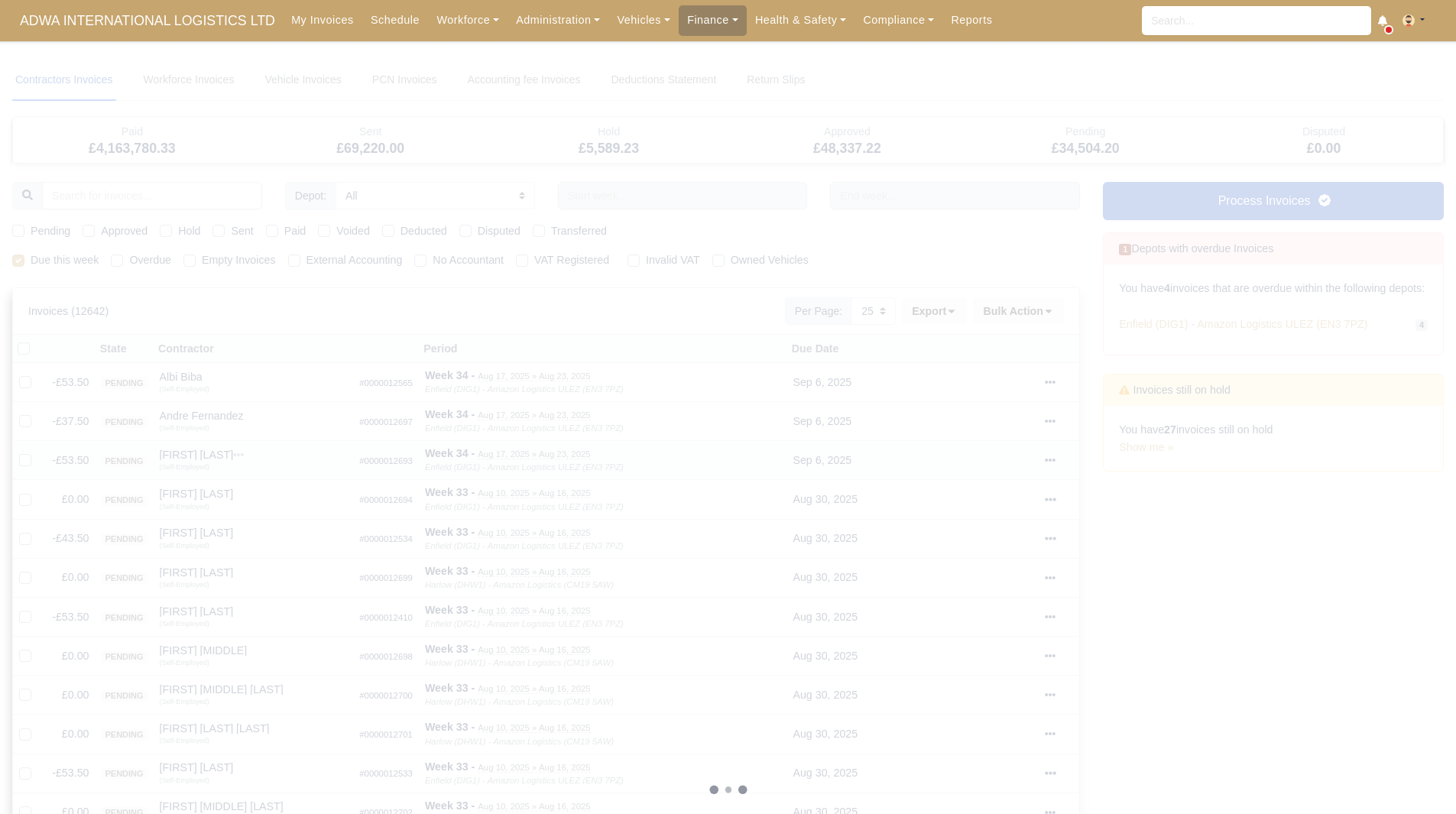 type 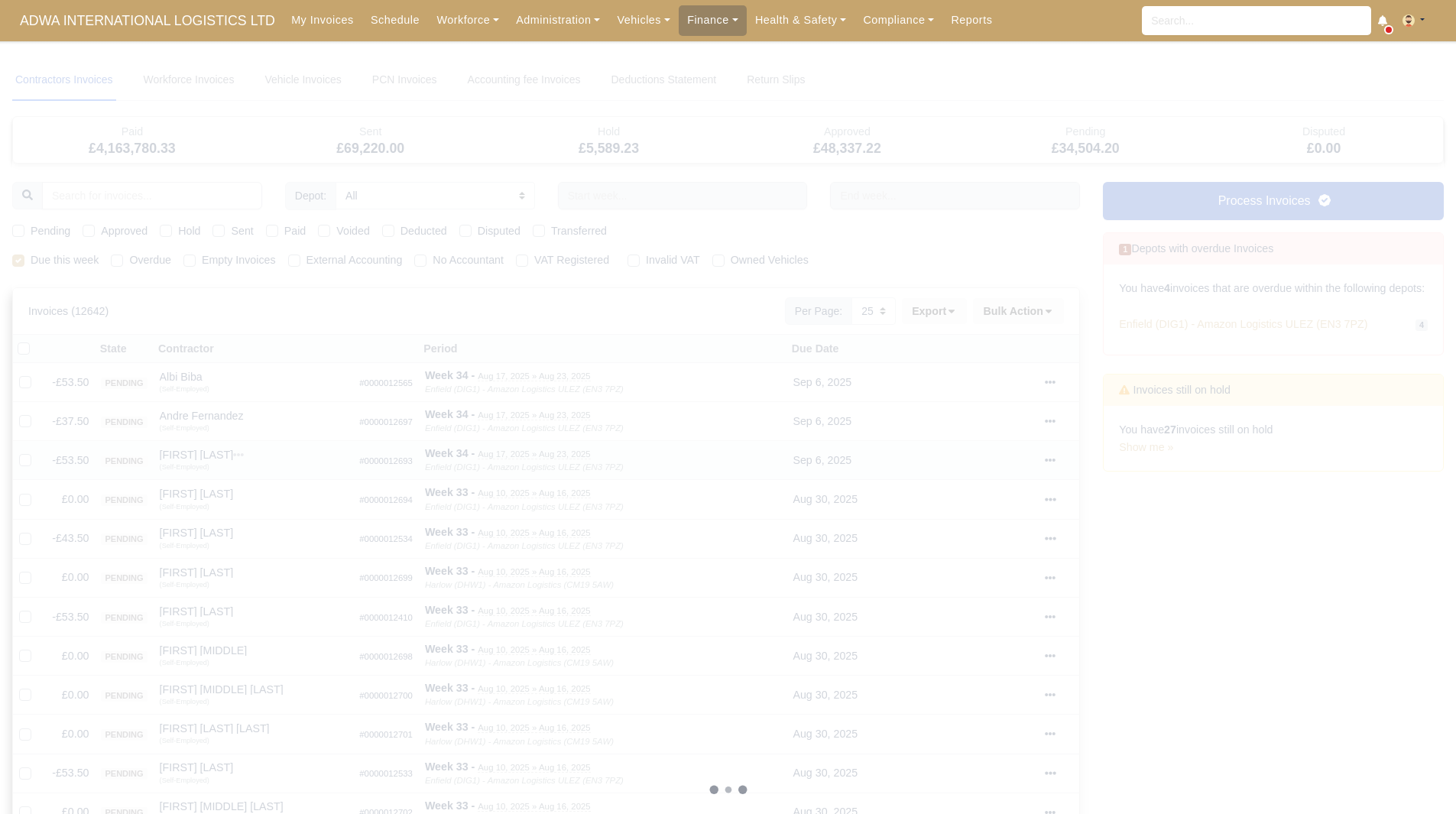 type 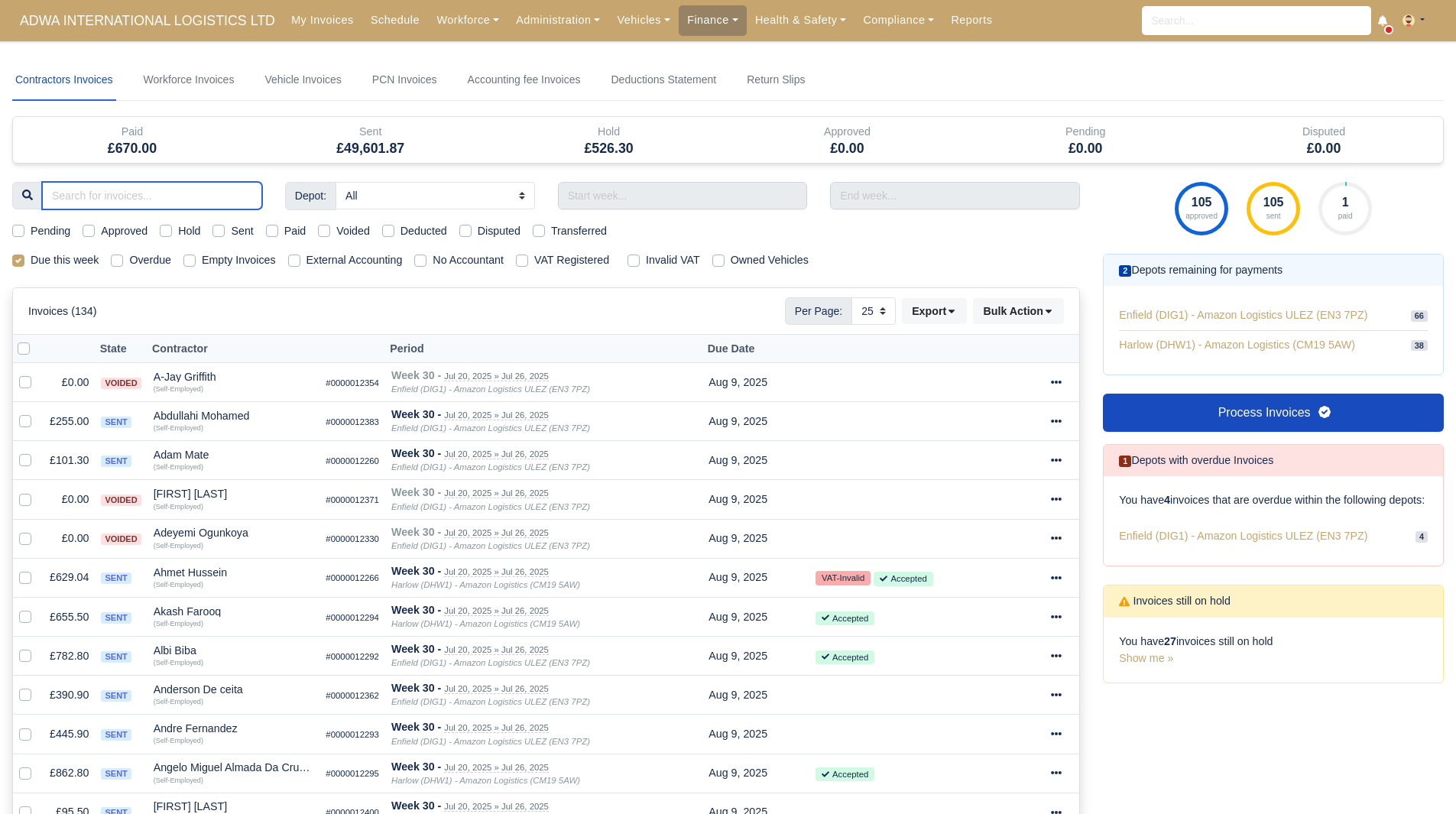 click at bounding box center [152, 196] 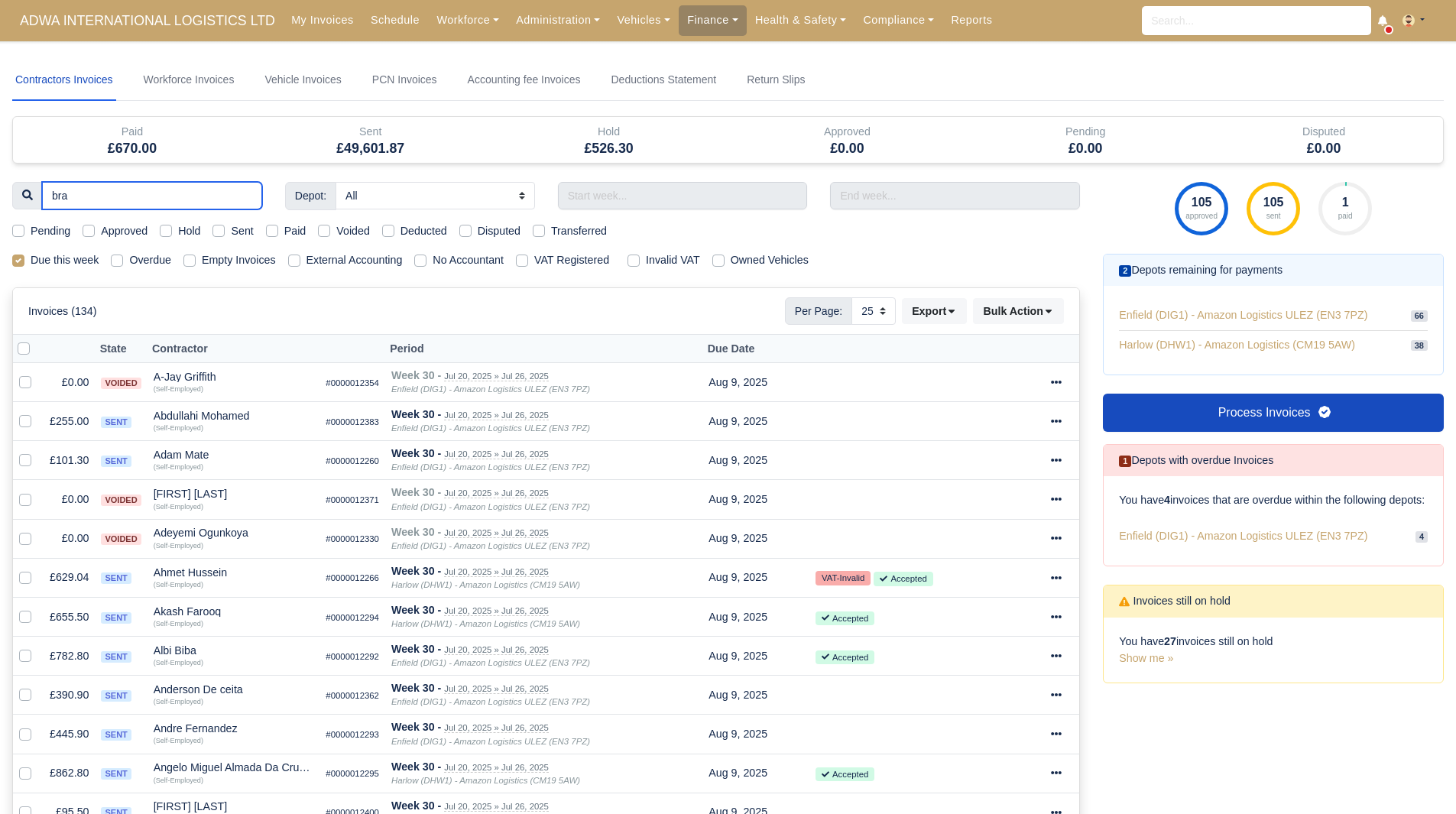 type on "bran" 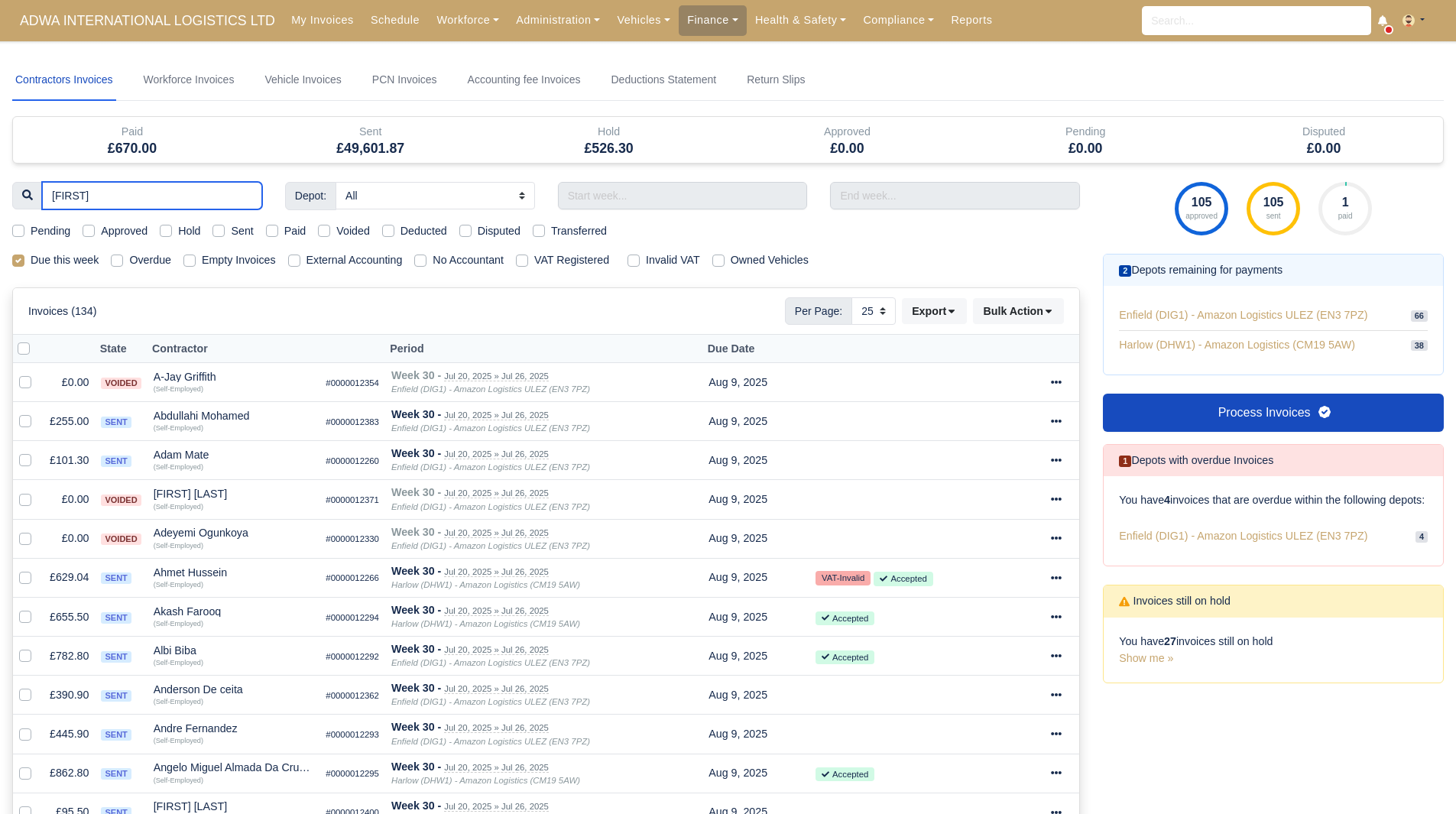 type 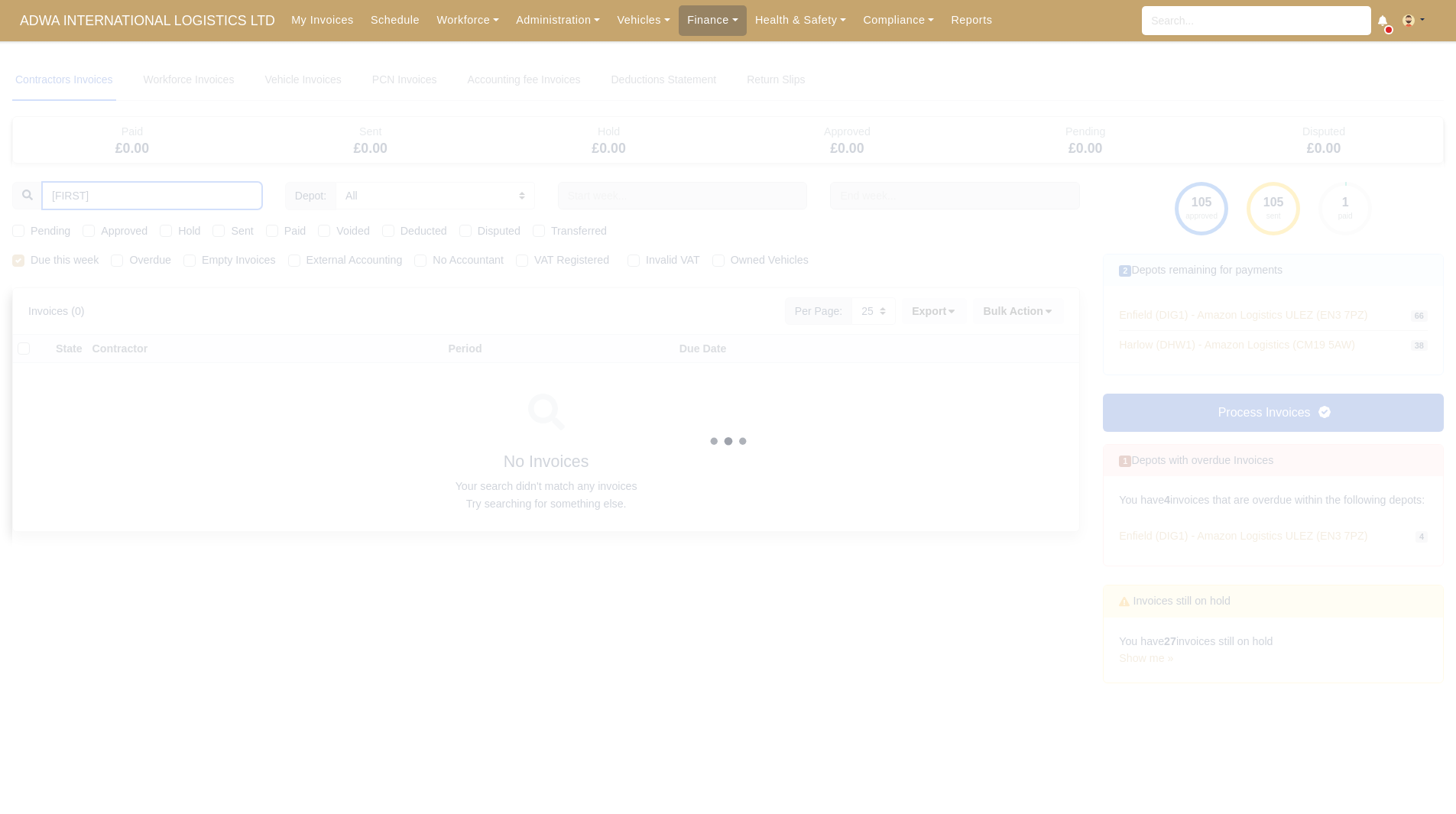 type on "bren" 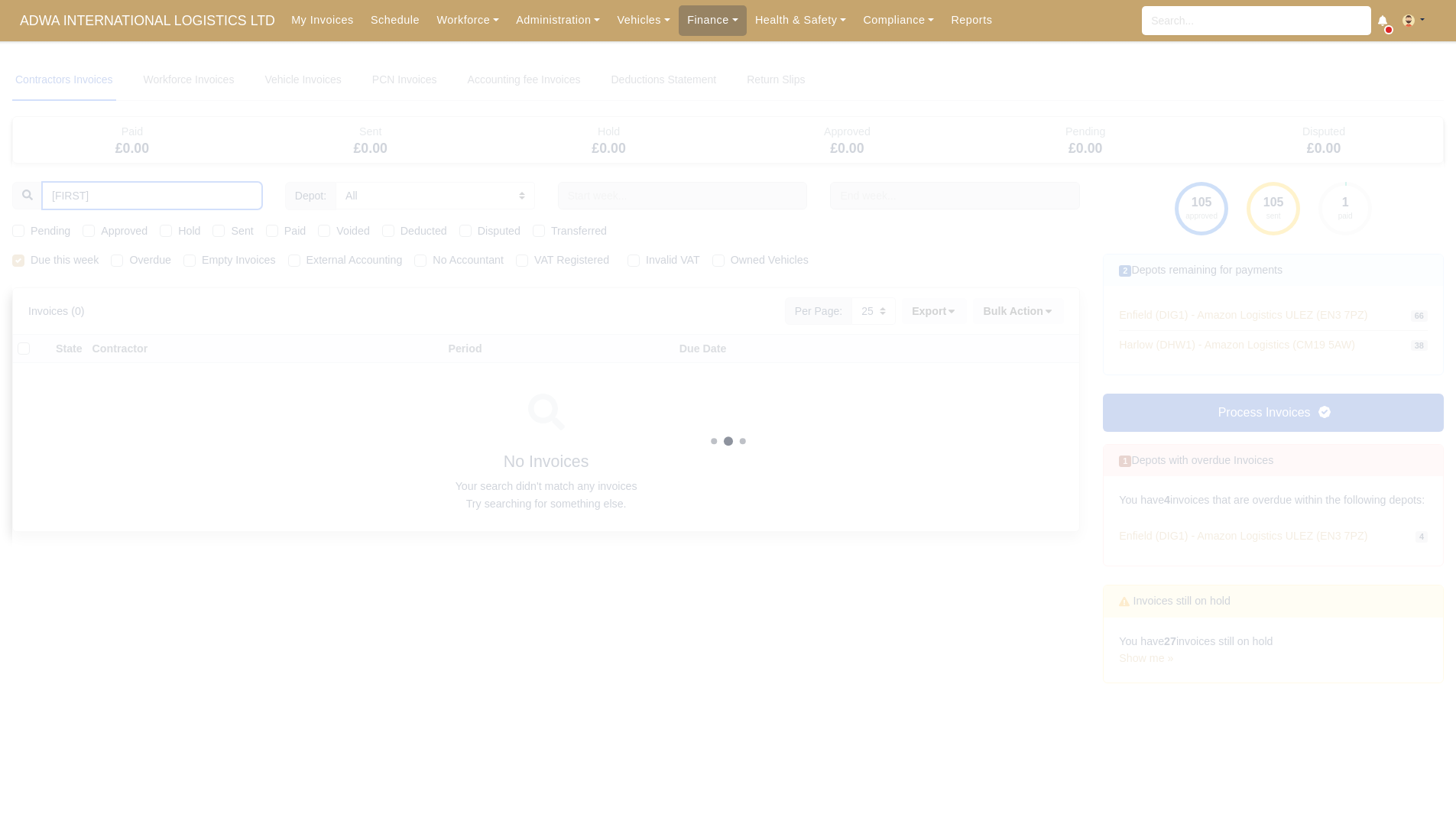type 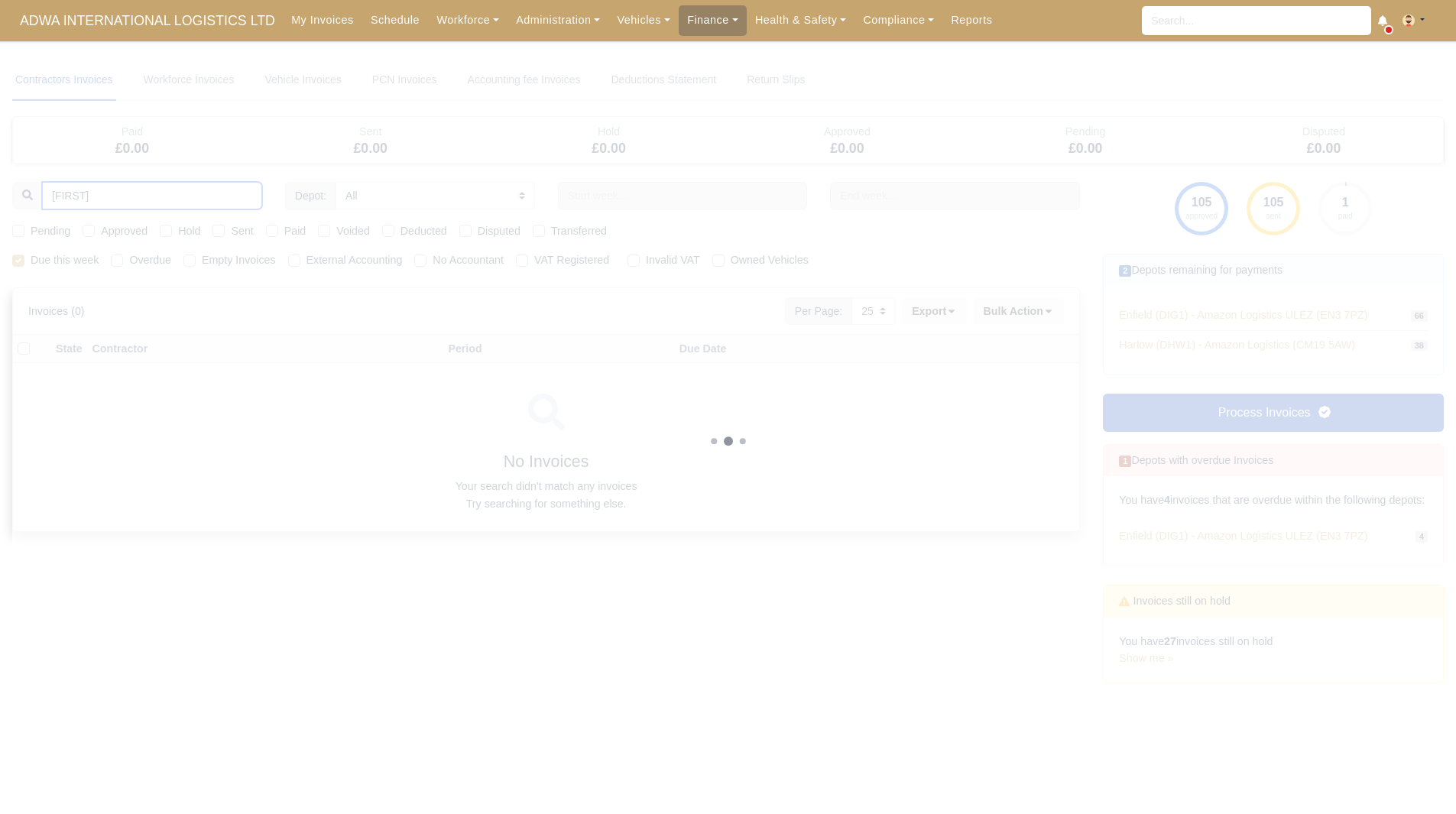 type 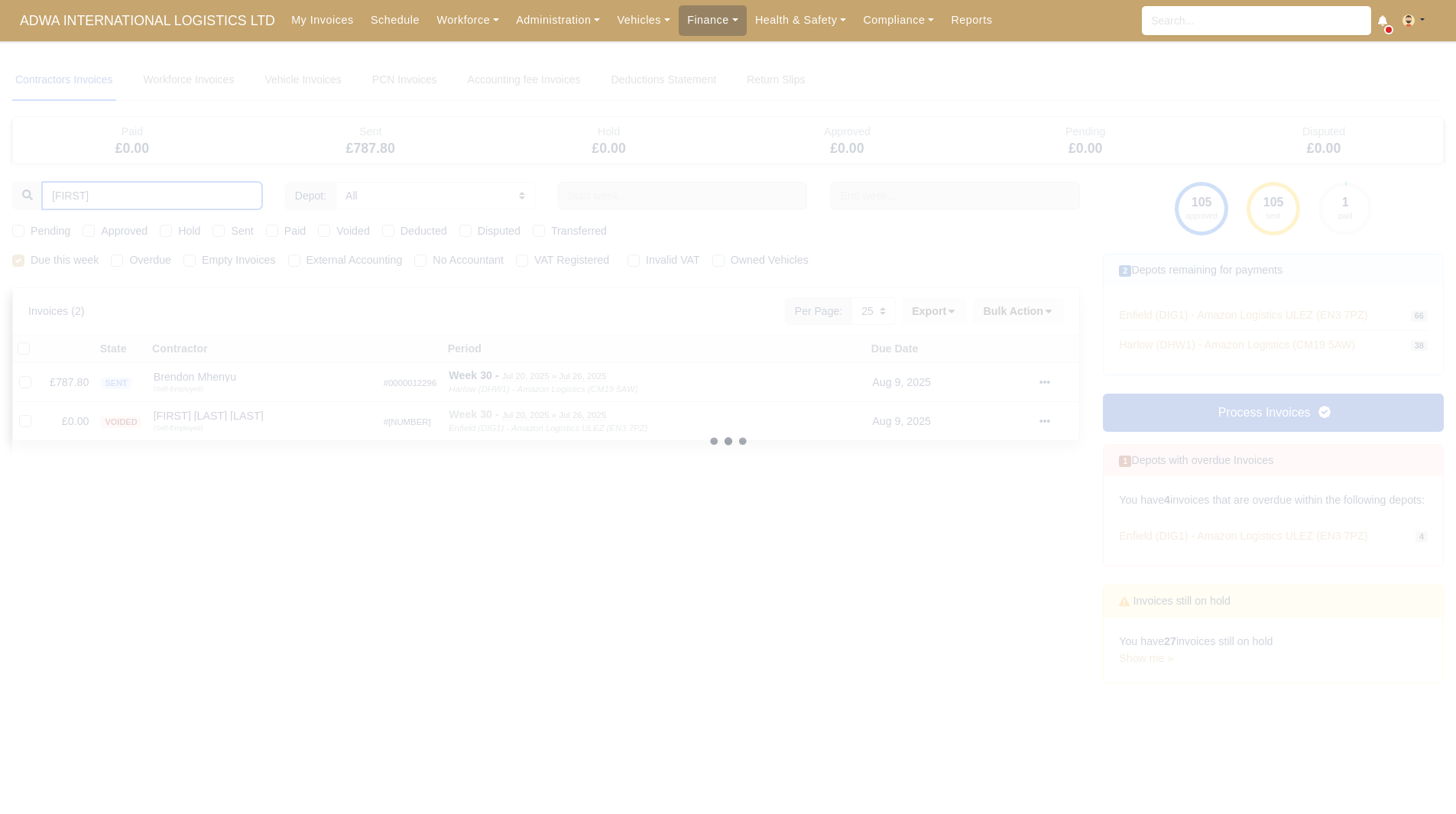 type 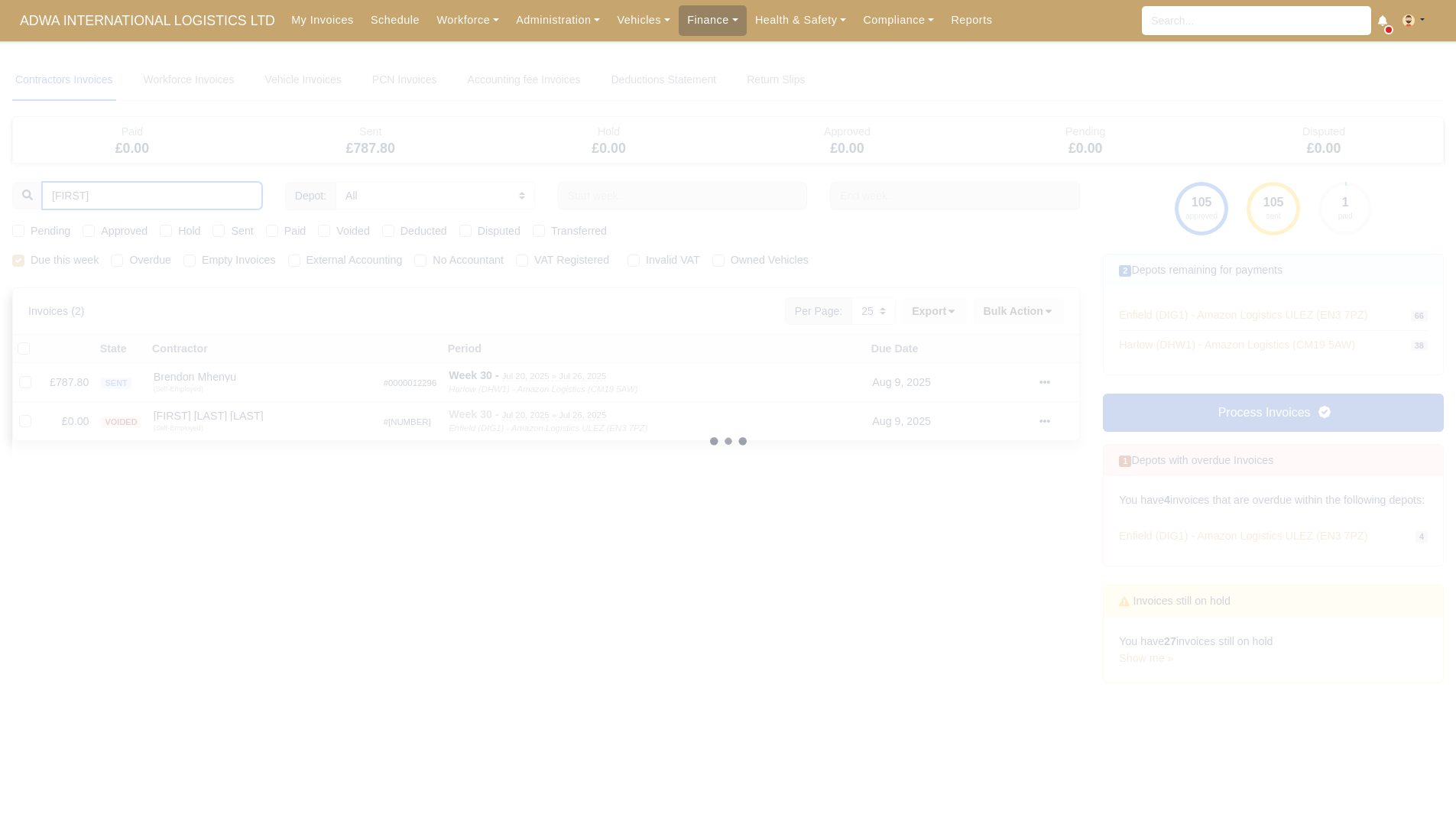 type 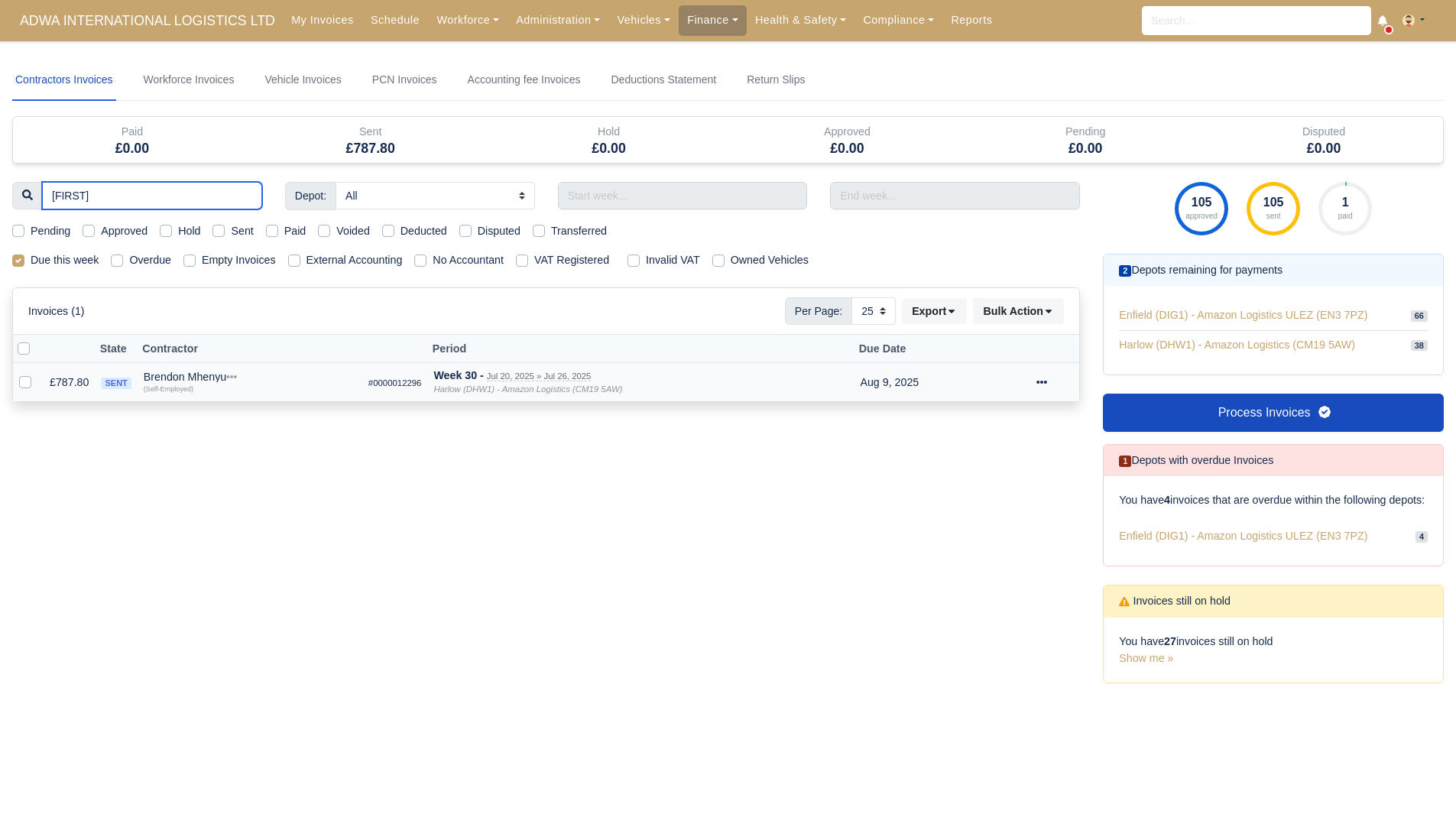 type on "bren" 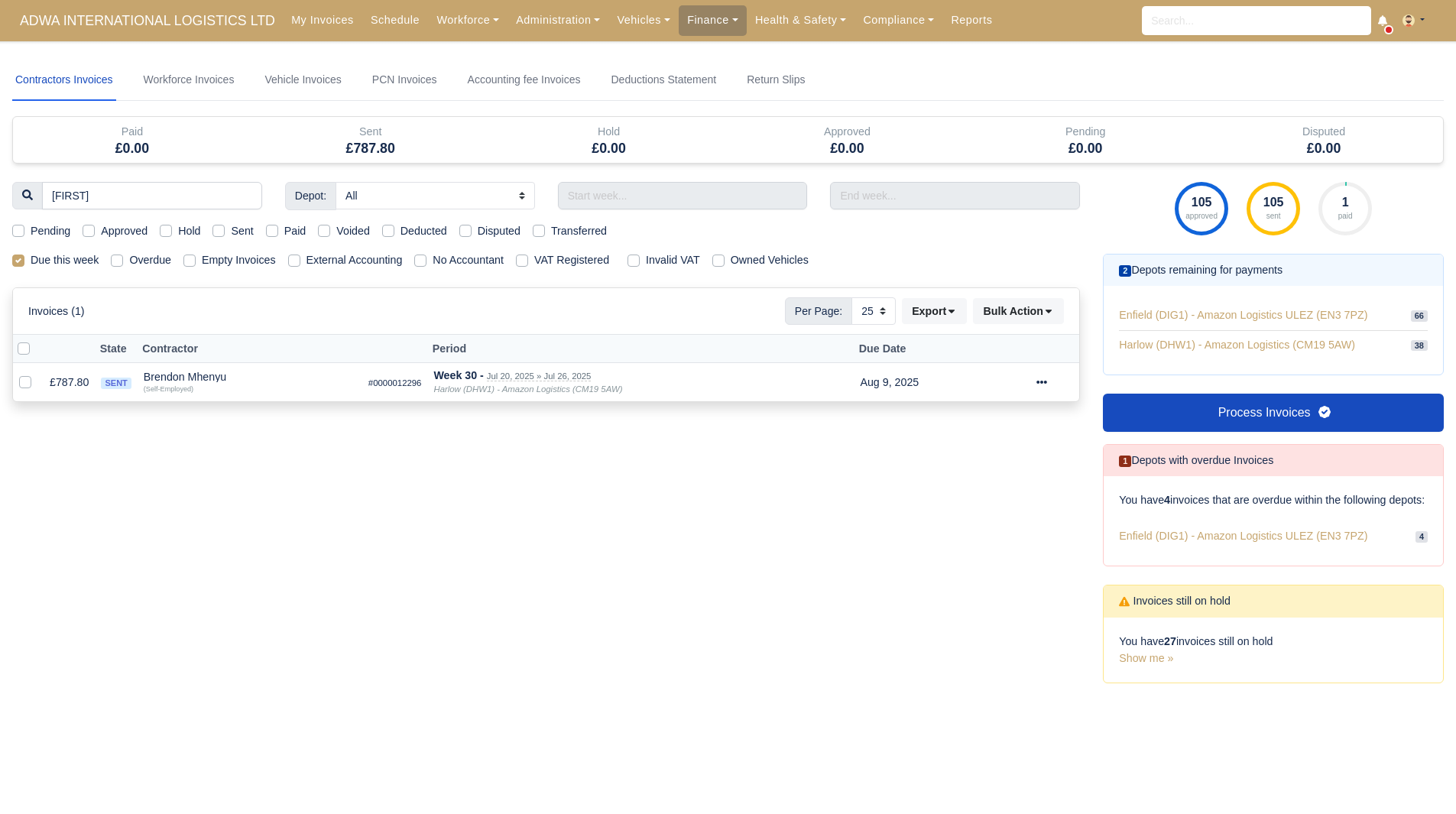 drag, startPoint x: 179, startPoint y: 381, endPoint x: 158, endPoint y: 418, distance: 42.544095 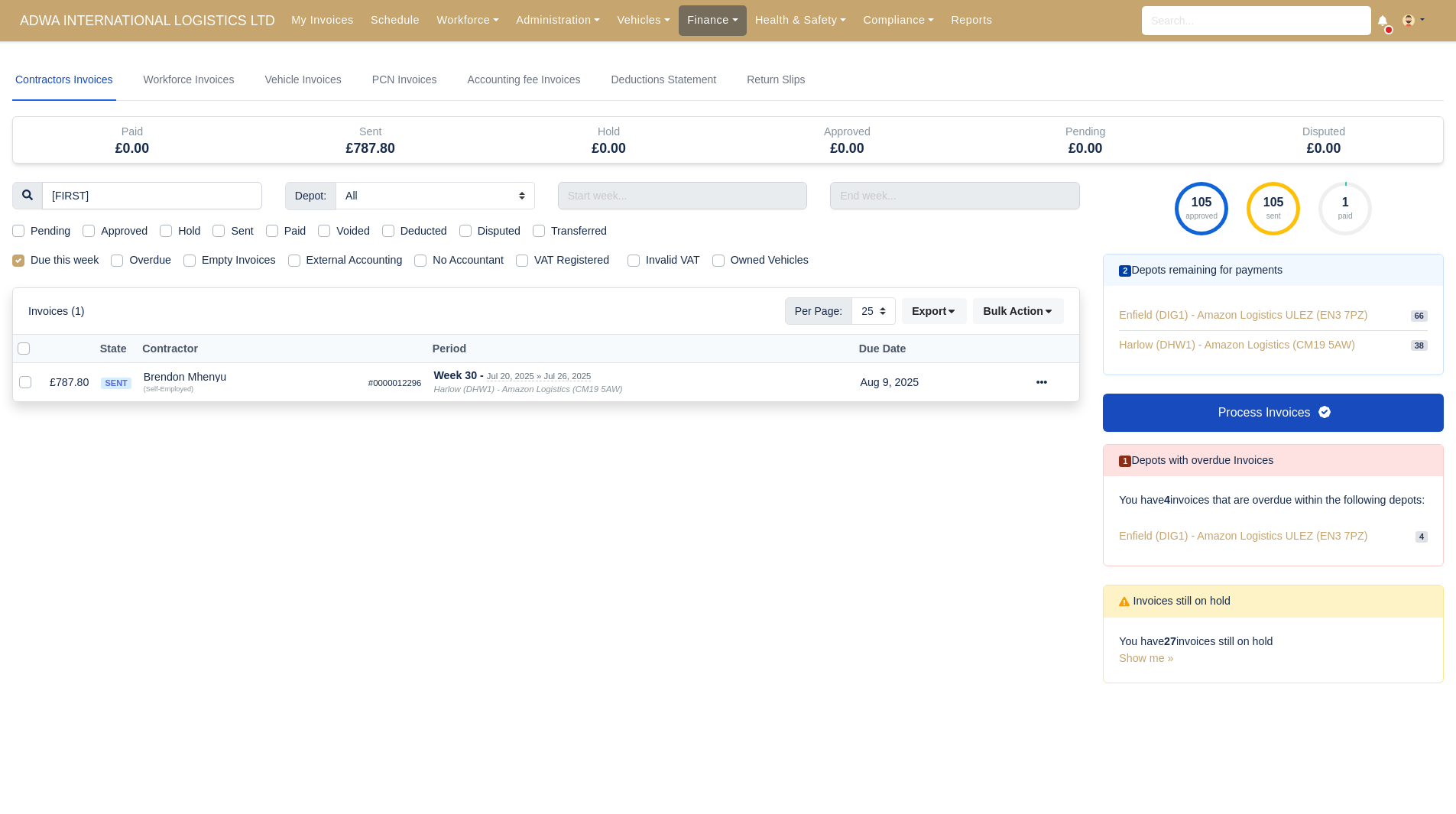 click on "Finance" at bounding box center [712, 20] 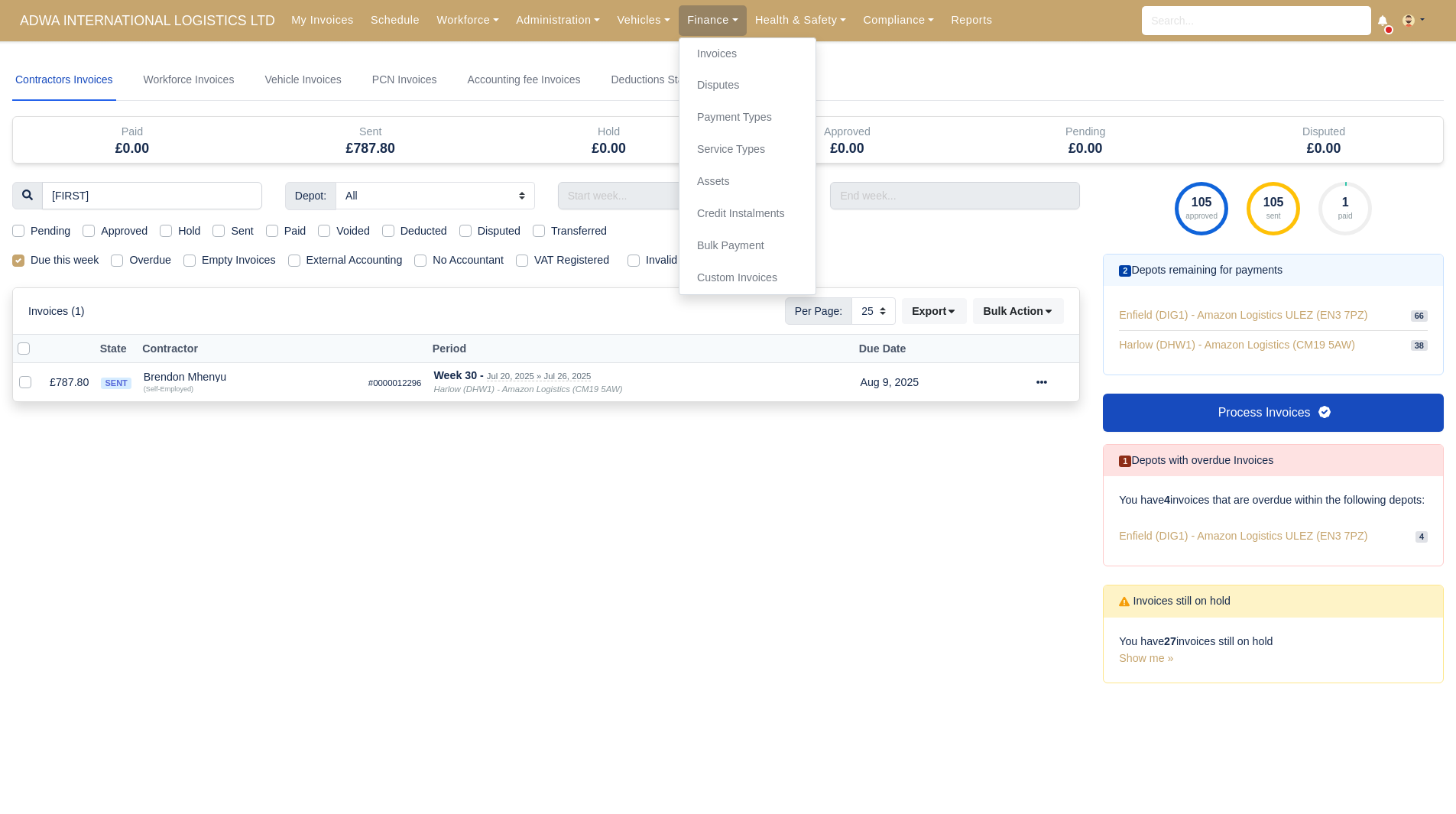 drag, startPoint x: 684, startPoint y: 57, endPoint x: 616, endPoint y: 48, distance: 68.593 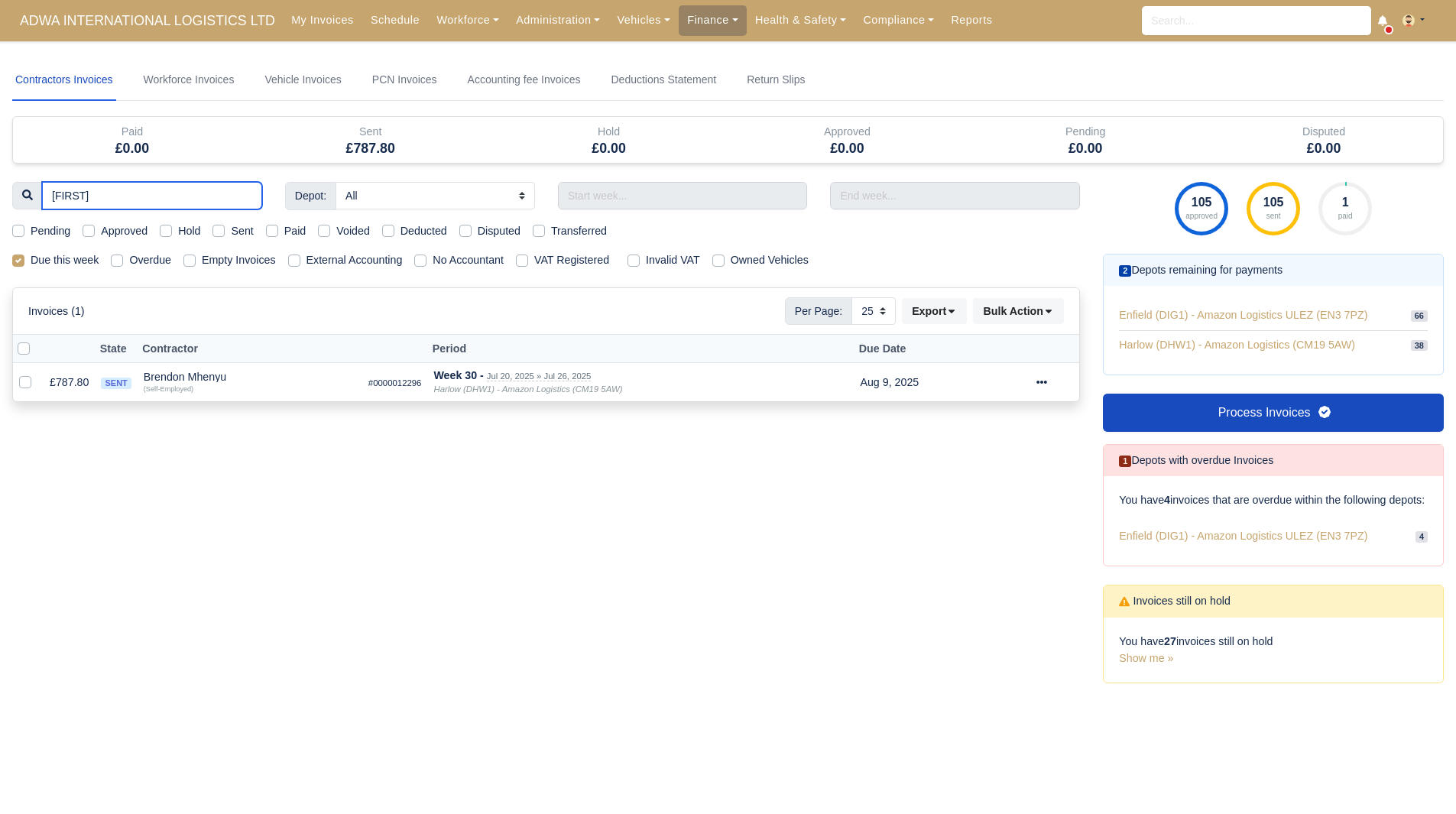 click on "bren" at bounding box center (152, 196) 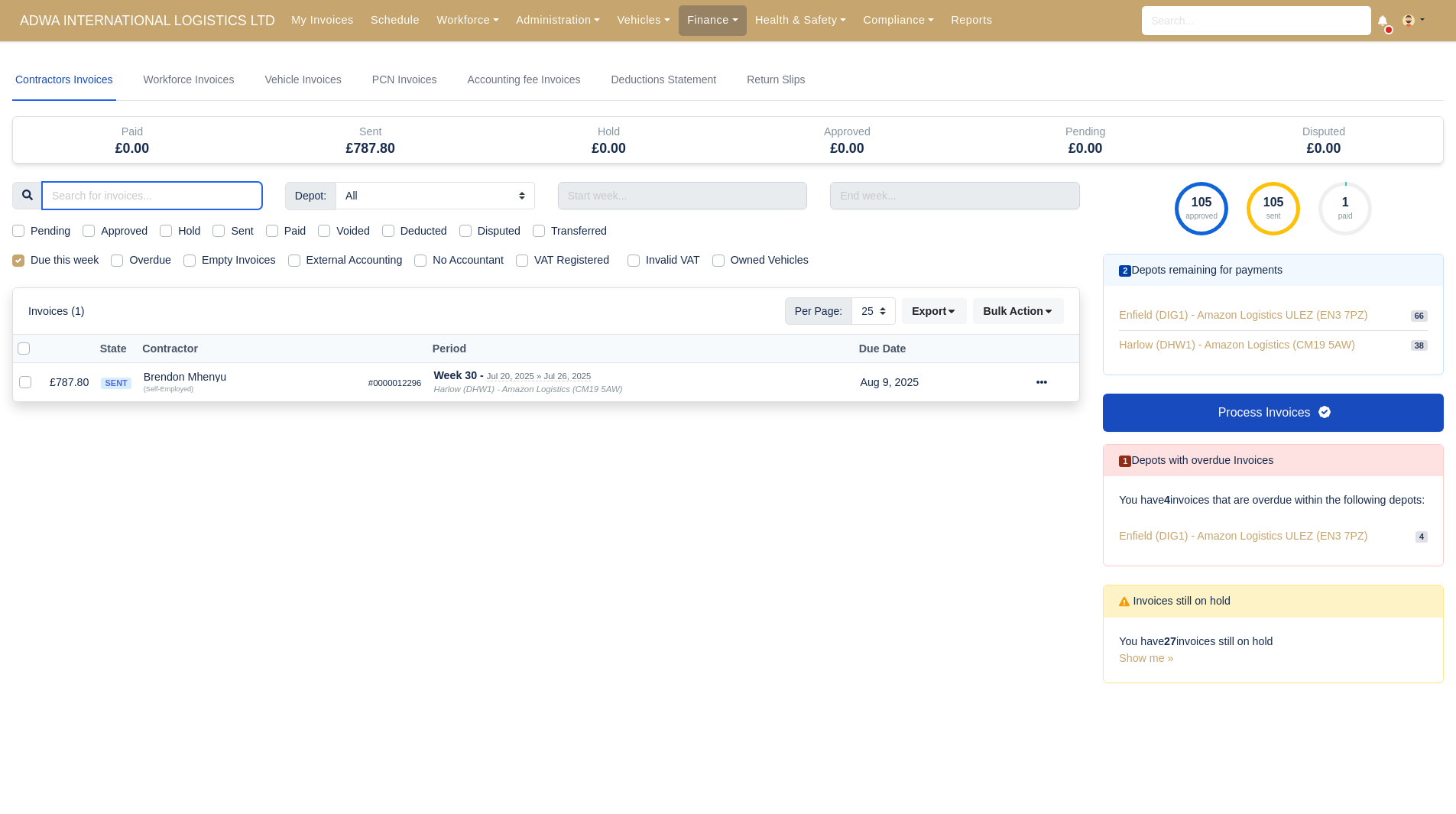click at bounding box center [152, 196] 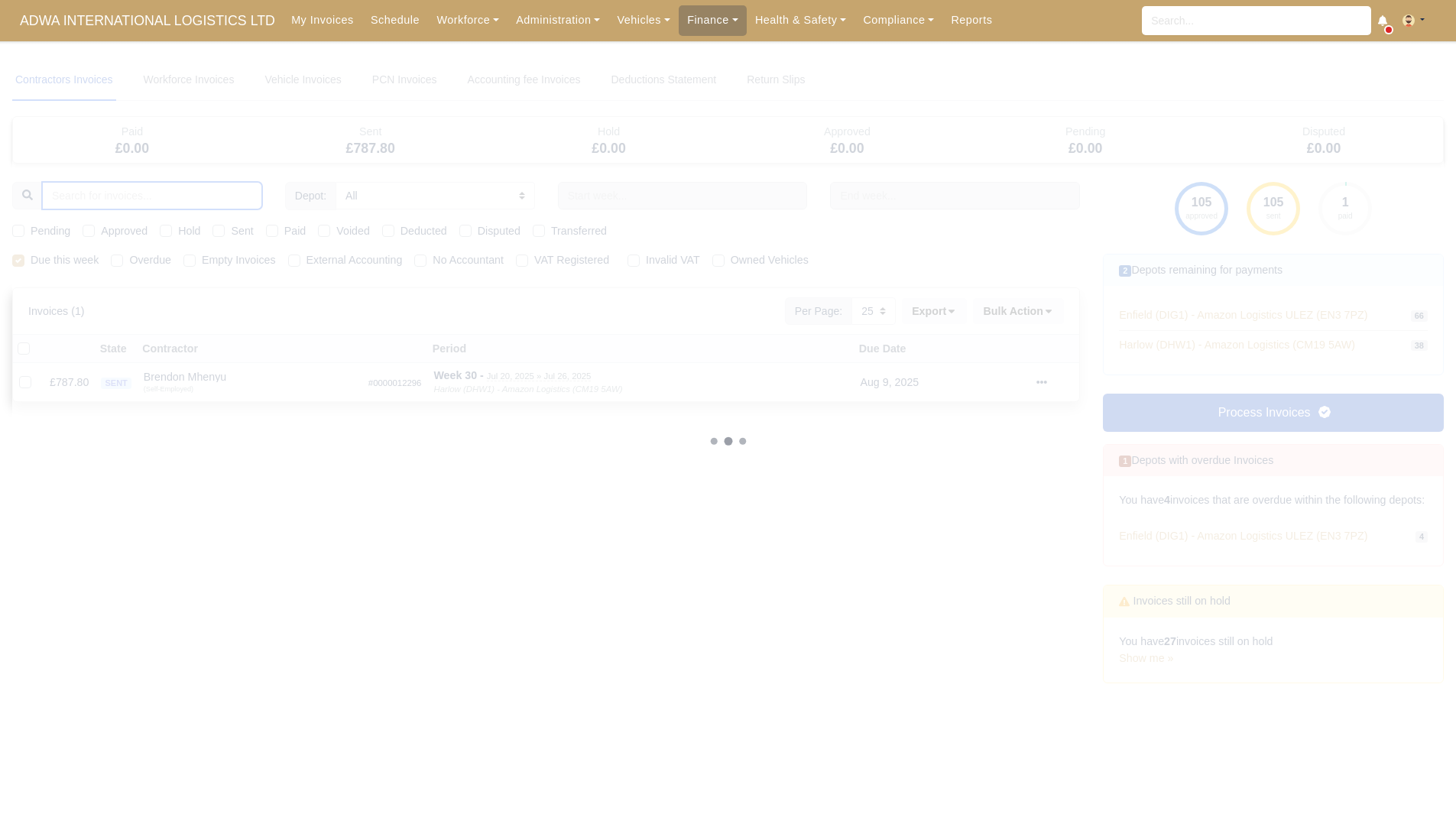 type 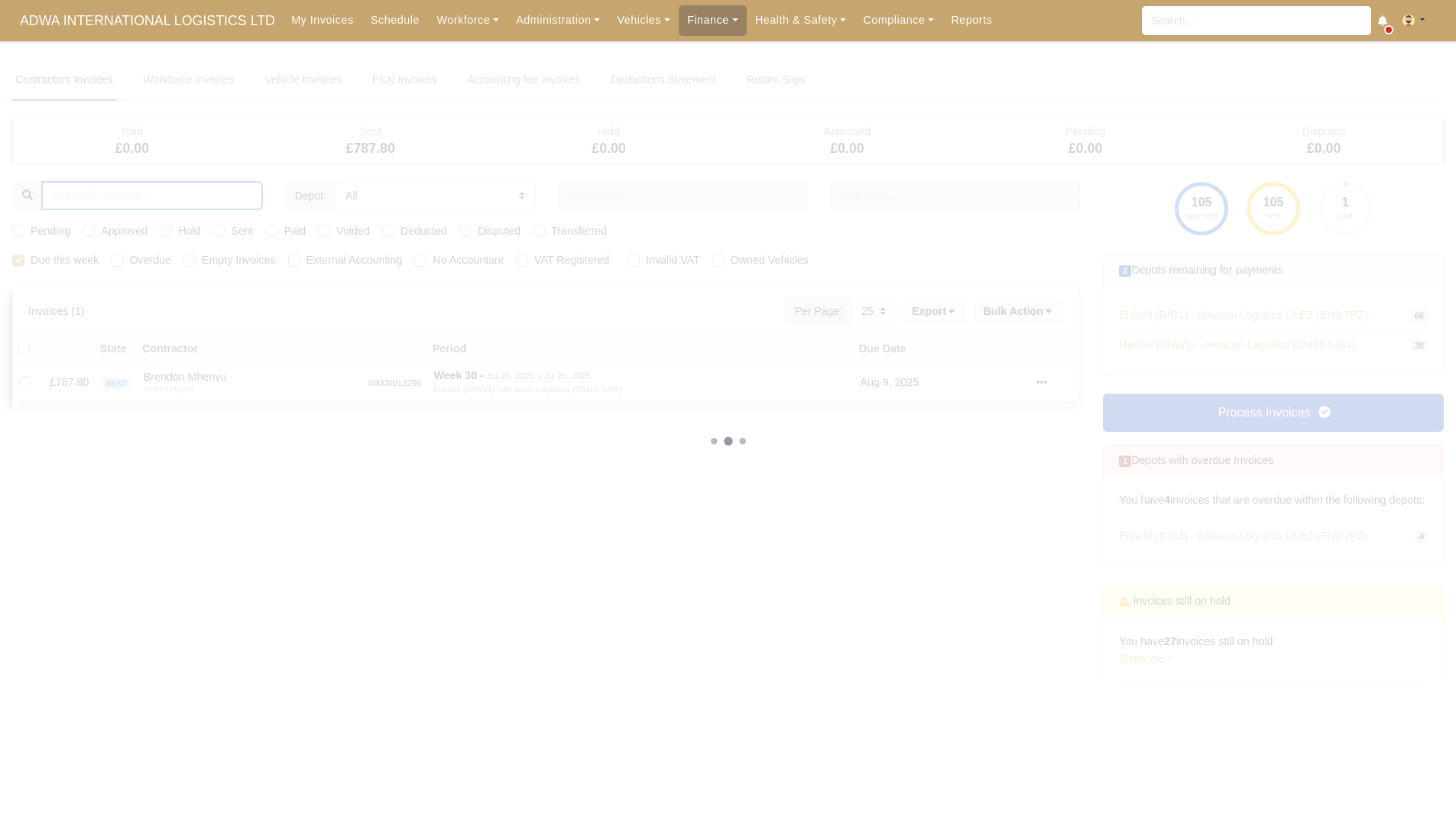 type 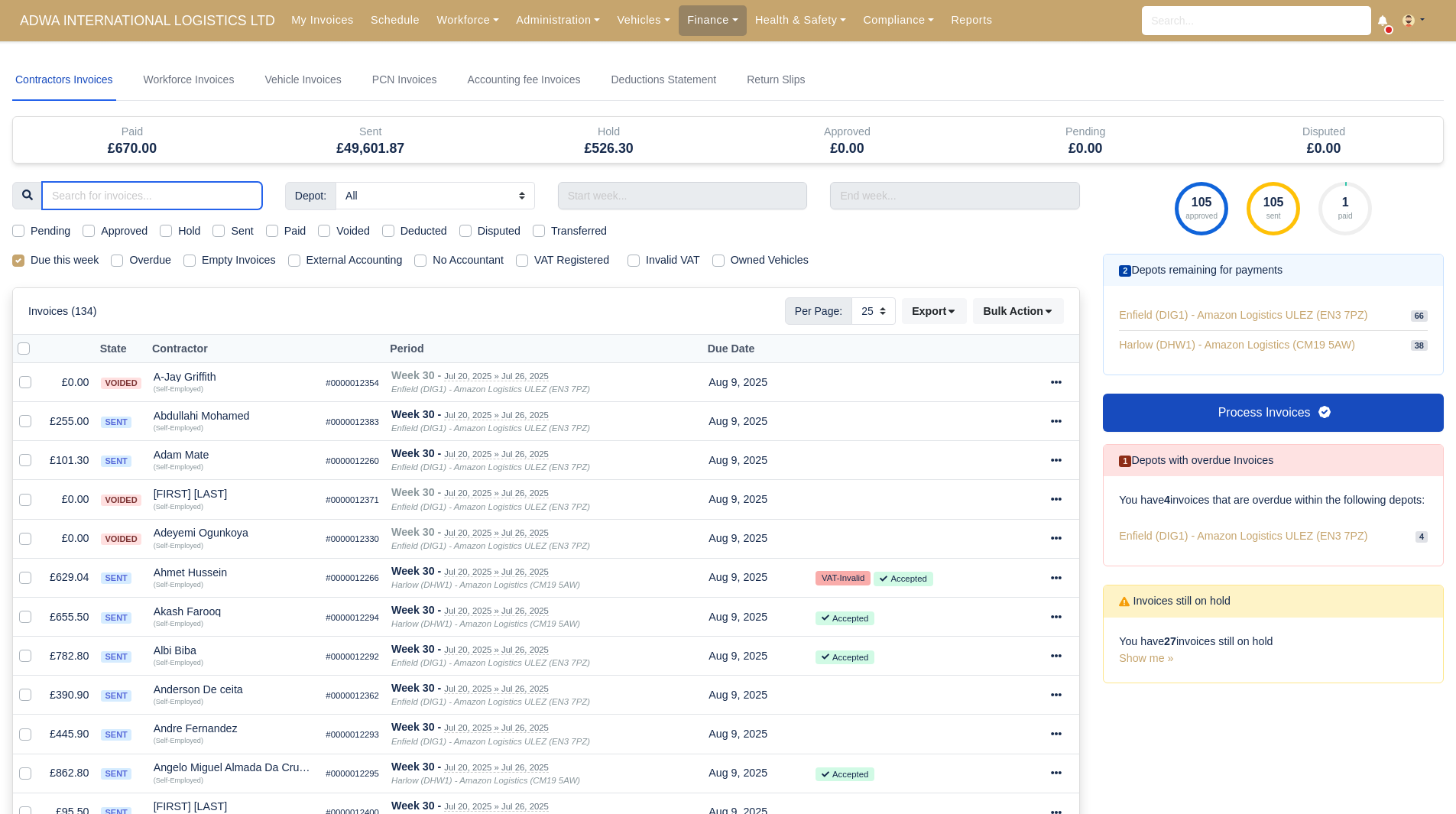 click at bounding box center (152, 196) 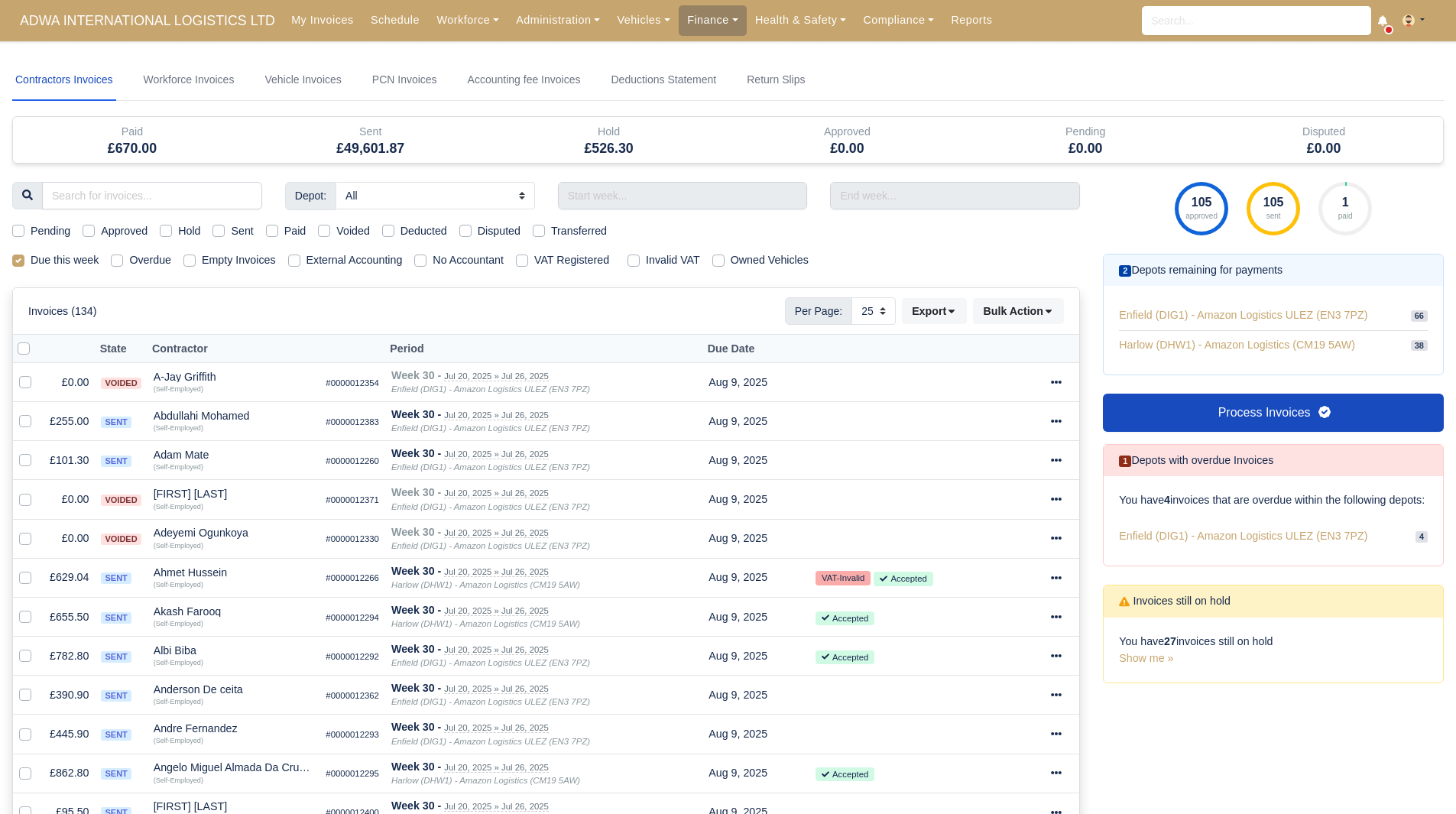 click on "Due this week" at bounding box center [64, 260] 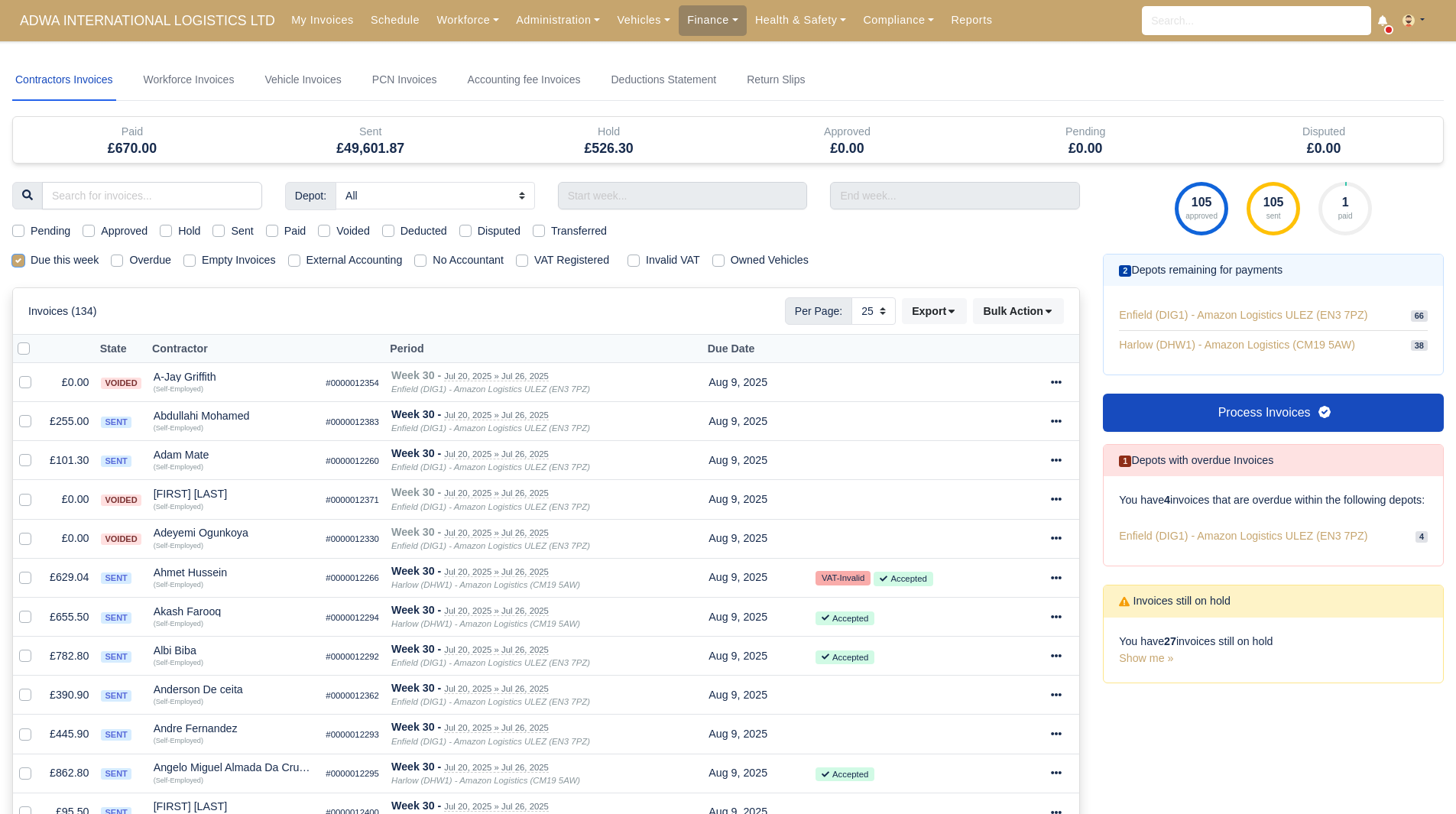 click on "Due this week" at bounding box center (18, 258) 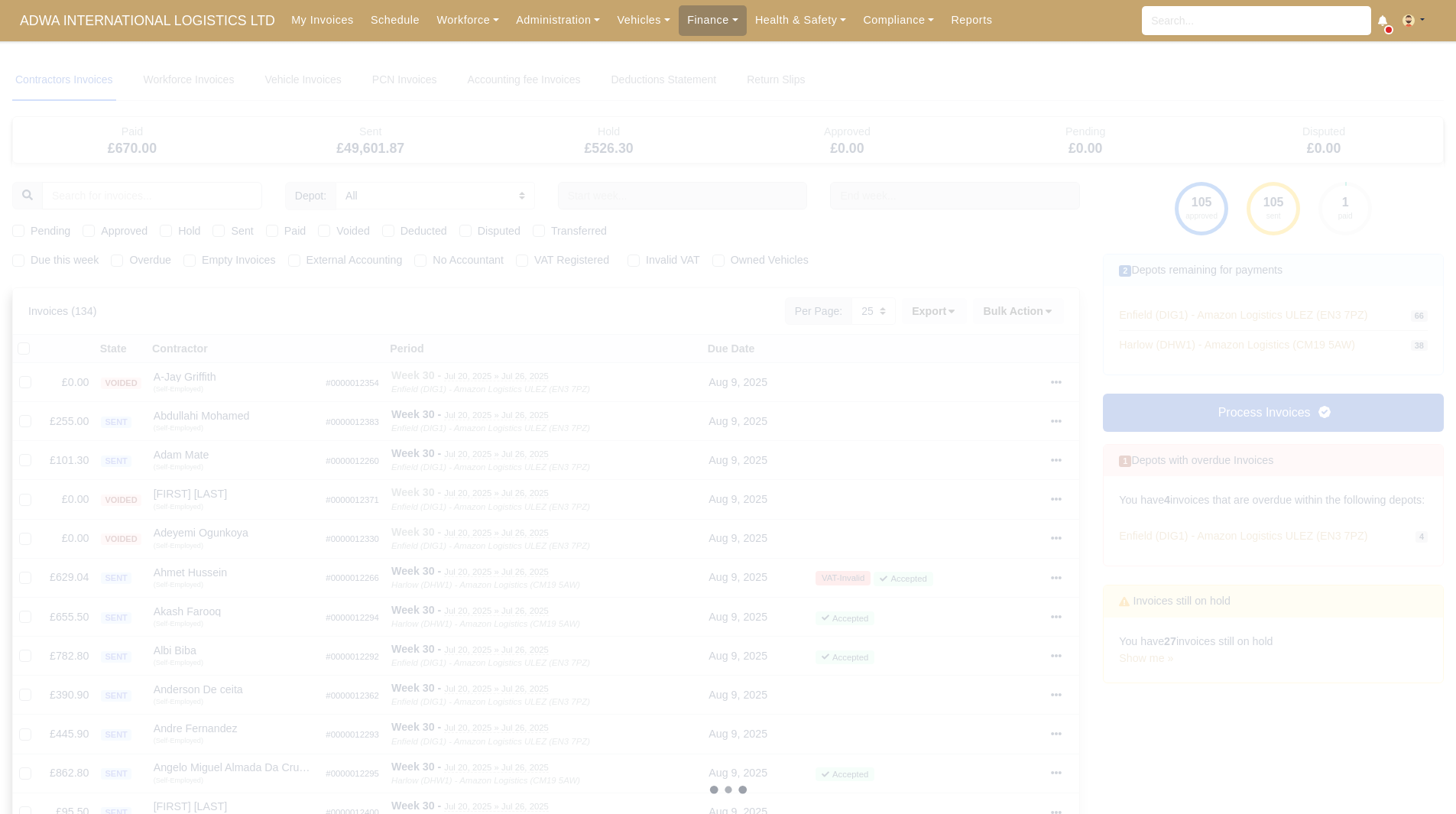 type 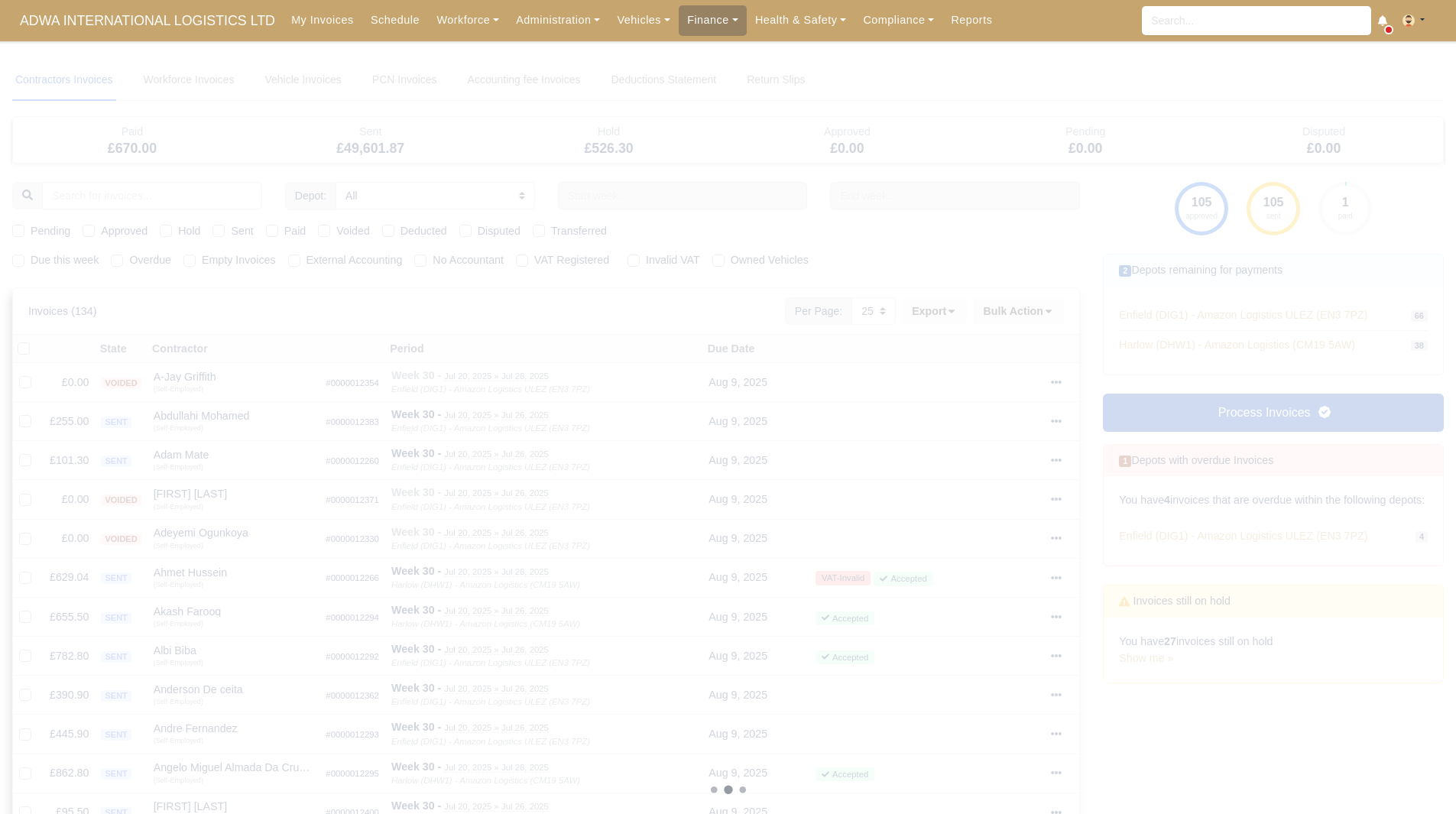 type 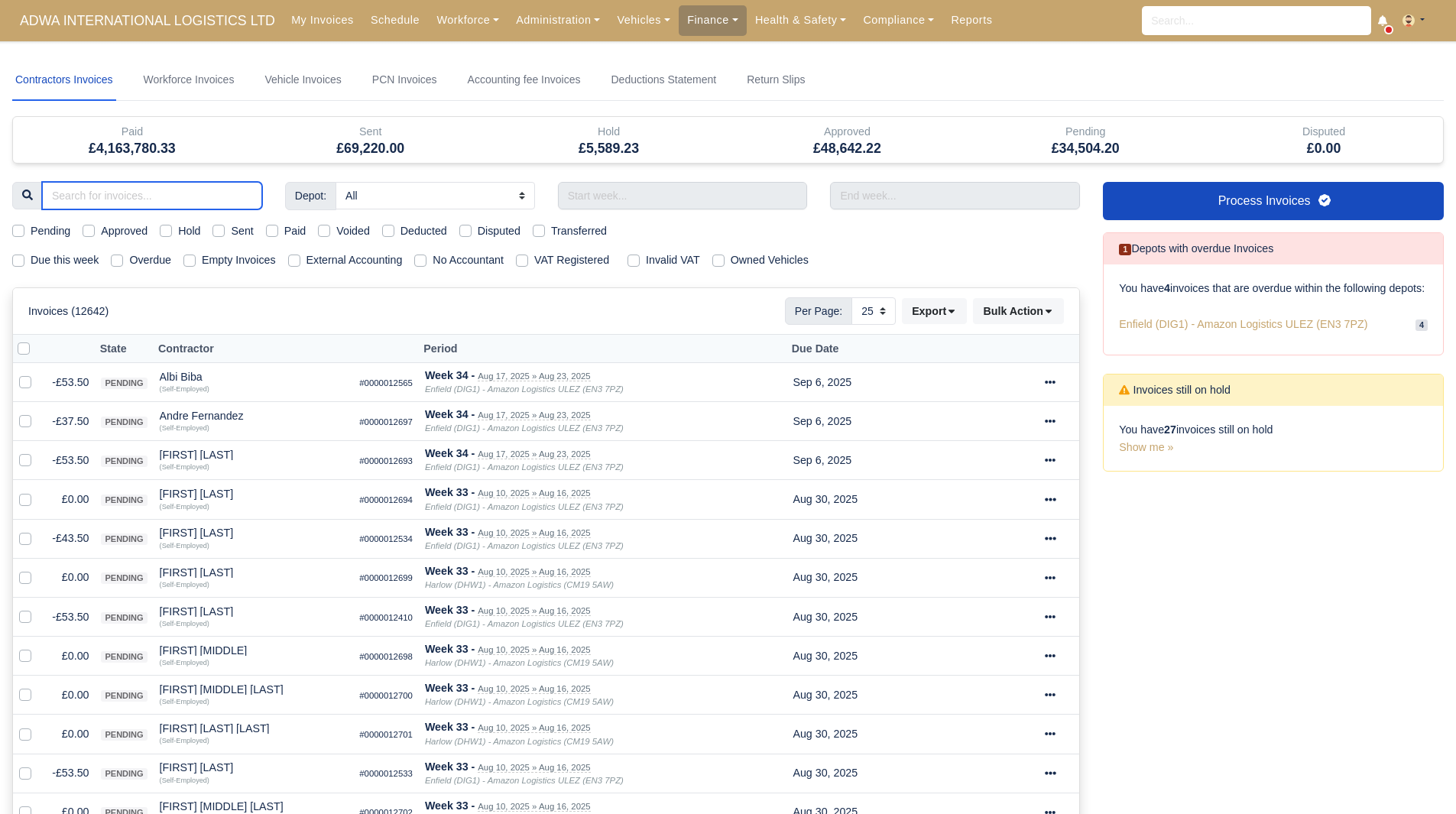 click at bounding box center [152, 196] 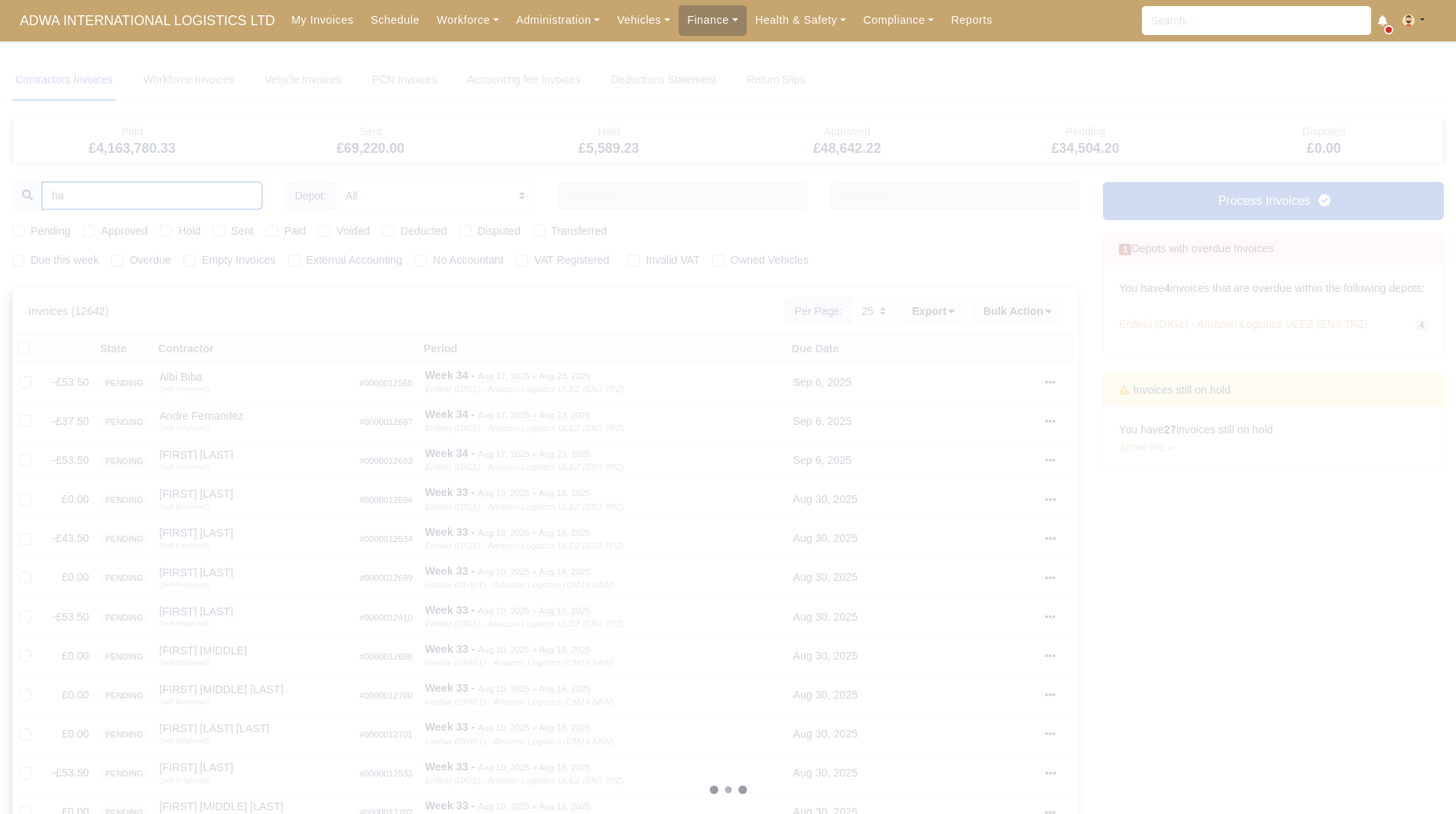 type on "h" 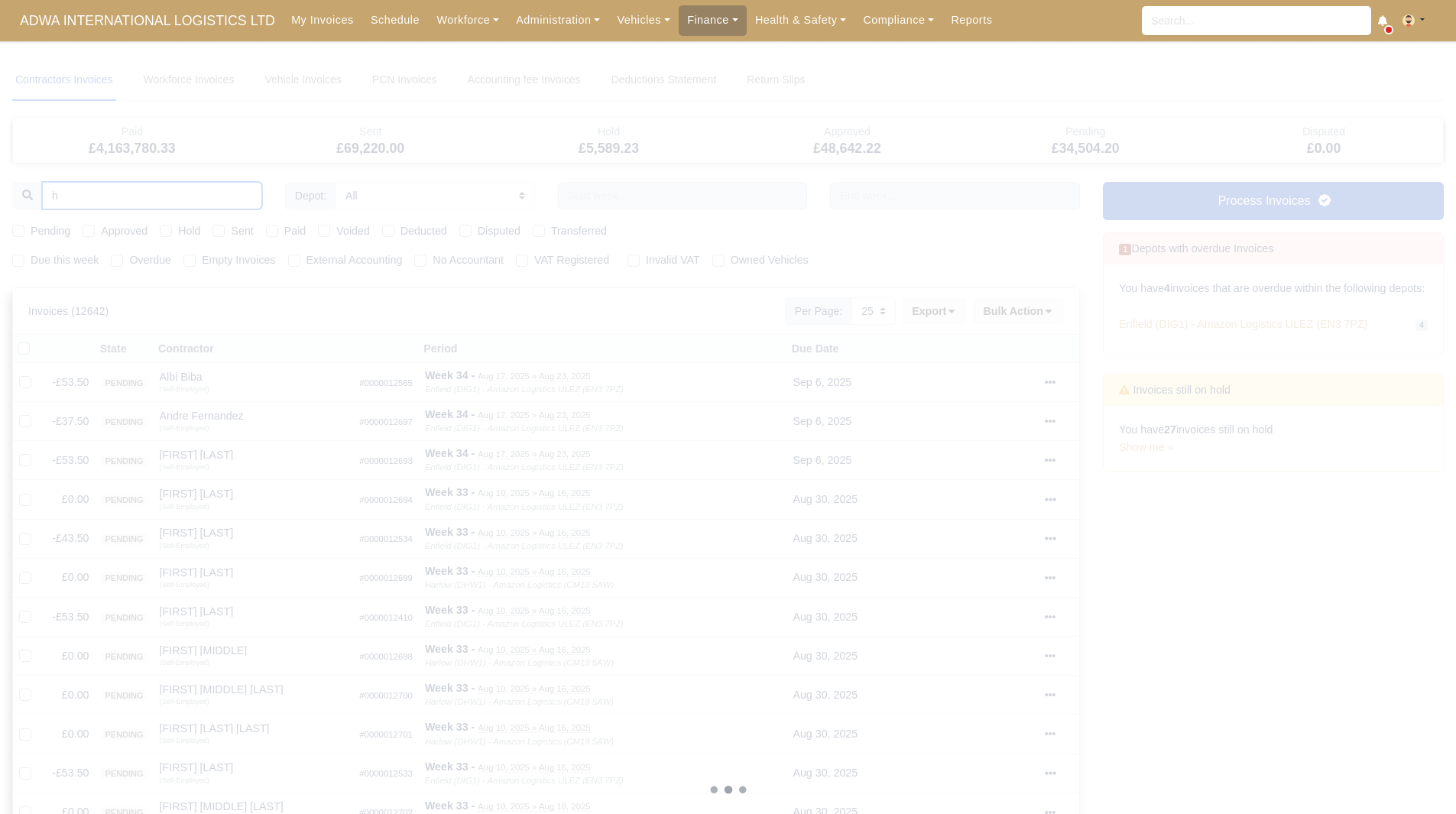 type 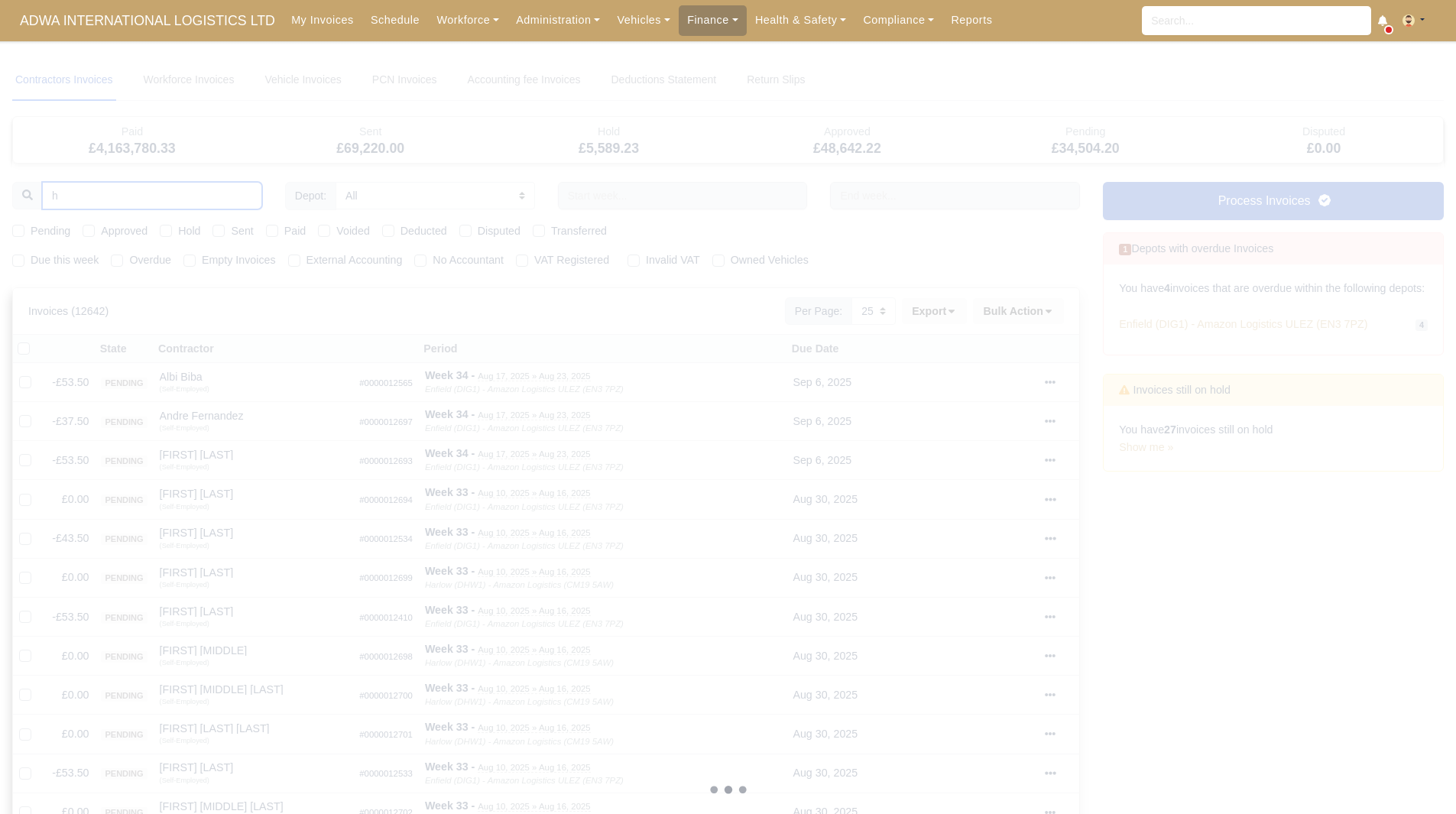 type 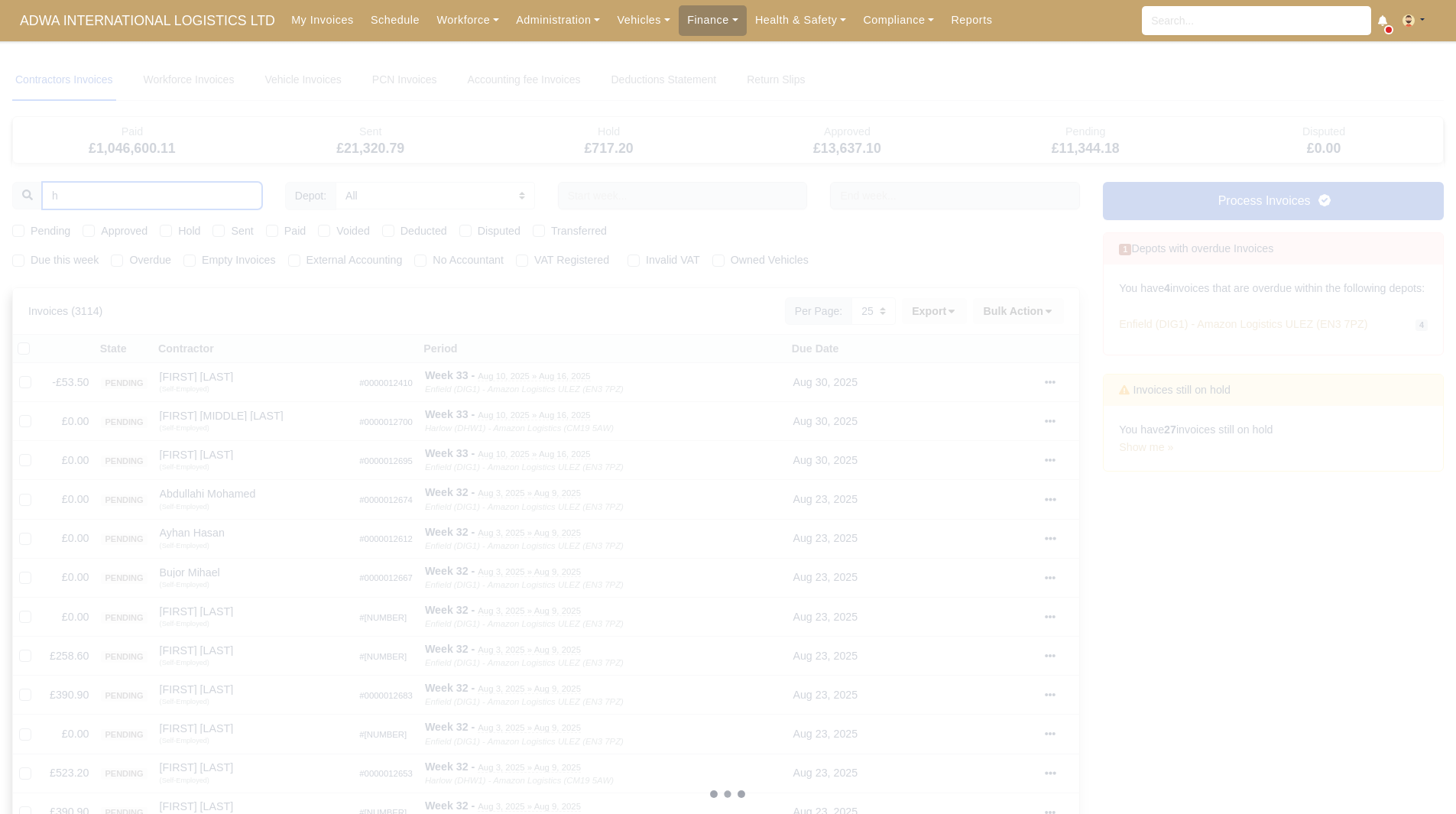 type 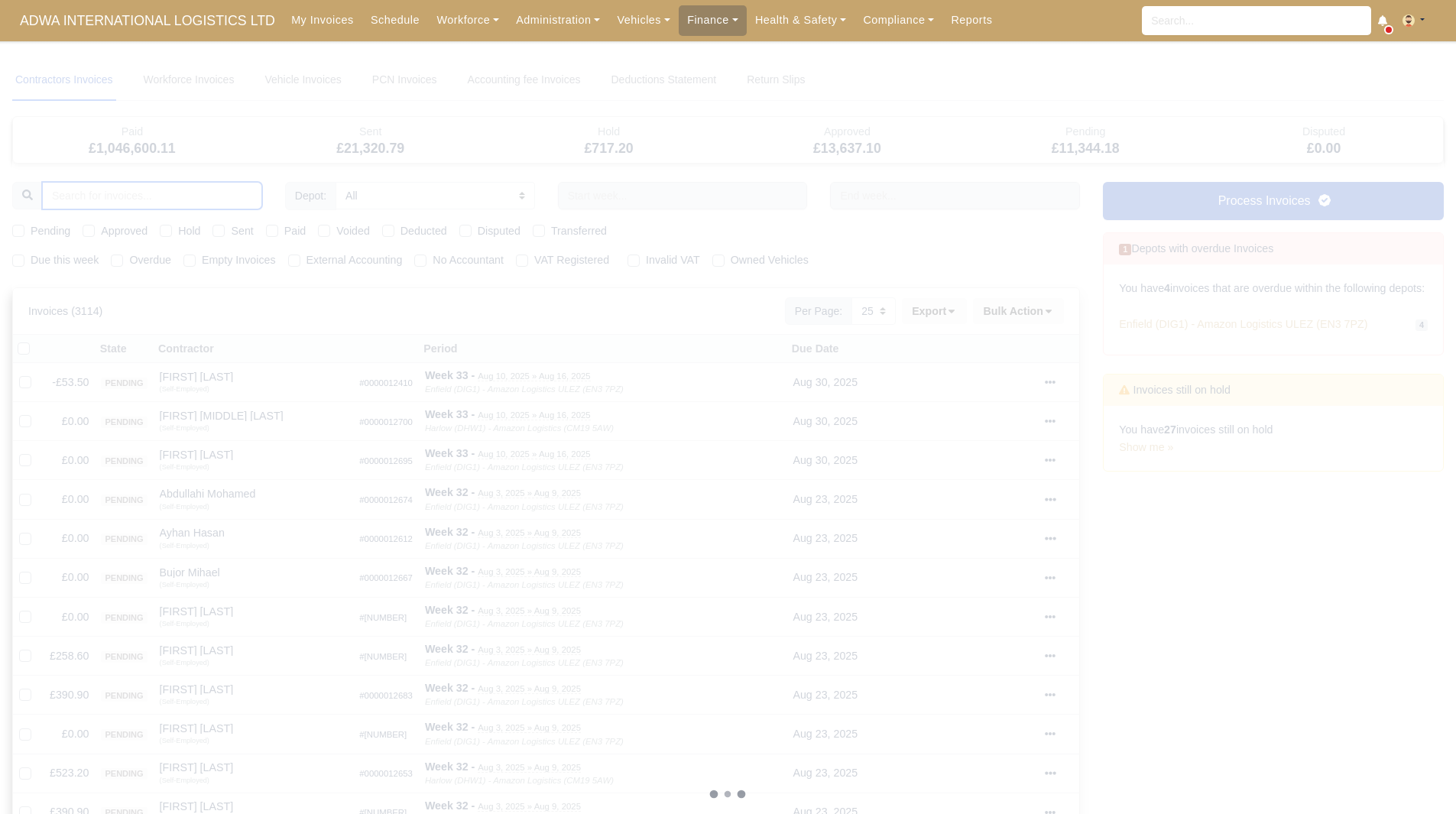 type 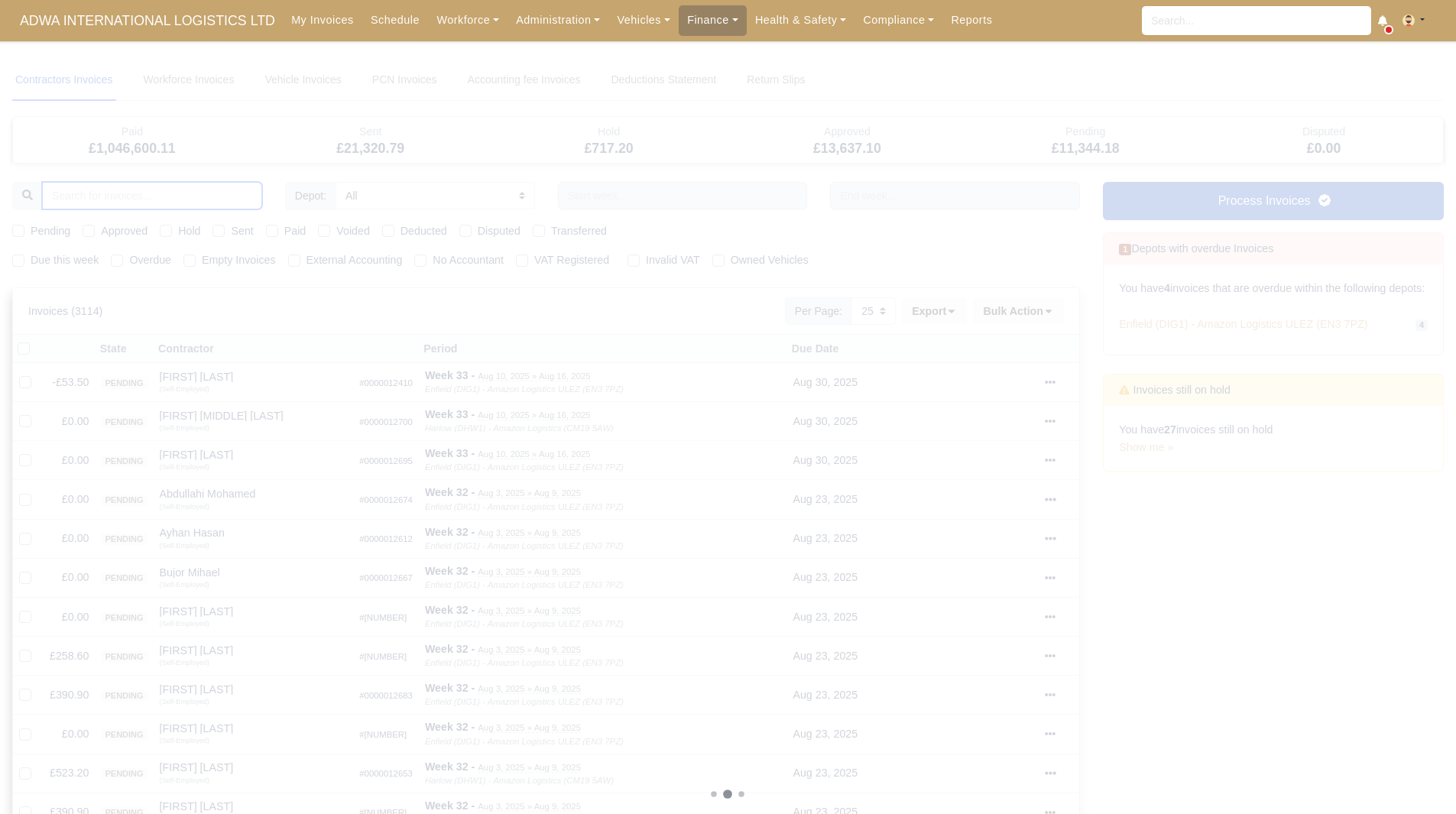 type 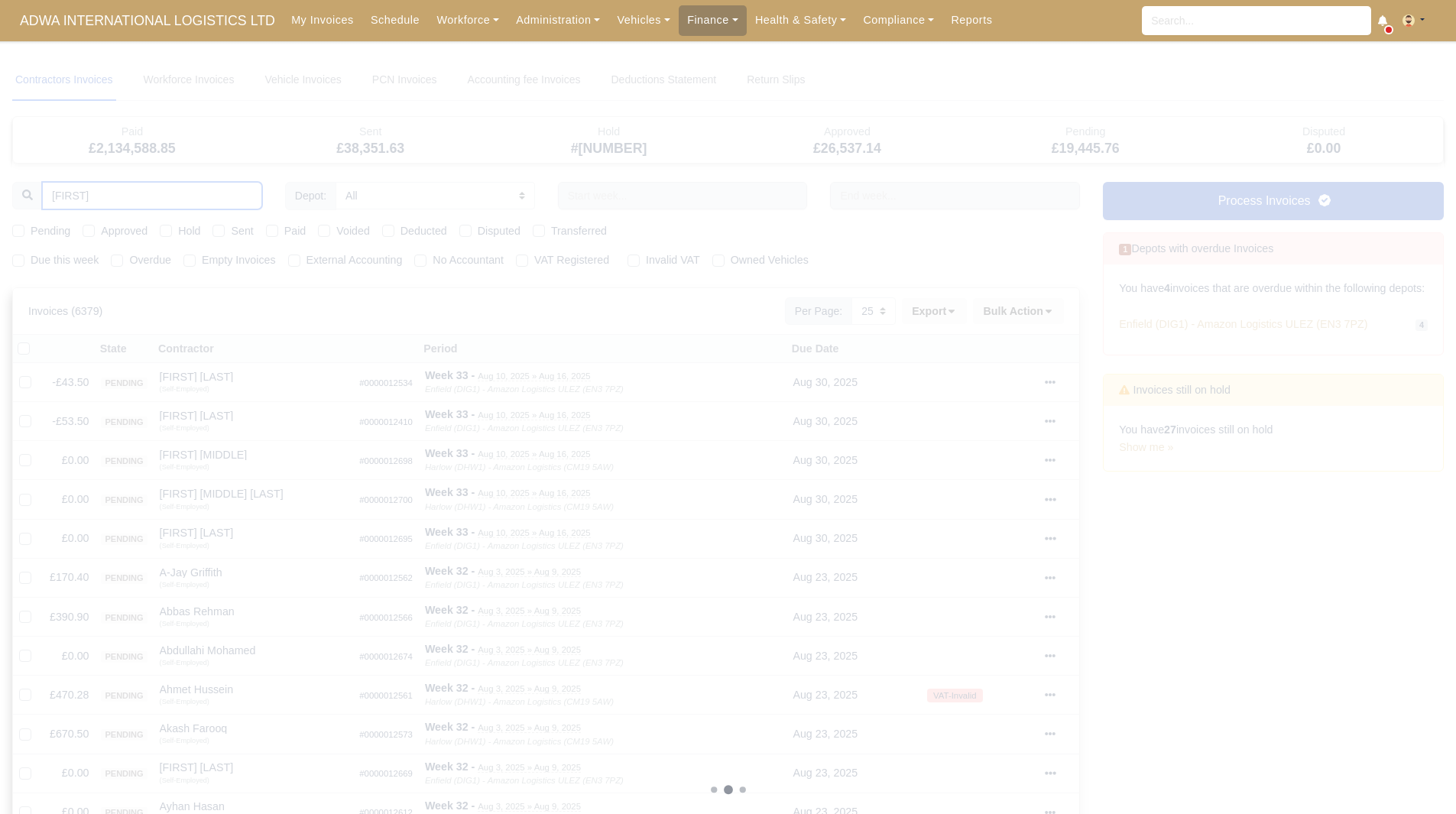 type on "jam" 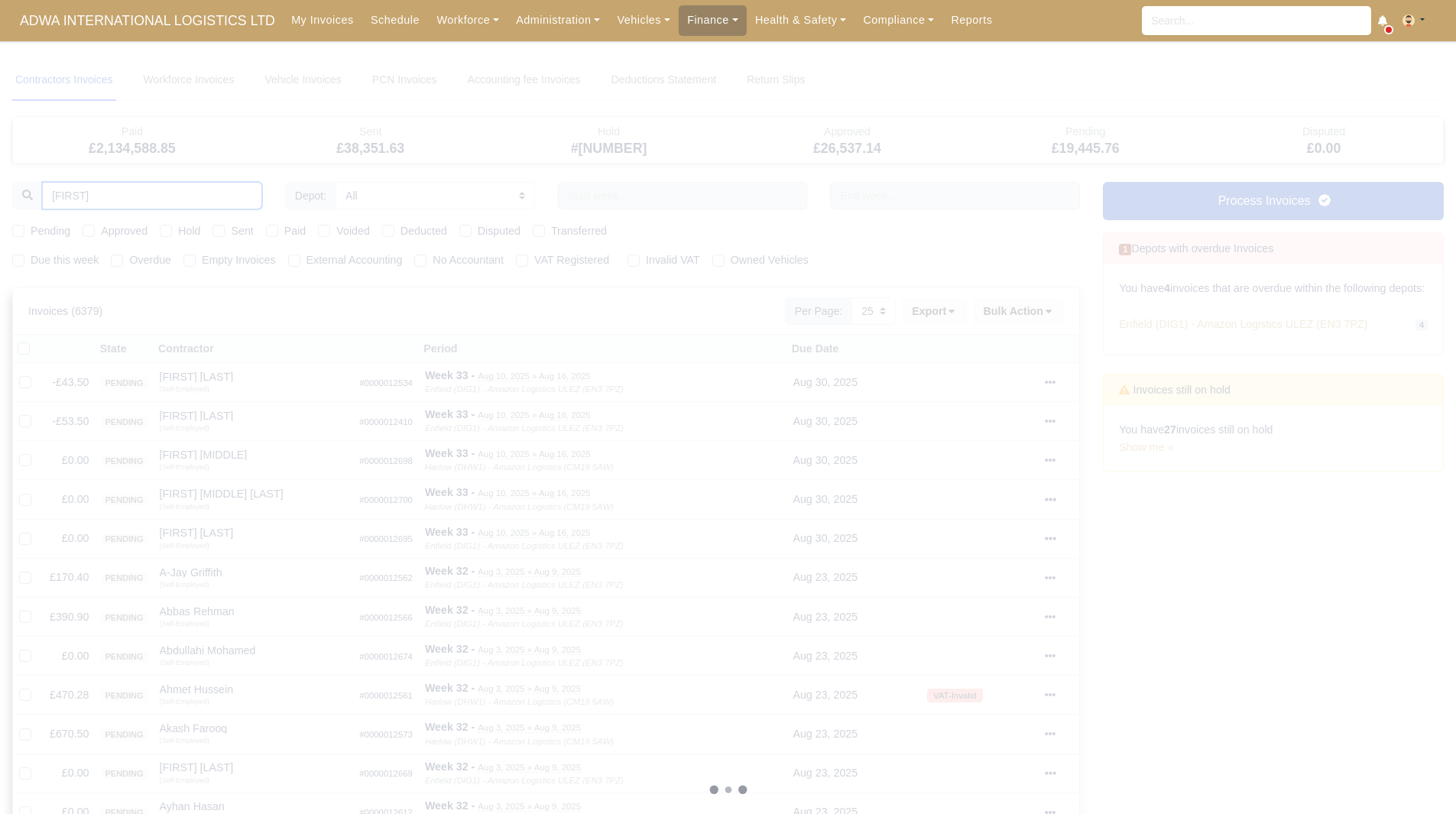 type 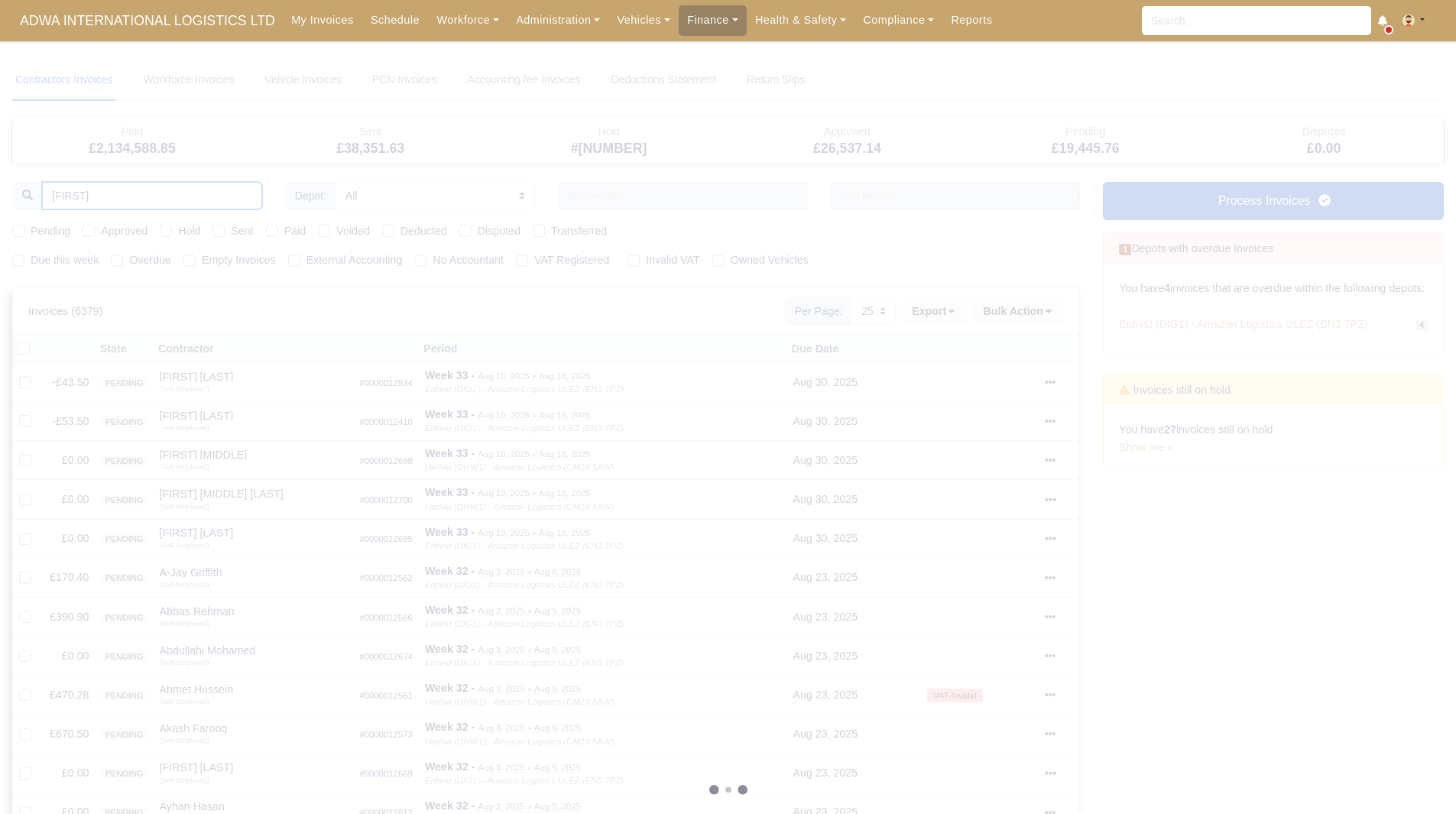 type 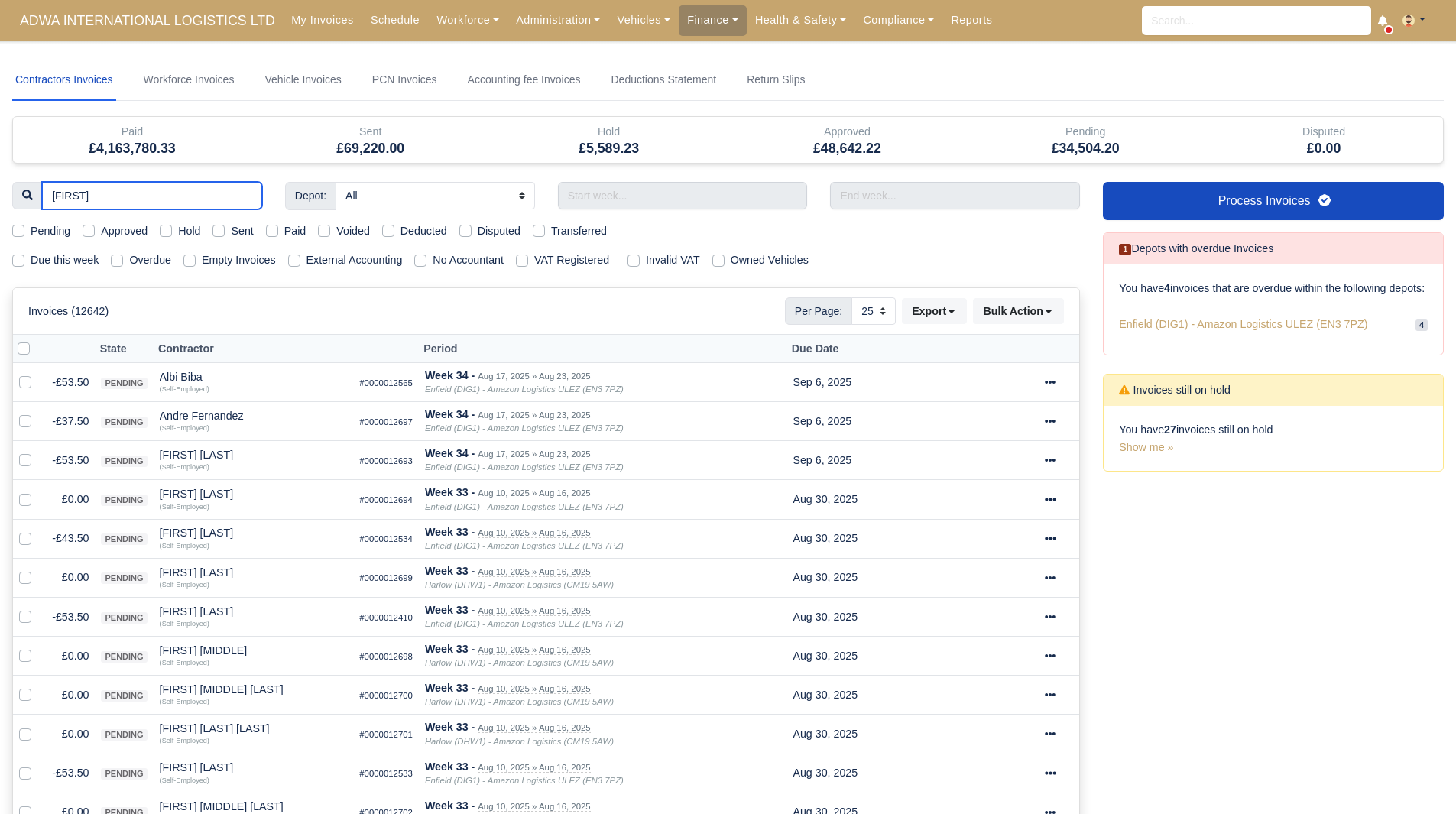 type on "james" 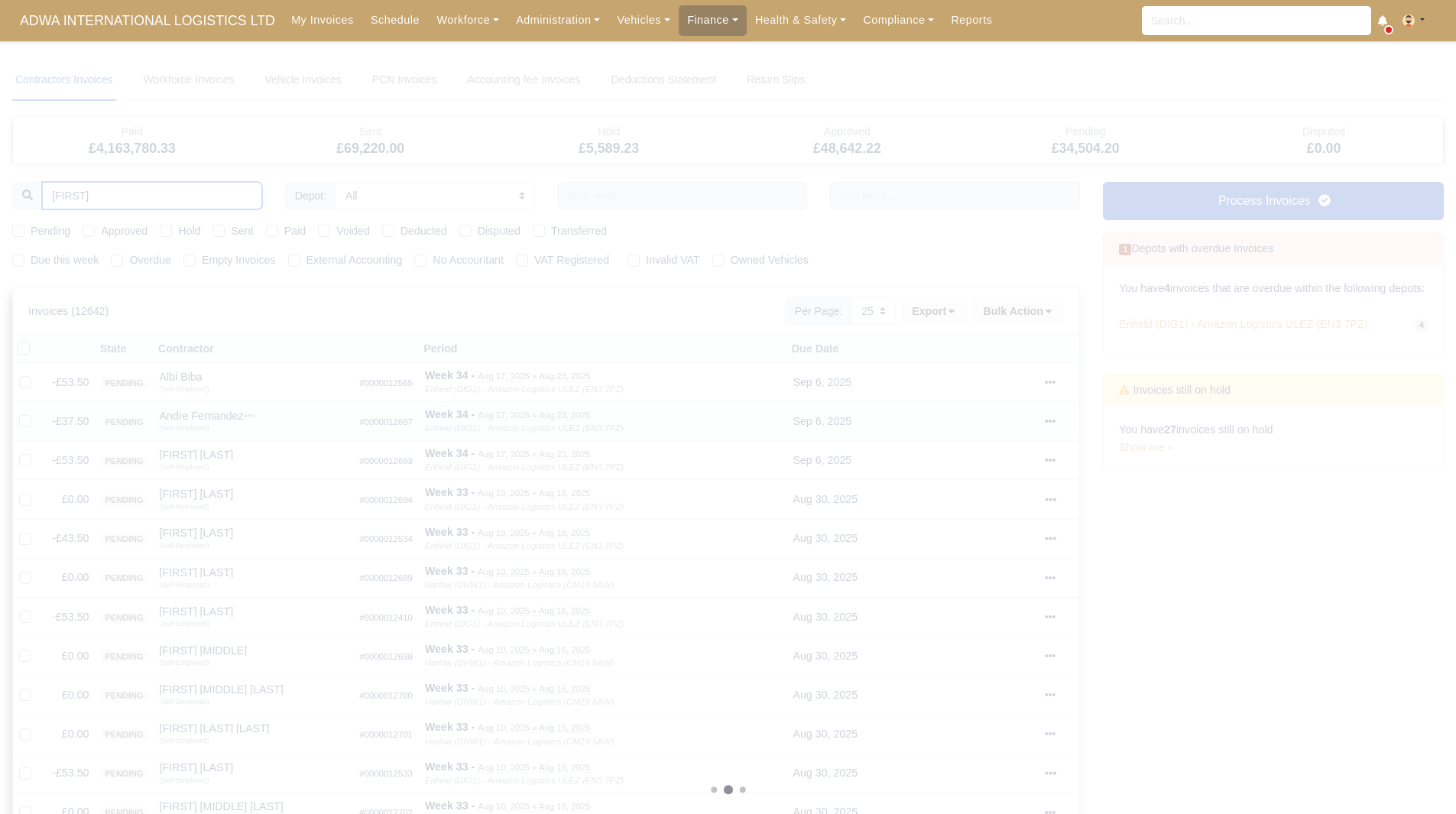 type 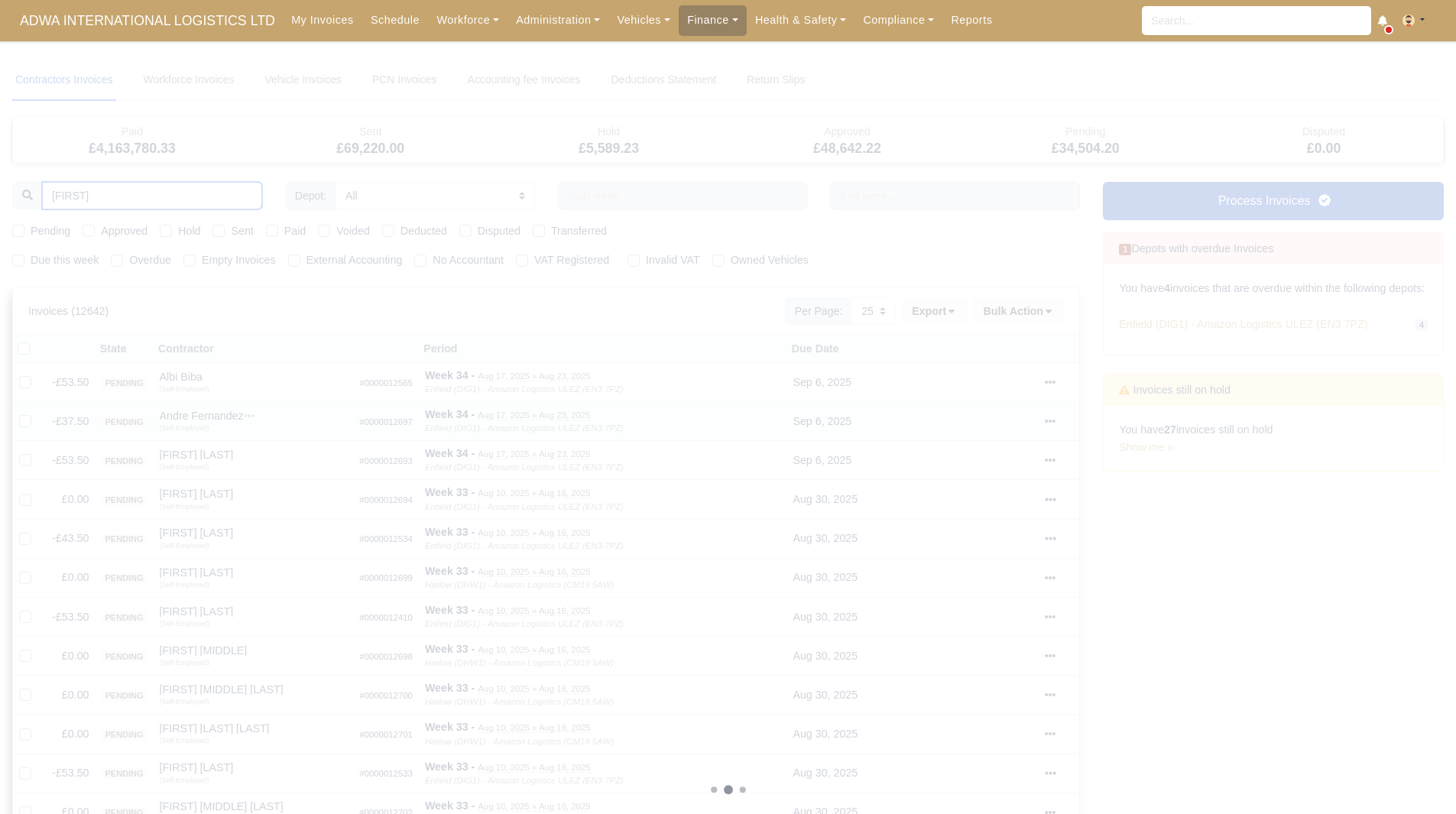 type 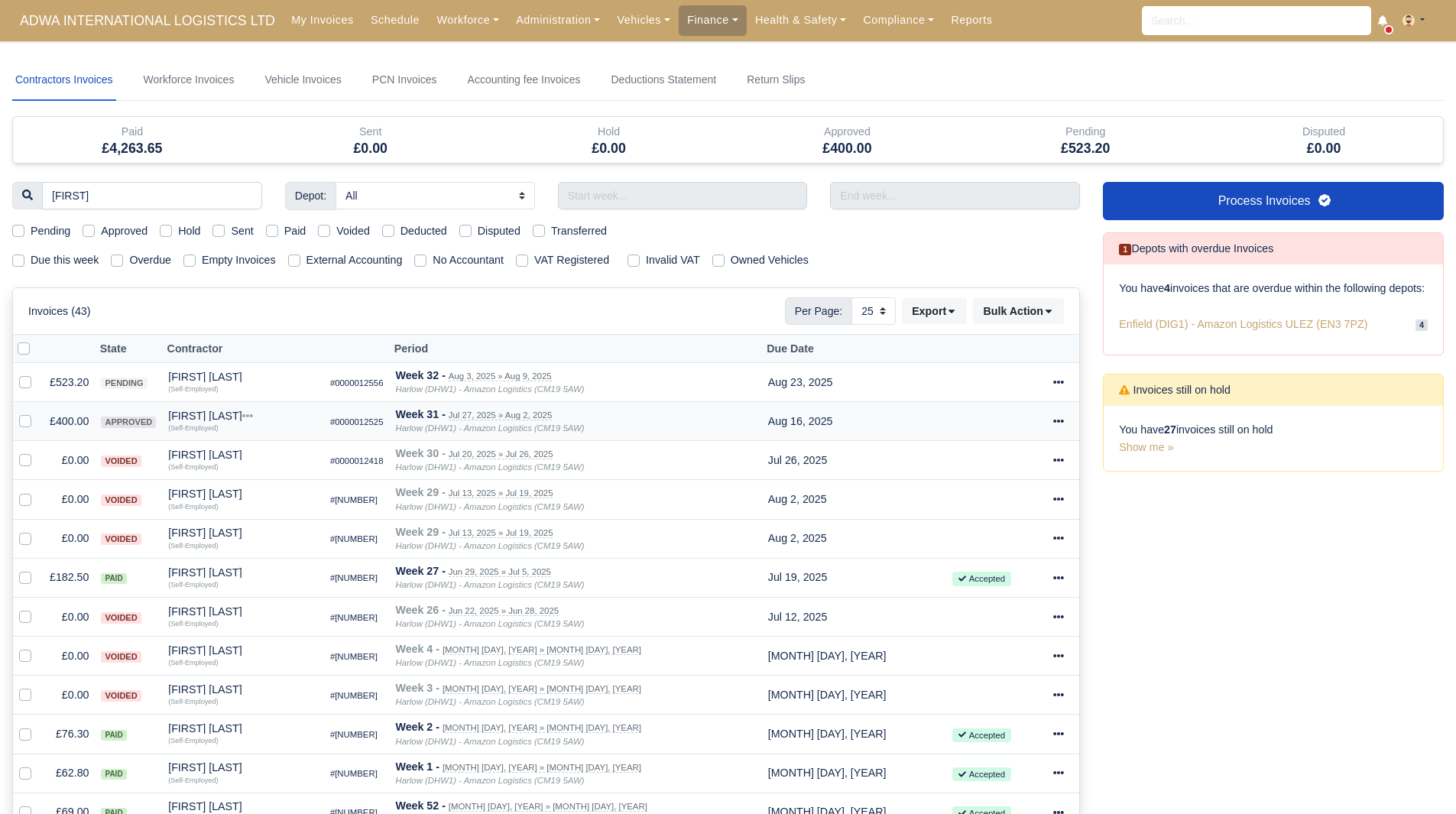 click on "James Morse
Quick Actions
Other Invoices
Wallet
(Self-Employed)" at bounding box center [243, 421] 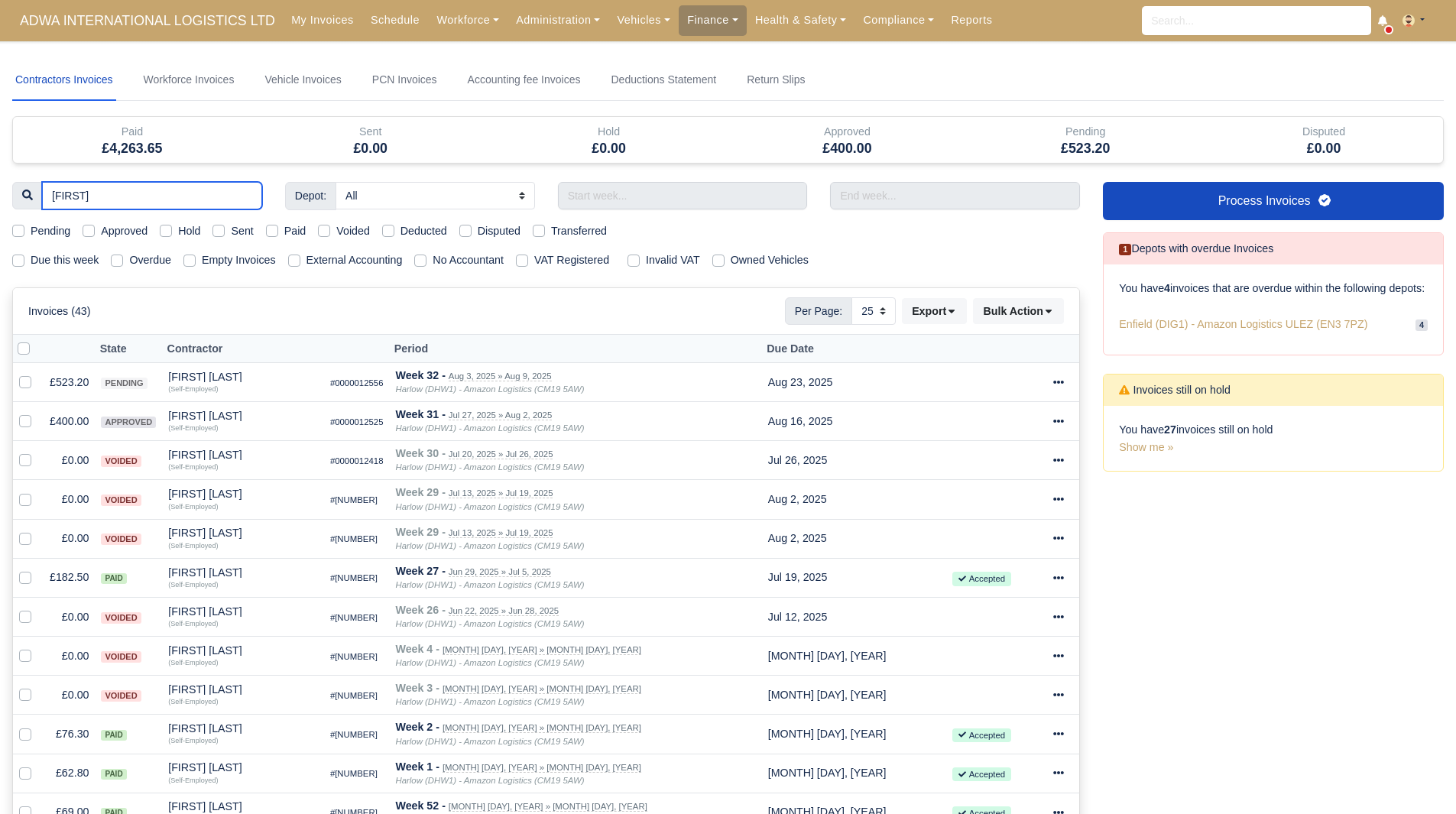 drag, startPoint x: 123, startPoint y: 193, endPoint x: 18, endPoint y: 196, distance: 105.04285 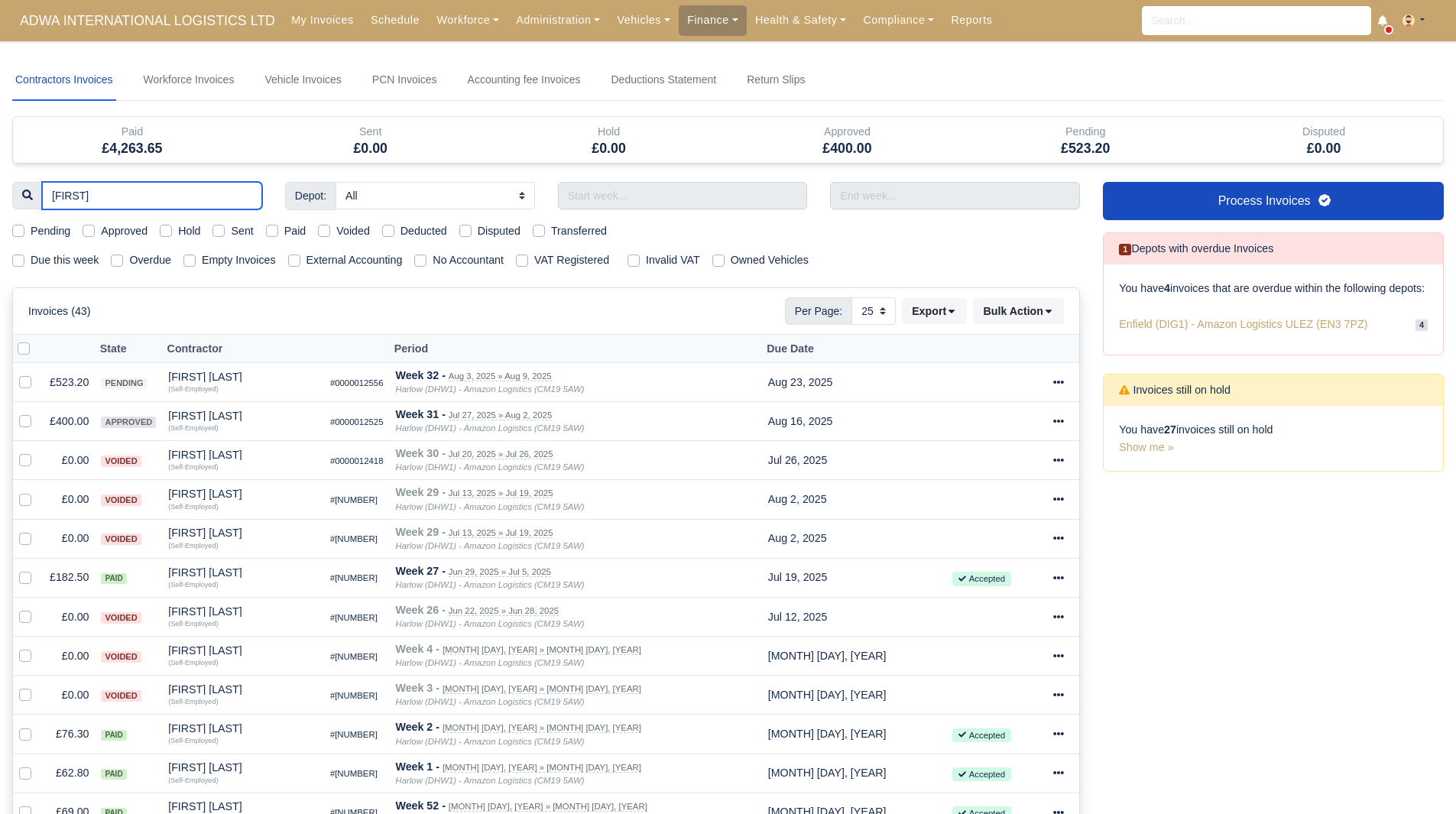 type on "yasser" 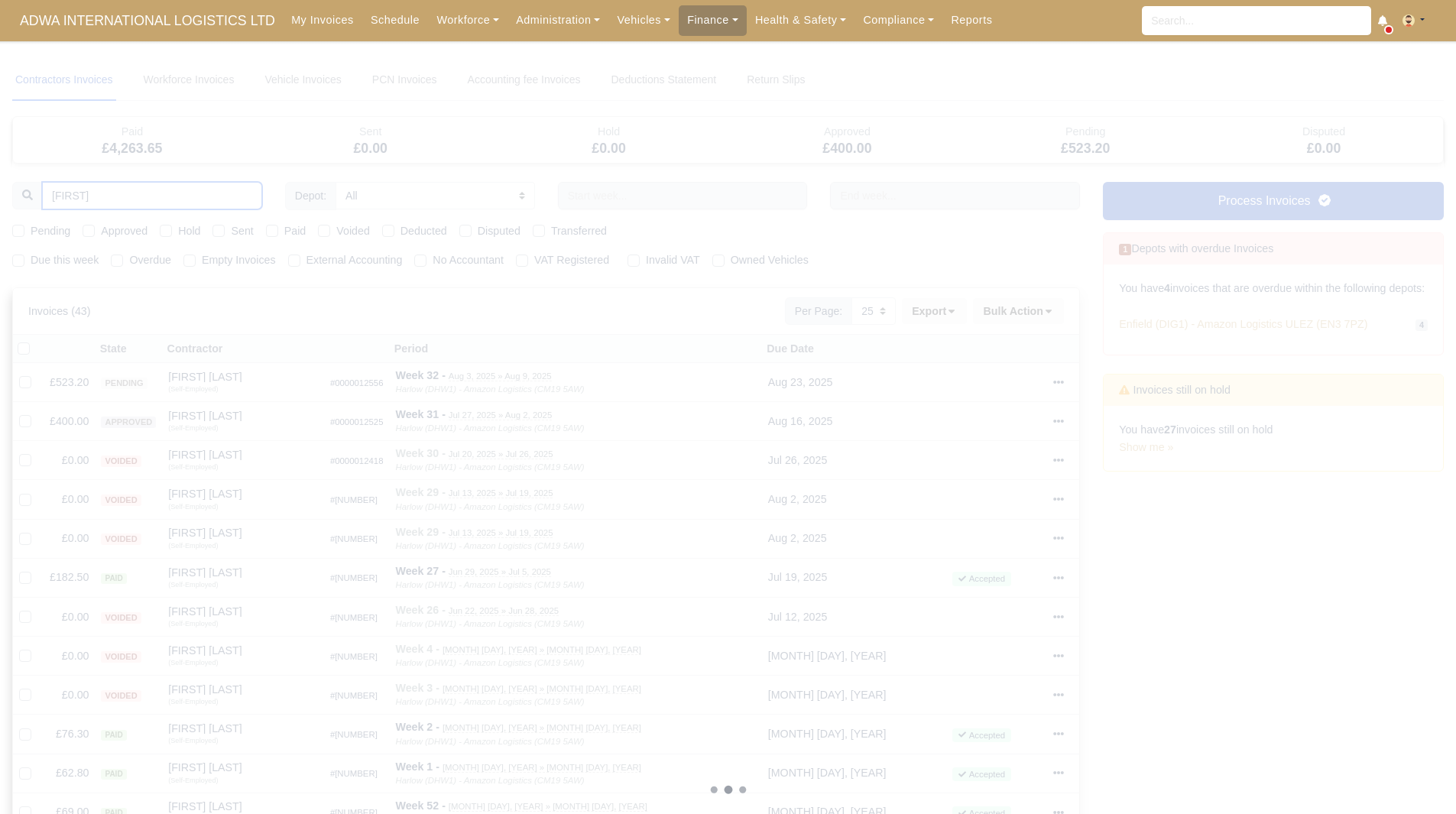 type 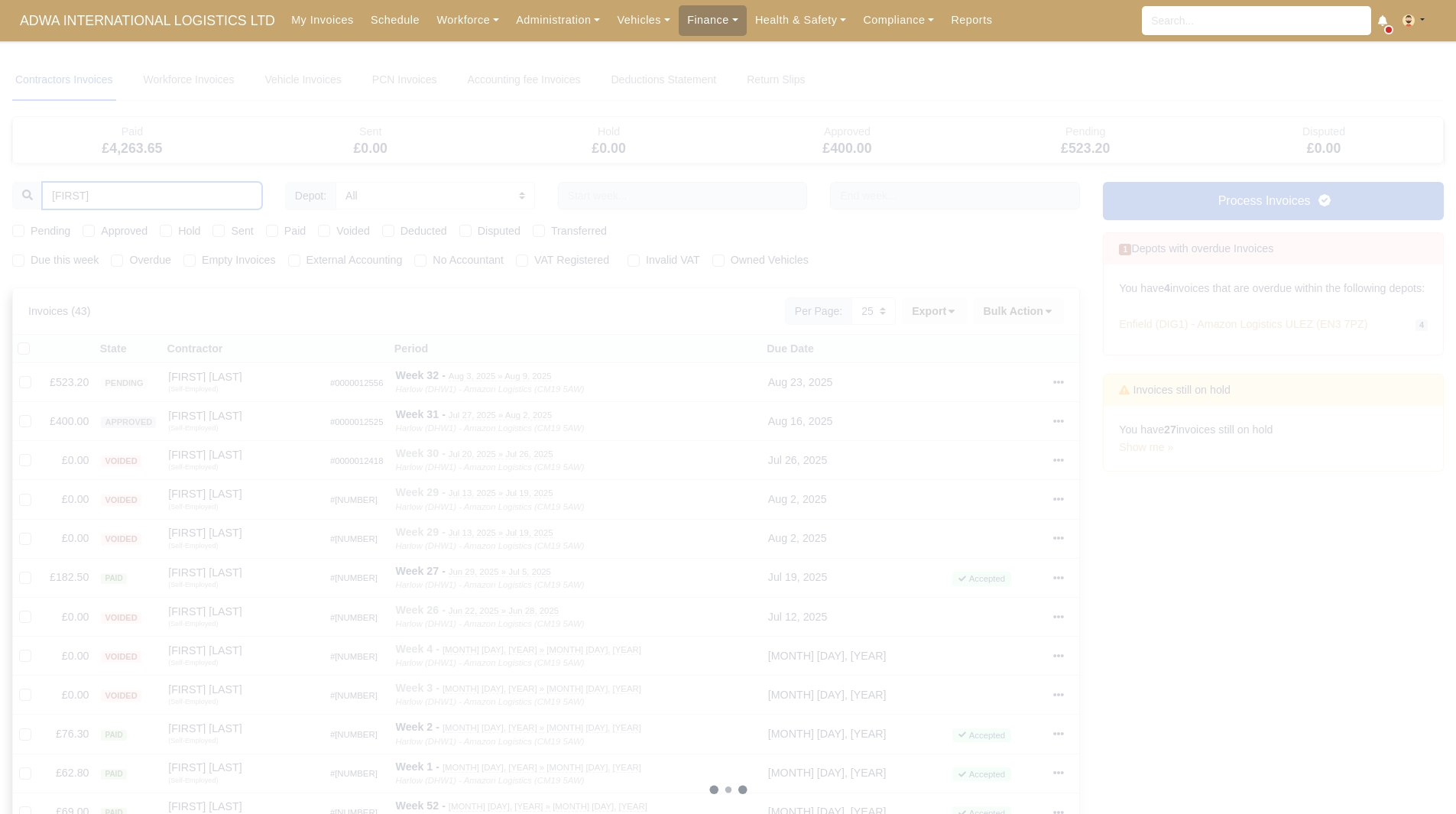 type 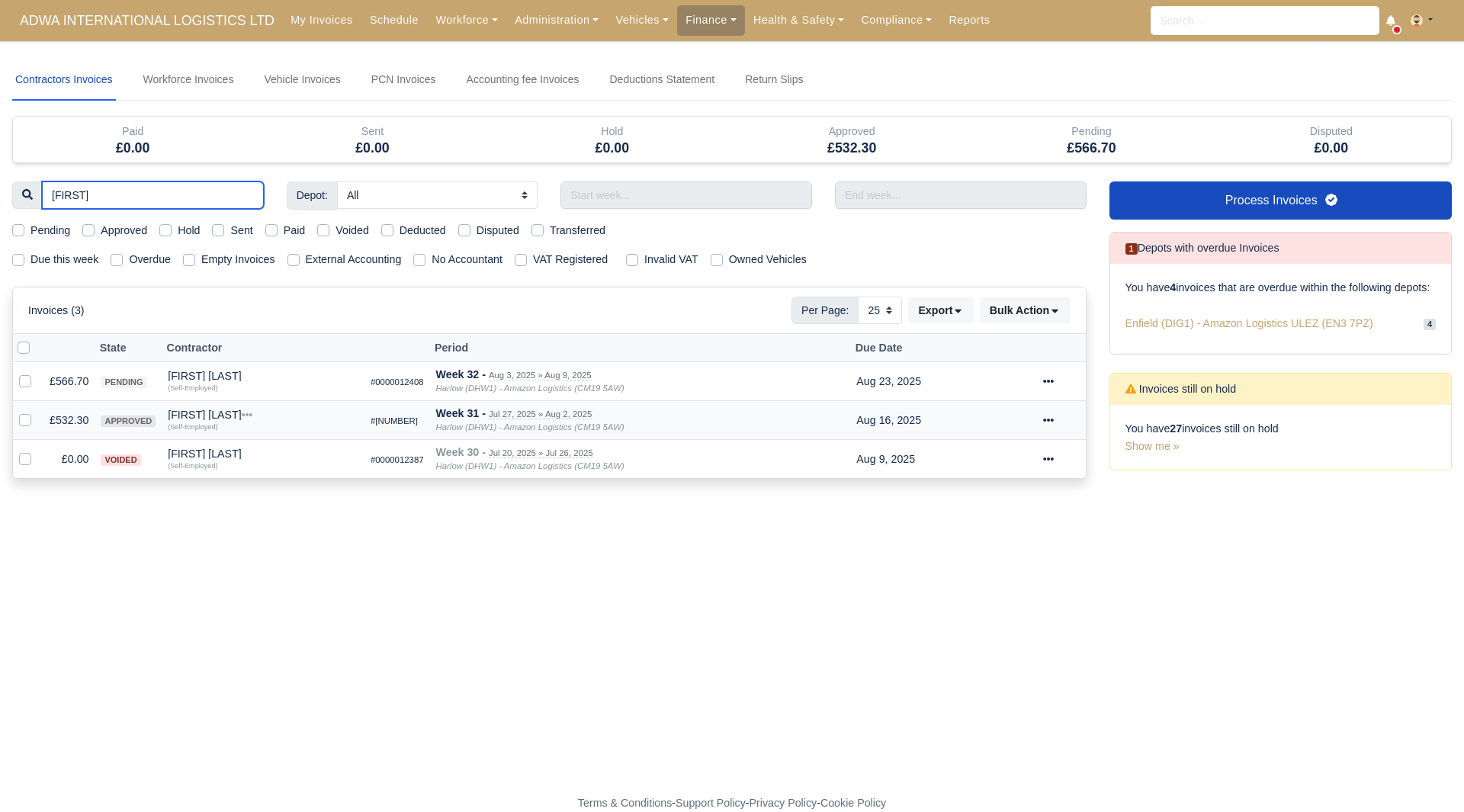 type on "yasser" 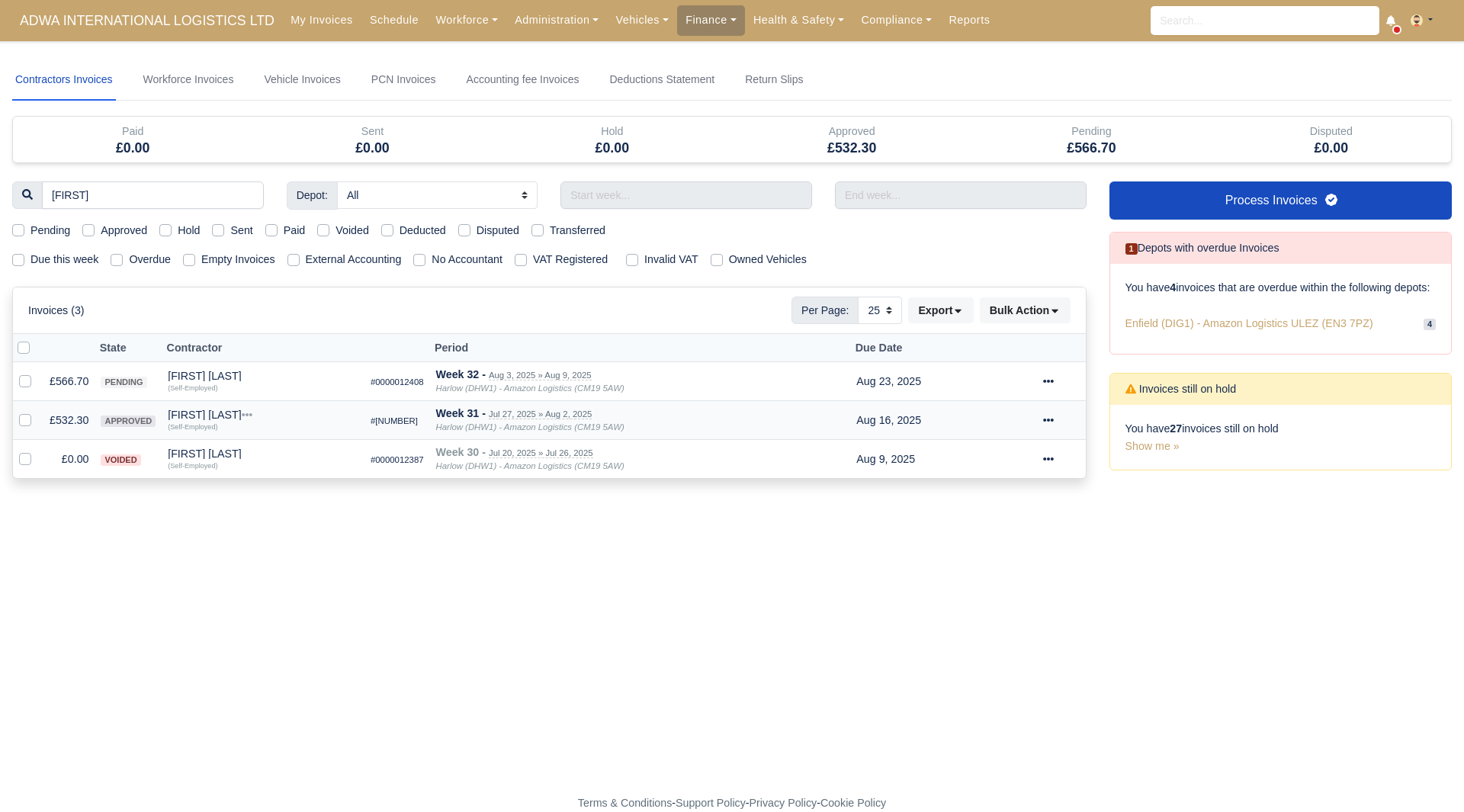 click on "Yasser Makes
Quick Actions
Other Invoices
Wallet
(Self-Employed)" at bounding box center [263, 420] 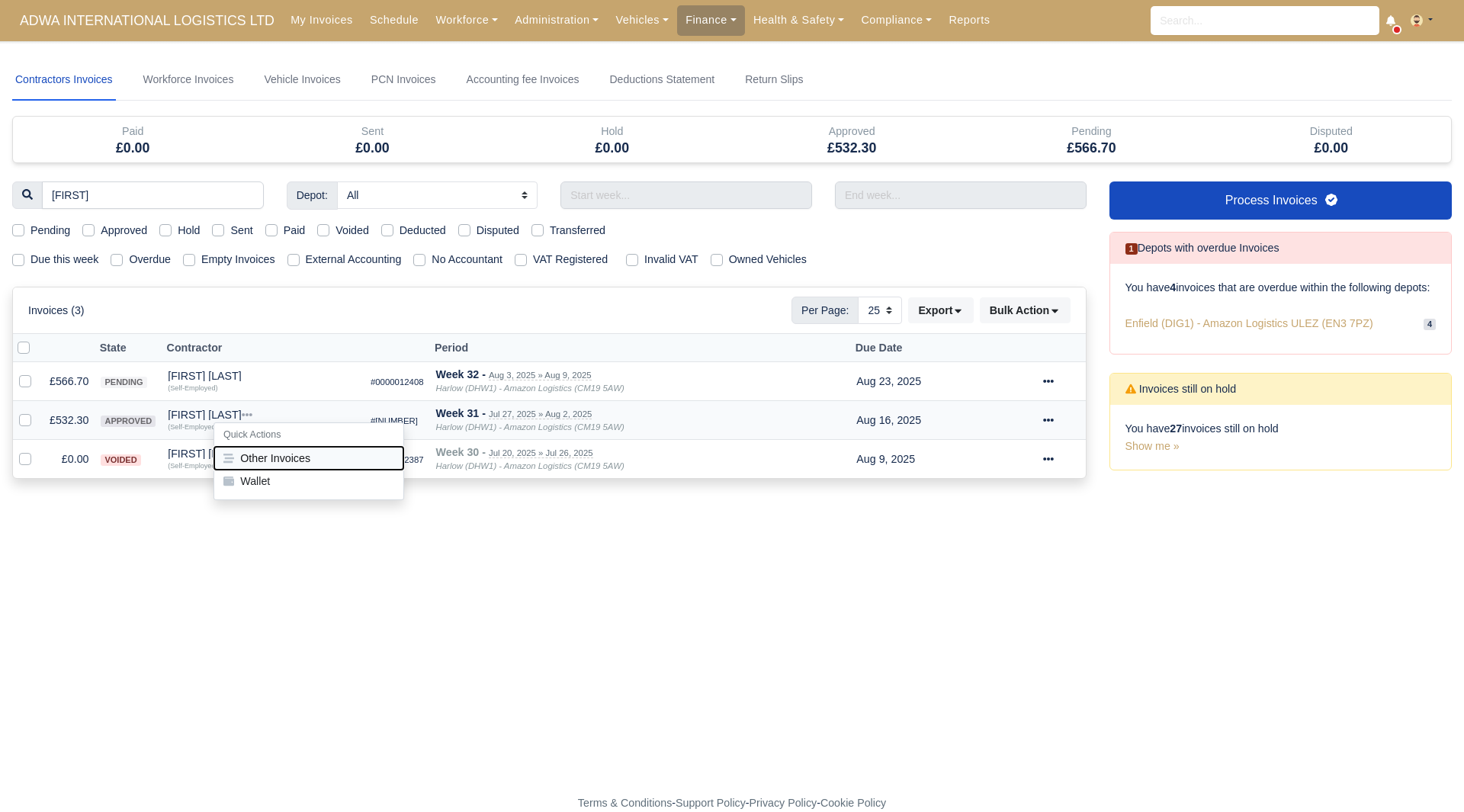 click on "Other Invoices" at bounding box center (309, 458) 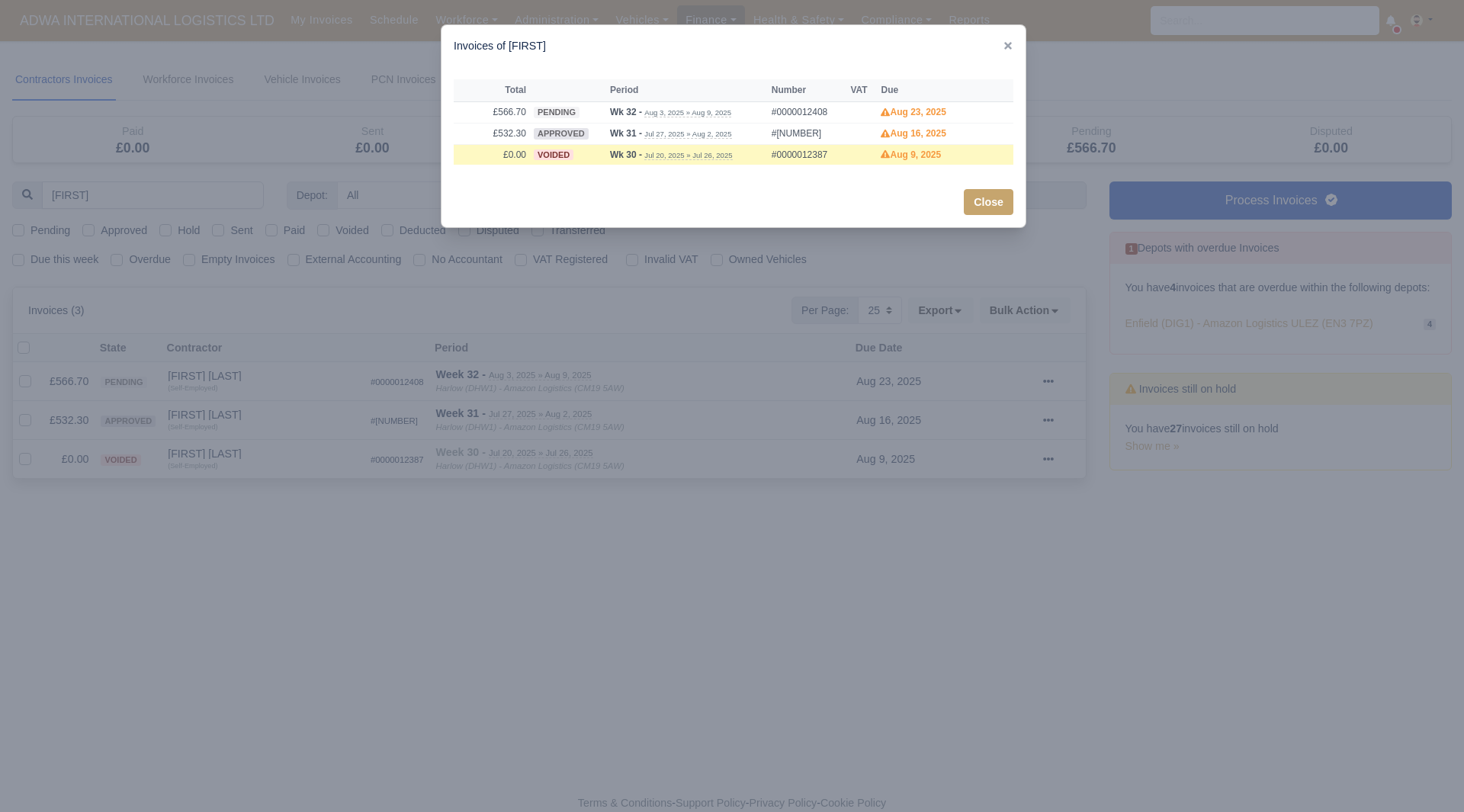 click at bounding box center [732, 406] 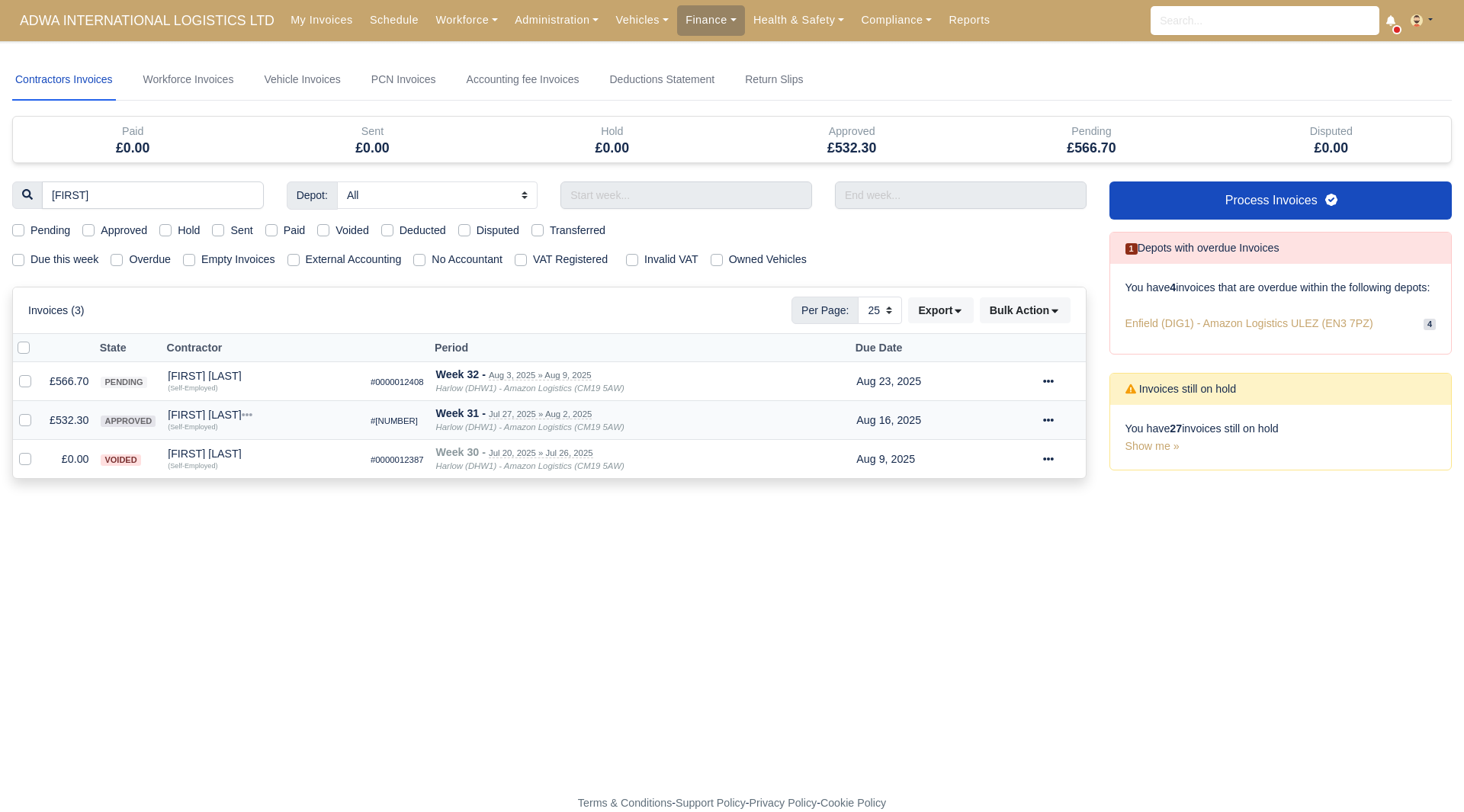 click on "£532.30" at bounding box center (69, 420) 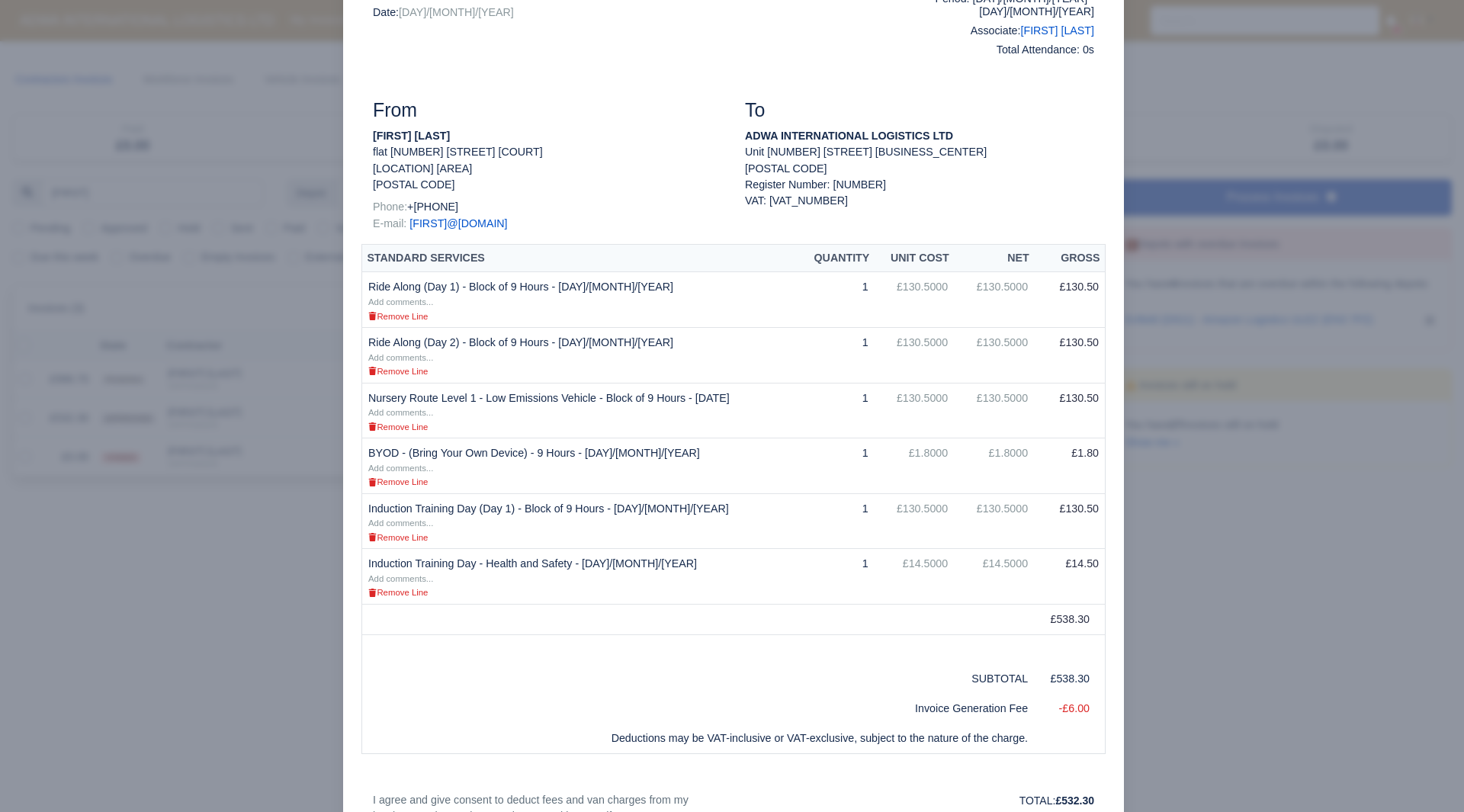 scroll, scrollTop: 132, scrollLeft: 0, axis: vertical 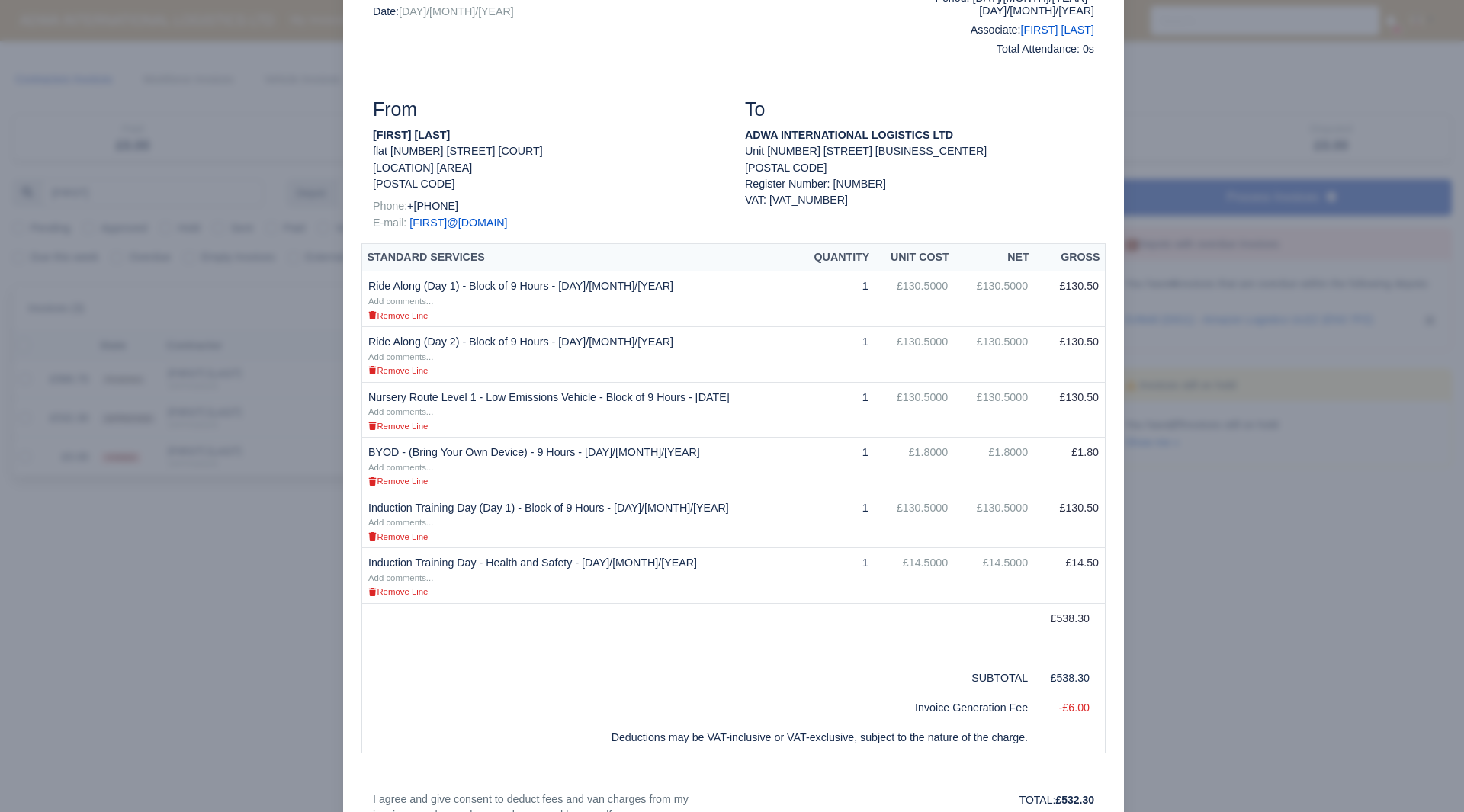 click at bounding box center [732, 406] 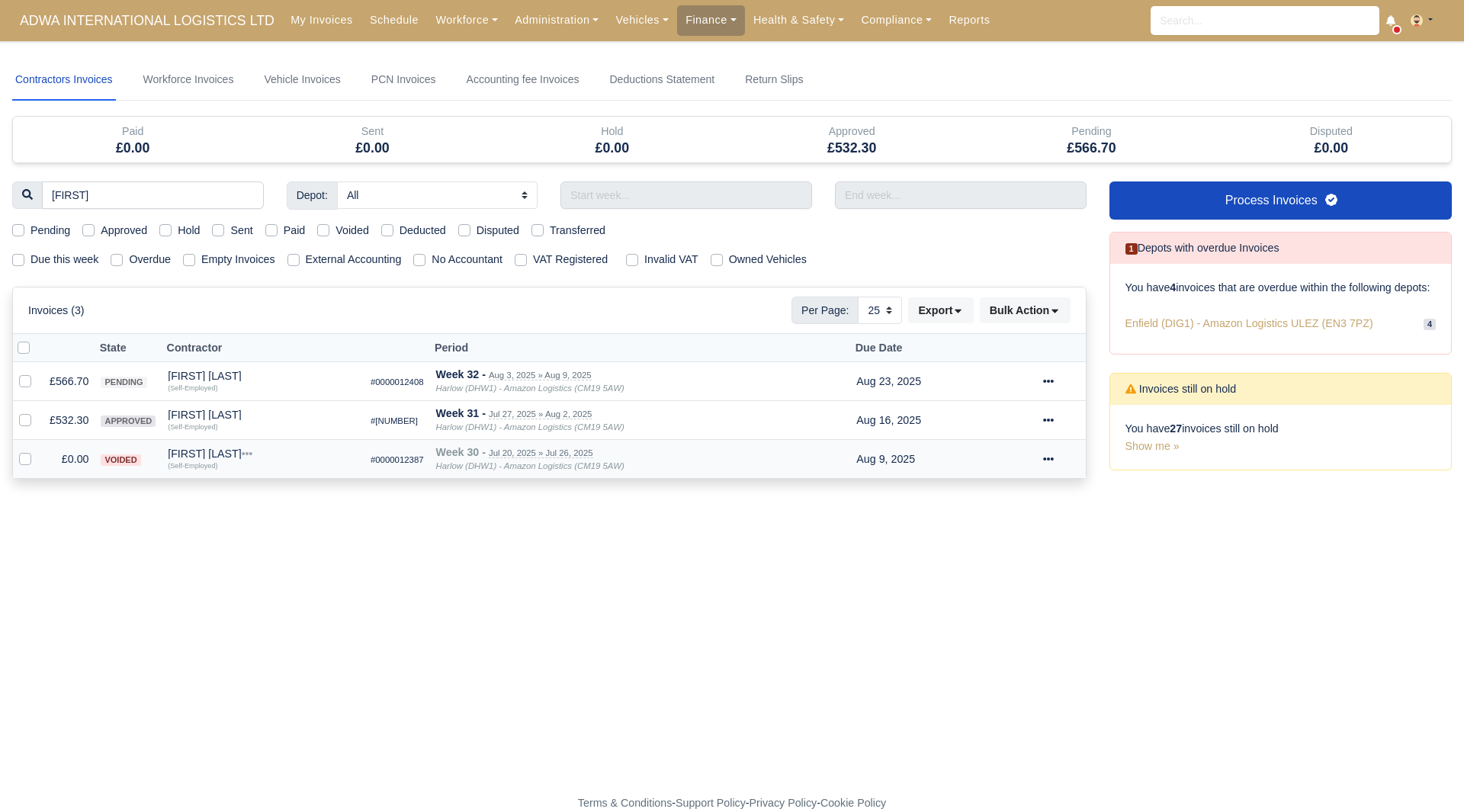 click 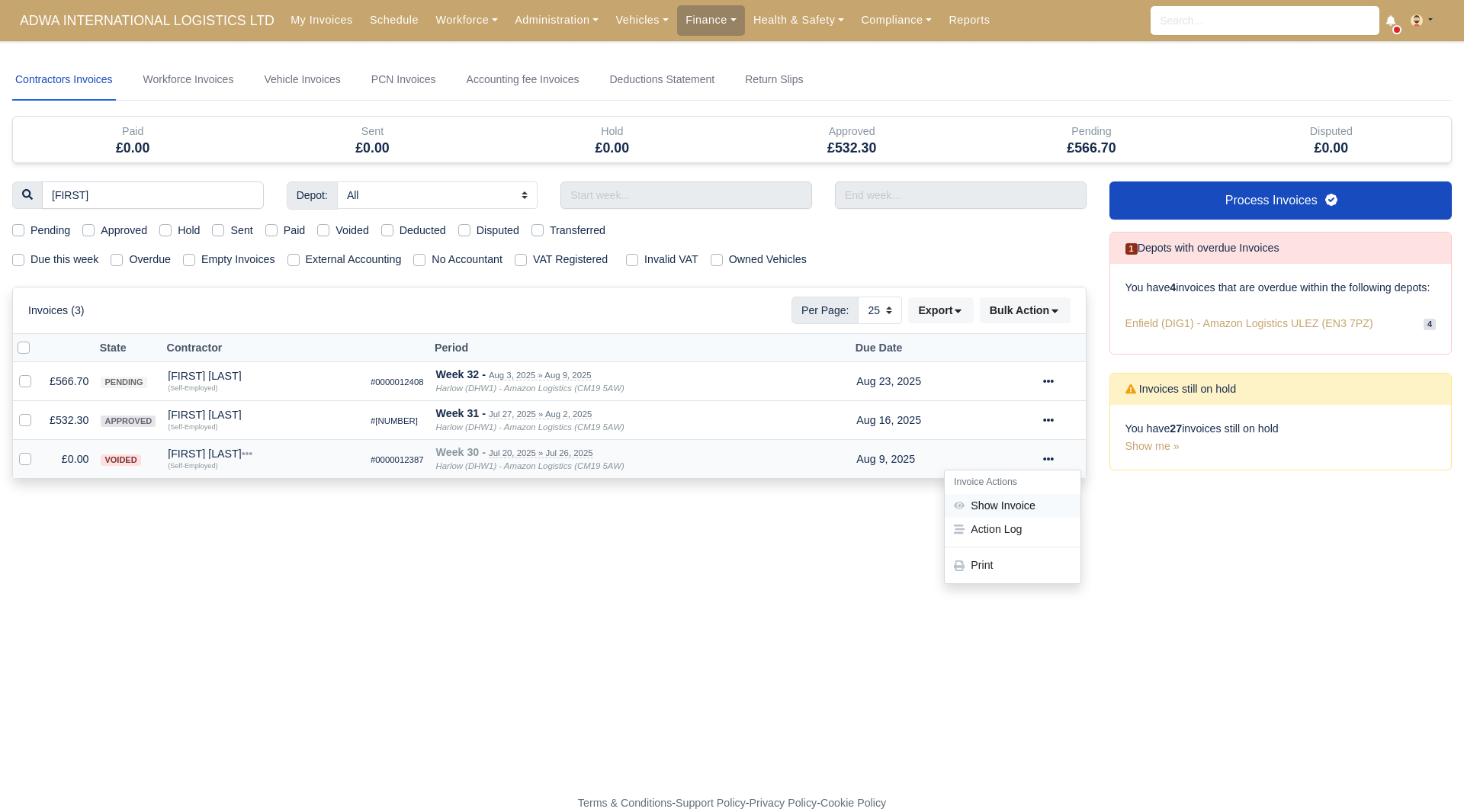 click on "Show Invoice" at bounding box center (1013, 505) 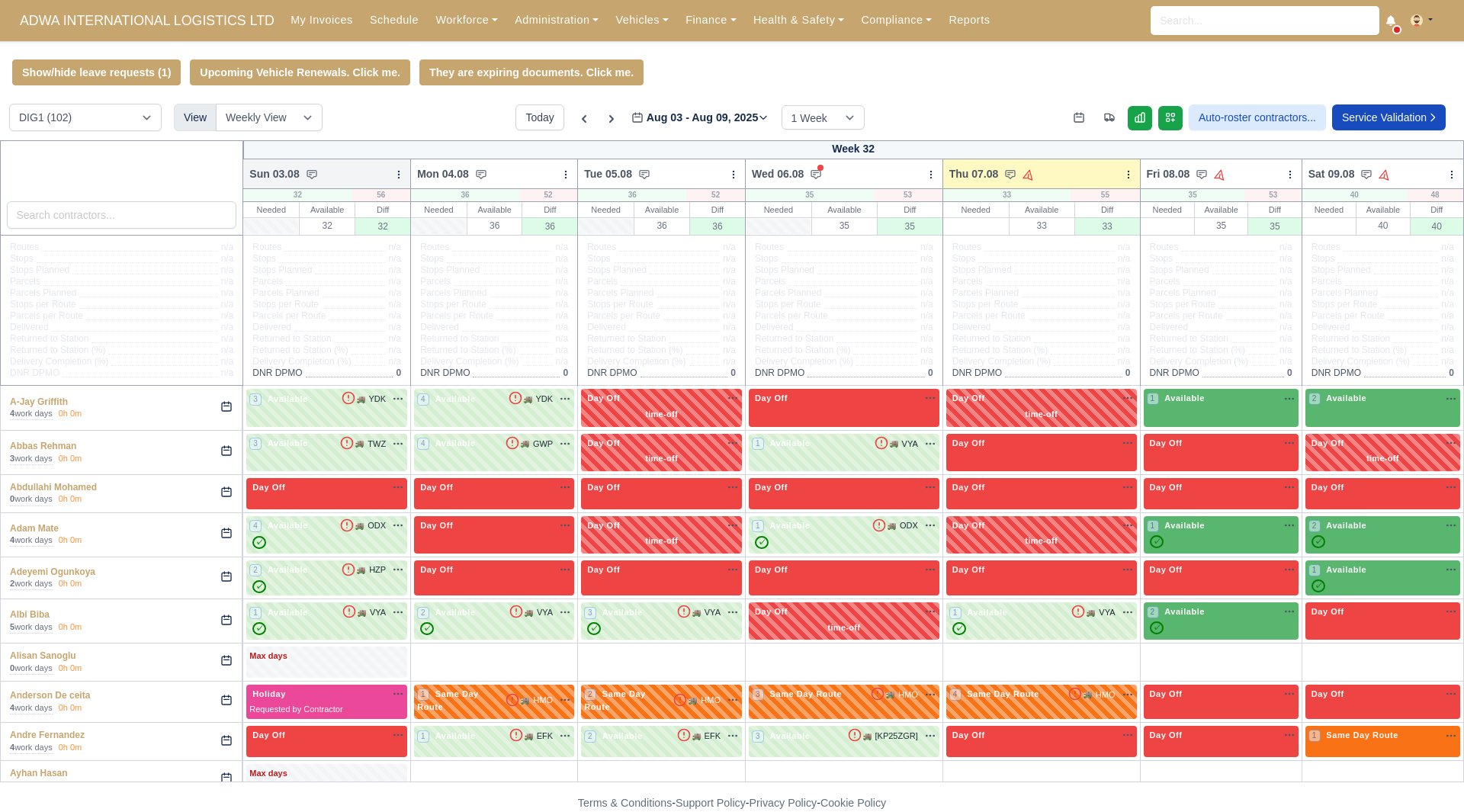 scroll, scrollTop: 0, scrollLeft: 0, axis: both 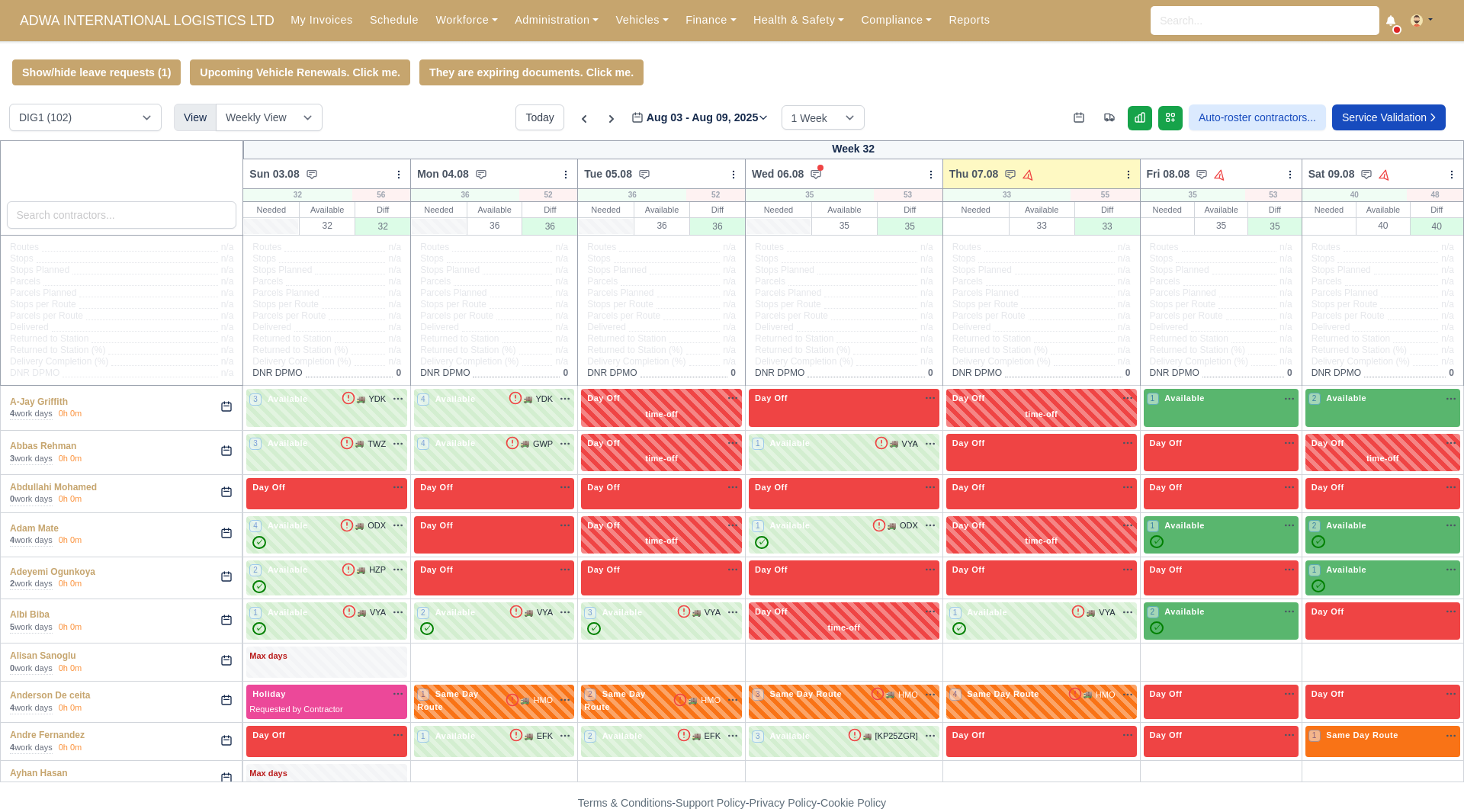 click on "Today
Aug 03
- Aug 09, 2025
2025-08-07
1 Week
2 Weeks
3 Weeks
4 Weeks" at bounding box center (689, 117) 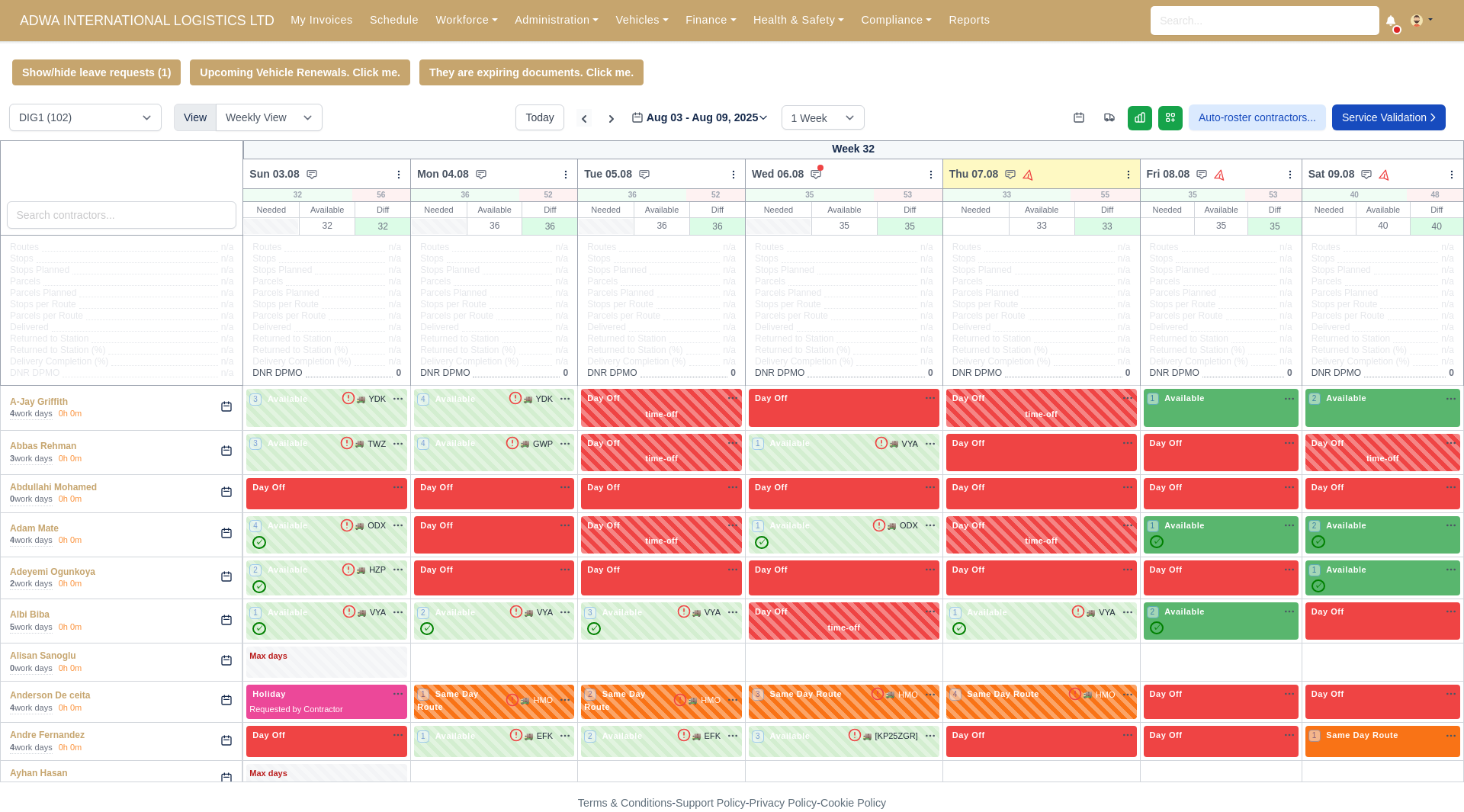 click 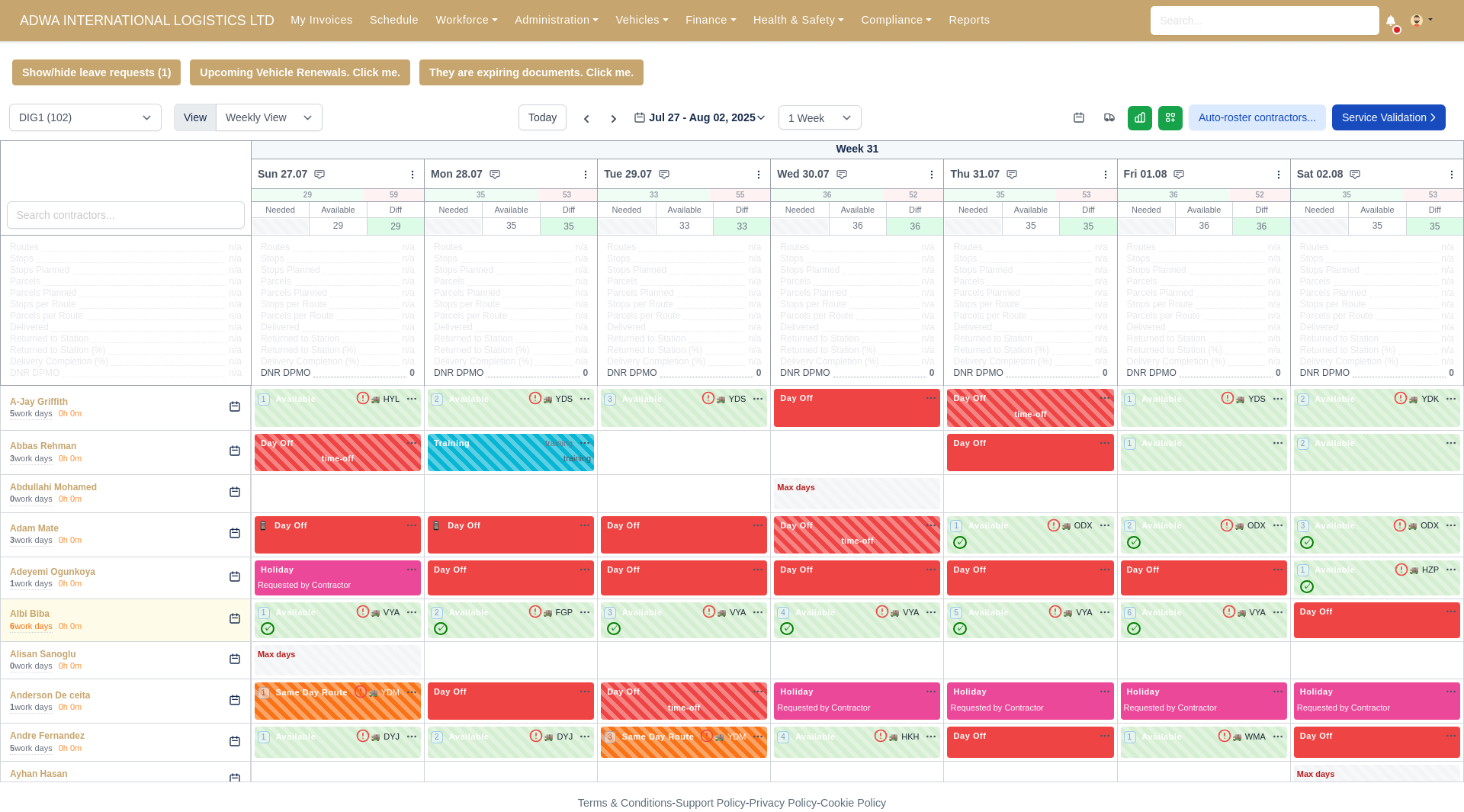 type on "2025-07-31" 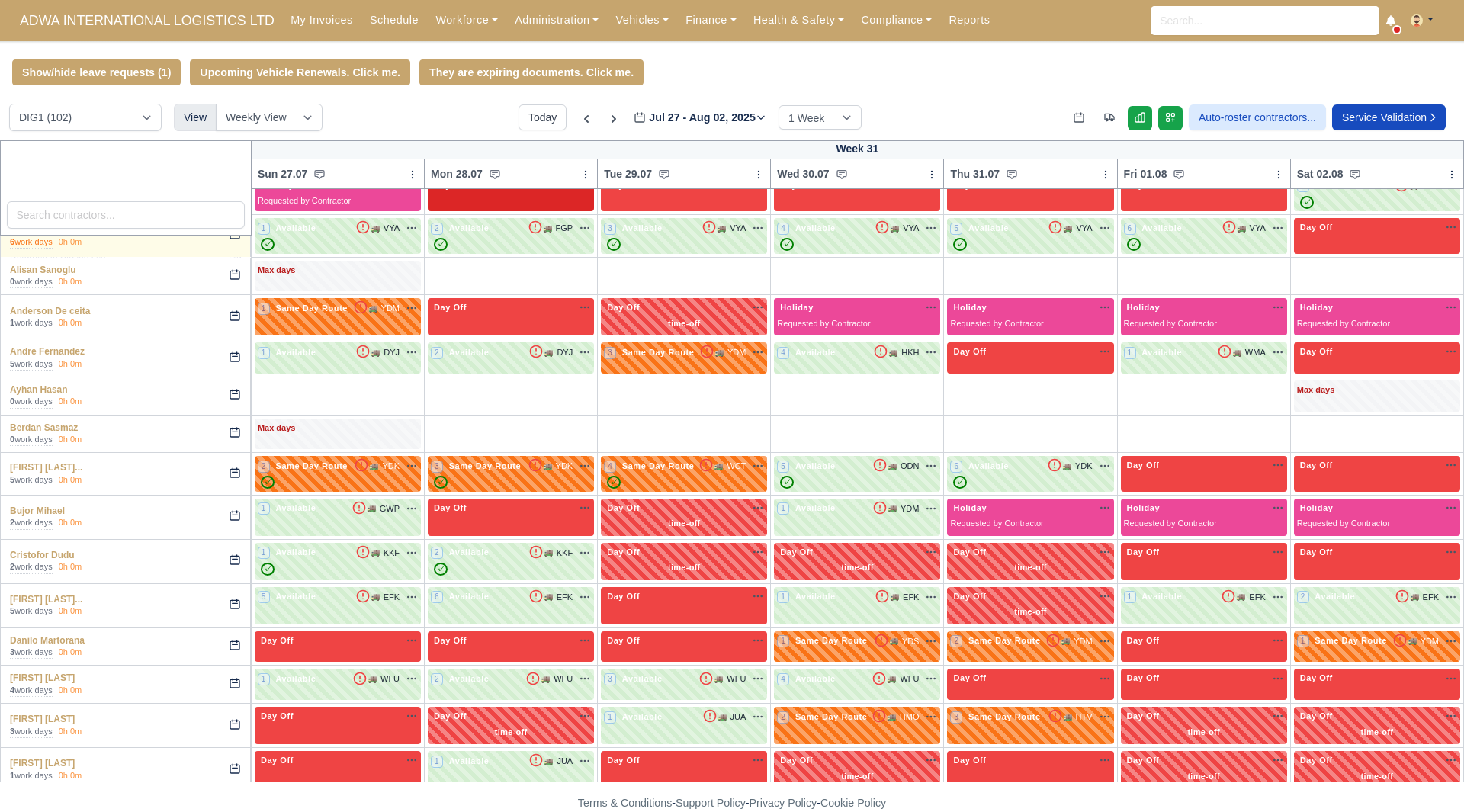 scroll, scrollTop: 385, scrollLeft: 0, axis: vertical 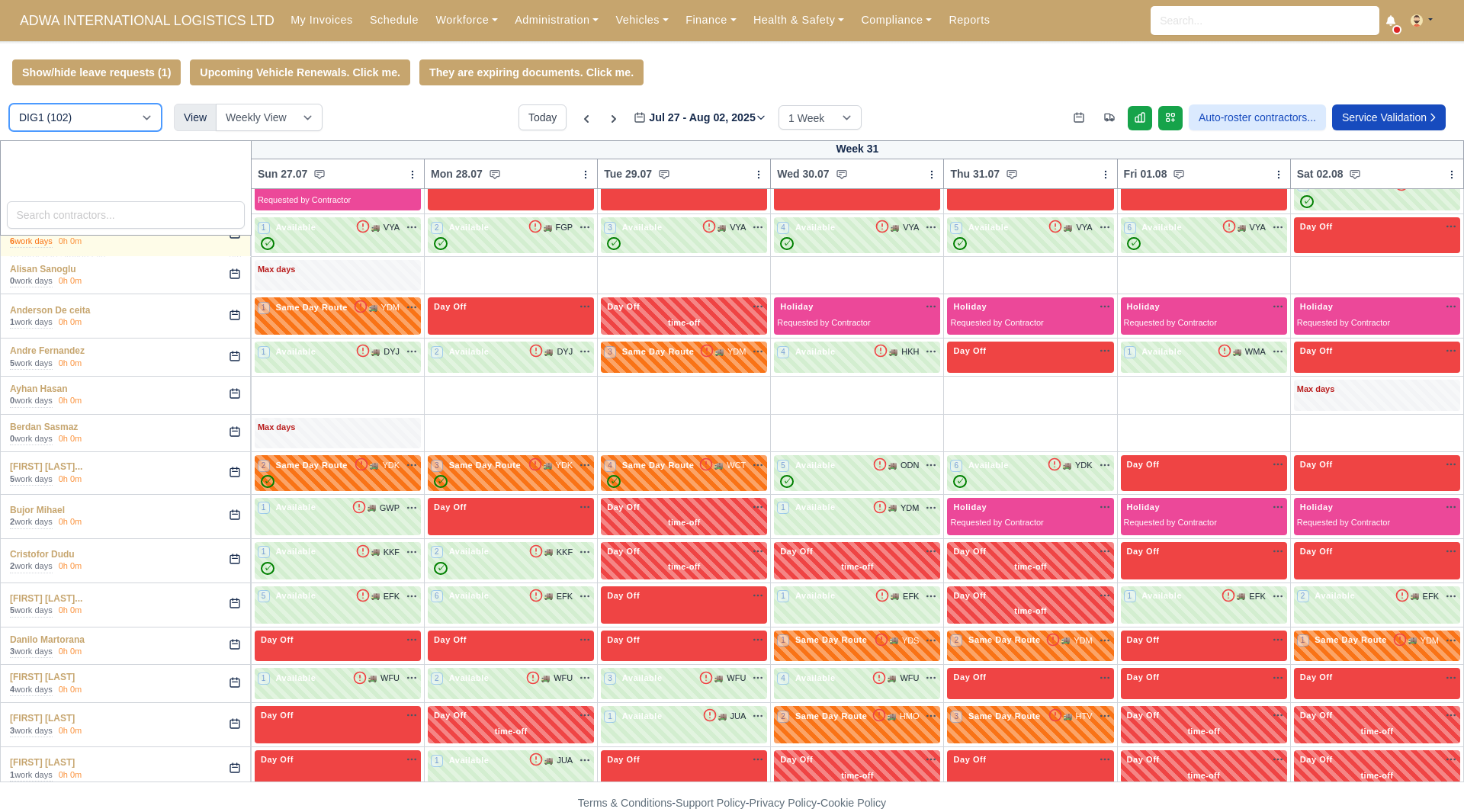 click on "DIG1 (102)
DHW1 (57)" at bounding box center [85, 117] 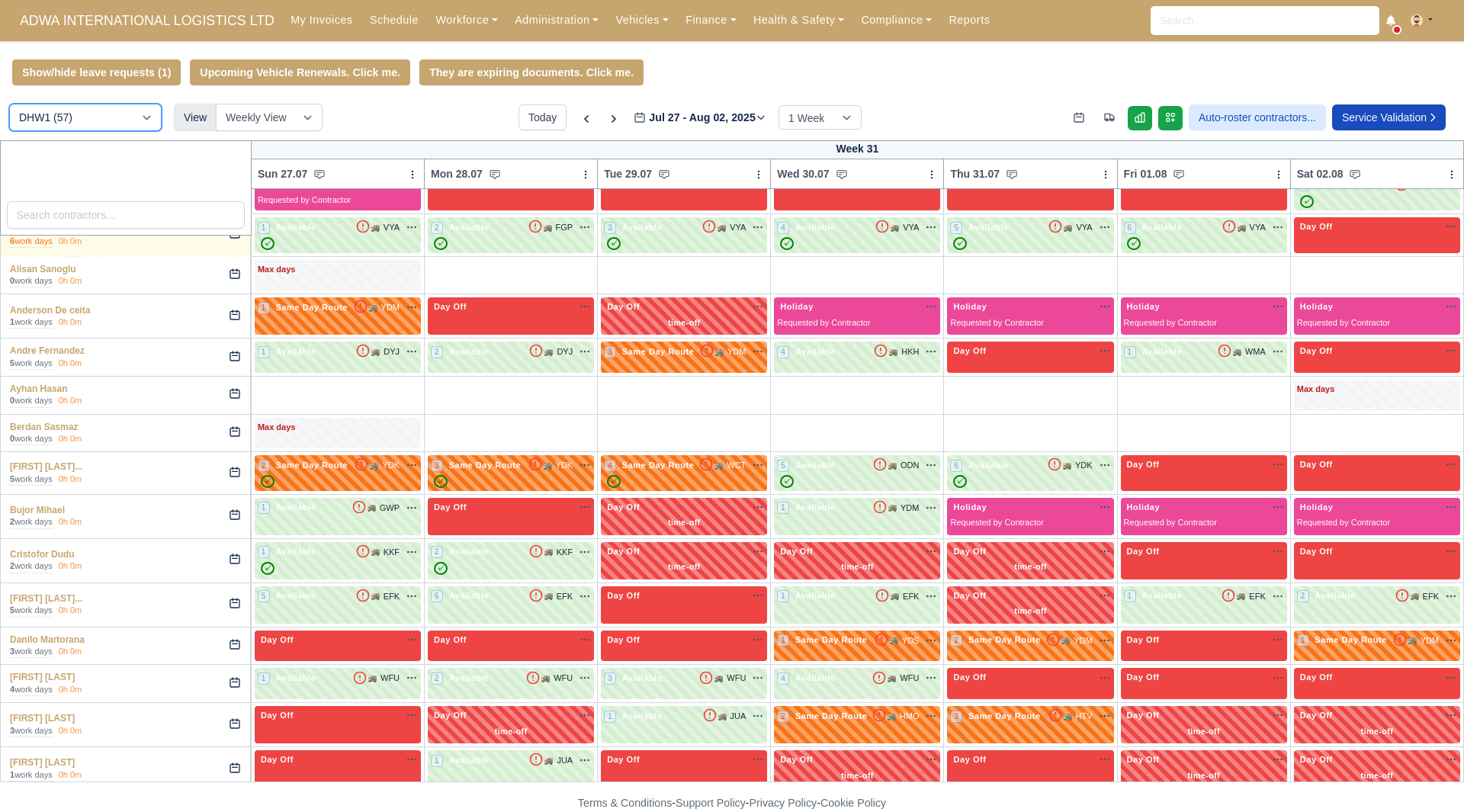 click on "DIG1 (102)
DHW1 (57)" at bounding box center [85, 117] 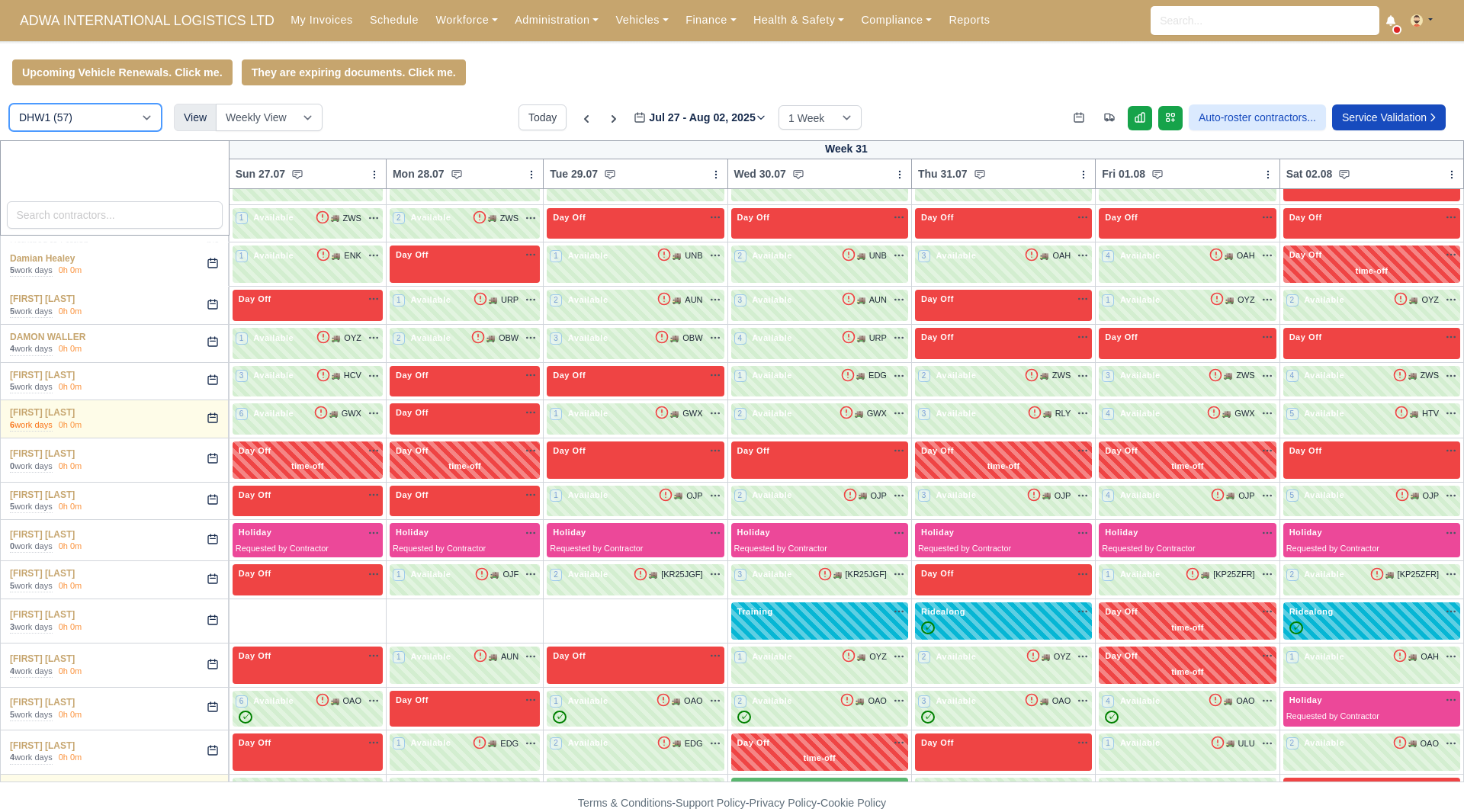 type 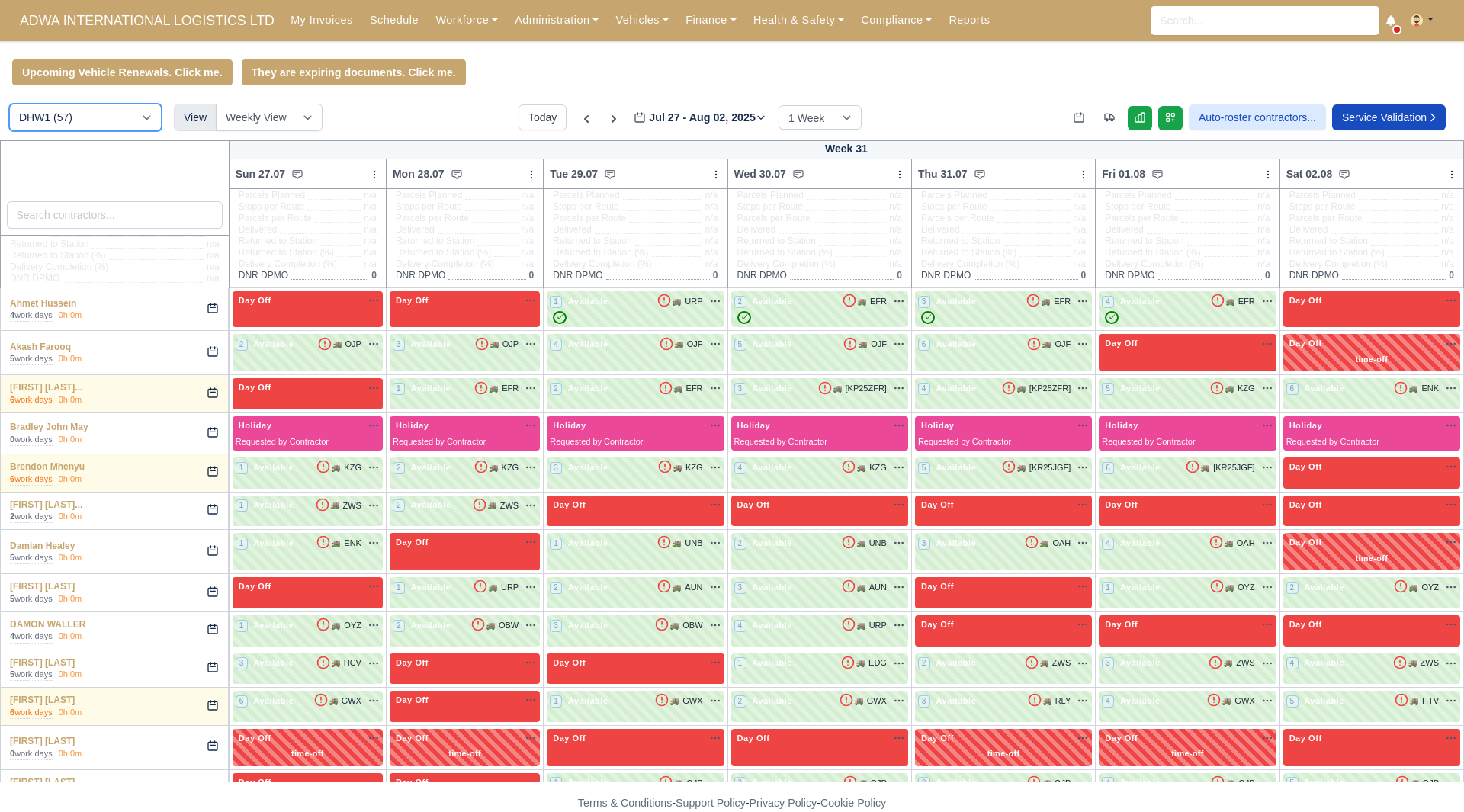 scroll, scrollTop: 75, scrollLeft: 0, axis: vertical 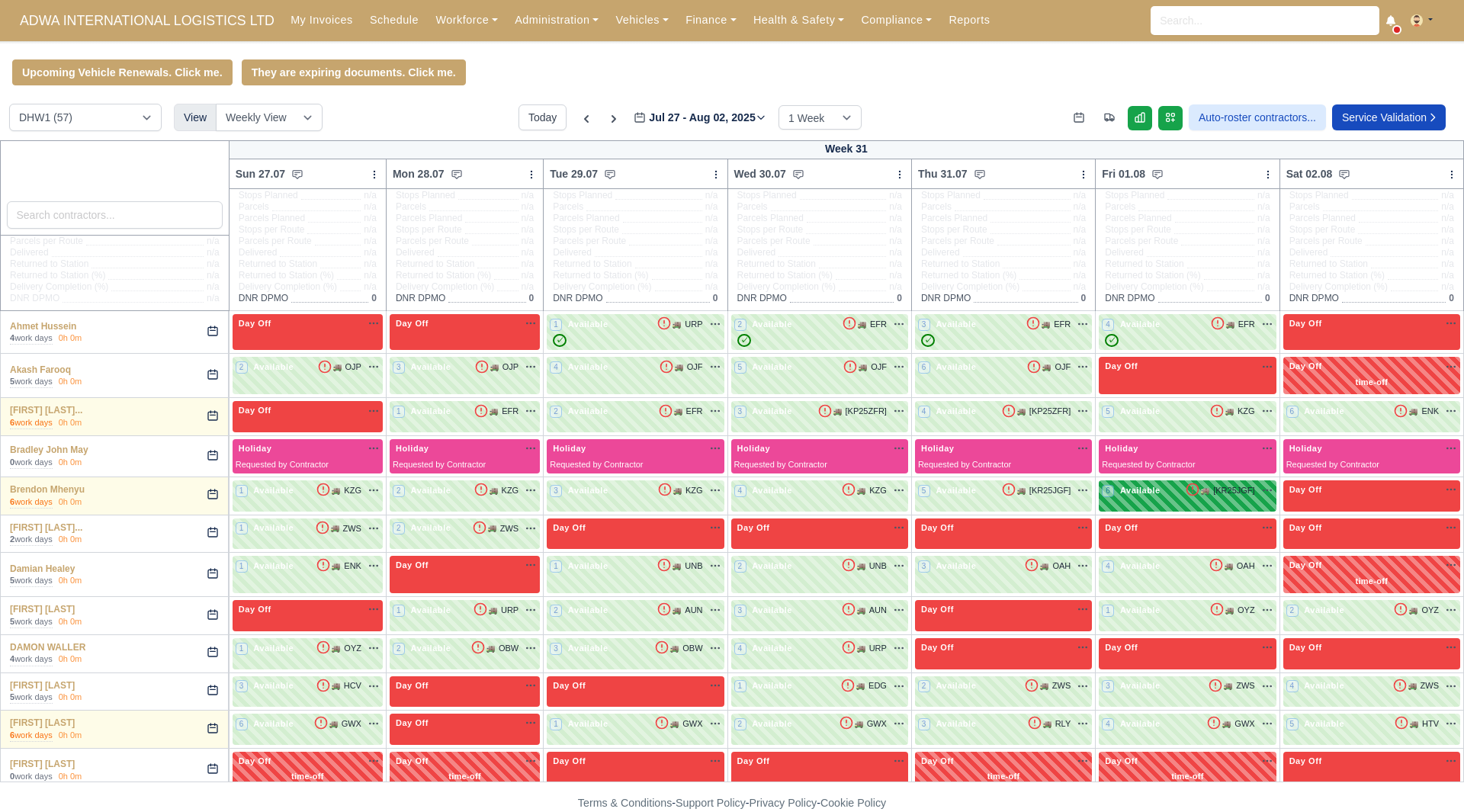 click on "6
Available
🚚" at bounding box center [1187, 496] 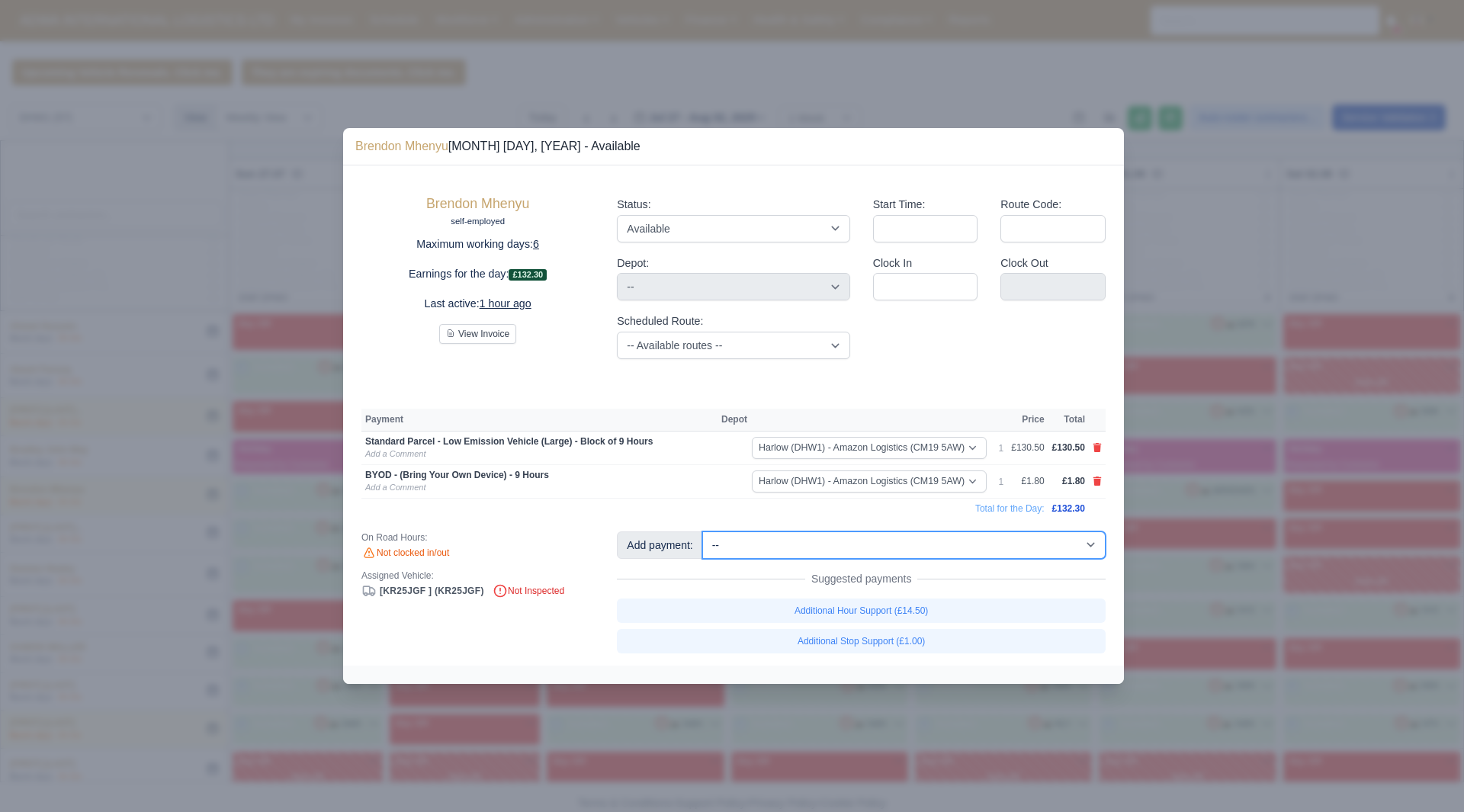 click on "--
Additional Hour Support  (£14.50)
Additional Stop Support (£1.00)
BYOD - (Bring Your Own Device) - 6 Hours (£1.20)
BYOD - (Bring Your Own Device) - 9 Hours (£1.80)
Daily OSM (£130.00)
Daily Van Cleaning (£120.00)
Induction Training Day - Health and Safety  (£14.50)
Induction Training Day (Day 1) (£87.00)
Induction Training Day (Day 1) - Block of 9 Hours  (£130.50)
Nursery Route Level 1 - Low Emissions Vehicle - Block of 9 Hours (£130.50)
Nursery Route Level 2 - Low Emissions Vehicle - Block of 9 Hours (£130.50)
Nursery Route Level 3 - Low Emissions Vehicle - Block of 9 Hours (£130.50)
Nursery Route Level 4 - Low Emissions Vehicle - Block of 9 Hours (£130.50)
Ride Along (Day 1) - Block of 9 Hours (£130.50)" at bounding box center (904, 545) 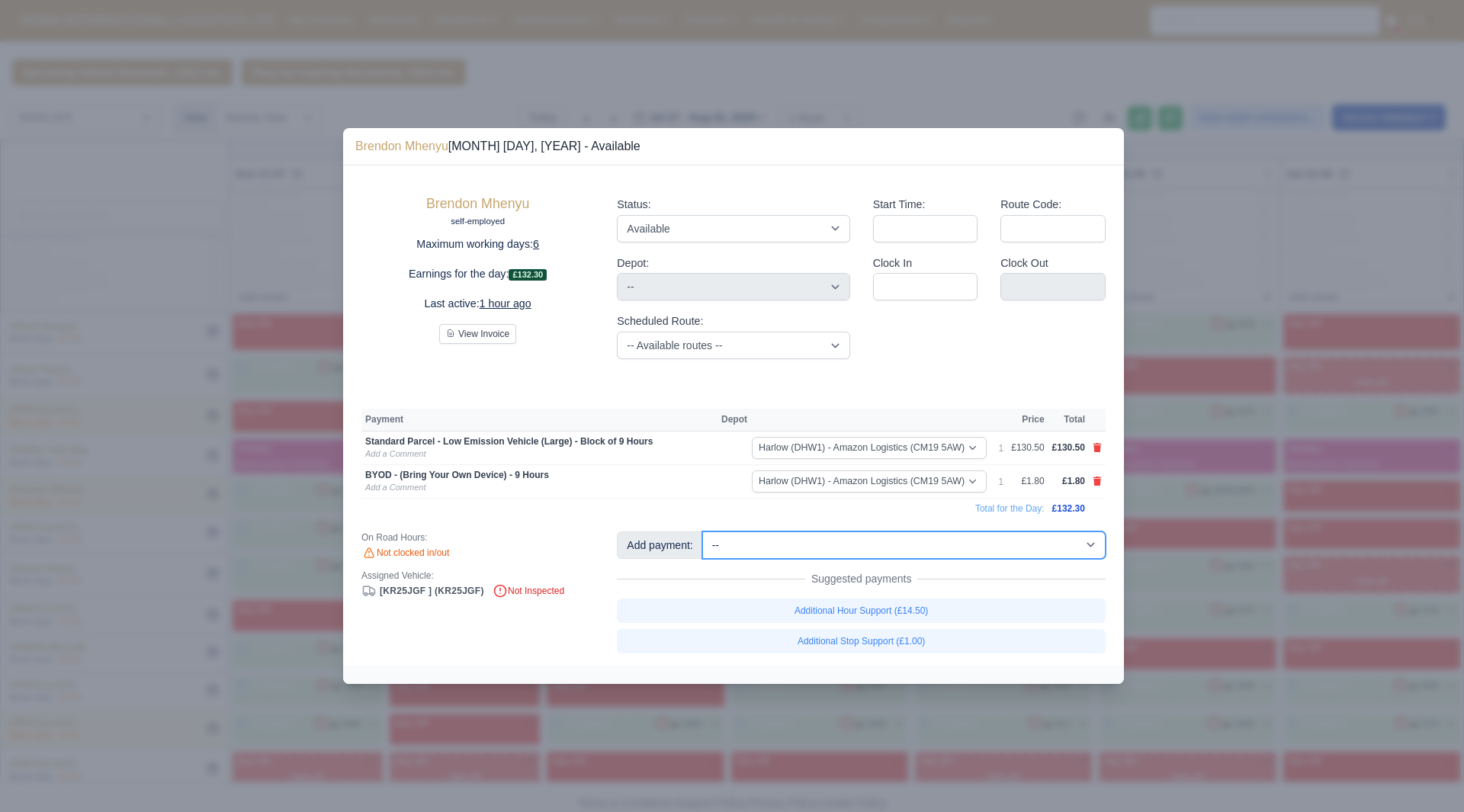 select on "5" 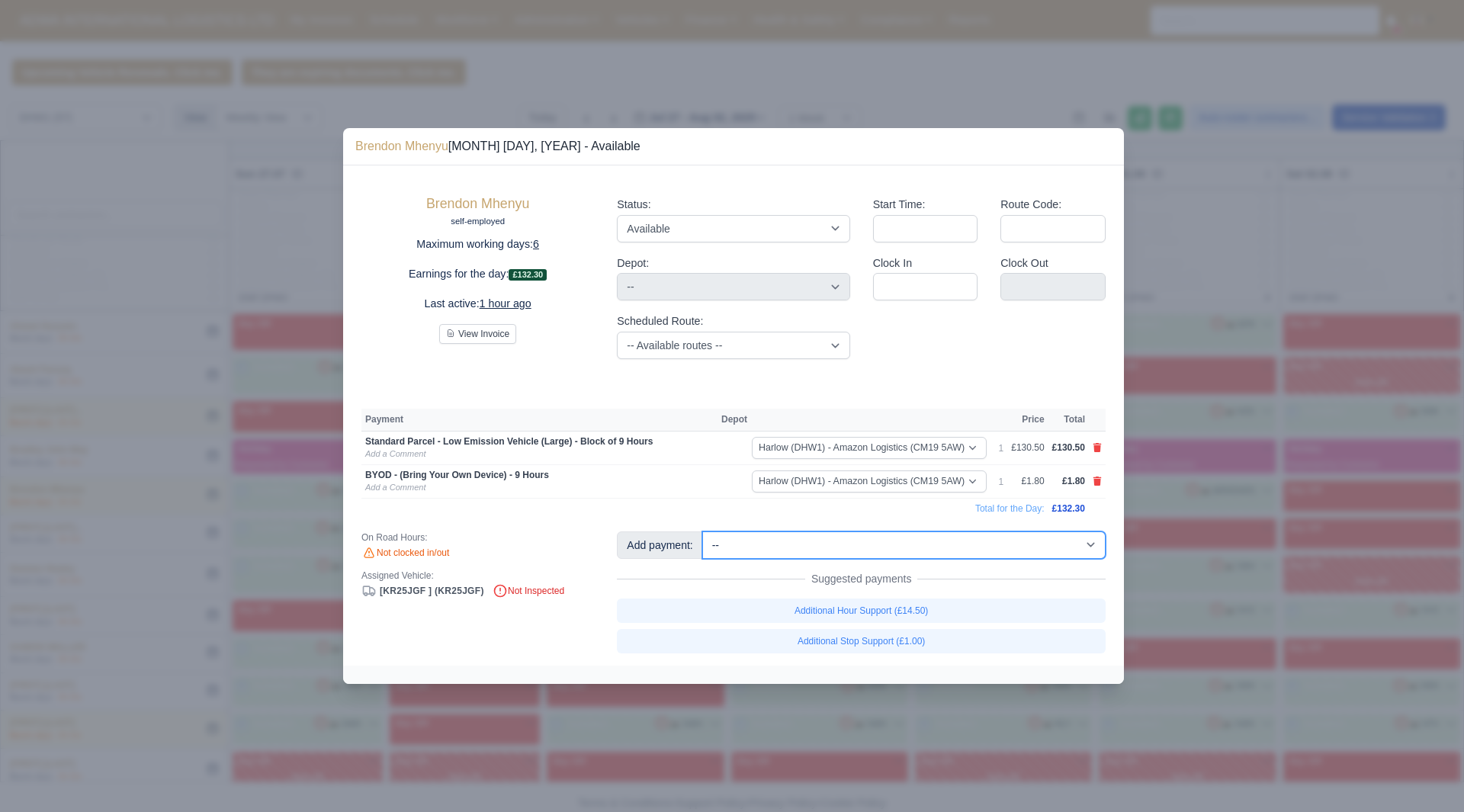 click on "--
Additional Hour Support  (£14.50)
Additional Stop Support (£1.00)
BYOD - (Bring Your Own Device) - 6 Hours (£1.20)
BYOD - (Bring Your Own Device) - 9 Hours (£1.80)
Daily OSM (£130.00)
Daily Van Cleaning (£120.00)
Induction Training Day - Health and Safety  (£14.50)
Induction Training Day (Day 1) (£87.00)
Induction Training Day (Day 1) - Block of 9 Hours  (£130.50)
Nursery Route Level 1 - Low Emissions Vehicle - Block of 9 Hours (£130.50)
Nursery Route Level 2 - Low Emissions Vehicle - Block of 9 Hours (£130.50)
Nursery Route Level 3 - Low Emissions Vehicle - Block of 9 Hours (£130.50)
Nursery Route Level 4 - Low Emissions Vehicle - Block of 9 Hours (£130.50)
Ride Along (Day 1) - Block of 9 Hours (£130.50)" at bounding box center (904, 545) 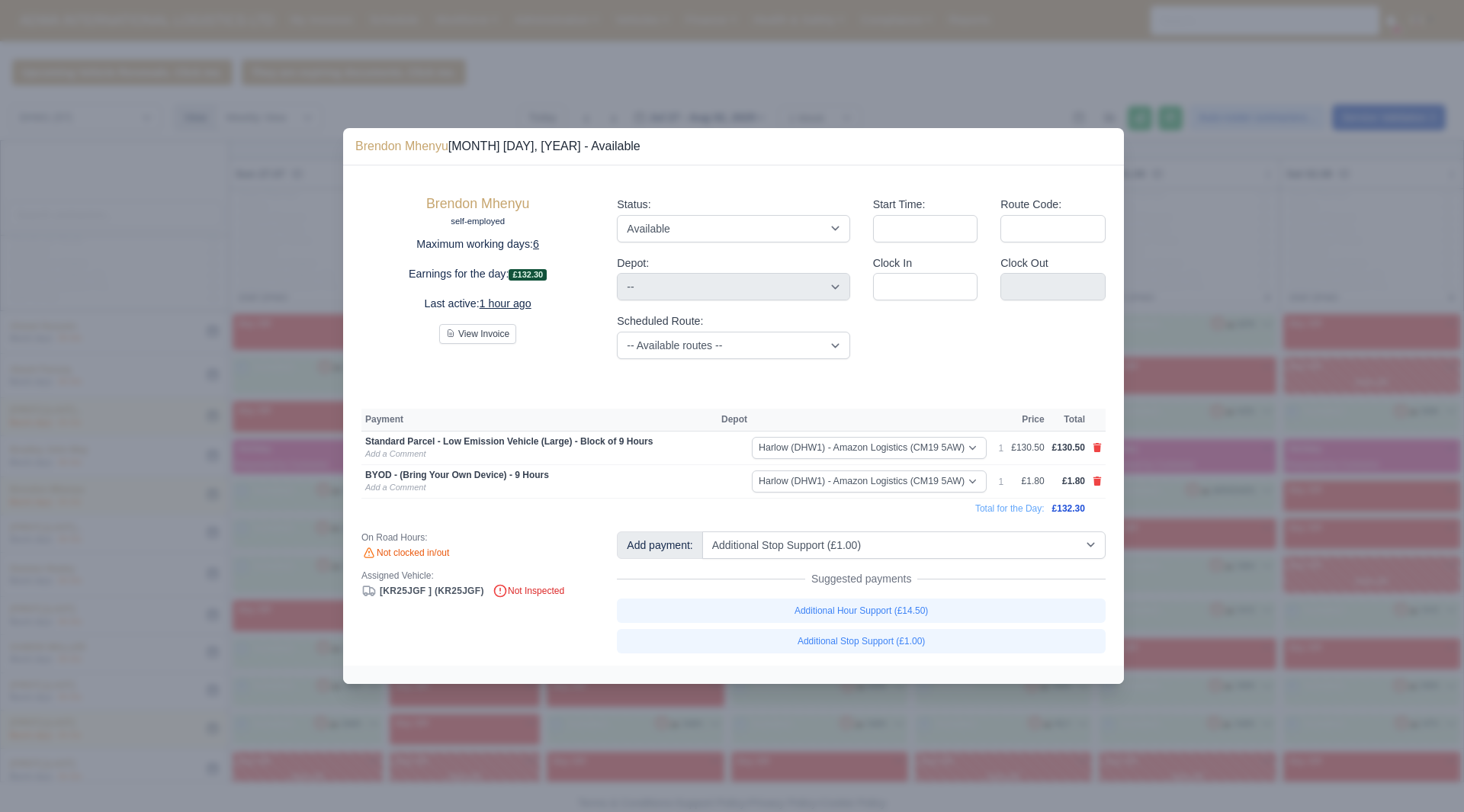 type 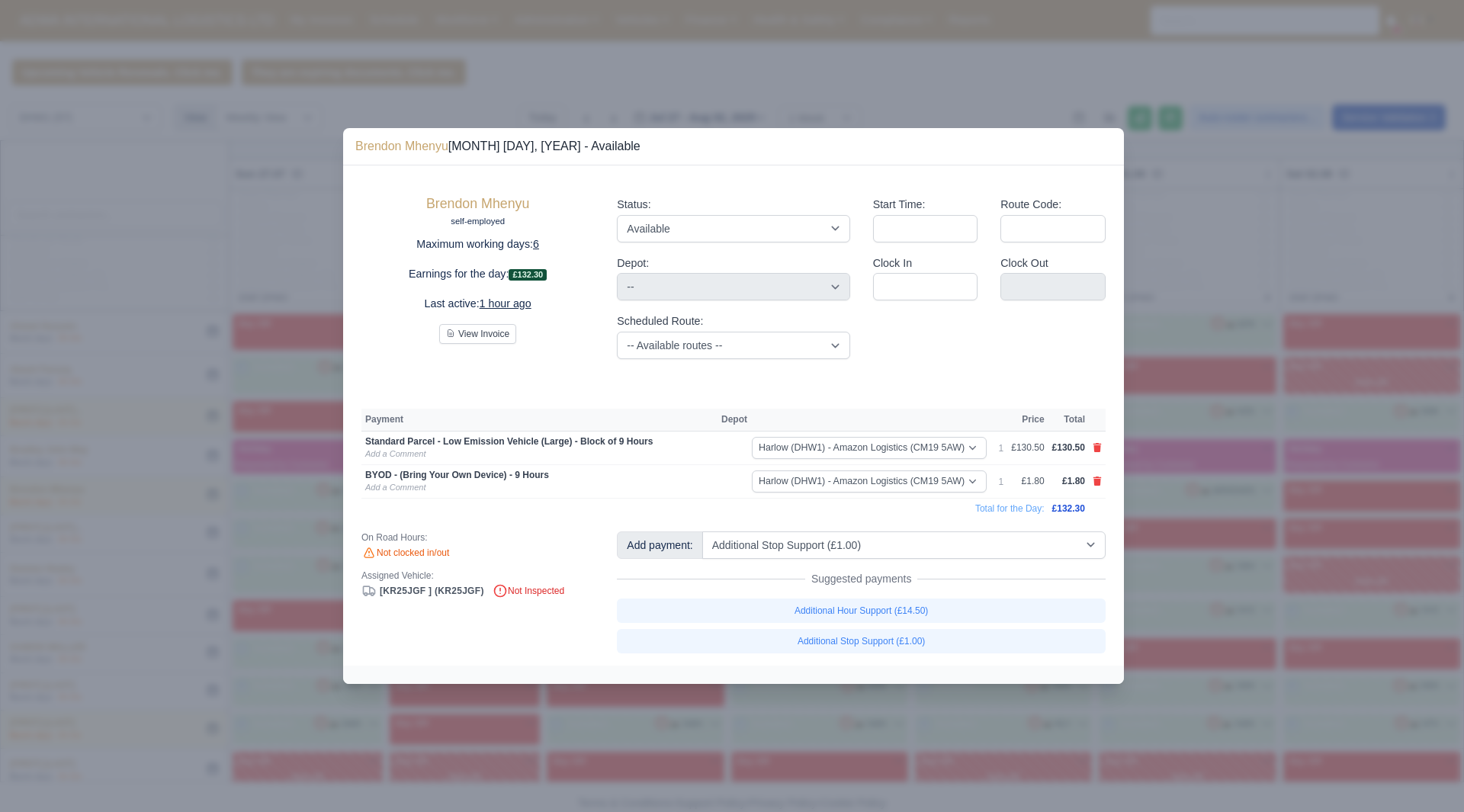 type 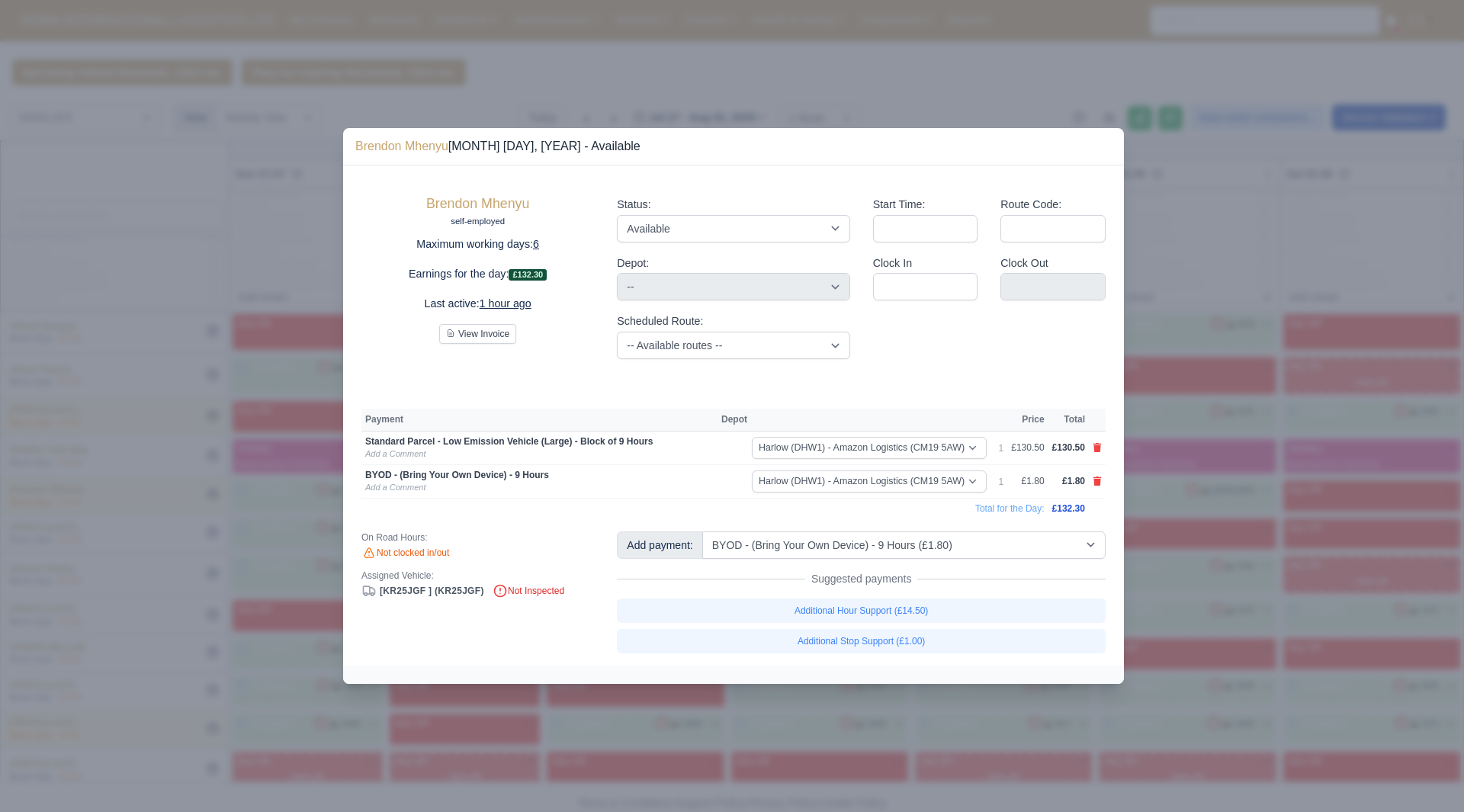 select on "2" 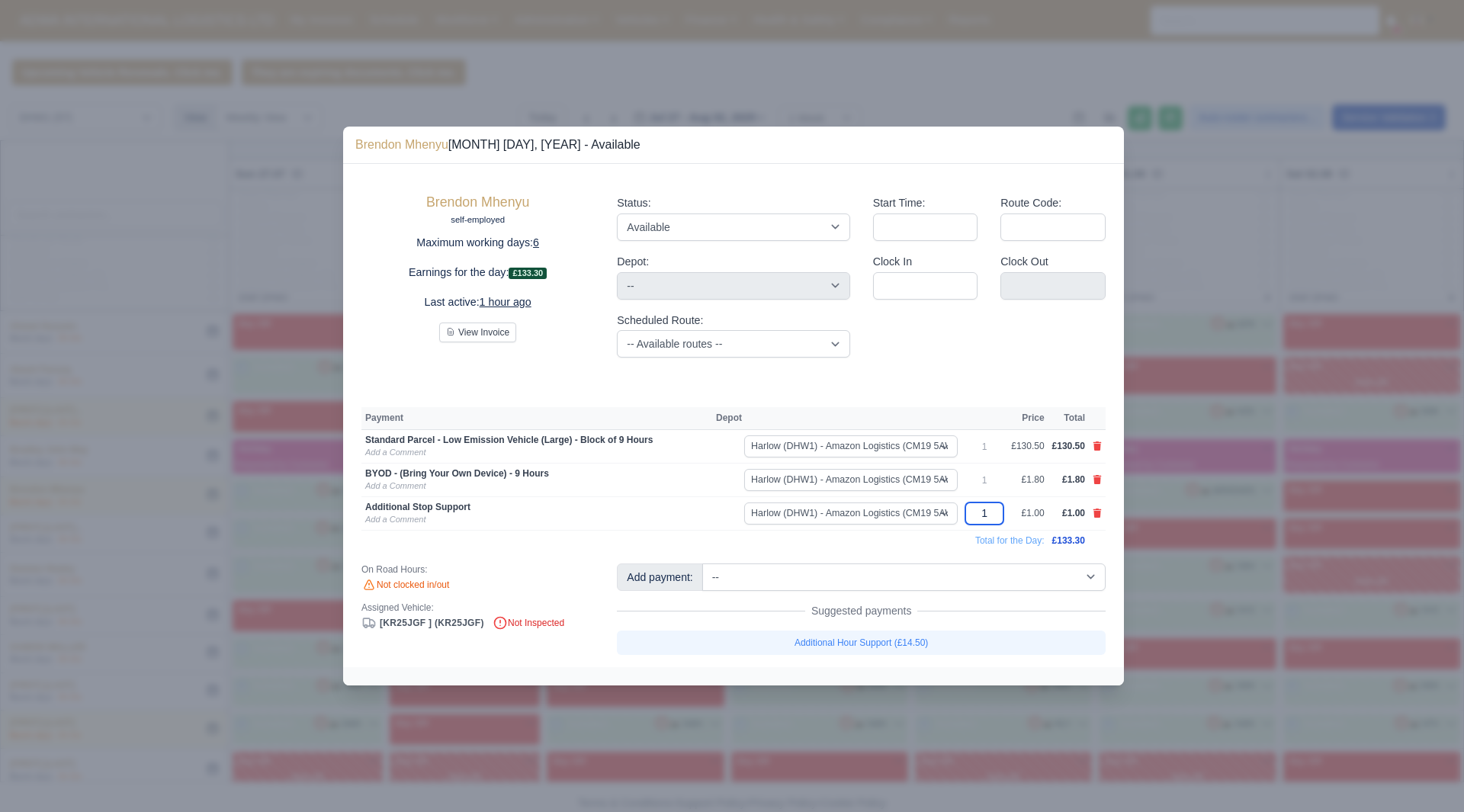 click on "1" at bounding box center [984, 513] 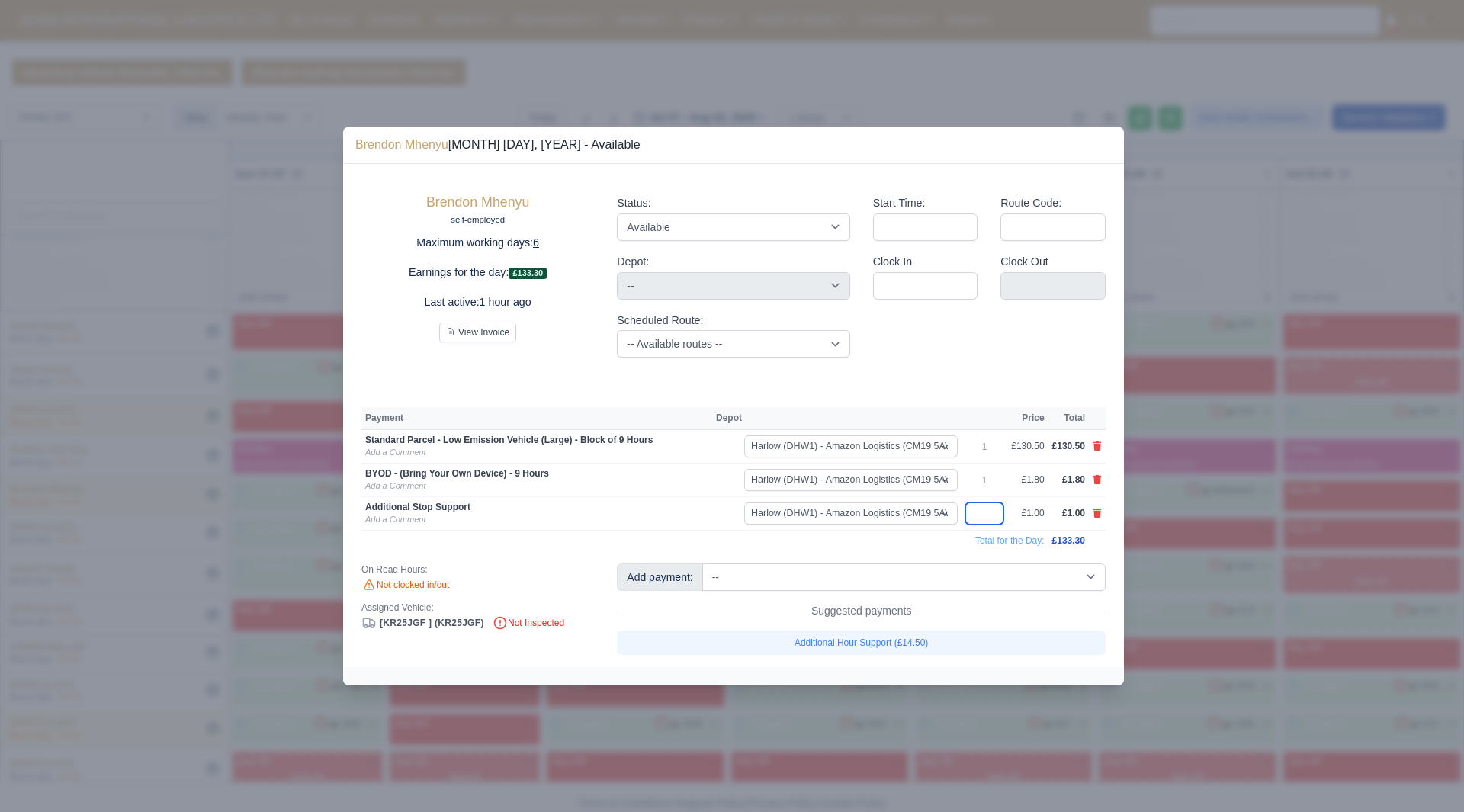 type on "3" 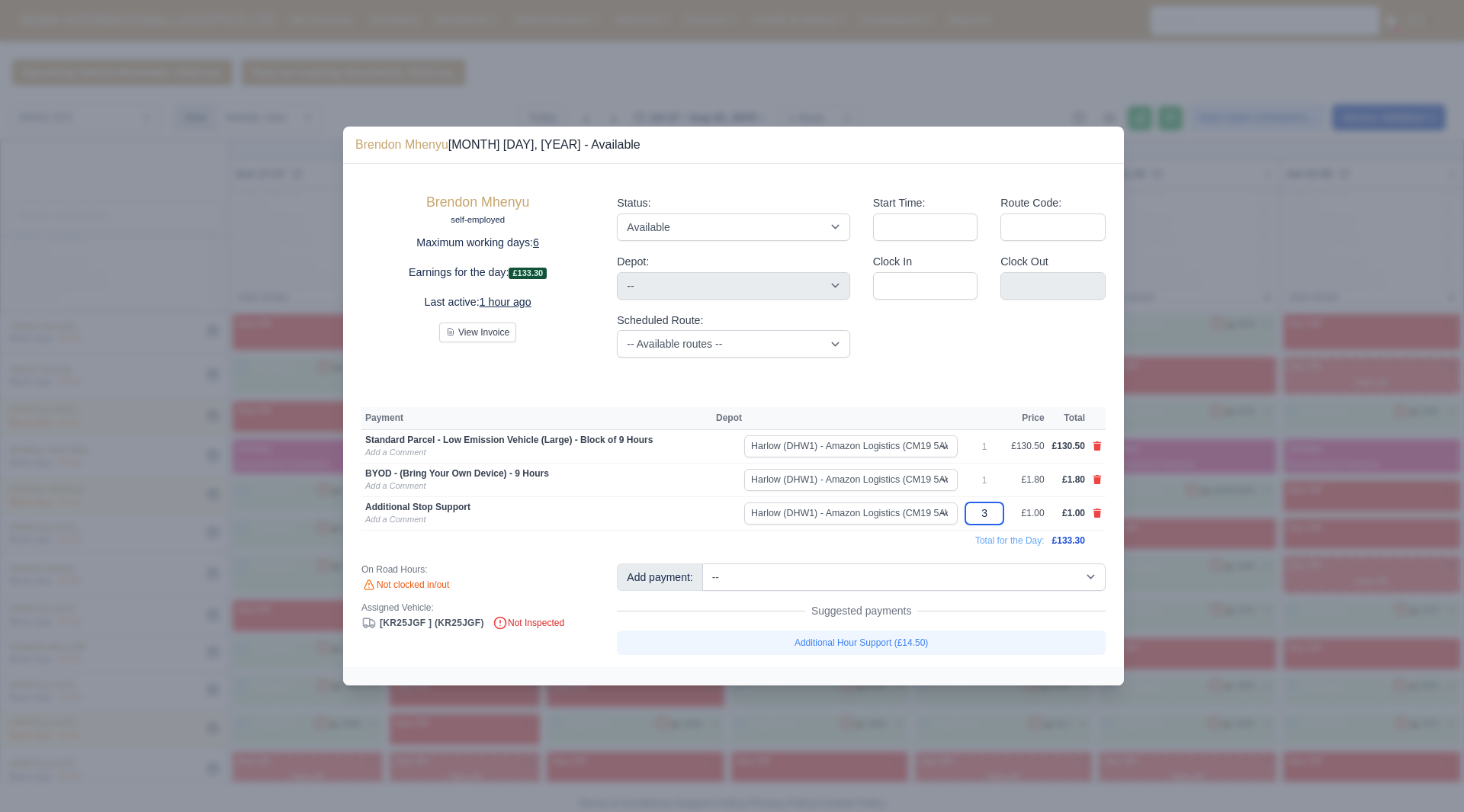 type 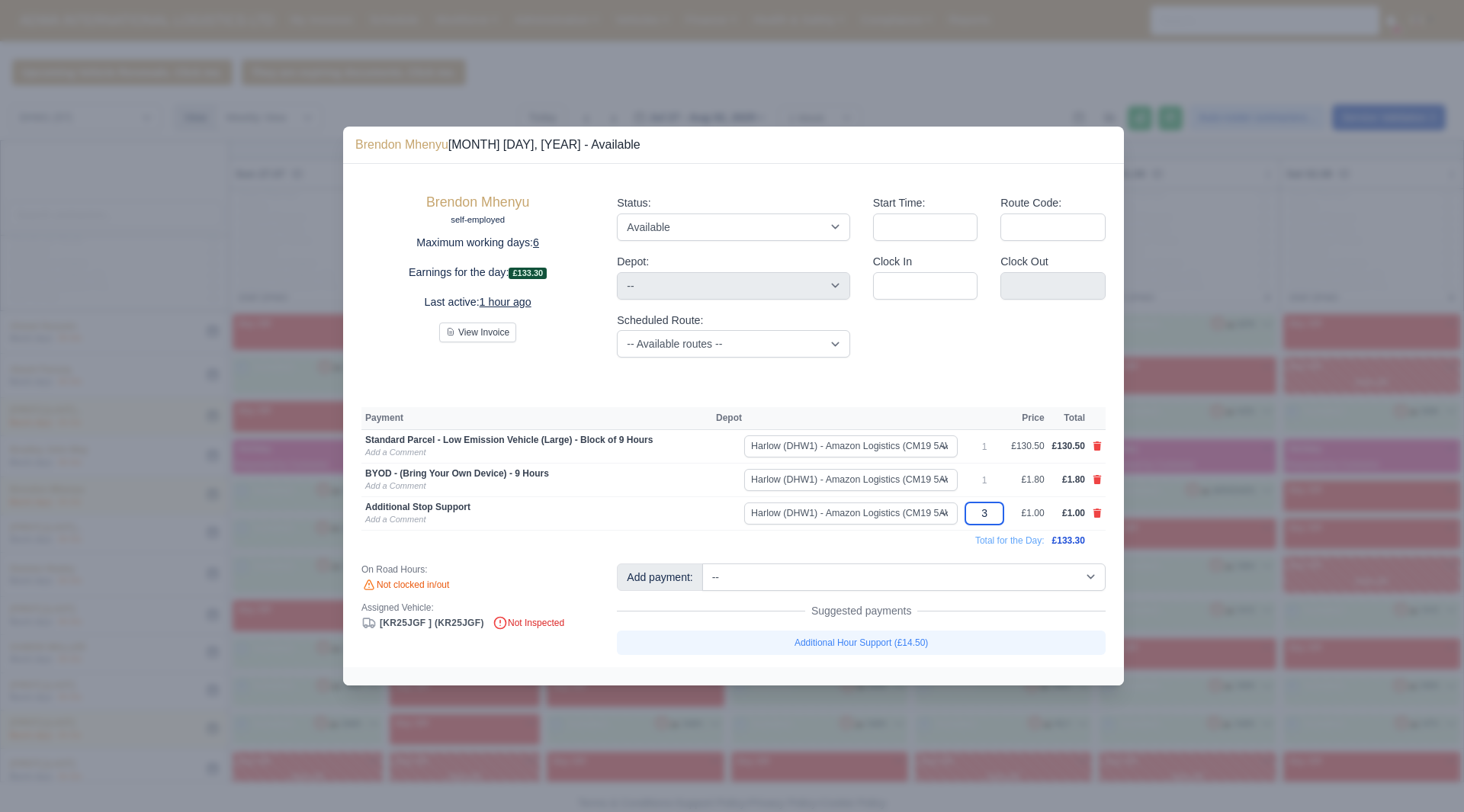 type 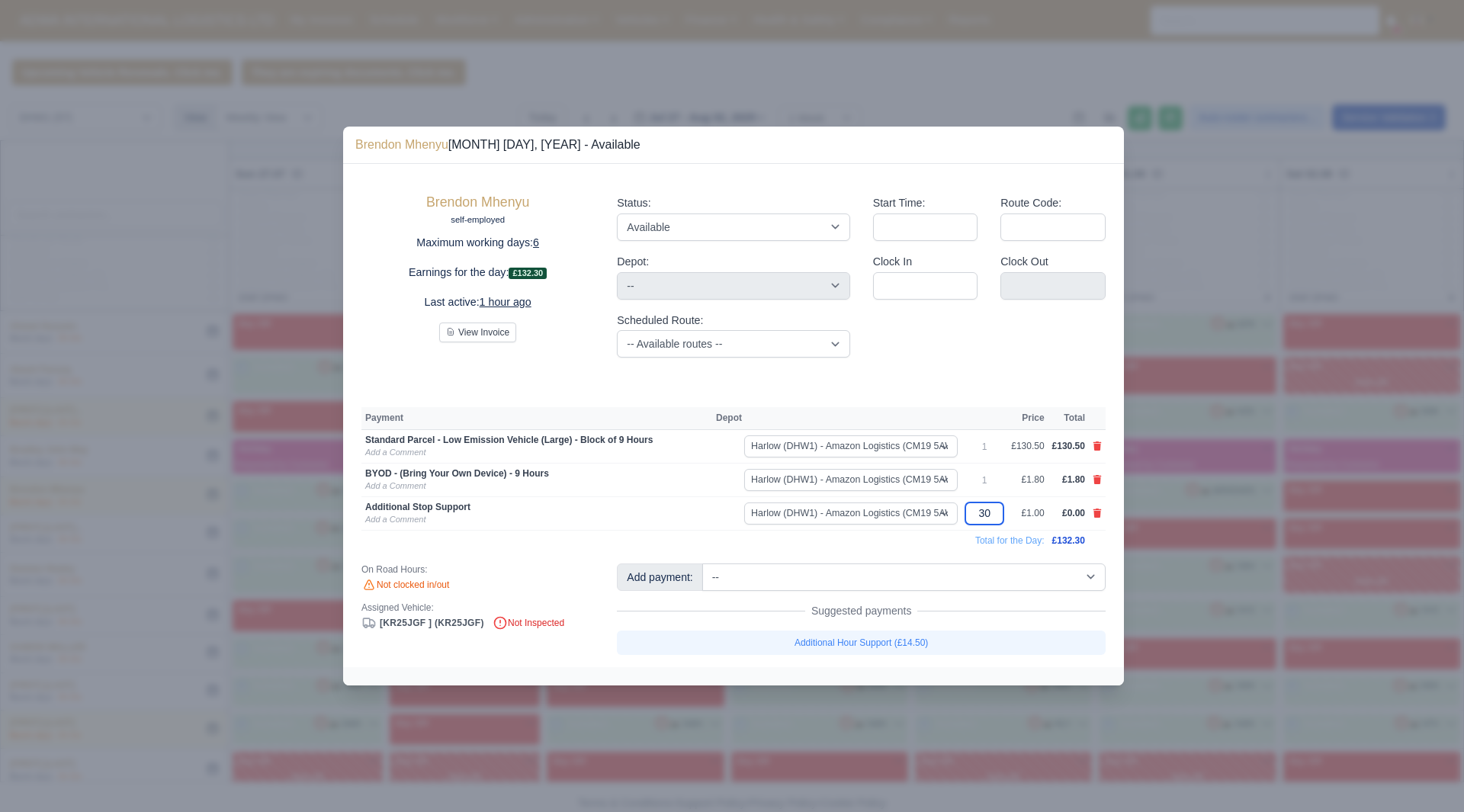 type on "305" 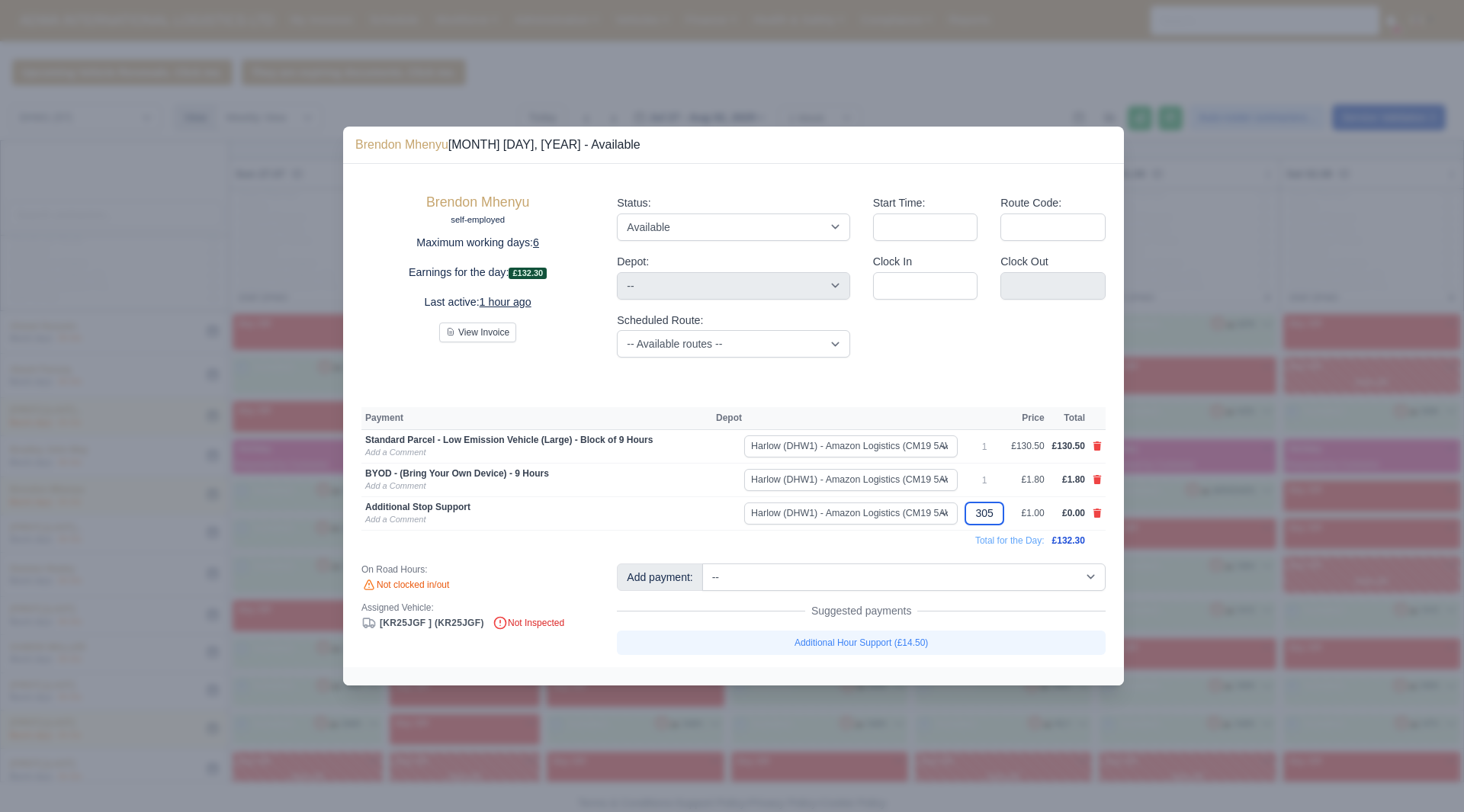type 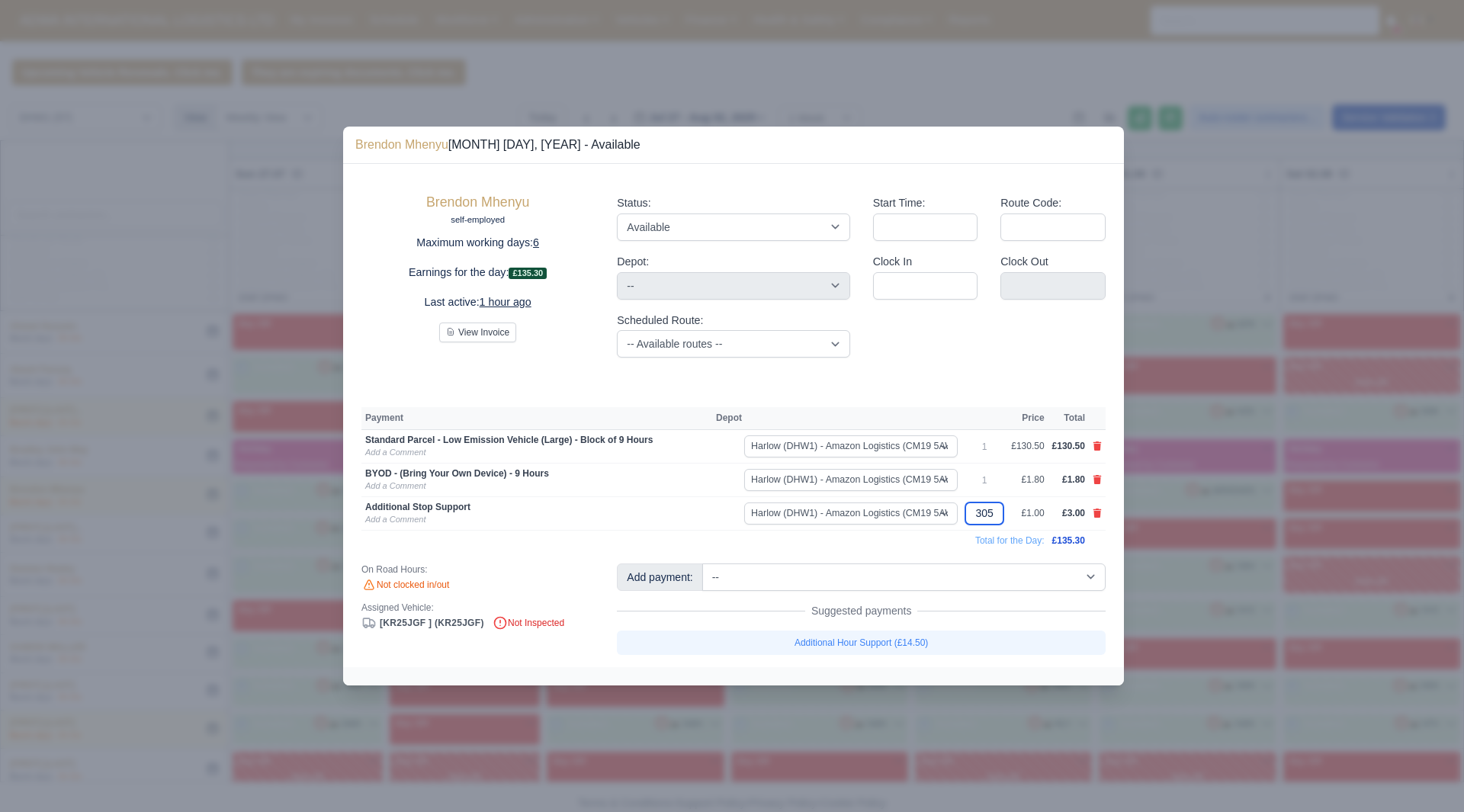 type 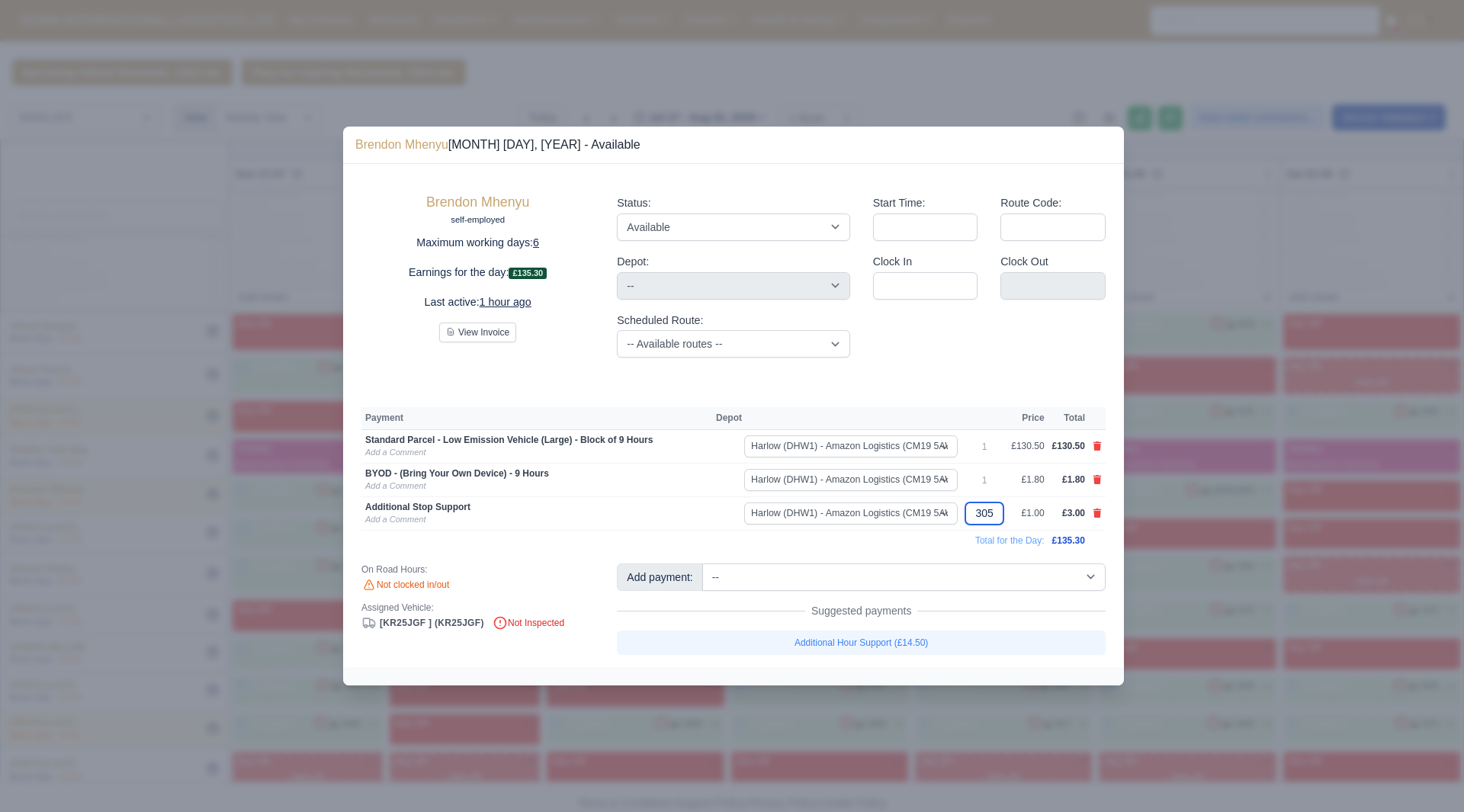 type 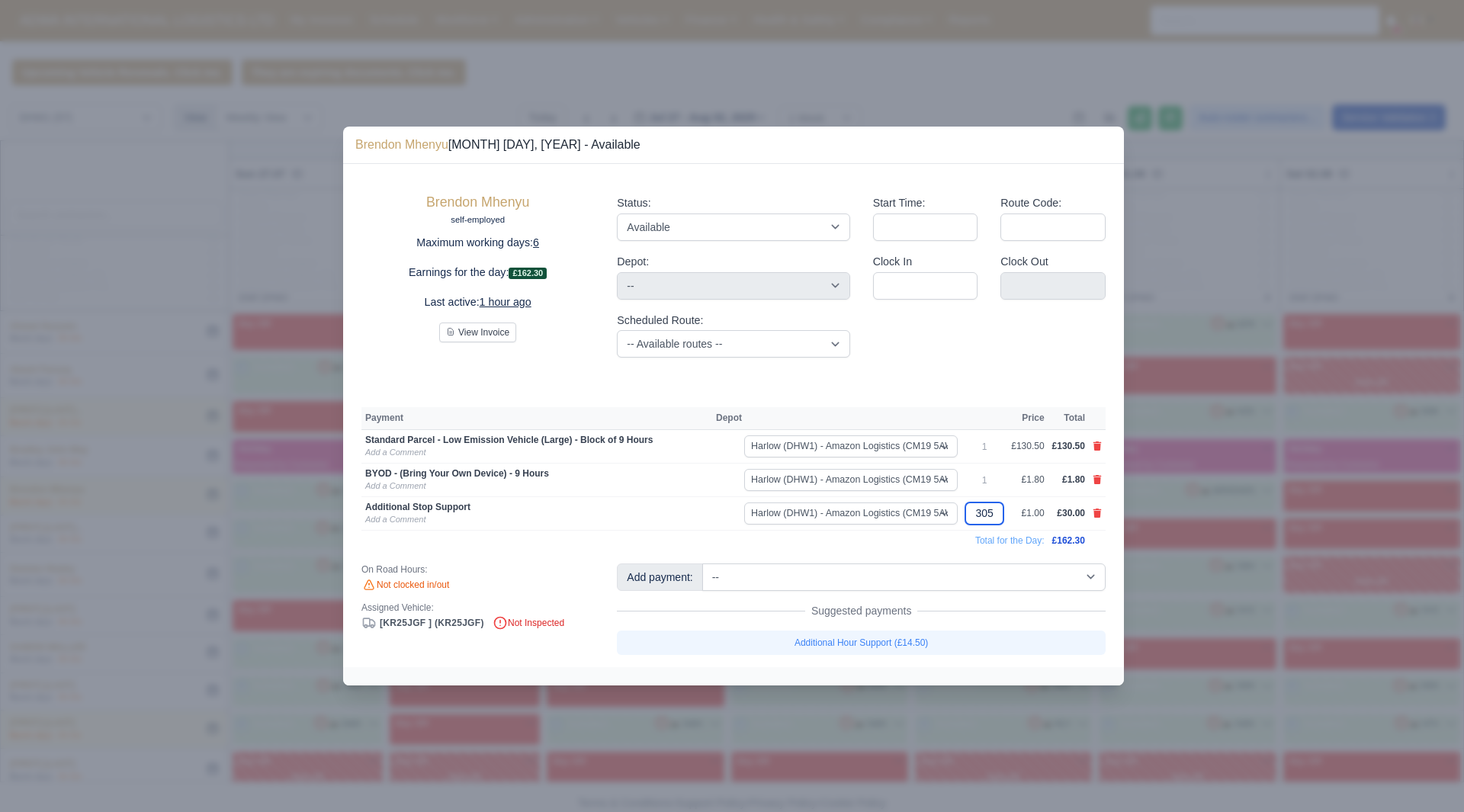 type 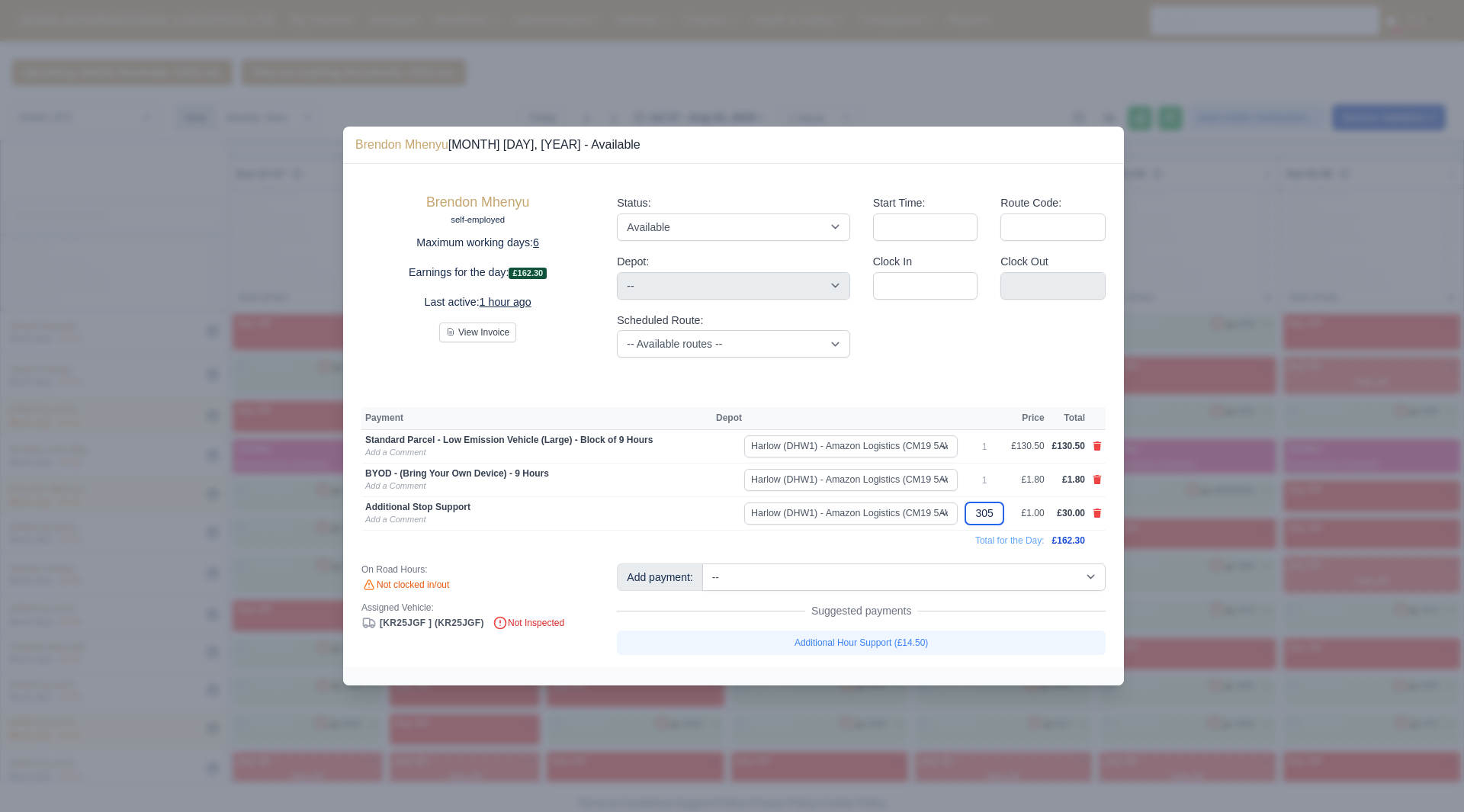 type 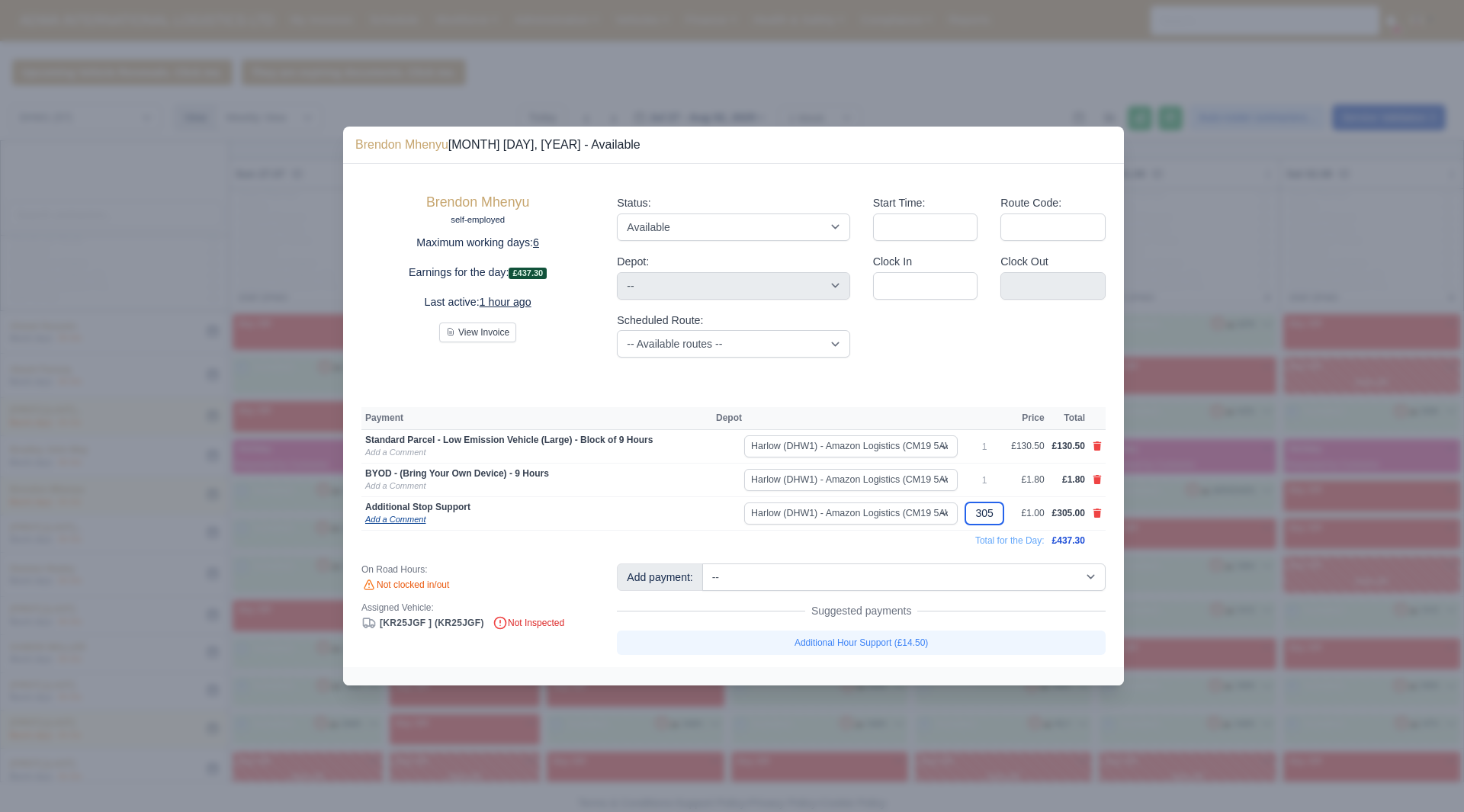 type on "305" 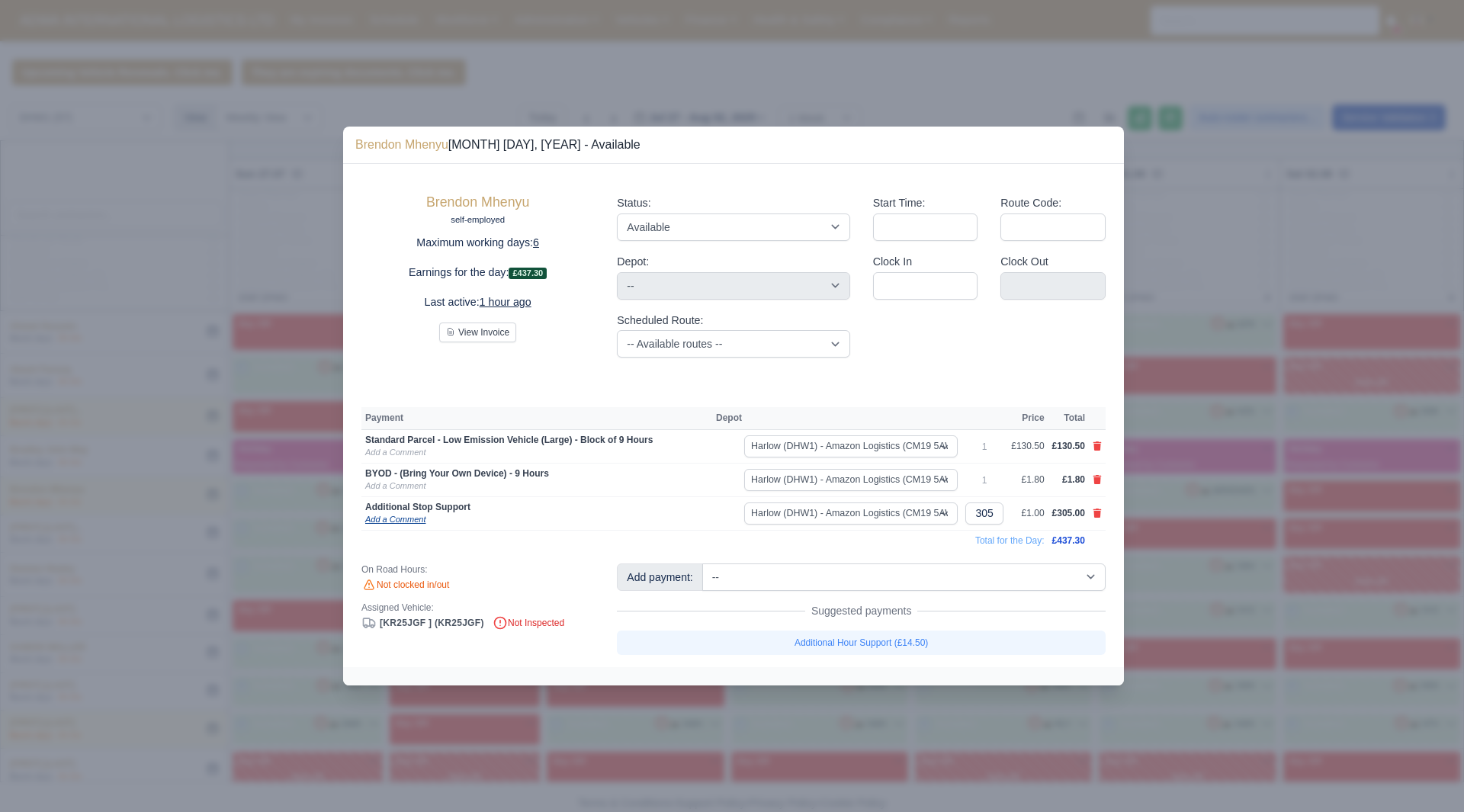 click on "Add a Comment" at bounding box center [395, 519] 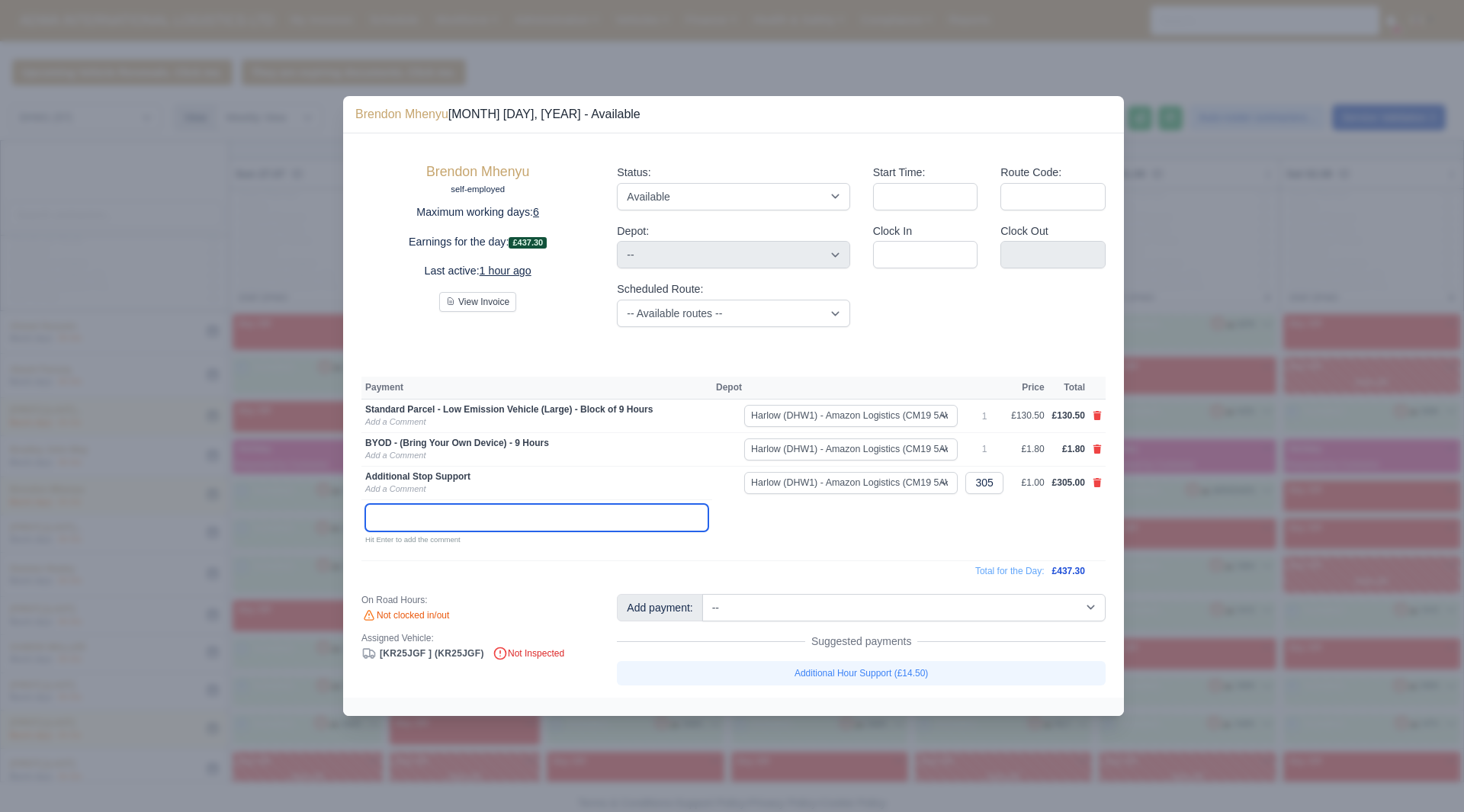 click at bounding box center (537, 518) 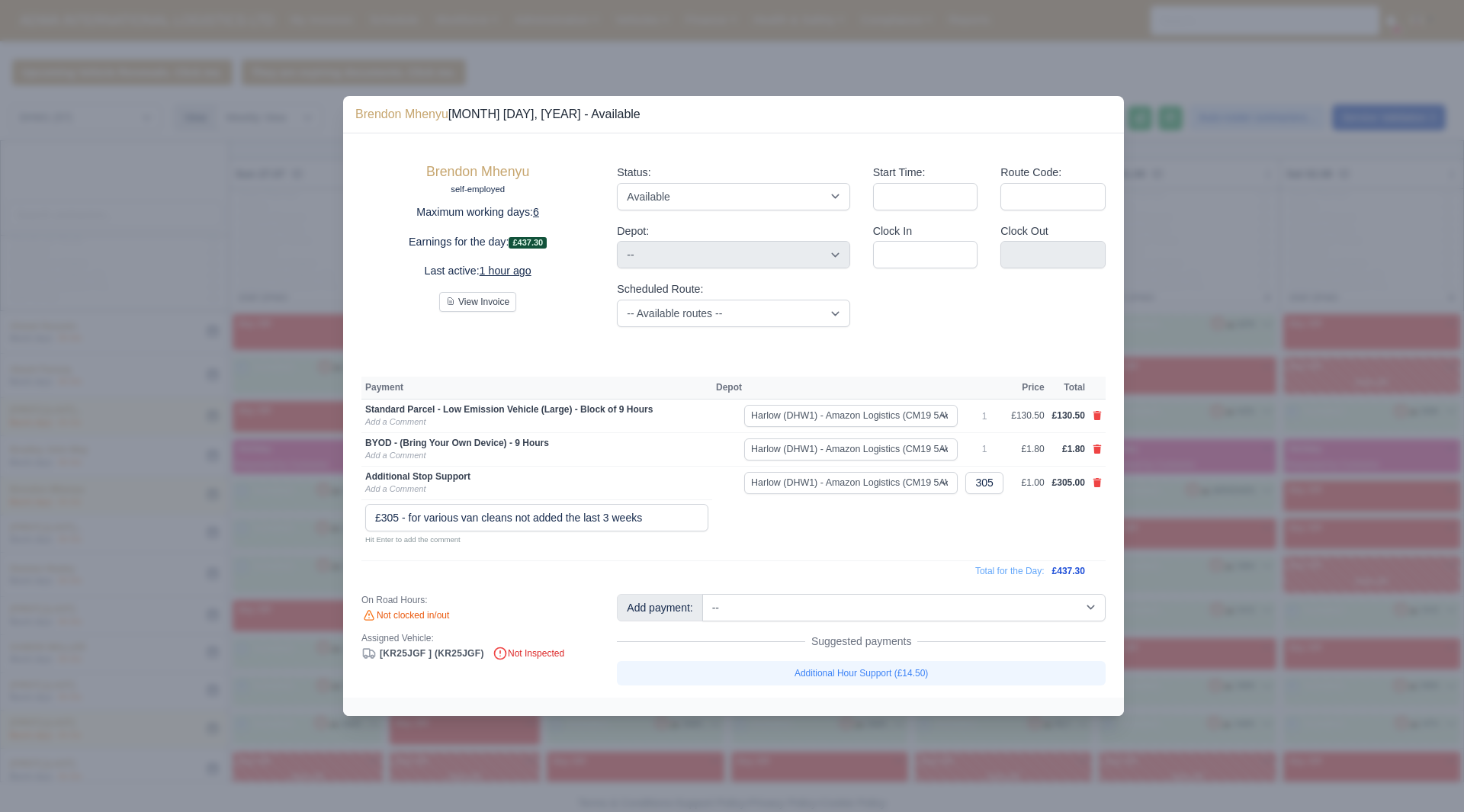 type 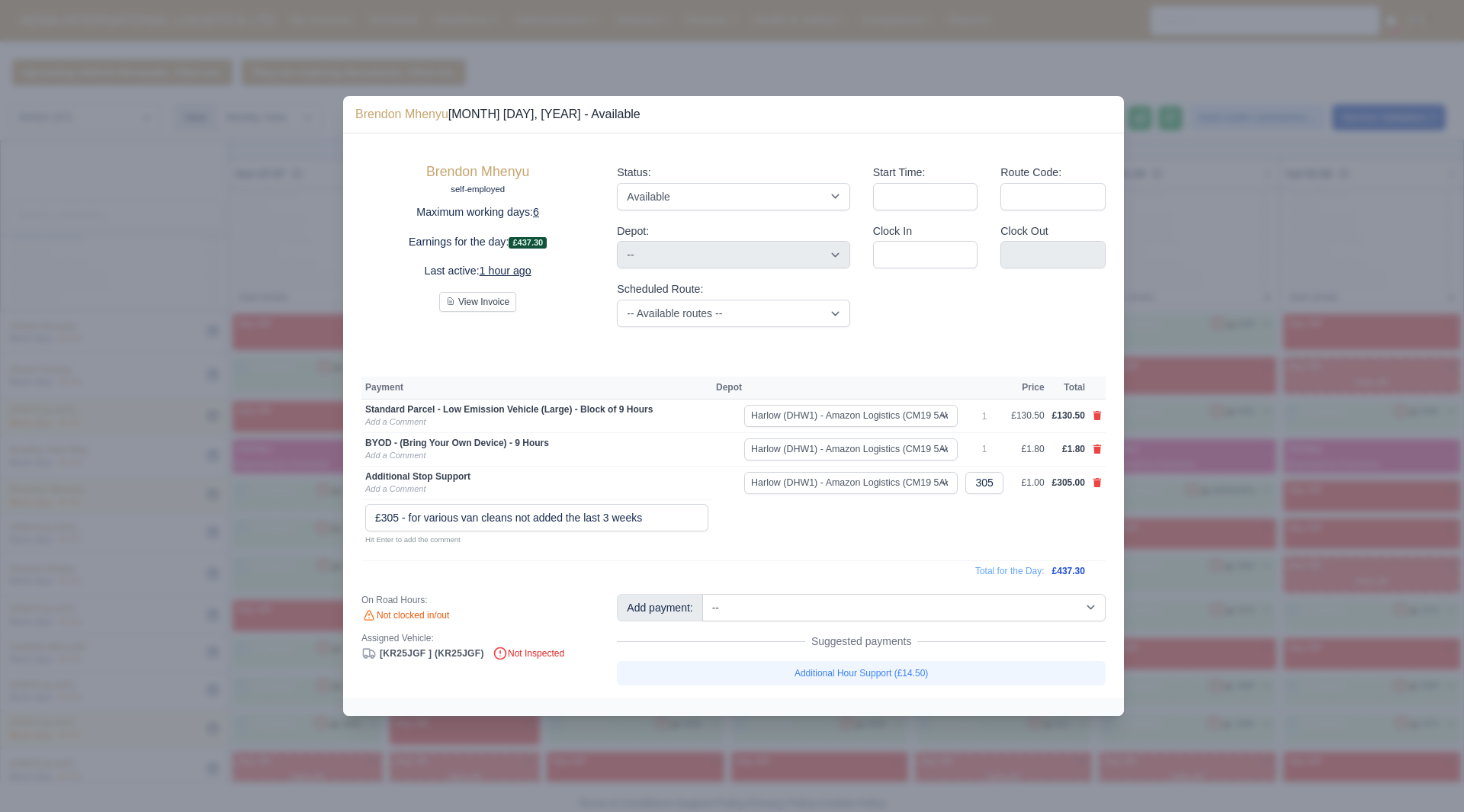 type 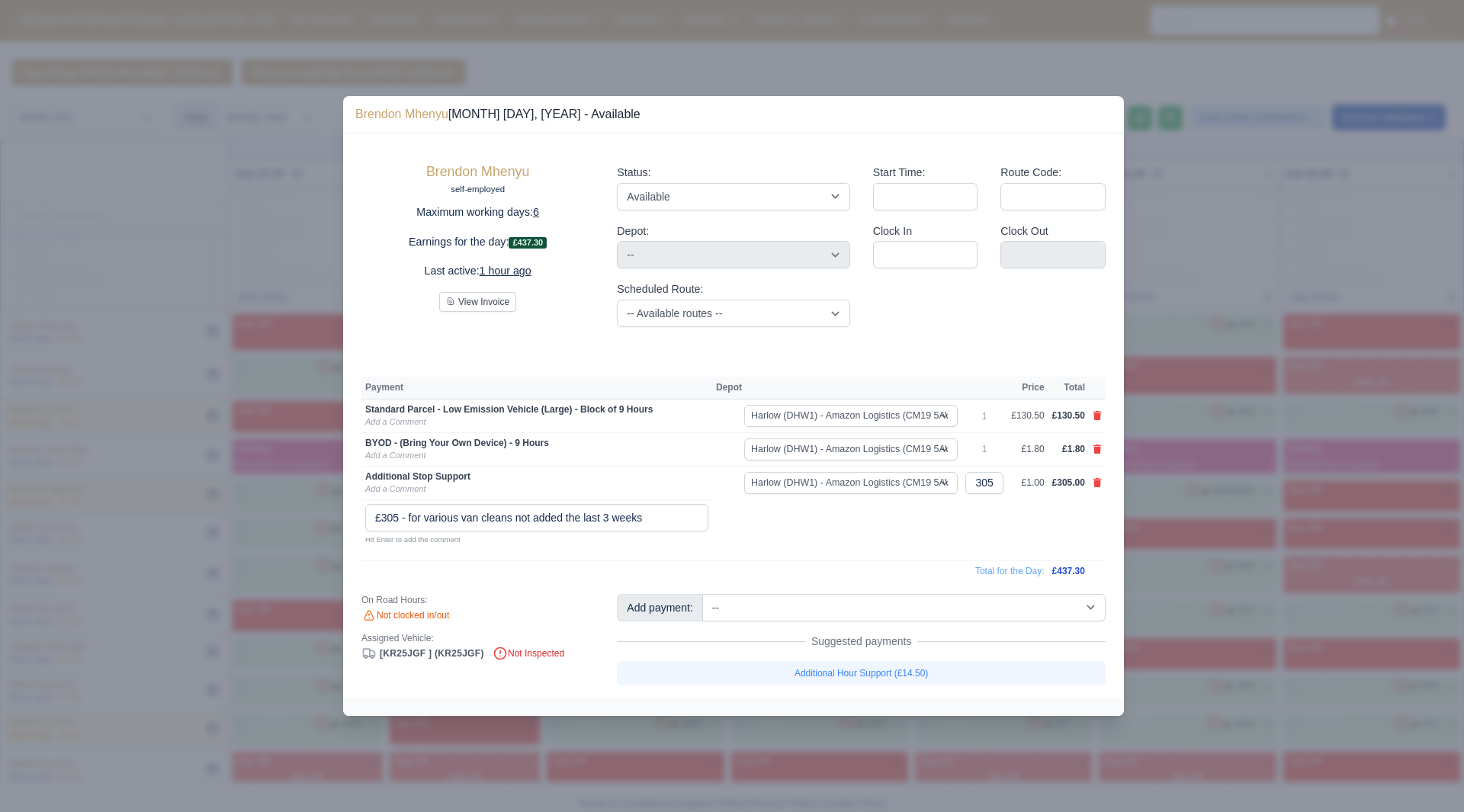 type 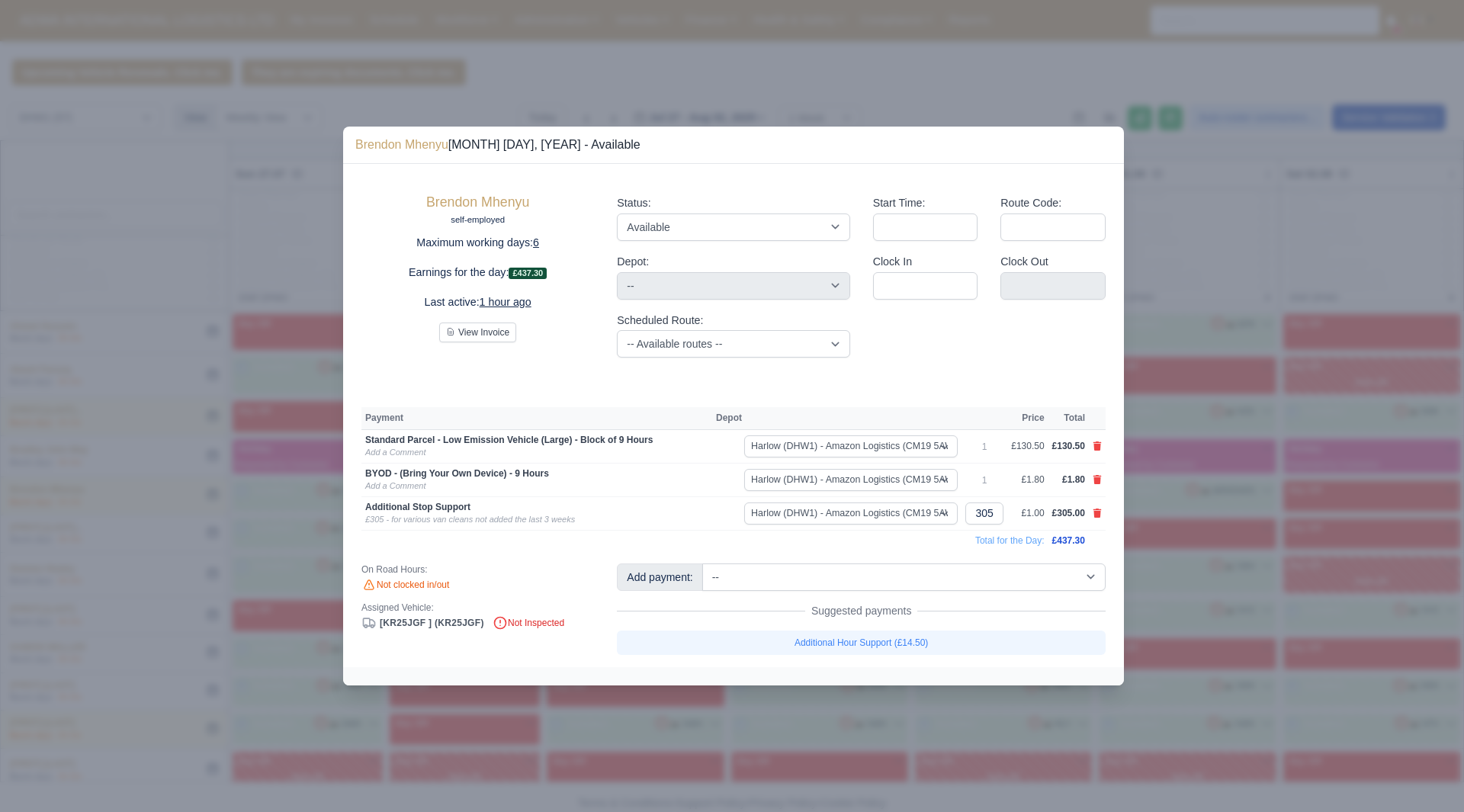 click on "Total for the Day:" at bounding box center [705, 540] 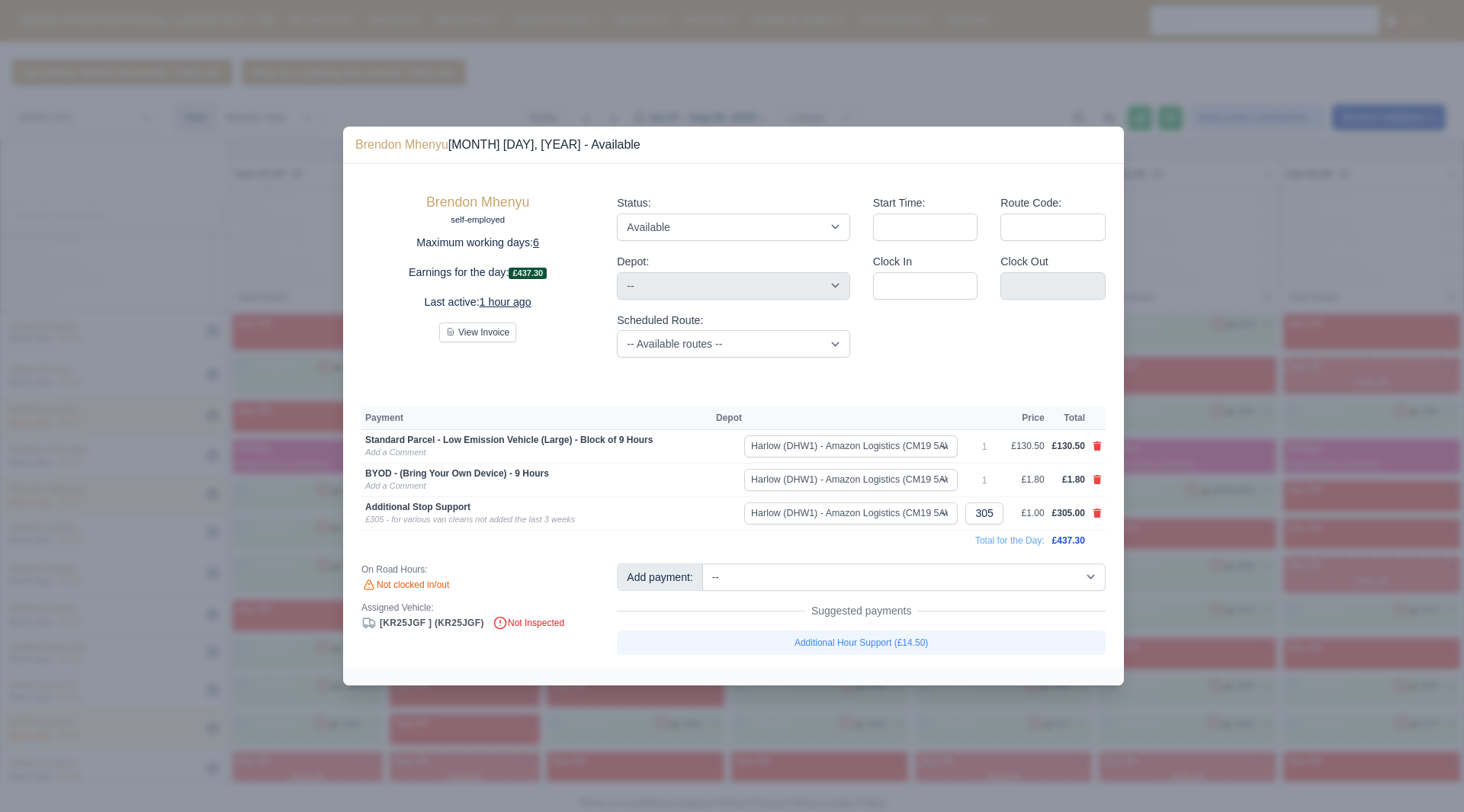 click at bounding box center [732, 406] 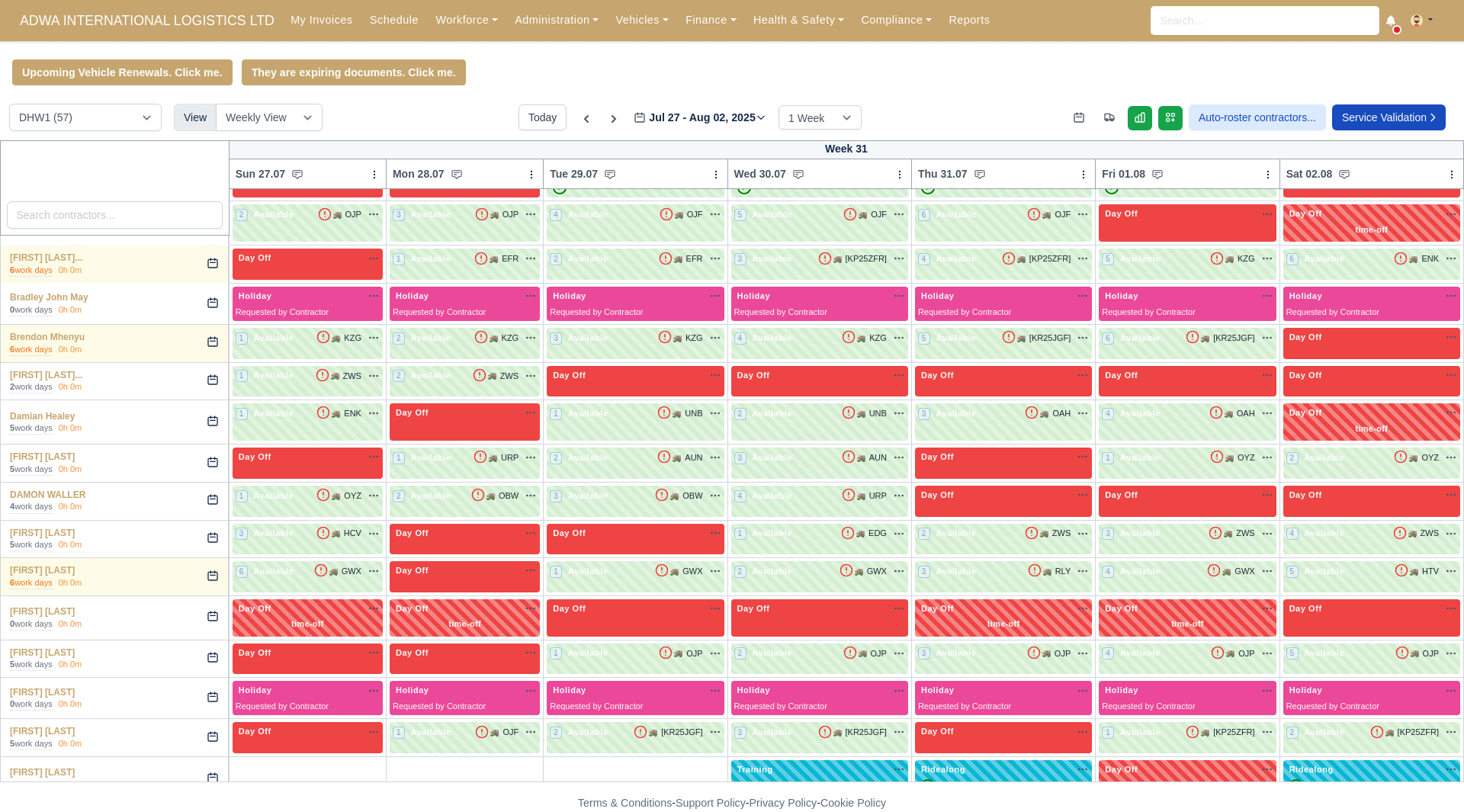 scroll, scrollTop: 95, scrollLeft: 0, axis: vertical 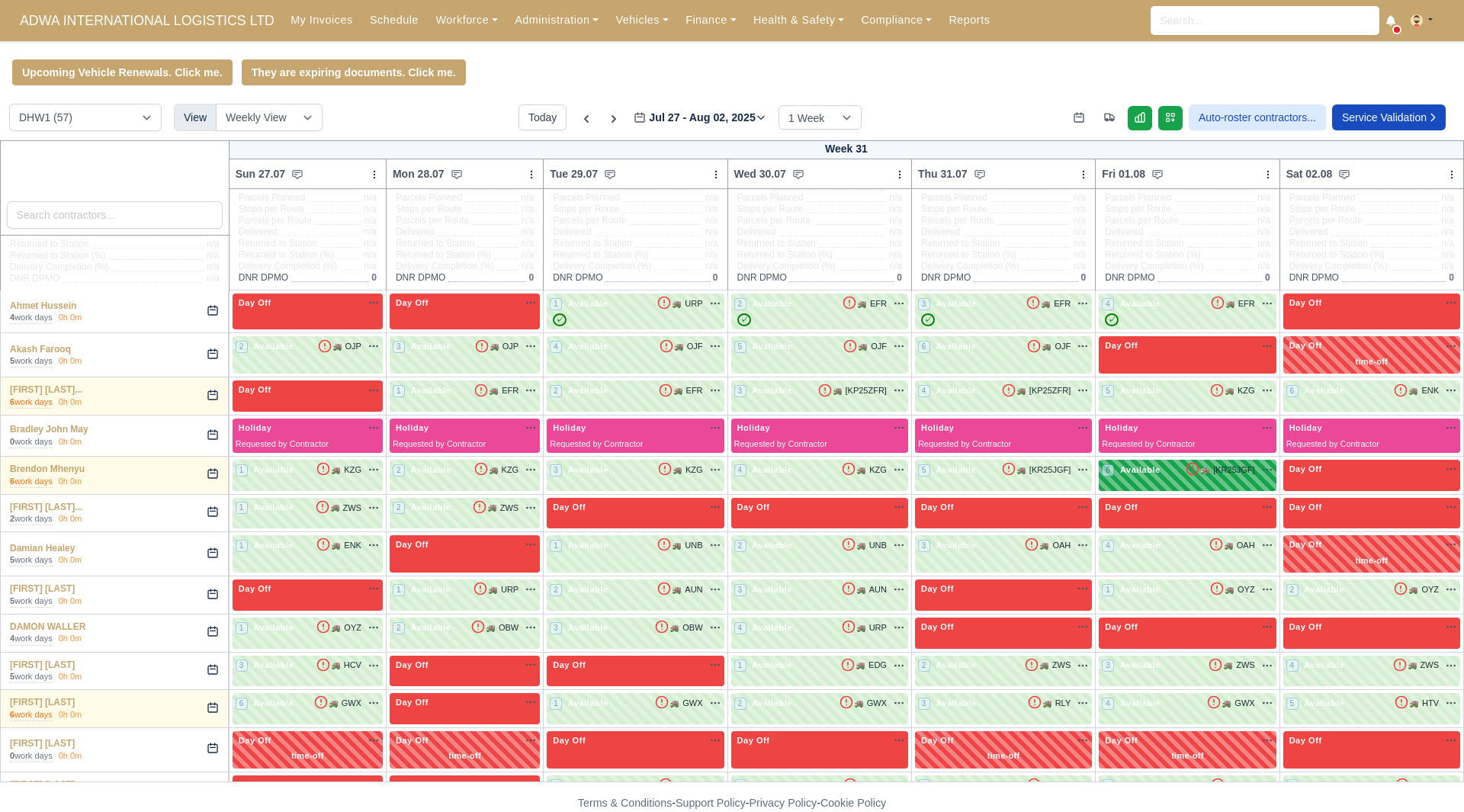 click on "6
Available
🚚" at bounding box center (1187, 475) 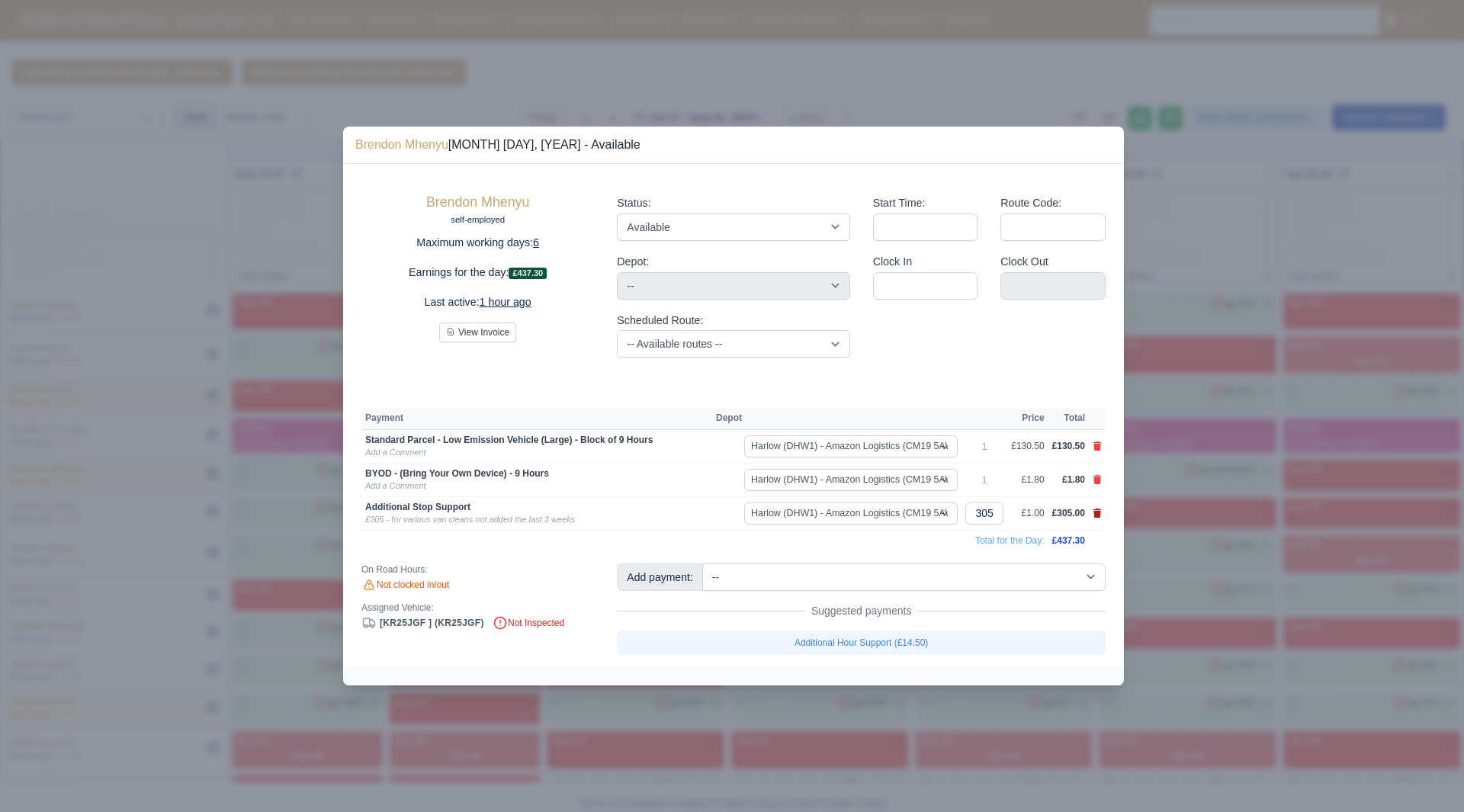 click 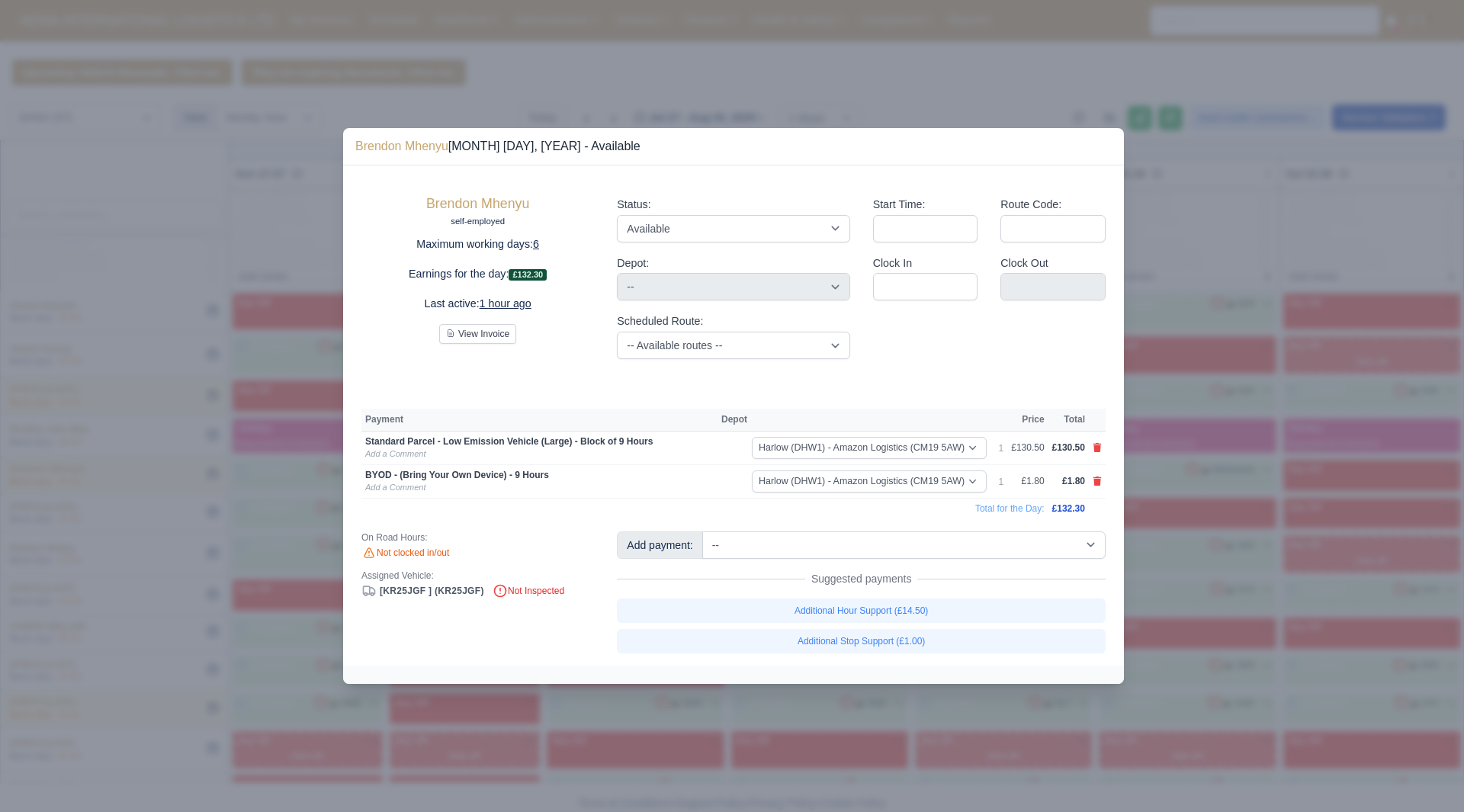 click at bounding box center (732, 406) 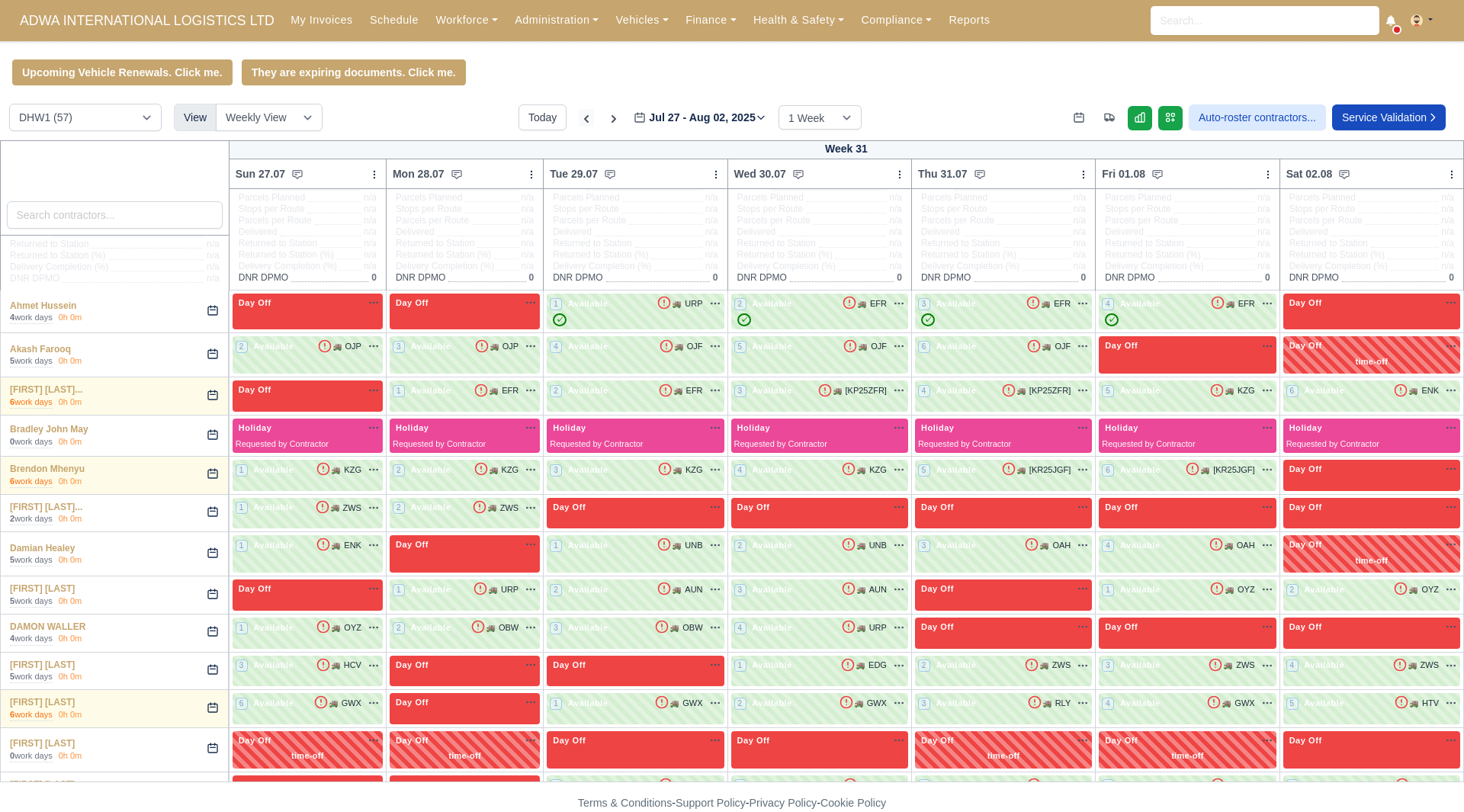 click 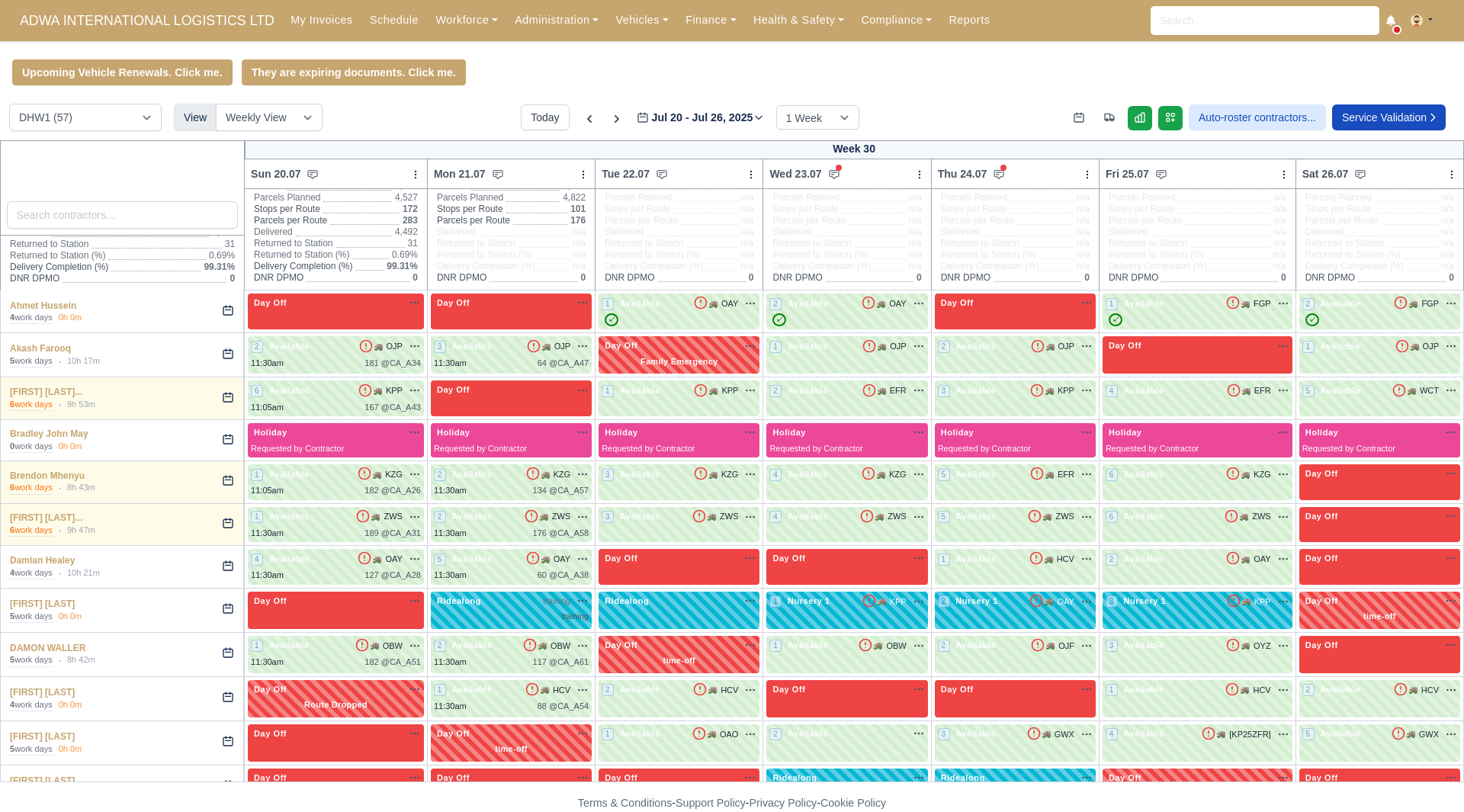 type on "2025-07-24" 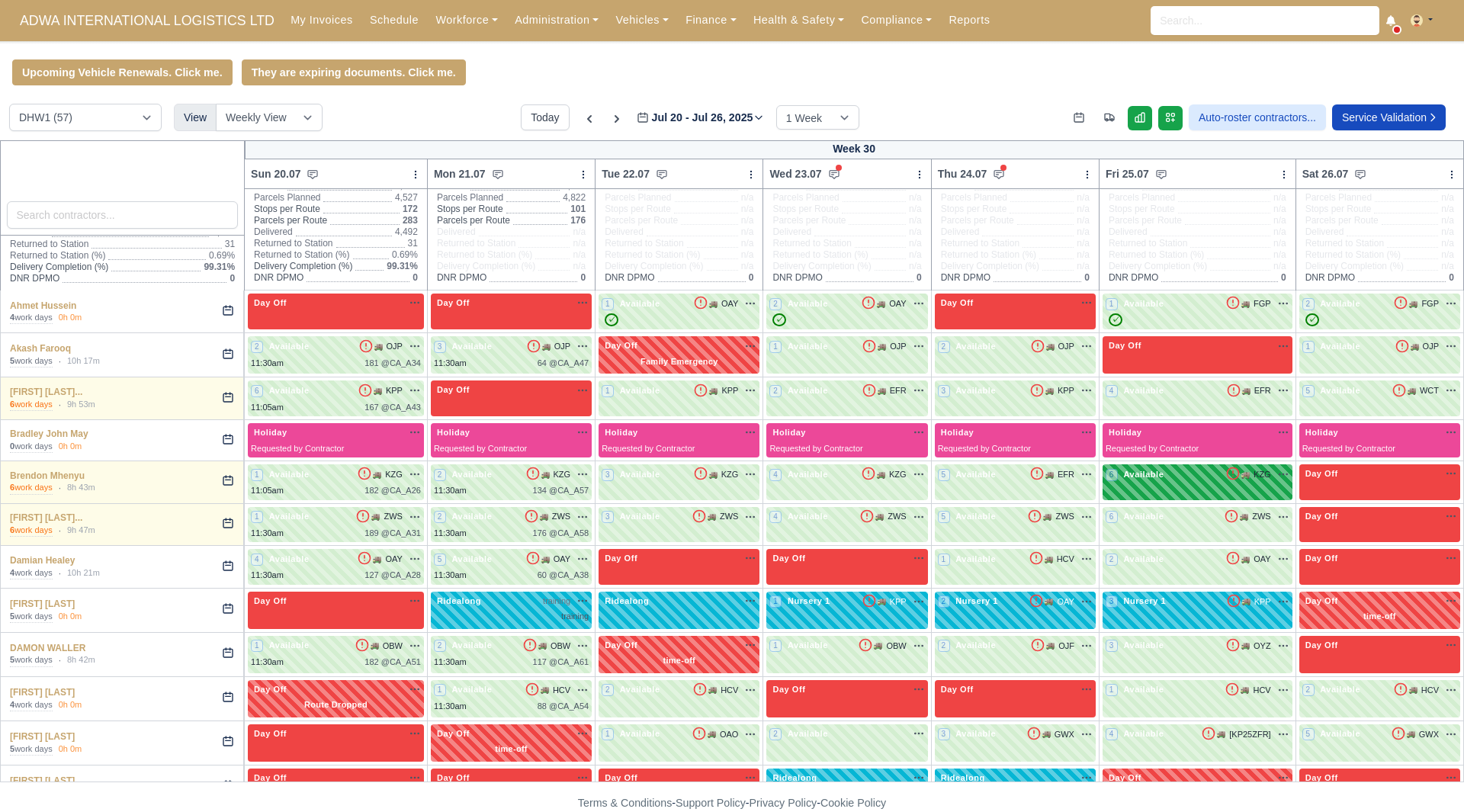 click on "6
Available
🚚" at bounding box center (1197, 482) 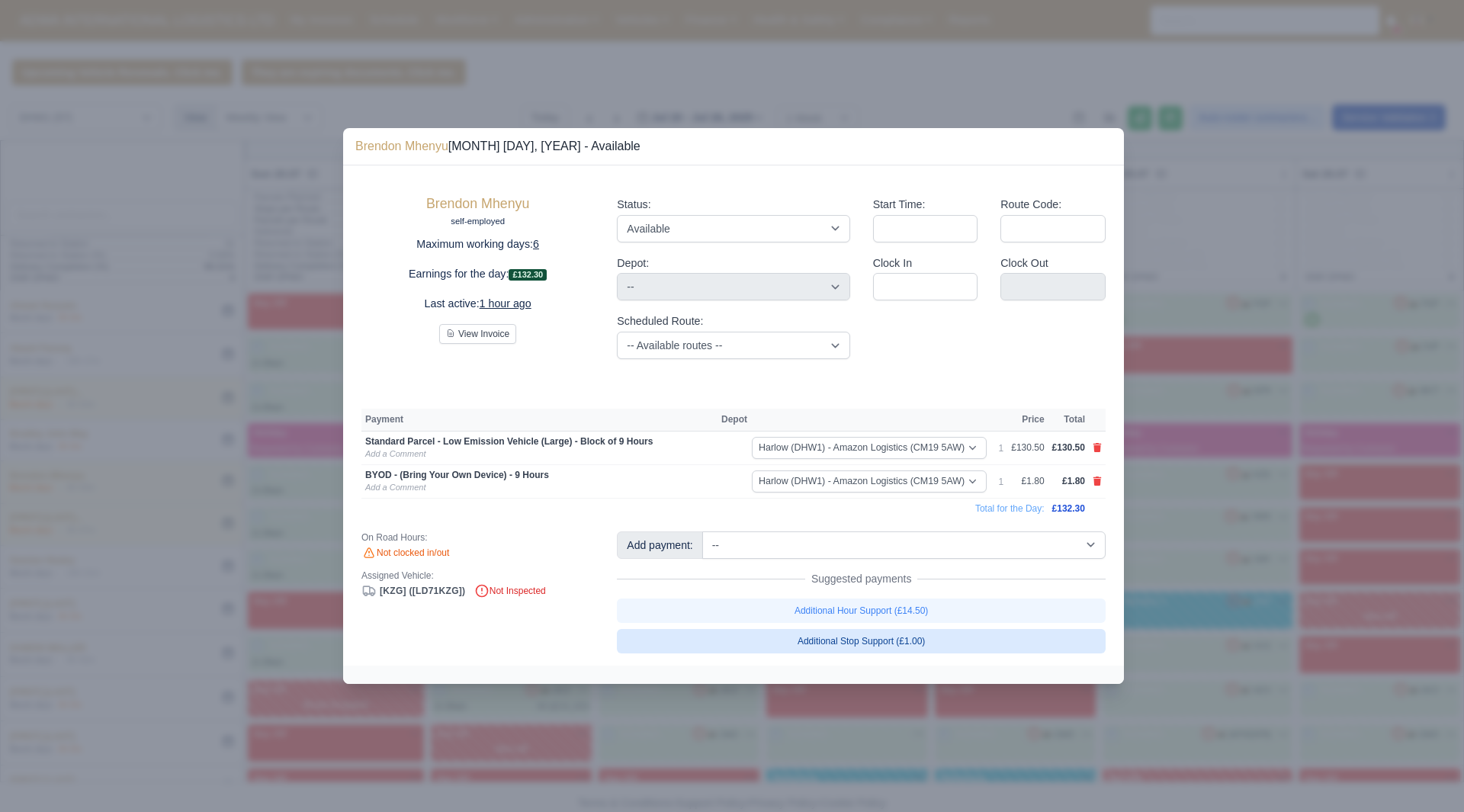 click on "Additional Stop Support (£1.00)" at bounding box center [861, 641] 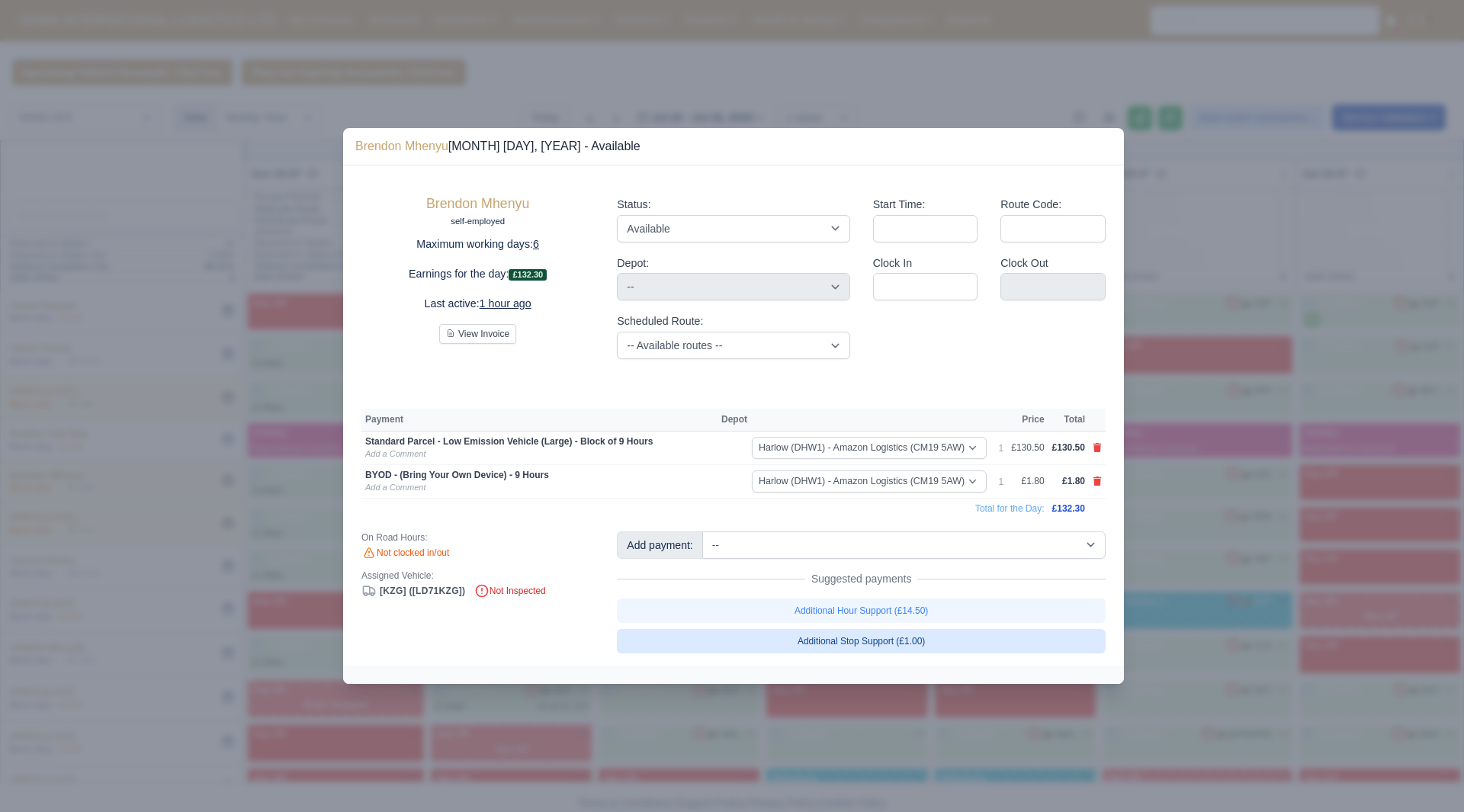 type 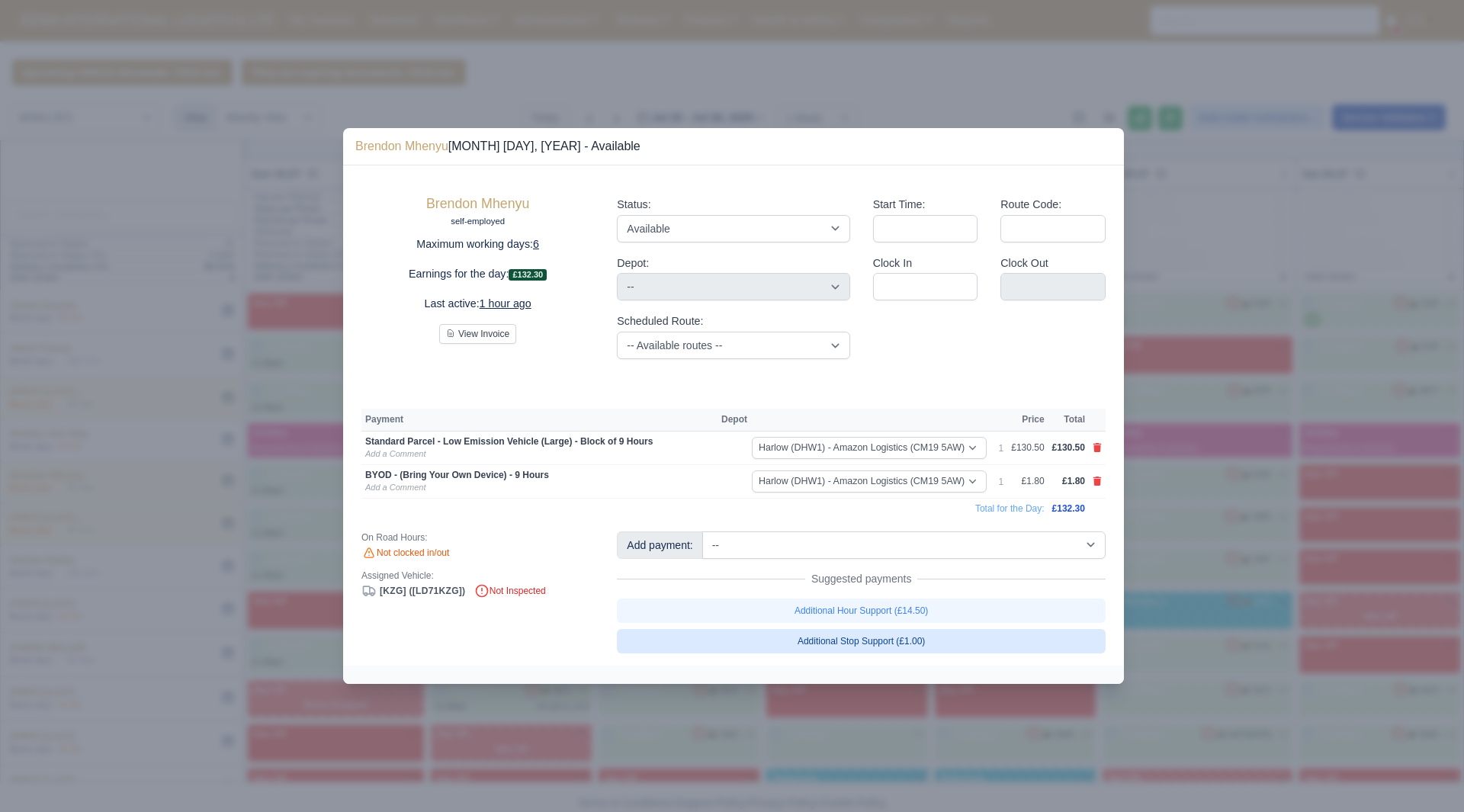 type 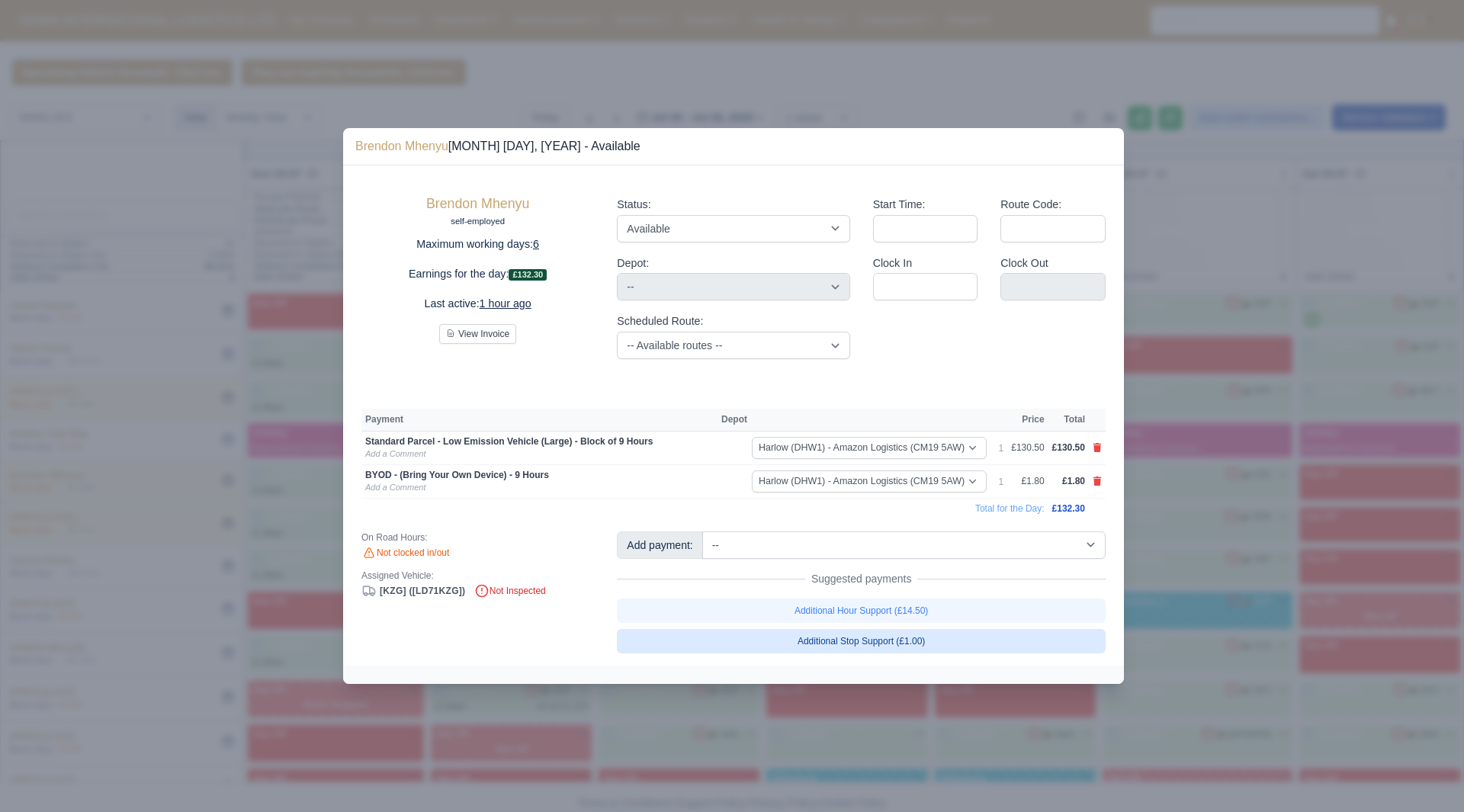 type 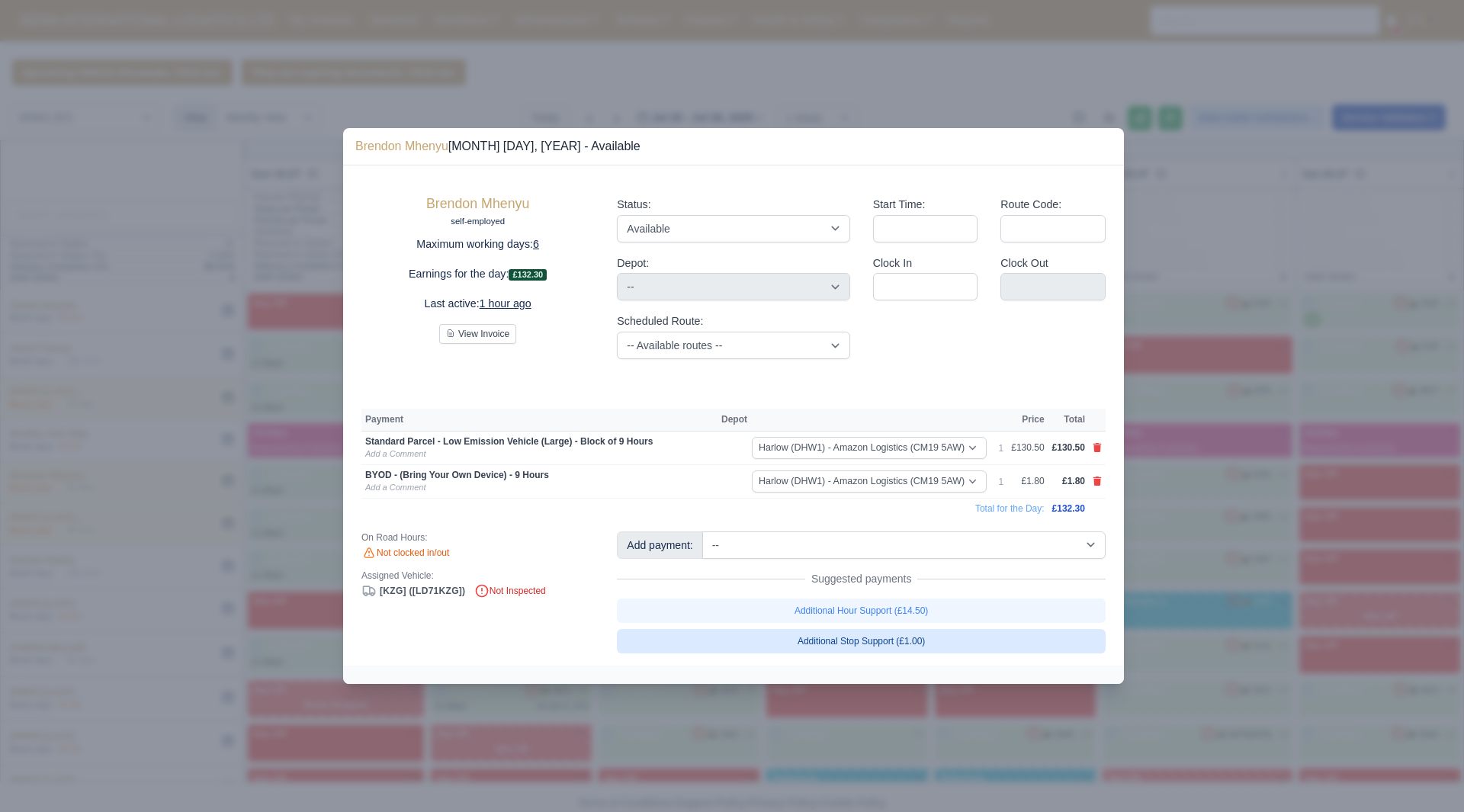 select on "2" 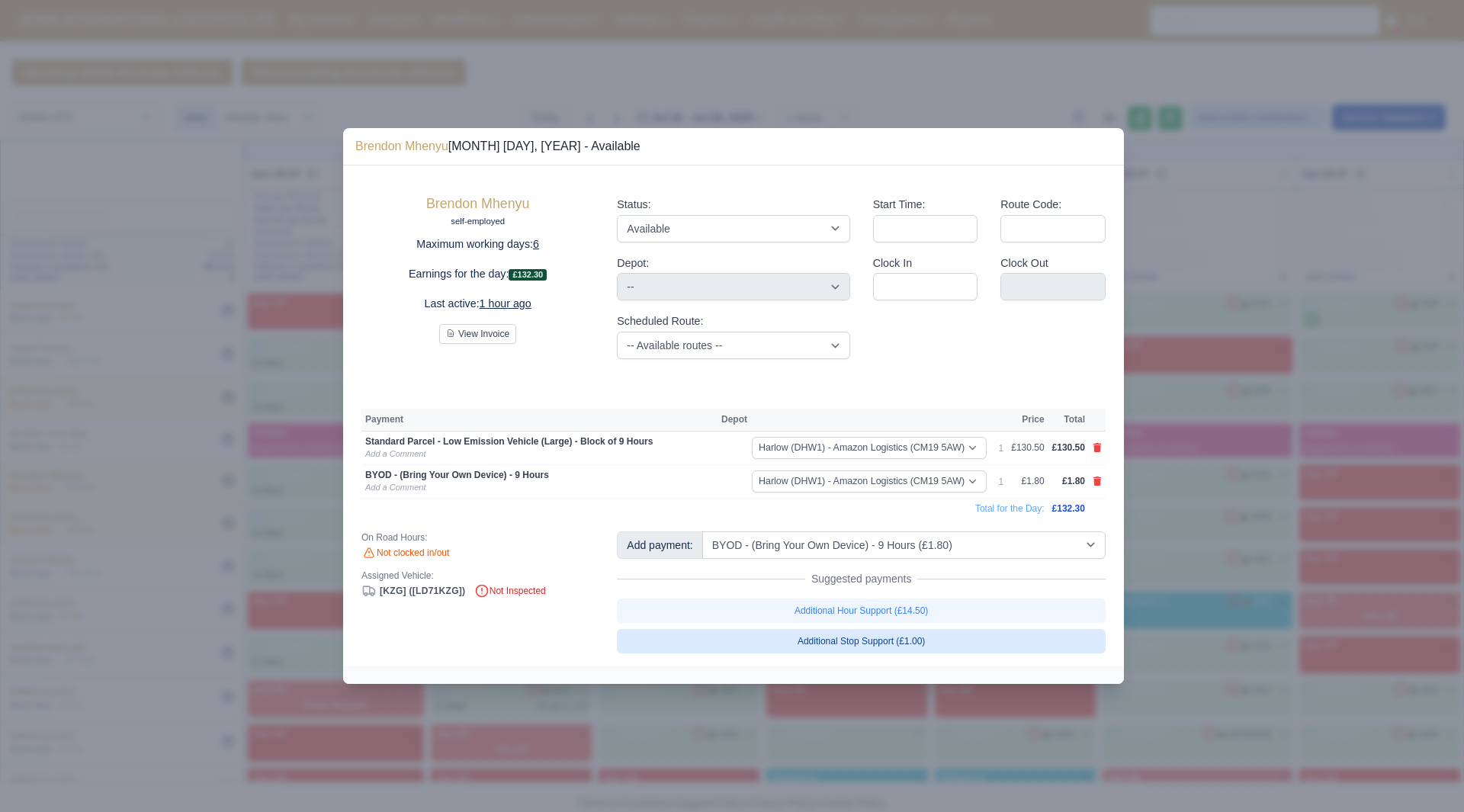 select on "2" 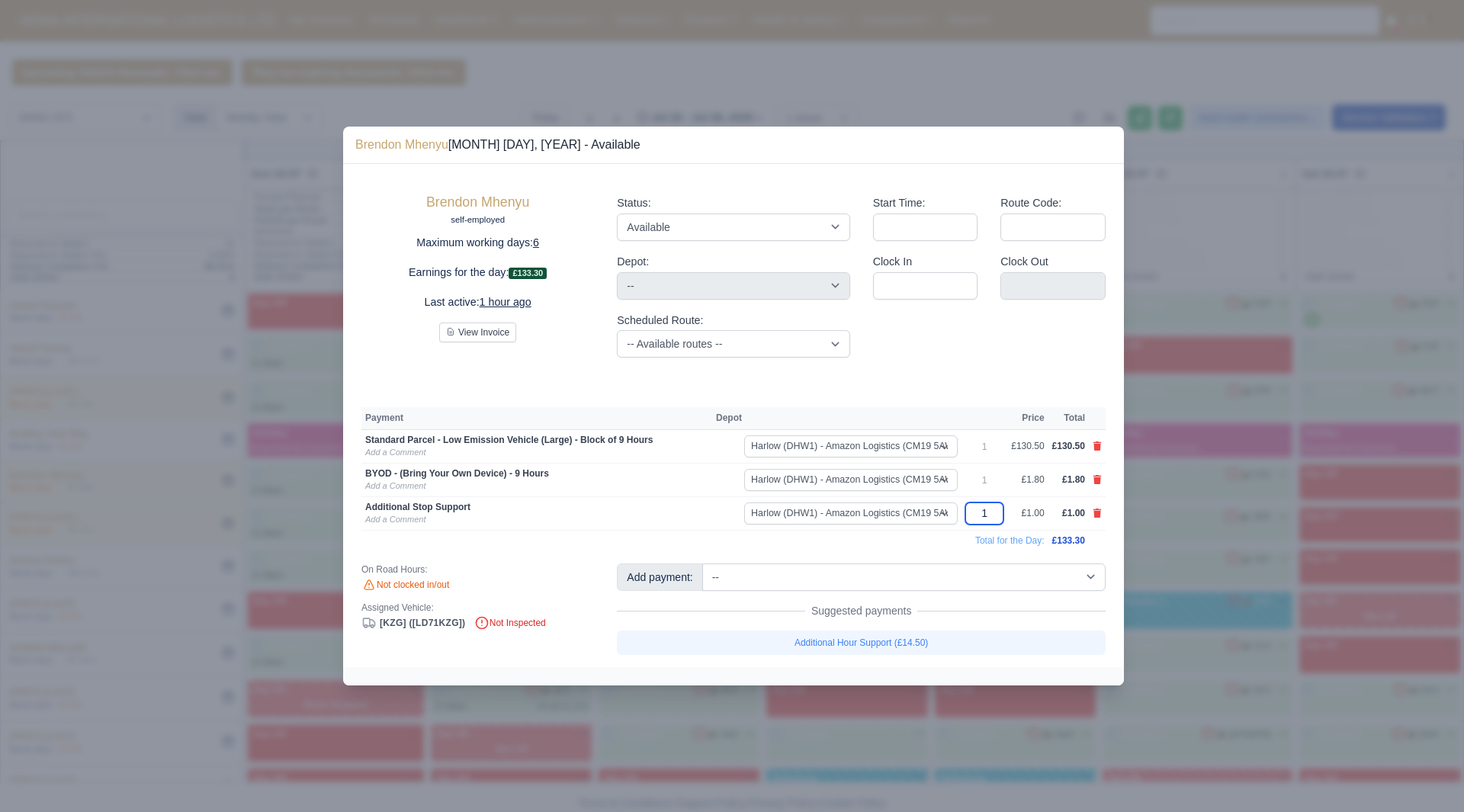 click on "1" at bounding box center [984, 513] 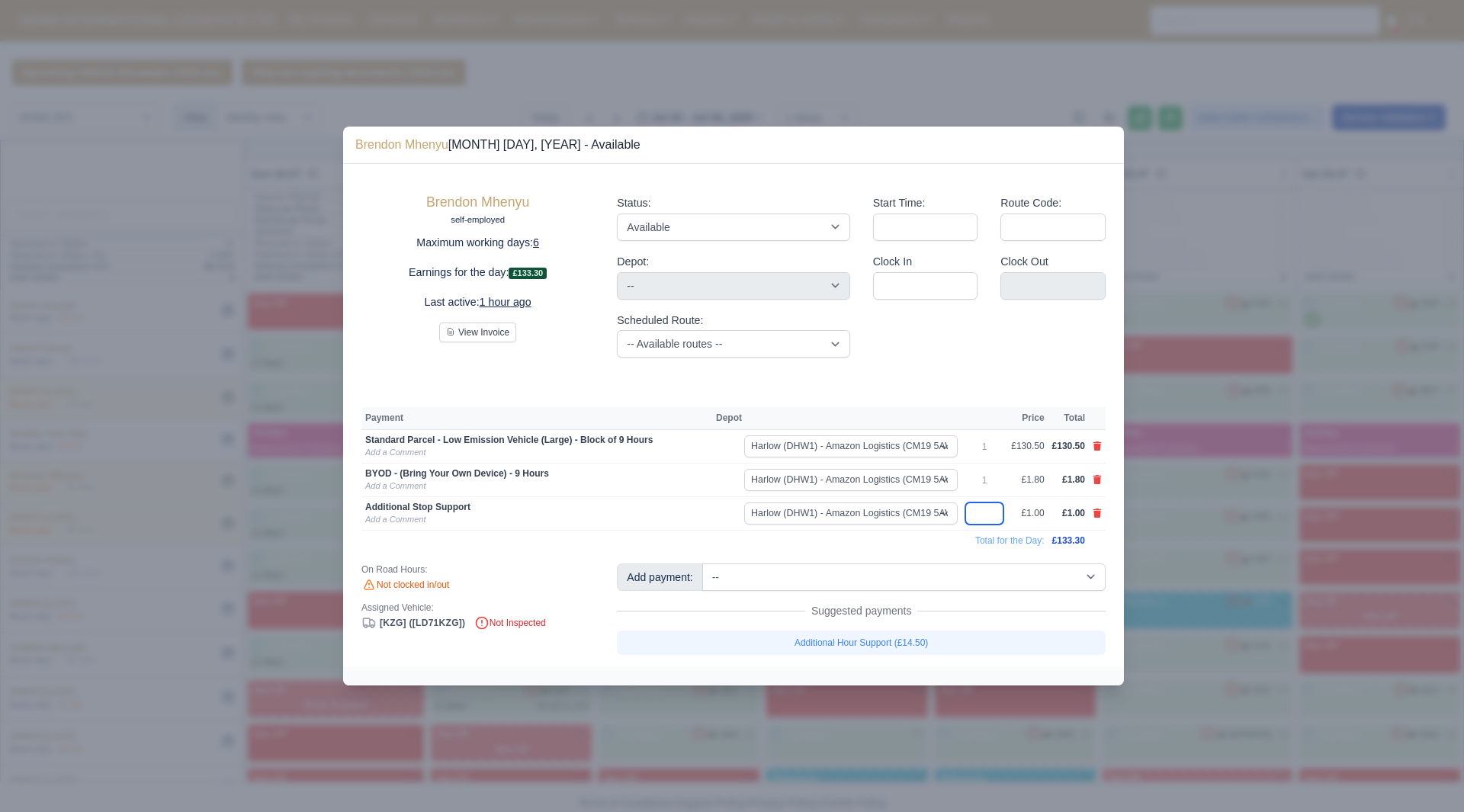 type 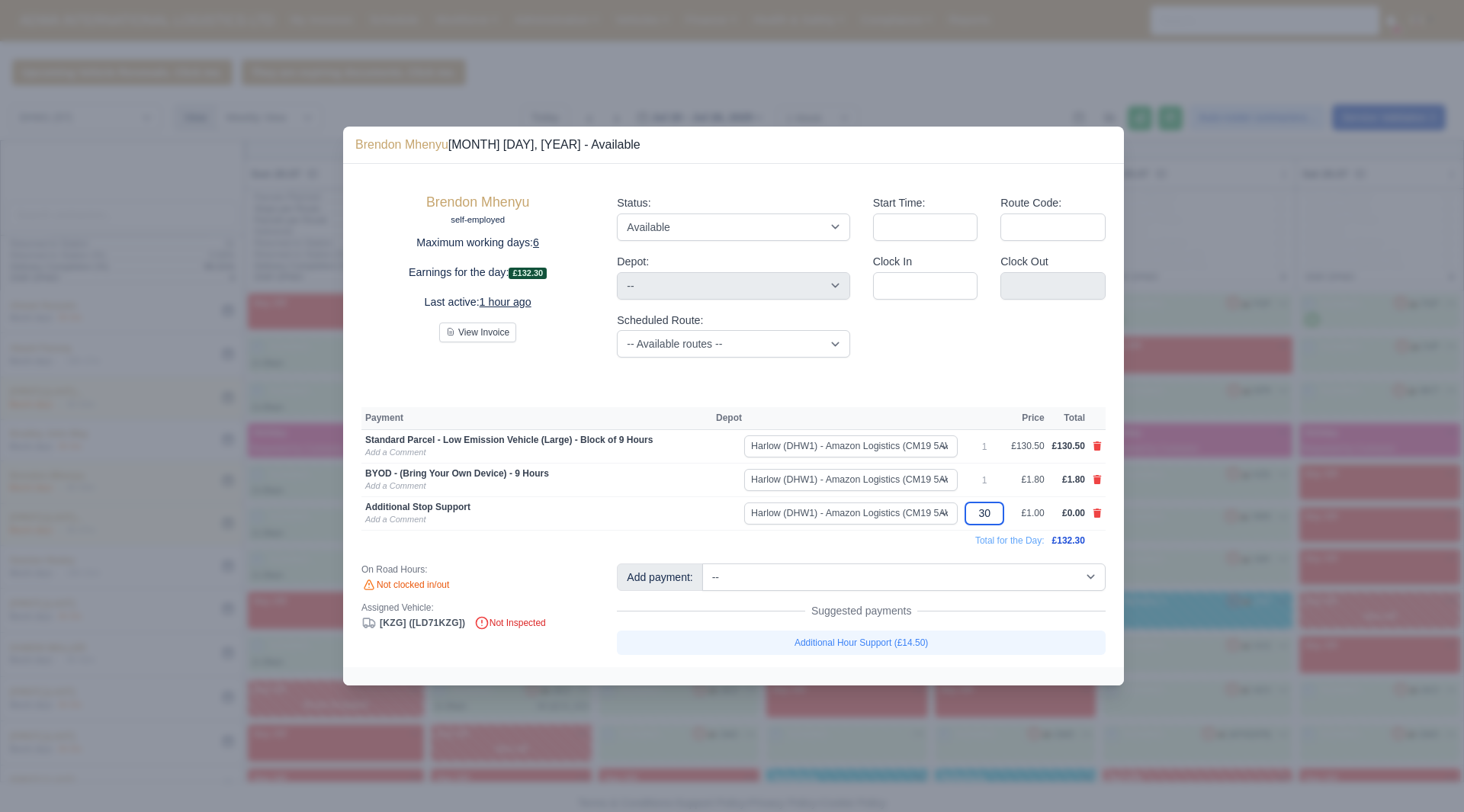 type on "305" 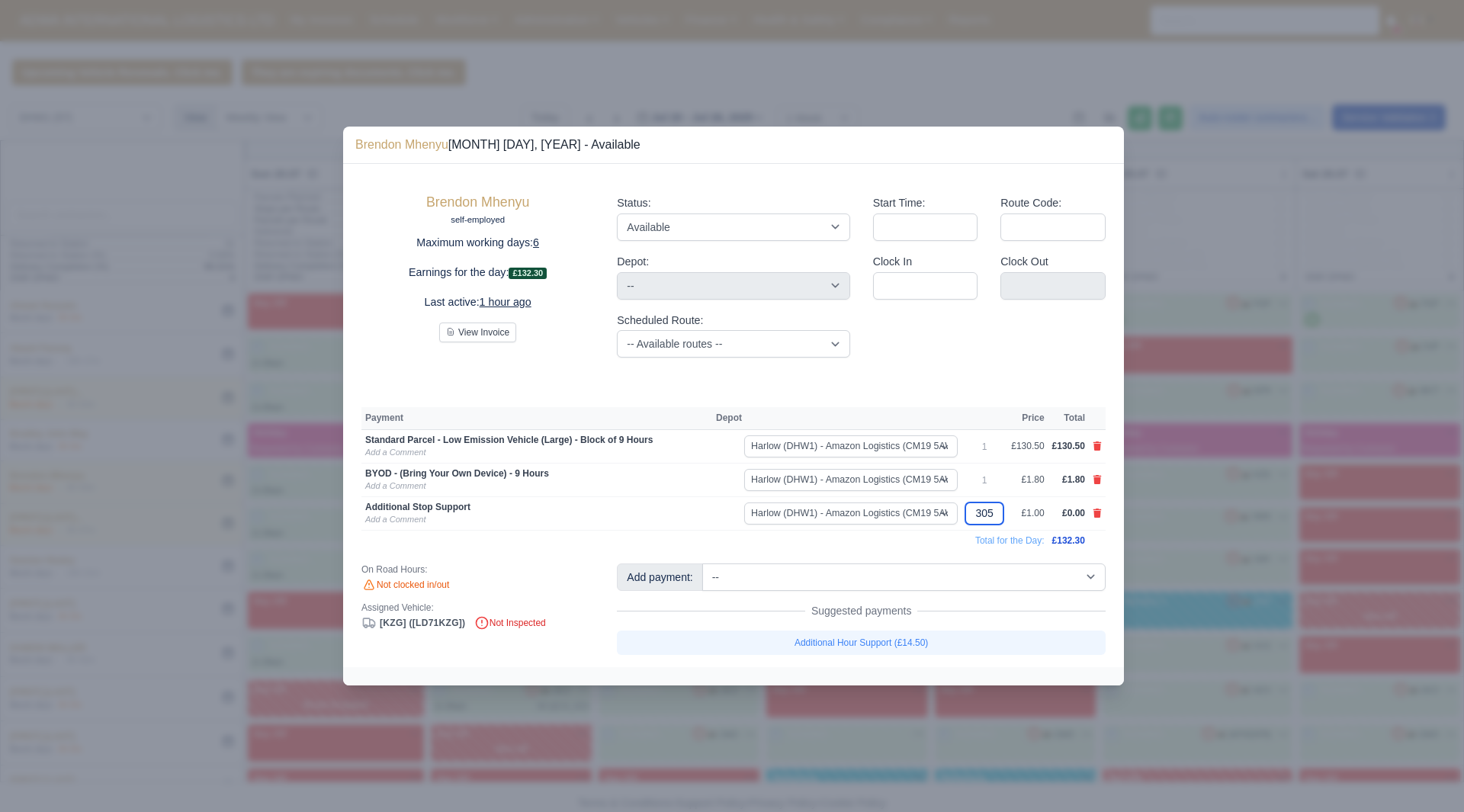 type 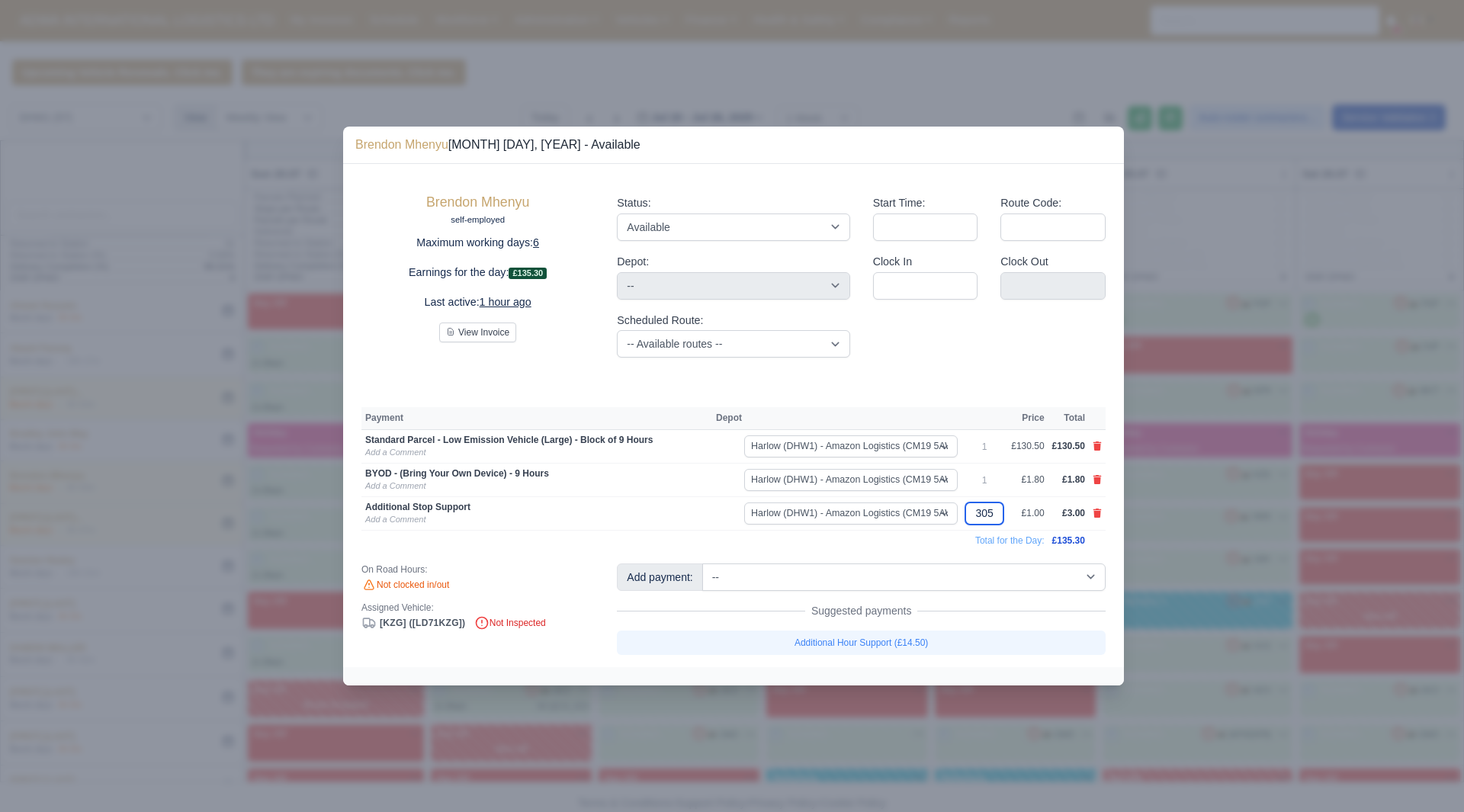 type 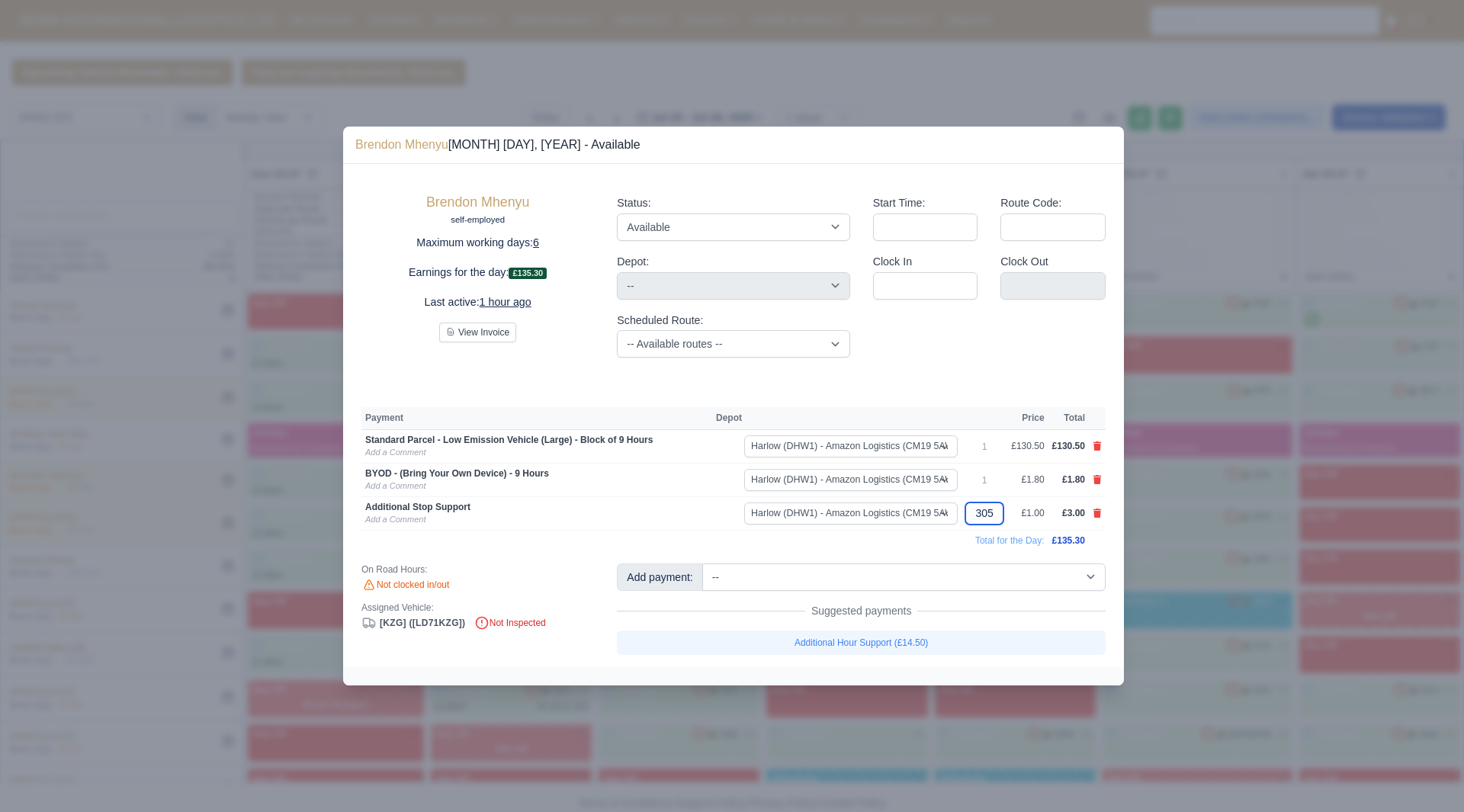 type 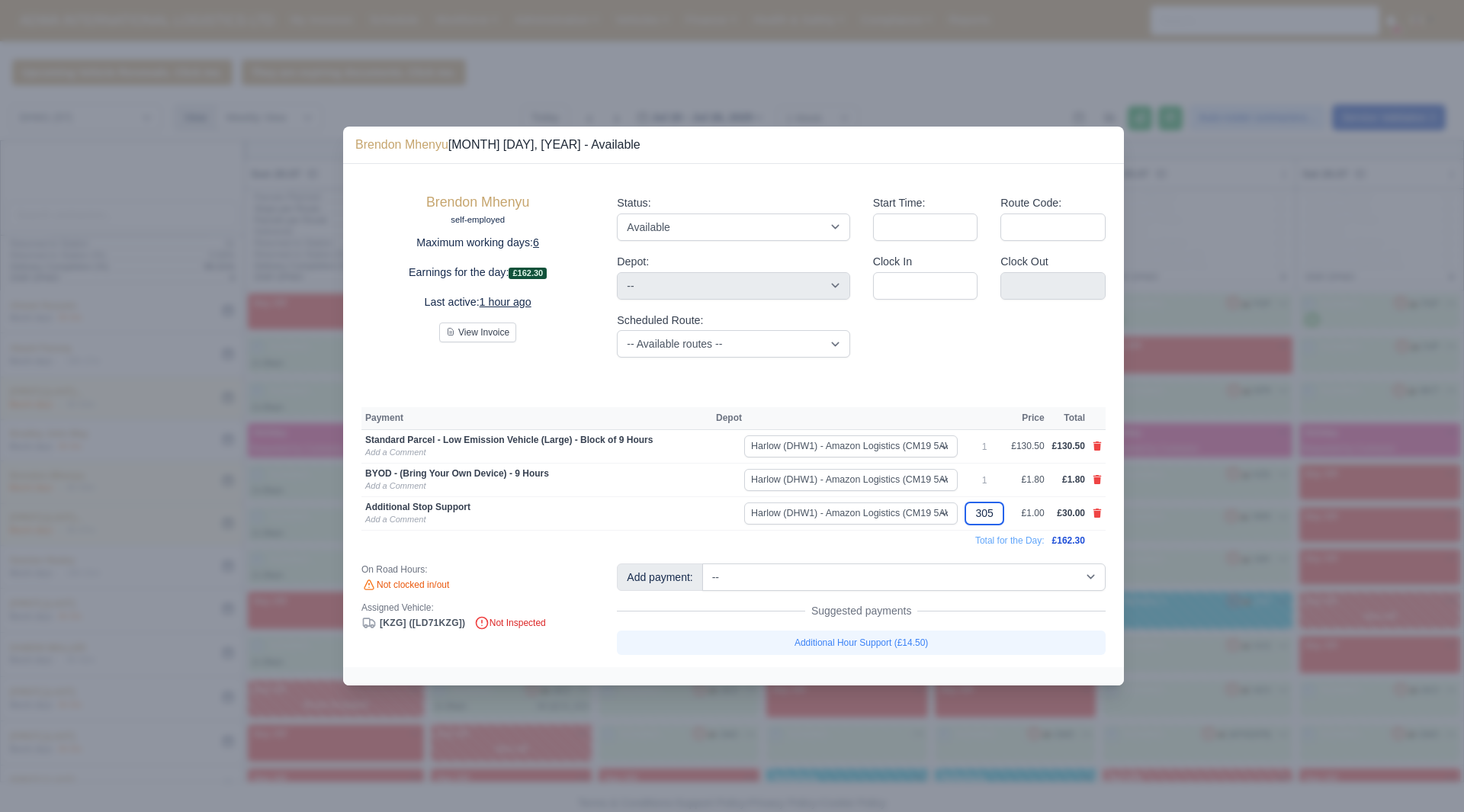 type 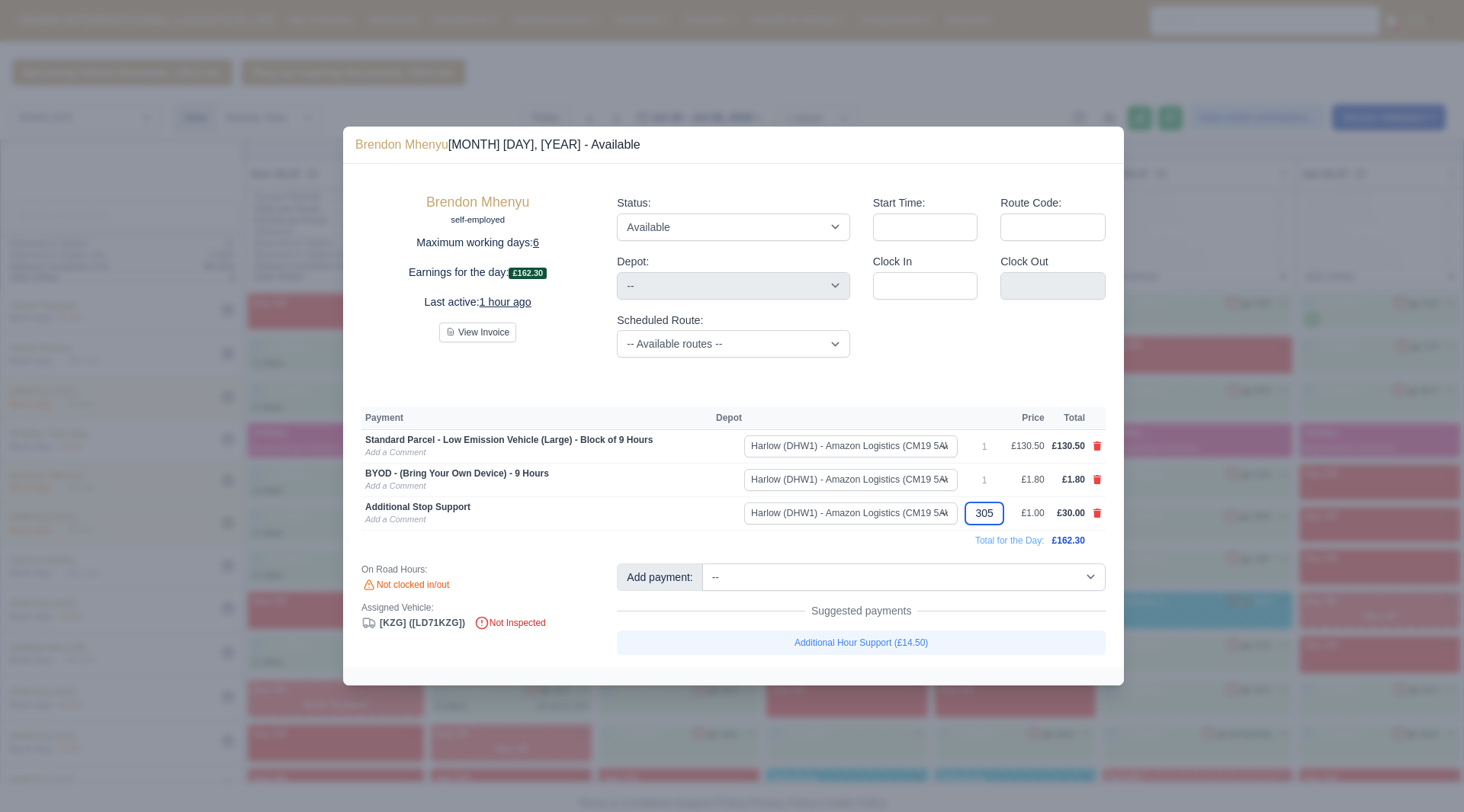 type 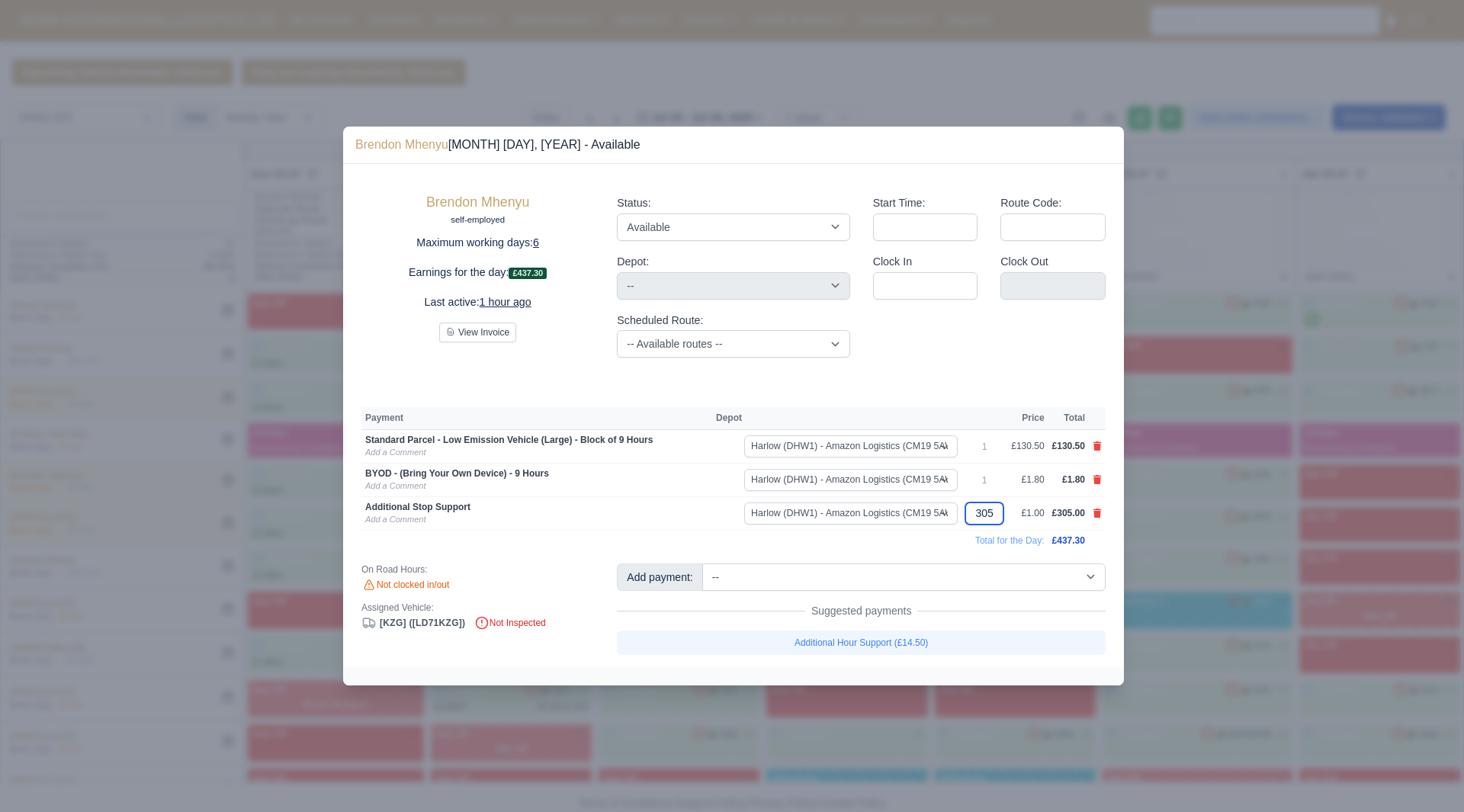 type on "305" 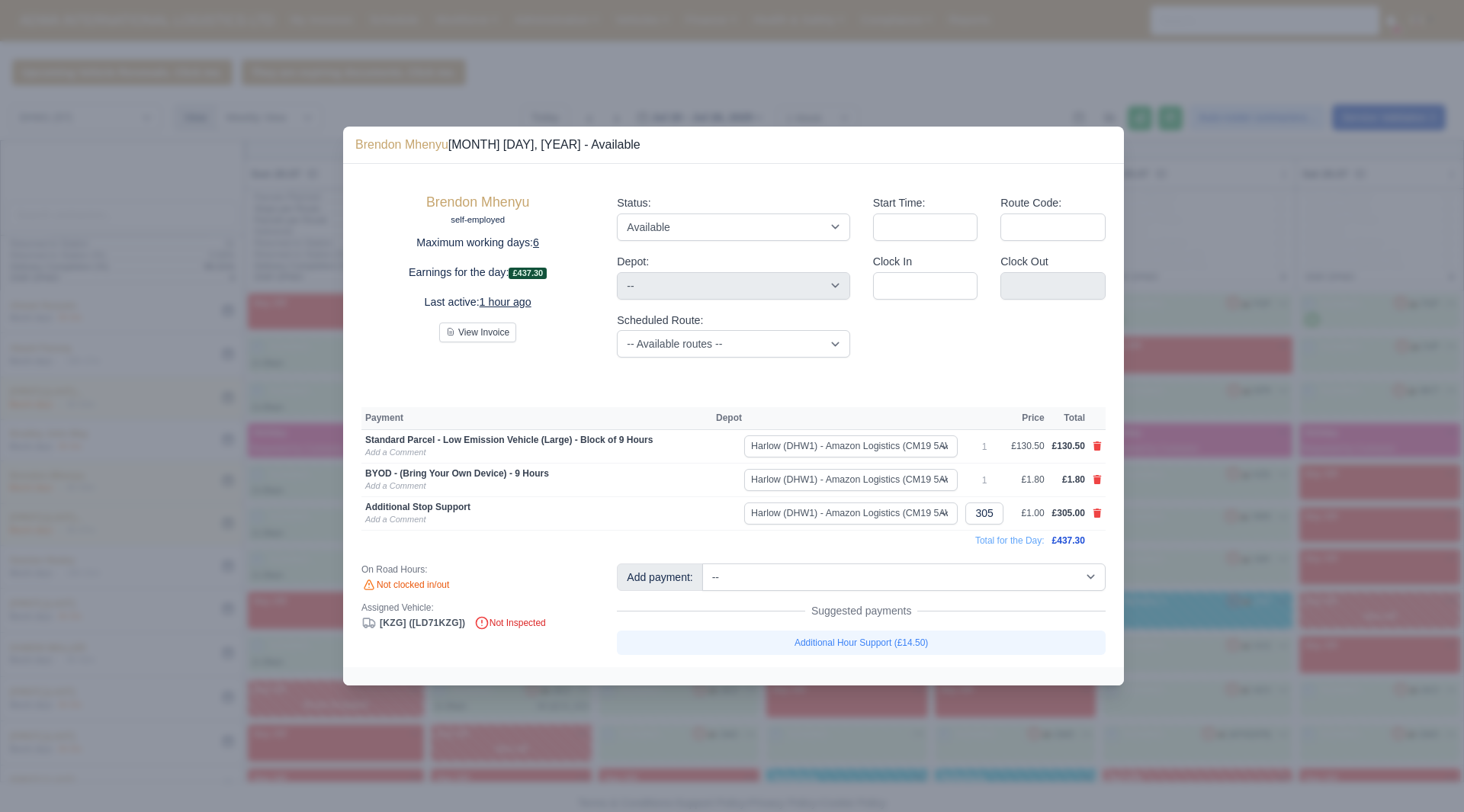 click on "Total for the Day:" at bounding box center (705, 540) 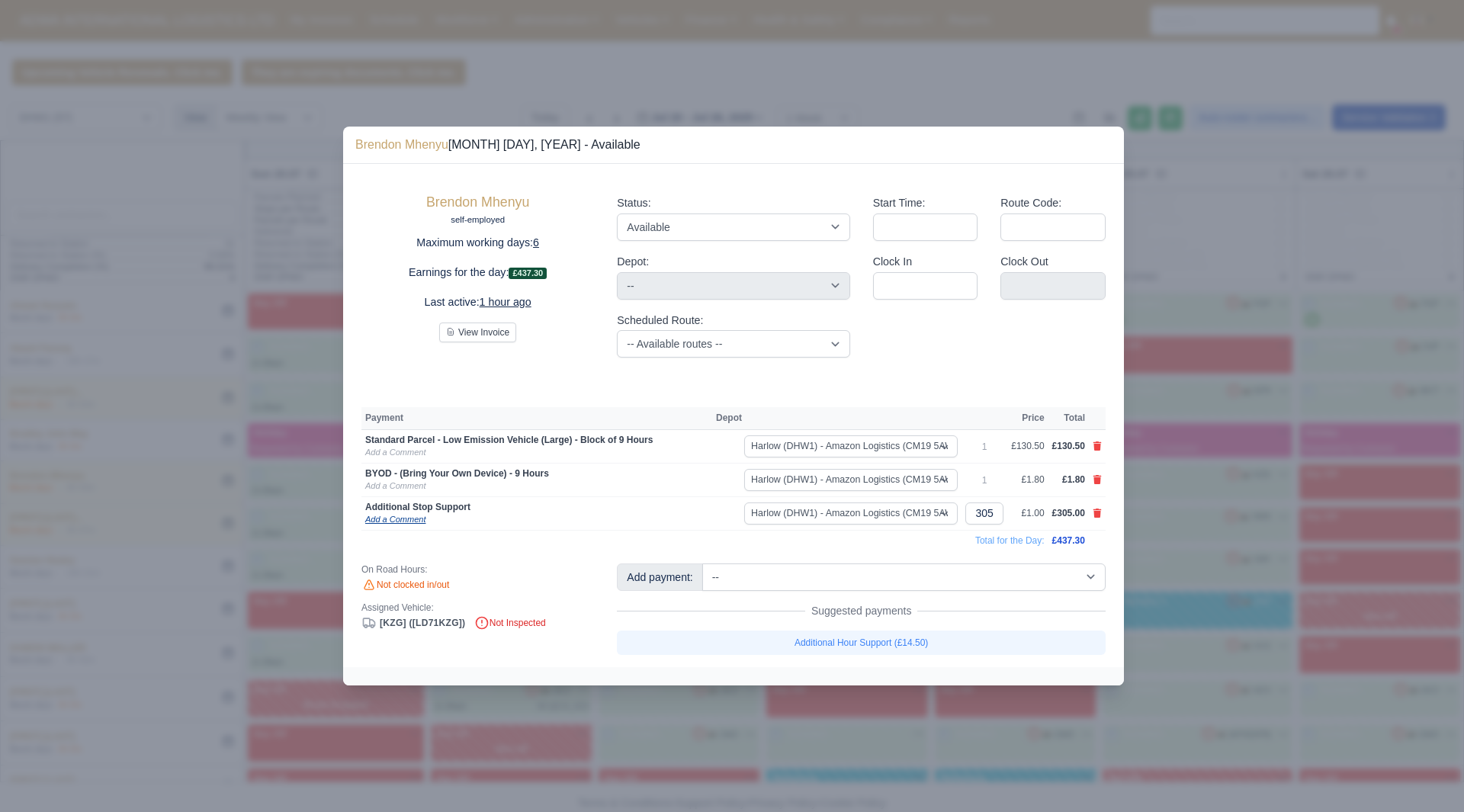 click on "Add a Comment" at bounding box center [395, 519] 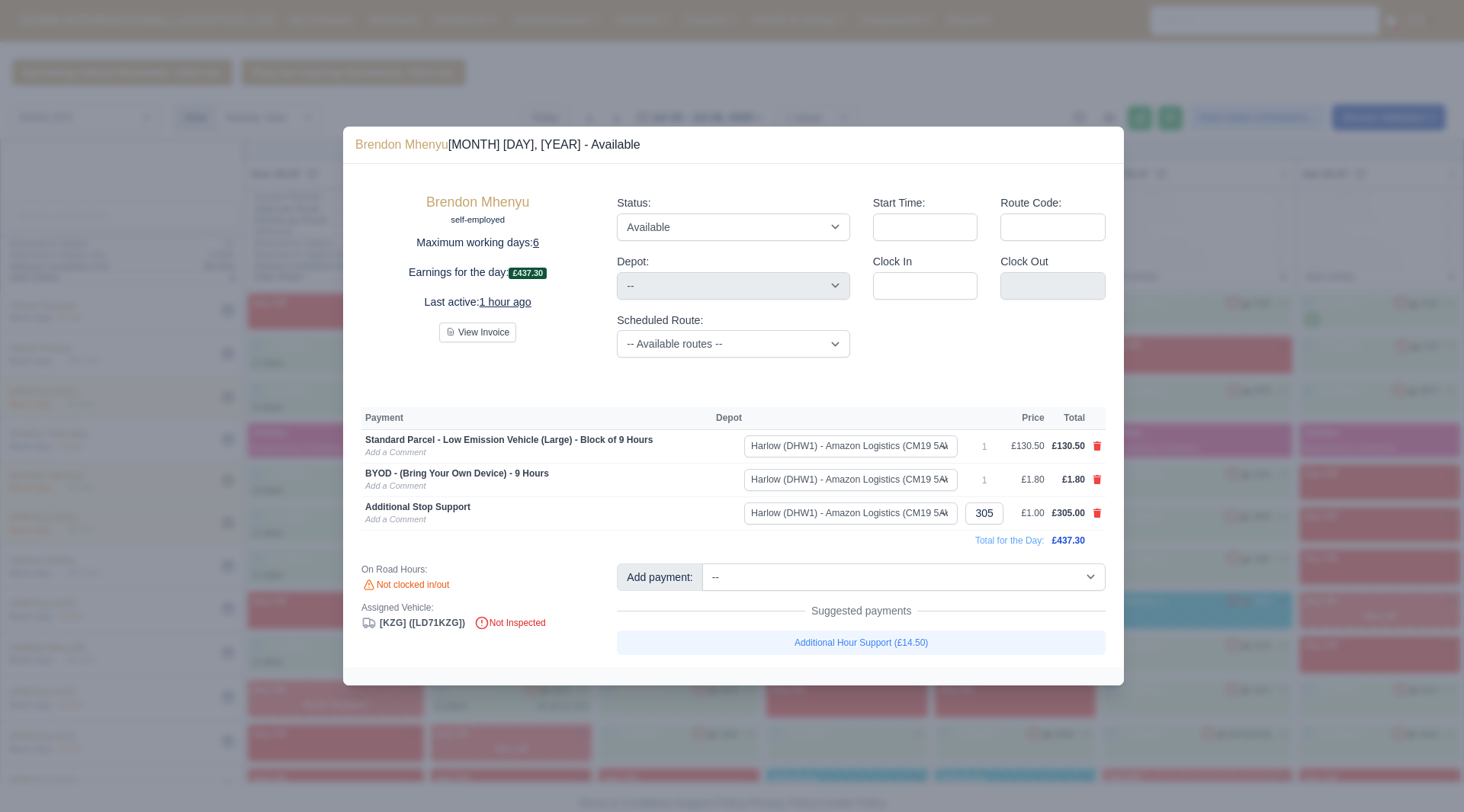 type 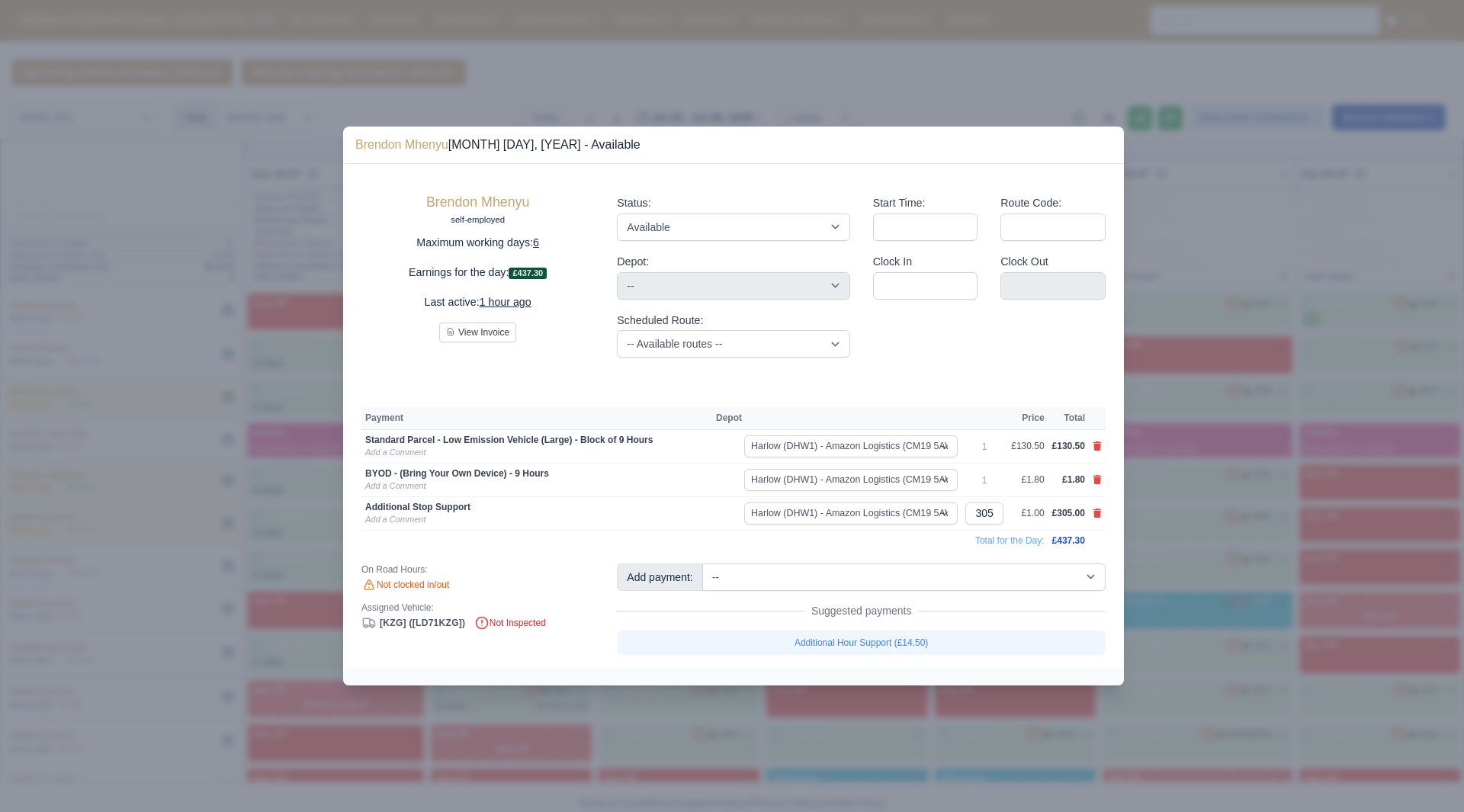 type 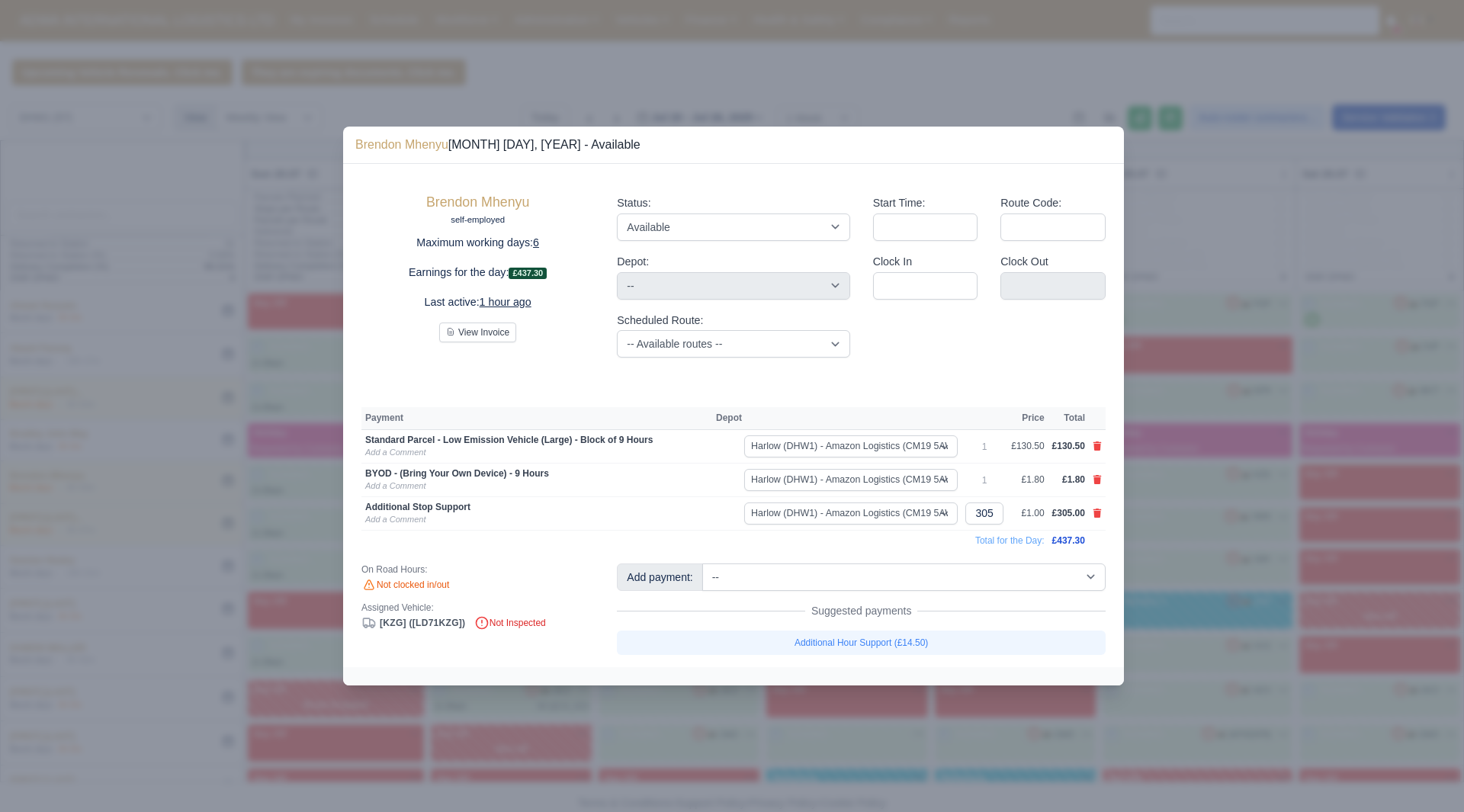 type 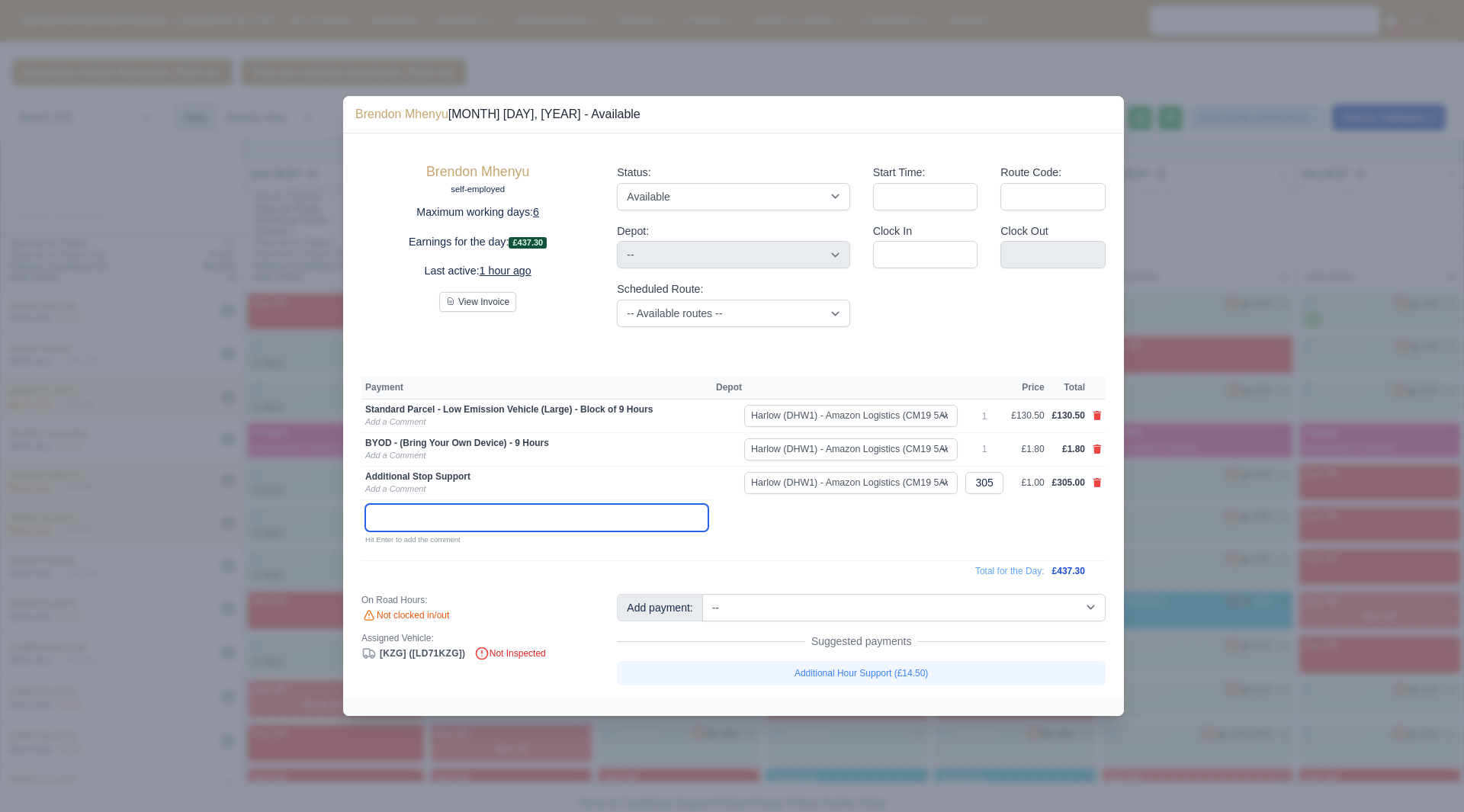 click at bounding box center (537, 518) 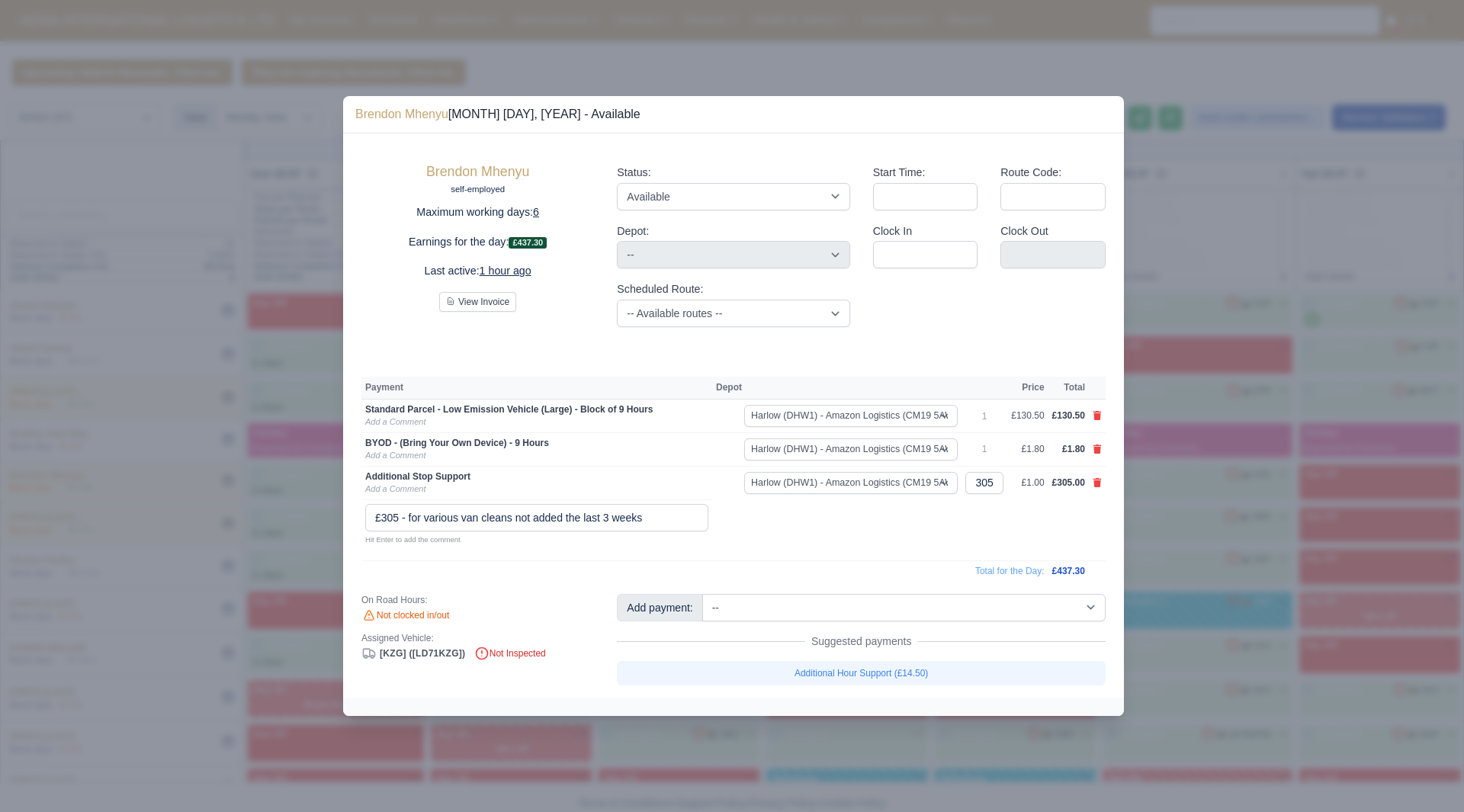 type 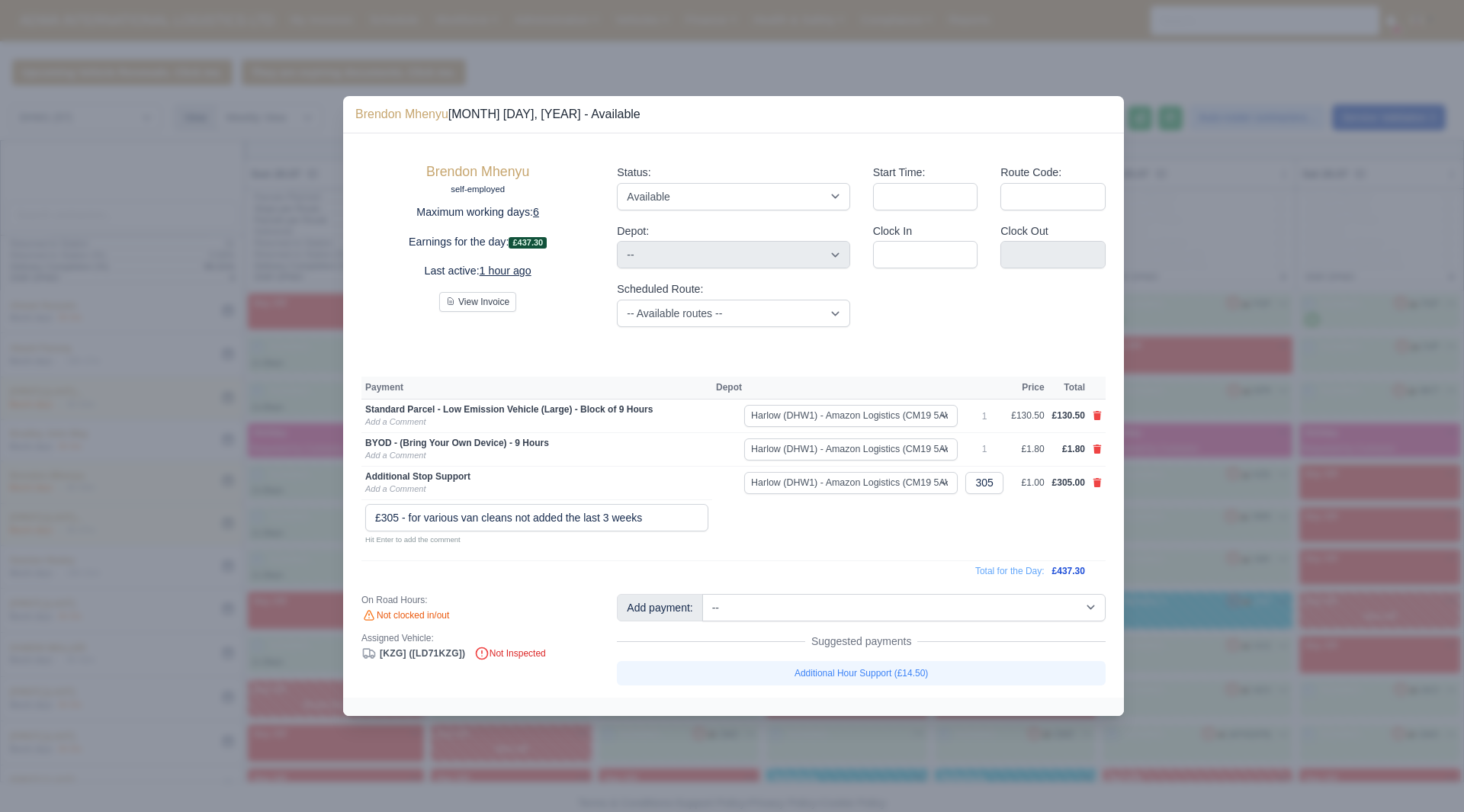 type 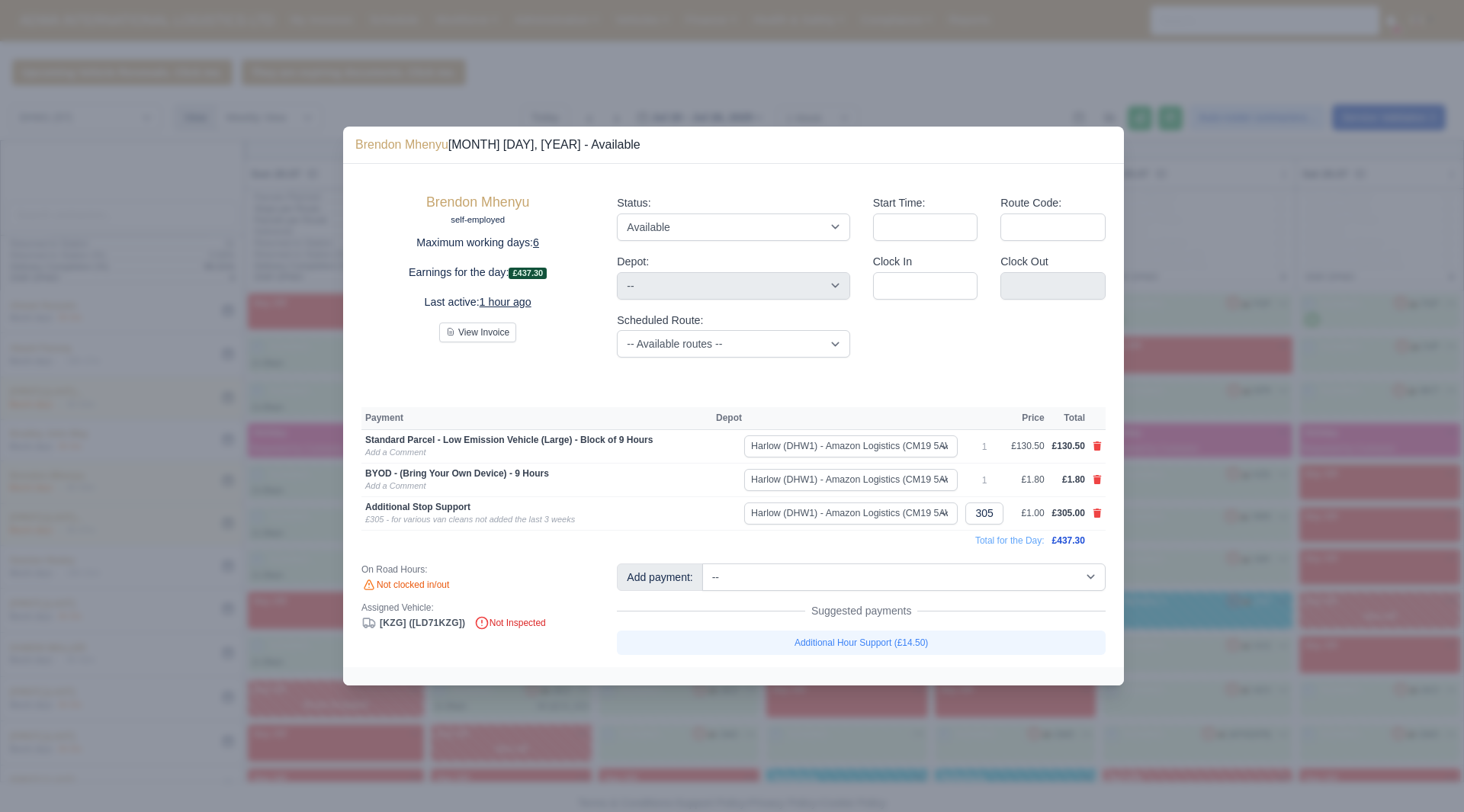 click at bounding box center [732, 406] 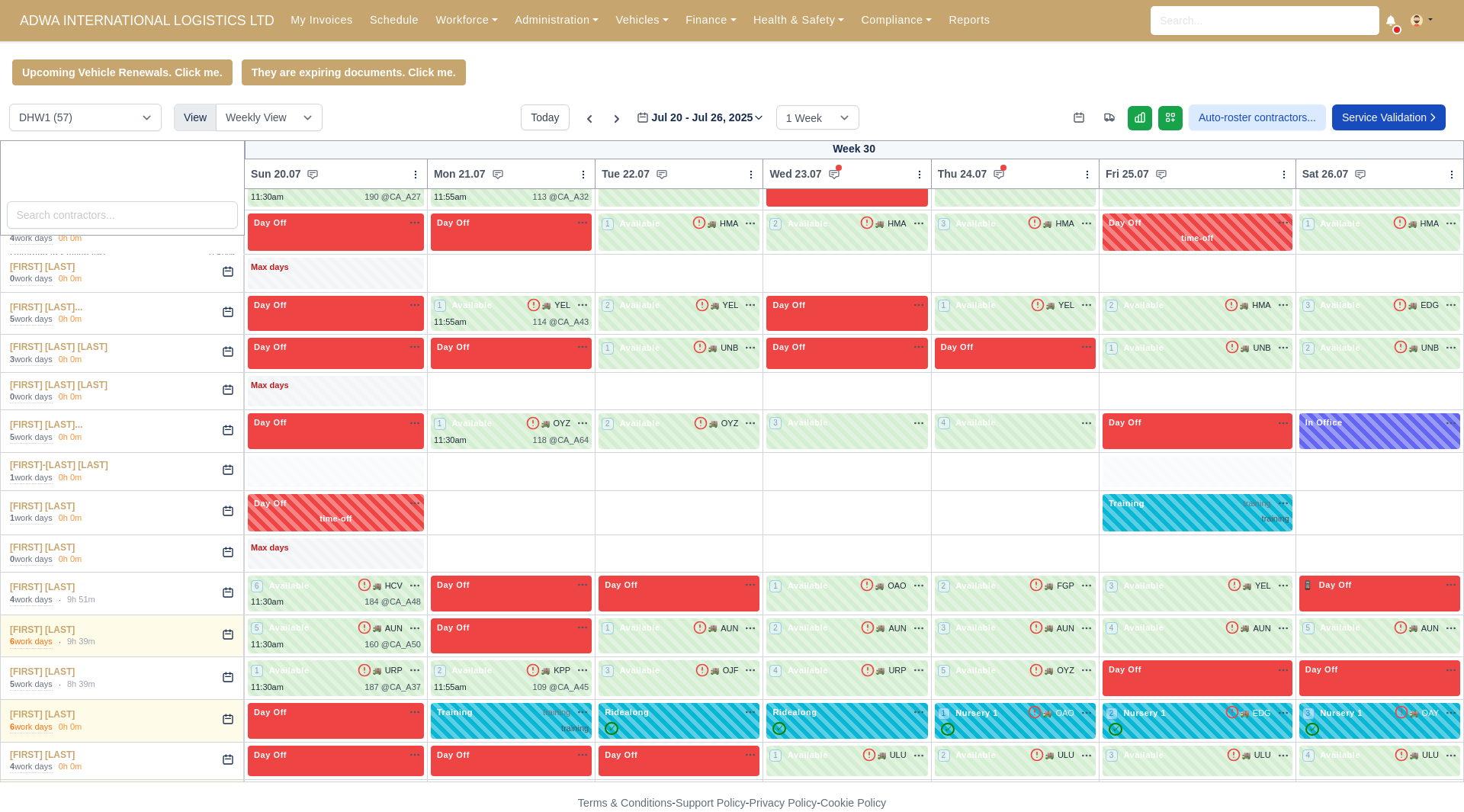 scroll, scrollTop: 1606, scrollLeft: 0, axis: vertical 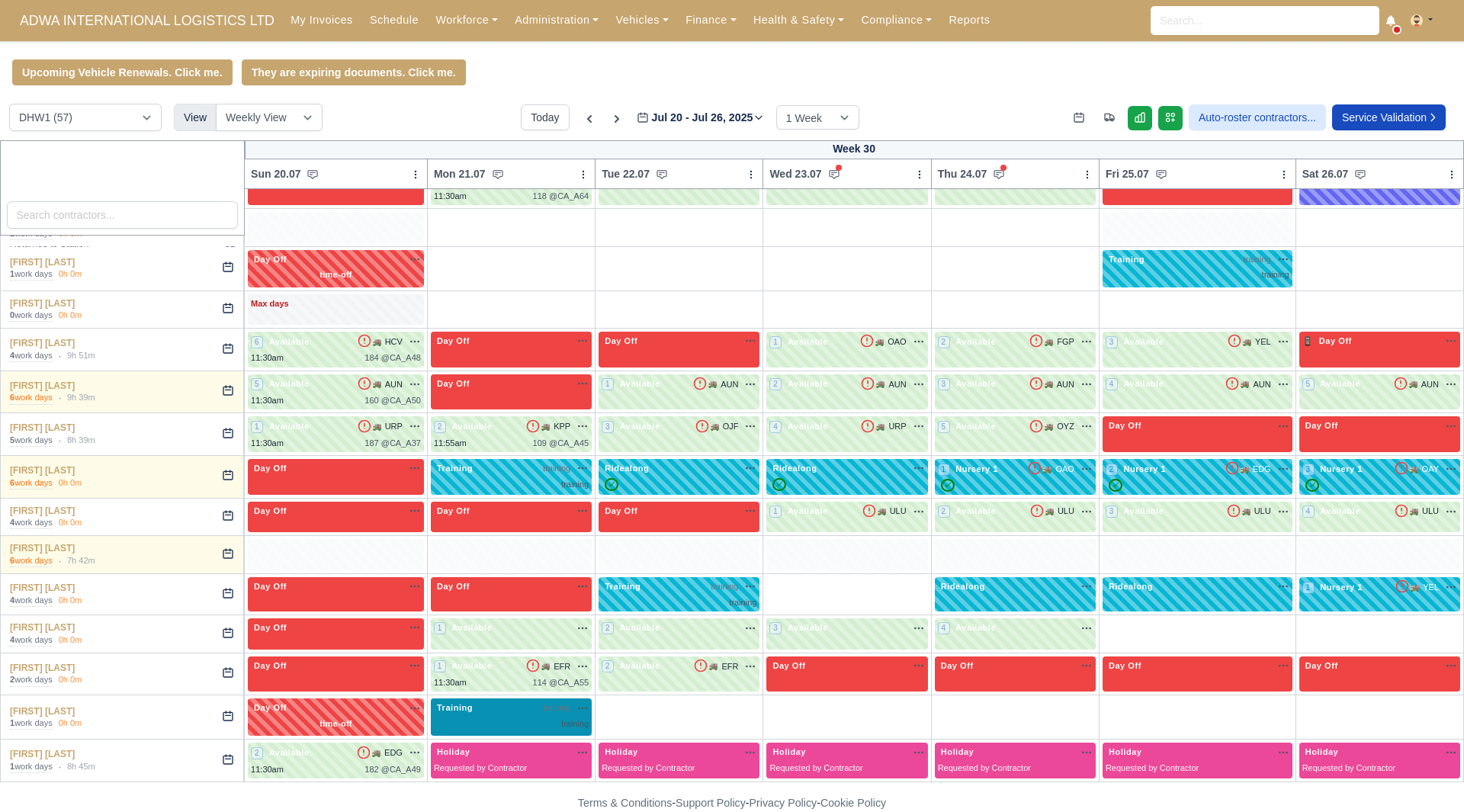 click on "training" at bounding box center [511, 724] 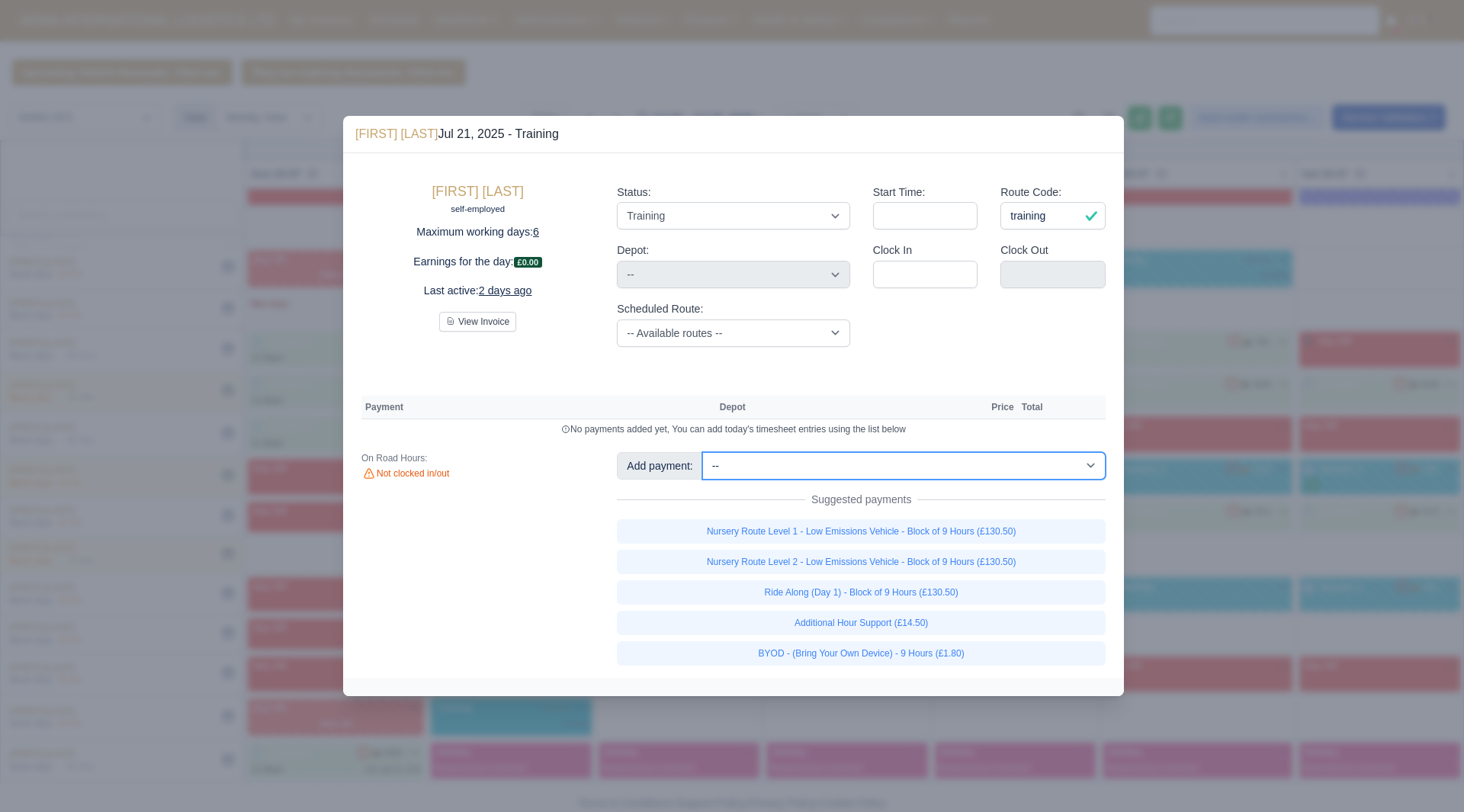 click on "--
Additional Hour Support  (£14.50)
Additional Stop Support (£1.00)
BYOD - (Bring Your Own Device) - 6 Hours (£1.20)
BYOD - (Bring Your Own Device) - 9 Hours (£1.80)
Daily OSM (£130.00)
Daily Van Cleaning (£120.00)
Induction Training Day - Health and Safety  (£14.50)
Induction Training Day (Day 1) (£87.00)
Induction Training Day (Day 1) - Block of 9 Hours  (£130.50)
Nursery Route Level 1 - Low Emissions Vehicle - Block of 9 Hours (£130.50)
Nursery Route Level 2 - Low Emissions Vehicle - Block of 9 Hours (£130.50)
Nursery Route Level 3 - Low Emissions Vehicle - Block of 9 Hours (£130.50)
Nursery Route Level 4 - Low Emissions Vehicle - Block of 9 Hours (£130.50)
Ride Along (Day 1) - Block of 9 Hours (£130.50)" at bounding box center (904, 466) 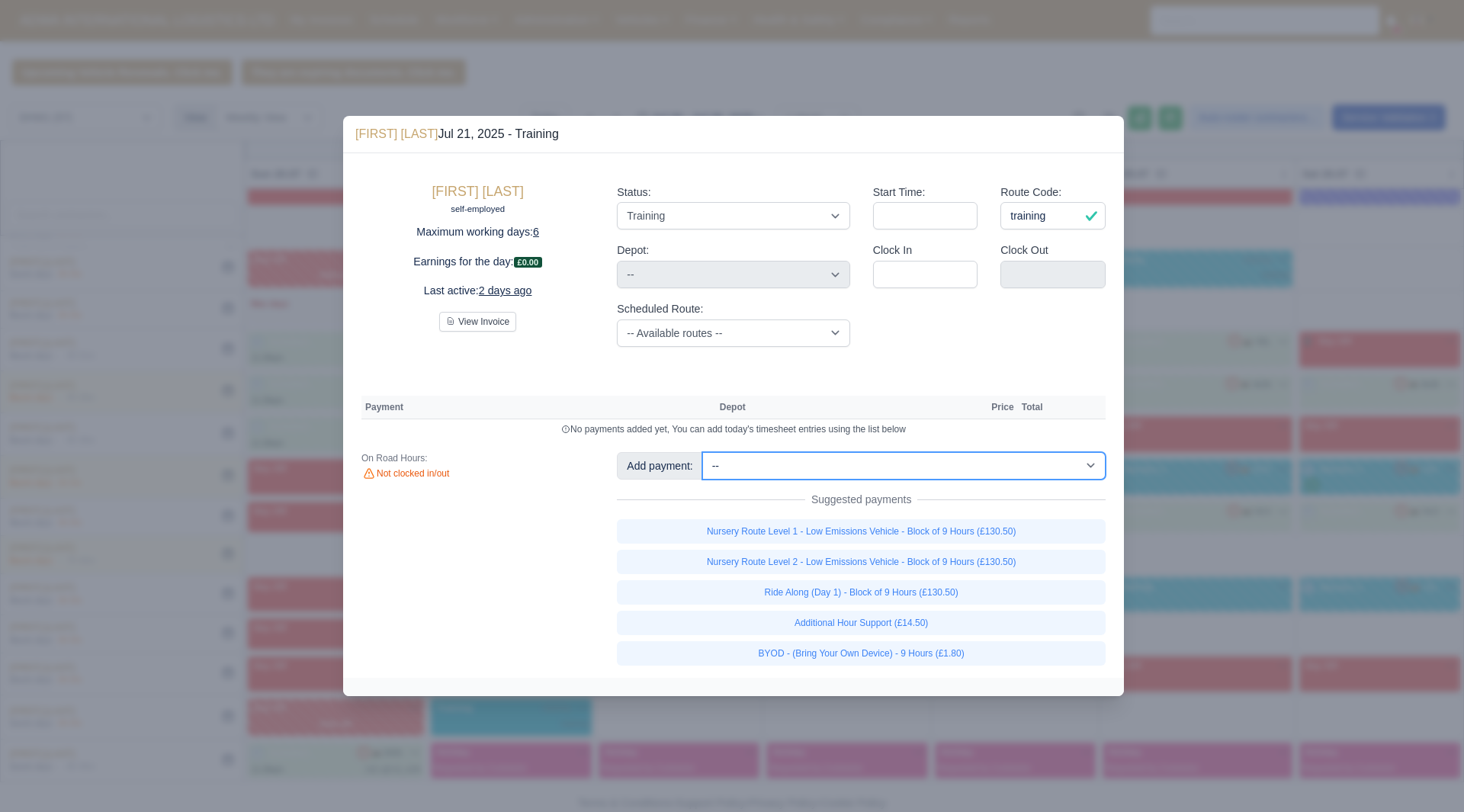 select on "82" 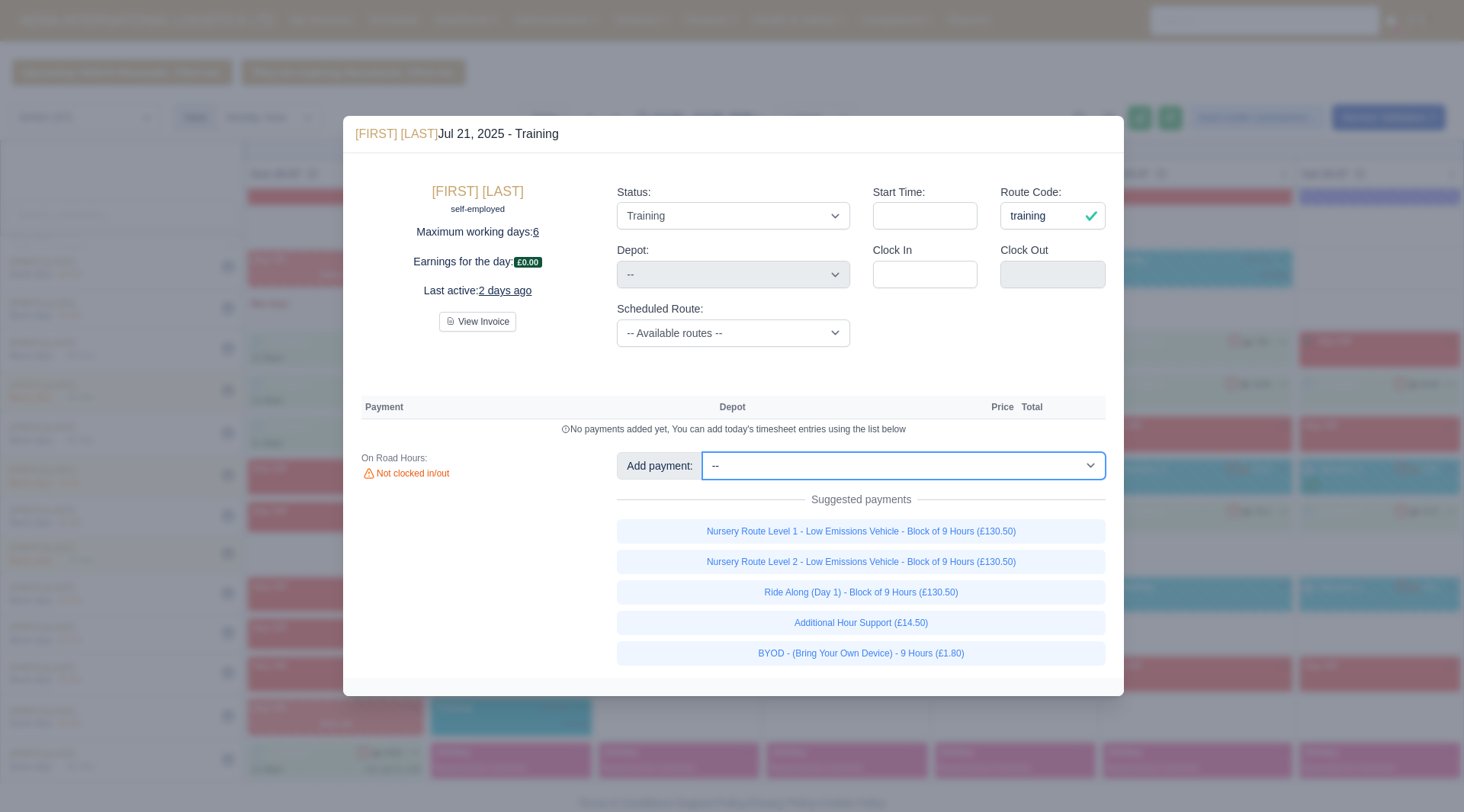 click on "--
Additional Hour Support  (£14.50)
Additional Stop Support (£1.00)
BYOD - (Bring Your Own Device) - 6 Hours (£1.20)
BYOD - (Bring Your Own Device) - 9 Hours (£1.80)
Daily OSM (£130.00)
Daily Van Cleaning (£120.00)
Induction Training Day - Health and Safety  (£14.50)
Induction Training Day (Day 1) (£87.00)
Induction Training Day (Day 1) - Block of 9 Hours  (£130.50)
Nursery Route Level 1 - Low Emissions Vehicle - Block of 9 Hours (£130.50)
Nursery Route Level 2 - Low Emissions Vehicle - Block of 9 Hours (£130.50)
Nursery Route Level 3 - Low Emissions Vehicle - Block of 9 Hours (£130.50)
Nursery Route Level 4 - Low Emissions Vehicle - Block of 9 Hours (£130.50)
Ride Along (Day 1) - Block of 9 Hours (£130.50)" at bounding box center (904, 466) 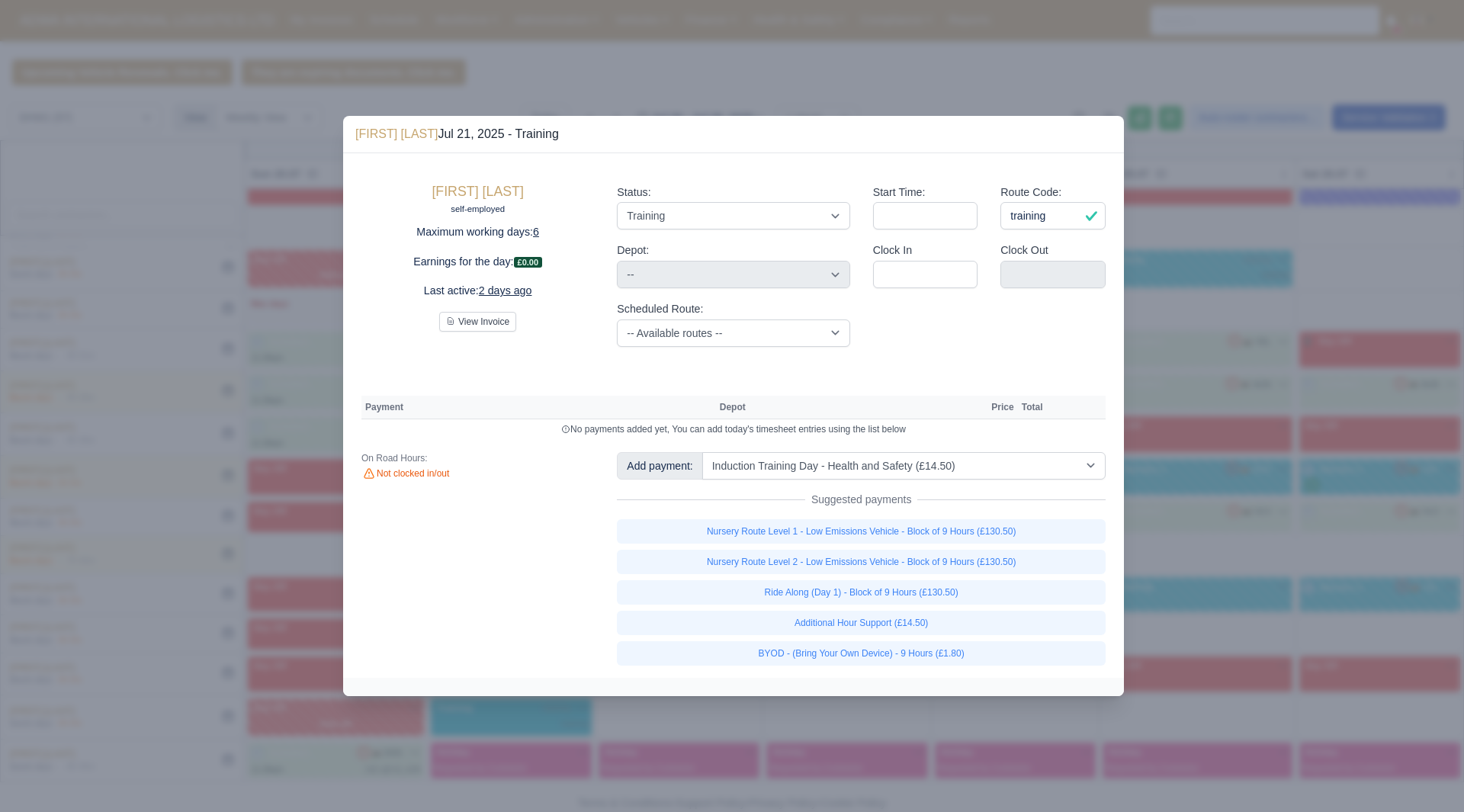 type 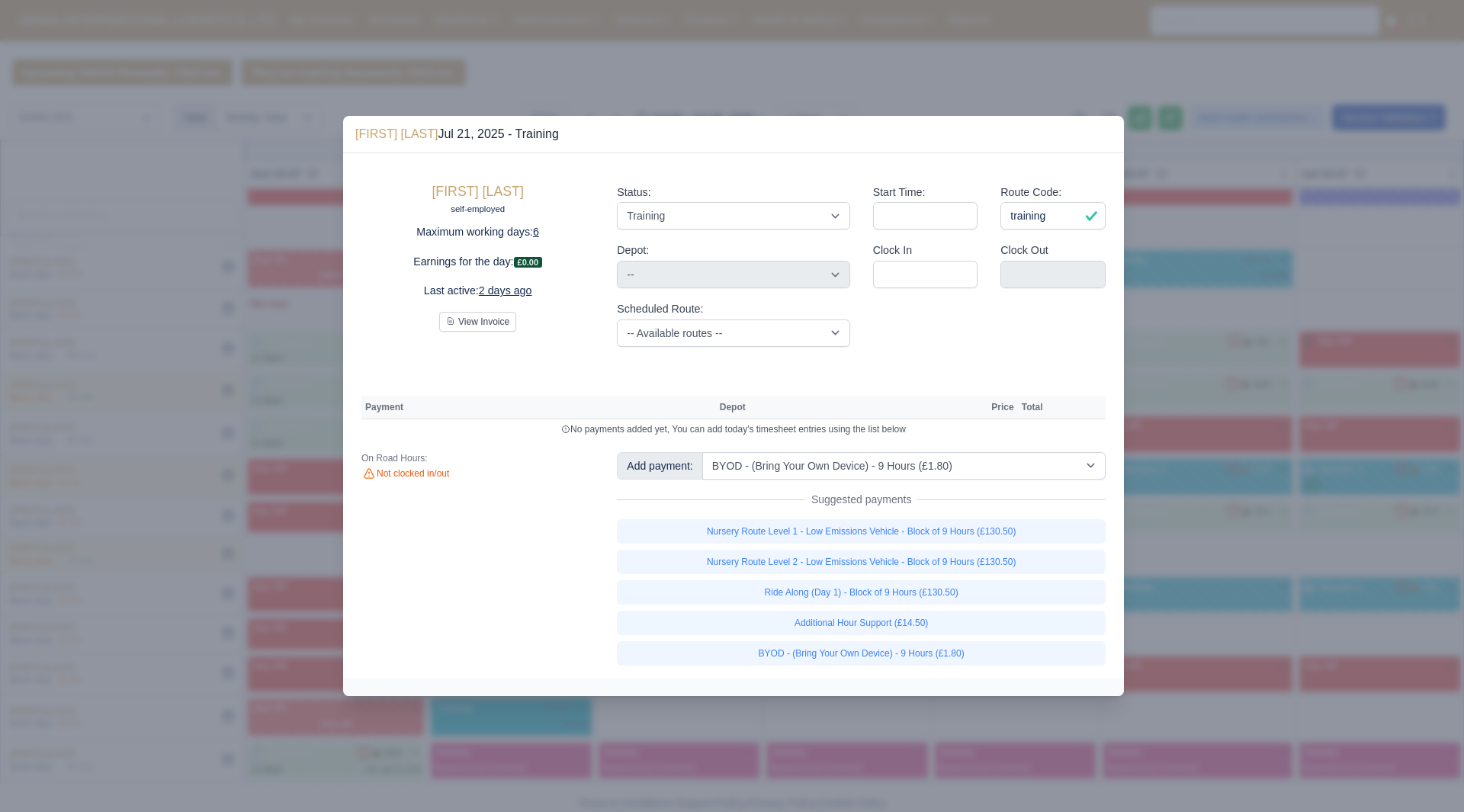 select on "2" 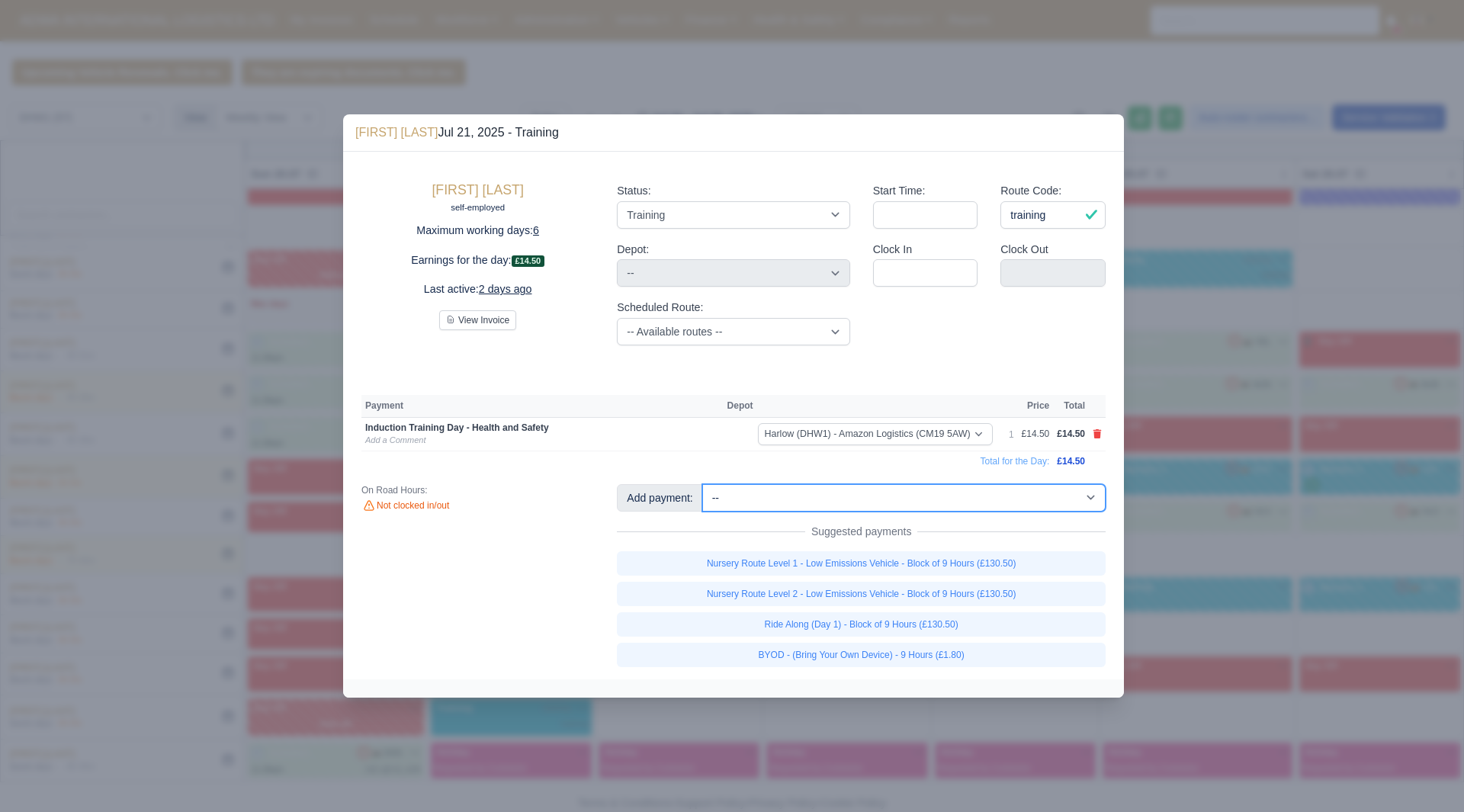 click on "--
Additional Hour Support  (£14.50)
Additional Stop Support (£1.00)
BYOD - (Bring Your Own Device) - 6 Hours (£1.20)
BYOD - (Bring Your Own Device) - 9 Hours (£1.80)
Daily OSM (£130.00)
Daily Van Cleaning (£120.00)
Induction Training Day - Health and Safety  (£14.50)
Induction Training Day (Day 1) (£87.00)
Induction Training Day (Day 1) - Block of 9 Hours  (£130.50)
Nursery Route Level 1 - Low Emissions Vehicle - Block of 9 Hours (£130.50)
Nursery Route Level 2 - Low Emissions Vehicle - Block of 9 Hours (£130.50)
Nursery Route Level 3 - Low Emissions Vehicle - Block of 9 Hours (£130.50)
Nursery Route Level 4 - Low Emissions Vehicle - Block of 9 Hours (£130.50)
Ride Along (Day 1) - Block of 9 Hours (£130.50)" at bounding box center (904, 498) 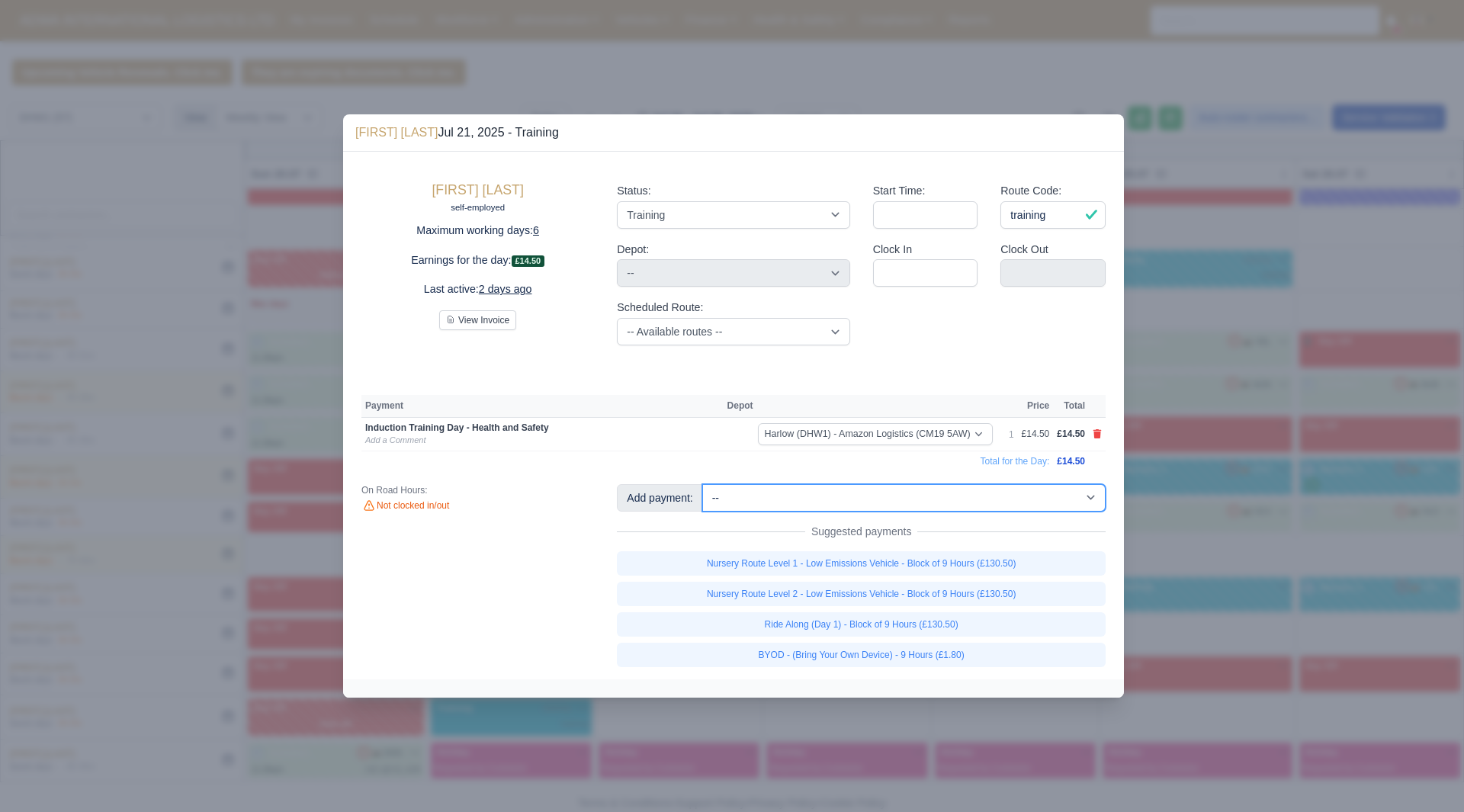 type 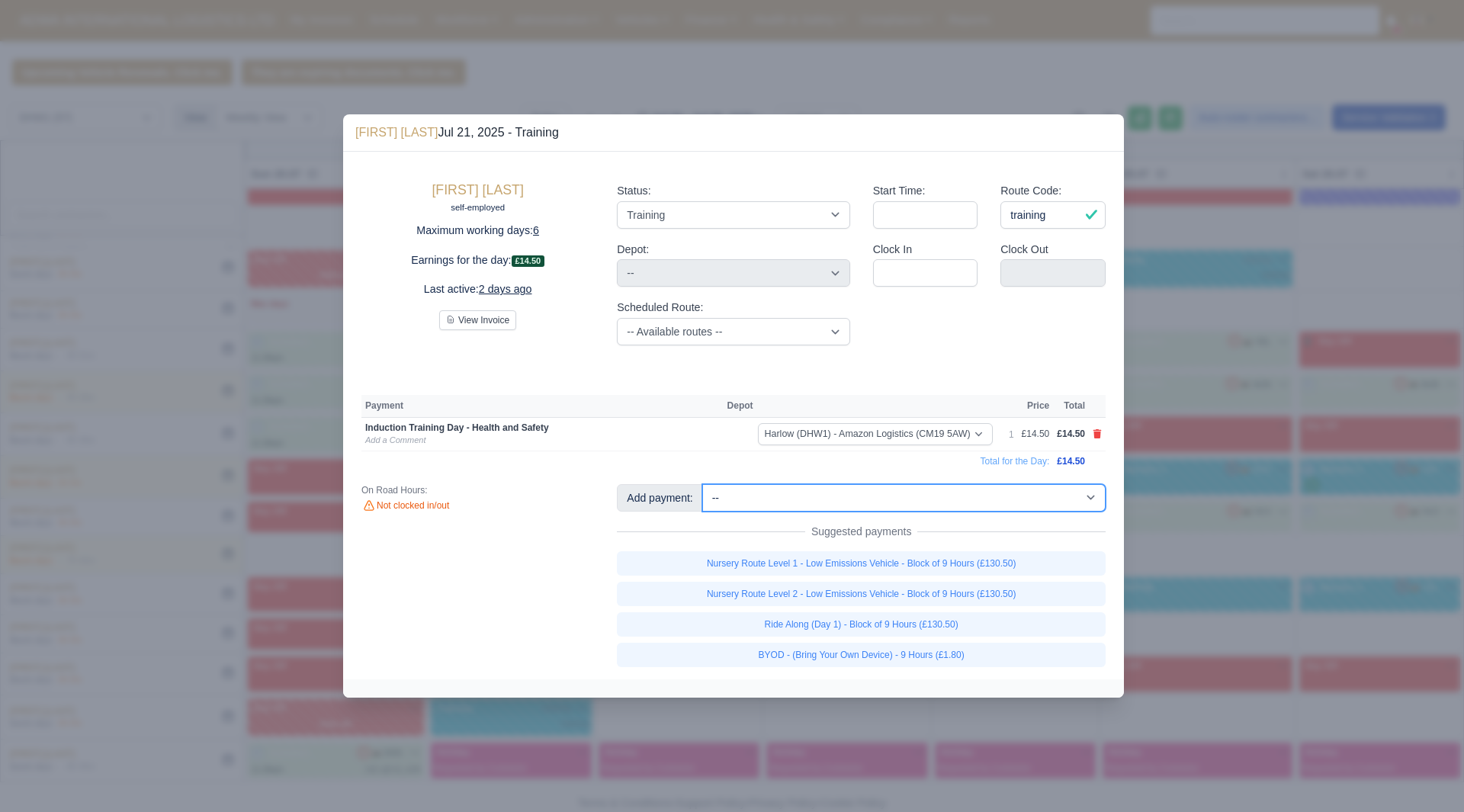 select on "74" 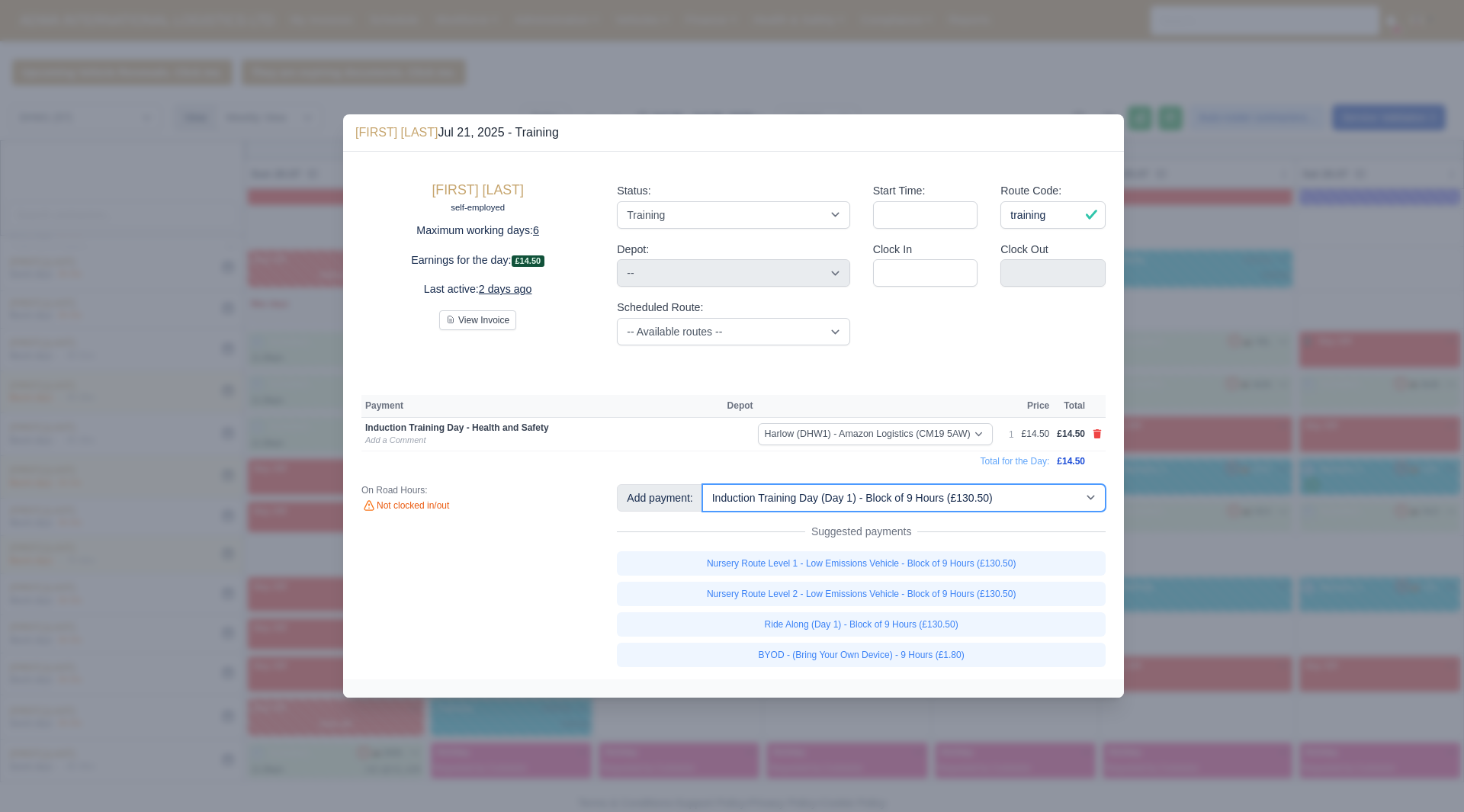 click on "--
Additional Hour Support  (£14.50)
Additional Stop Support (£1.00)
BYOD - (Bring Your Own Device) - 6 Hours (£1.20)
BYOD - (Bring Your Own Device) - 9 Hours (£1.80)
Daily OSM (£130.00)
Daily Van Cleaning (£120.00)
Induction Training Day - Health and Safety  (£14.50)
Induction Training Day (Day 1) (£87.00)
Induction Training Day (Day 1) - Block of 9 Hours  (£130.50)
Nursery Route Level 1 - Low Emissions Vehicle - Block of 9 Hours (£130.50)
Nursery Route Level 2 - Low Emissions Vehicle - Block of 9 Hours (£130.50)
Nursery Route Level 3 - Low Emissions Vehicle - Block of 9 Hours (£130.50)
Nursery Route Level 4 - Low Emissions Vehicle - Block of 9 Hours (£130.50)
Ride Along (Day 1) - Block of 9 Hours (£130.50)" at bounding box center (904, 498) 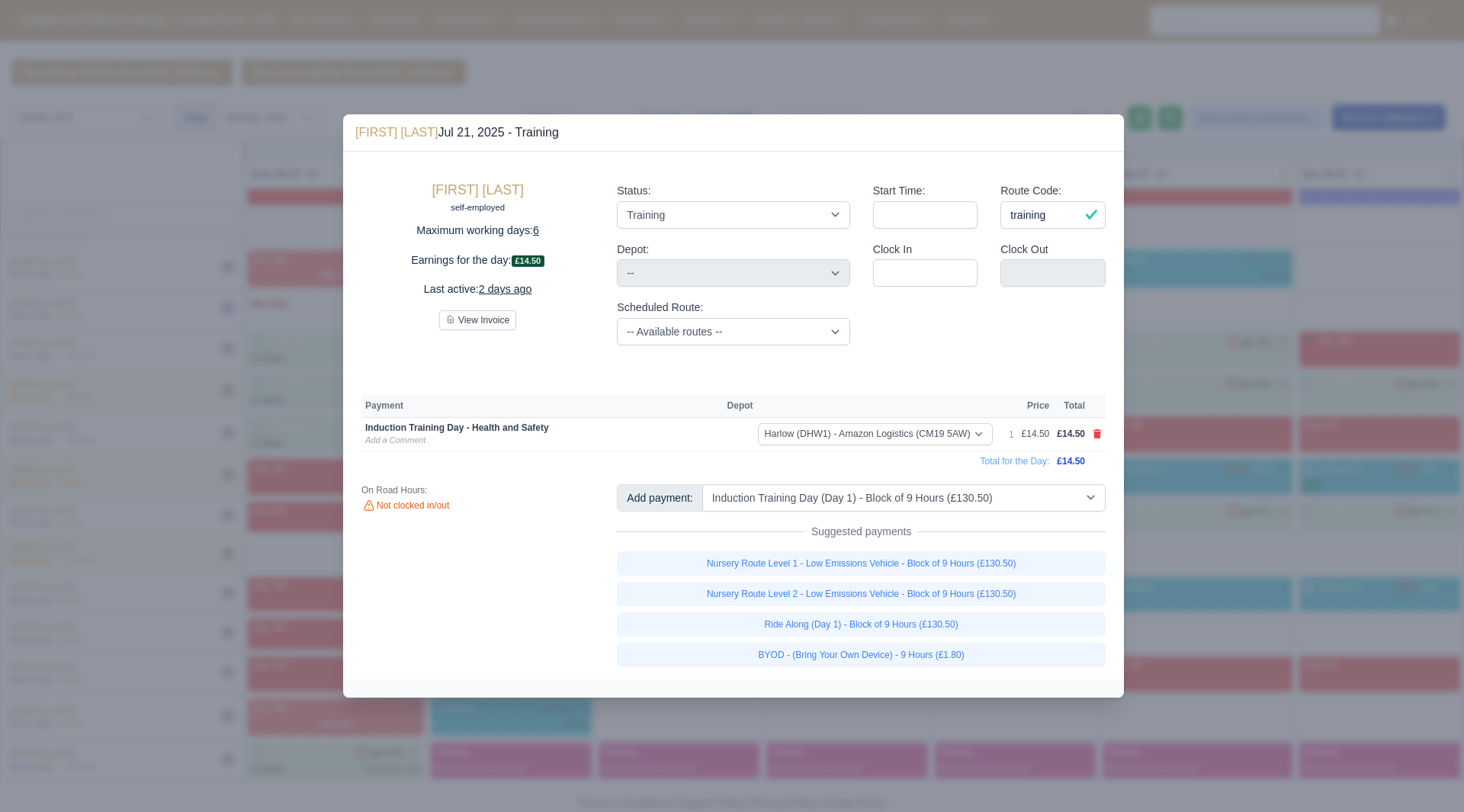 type 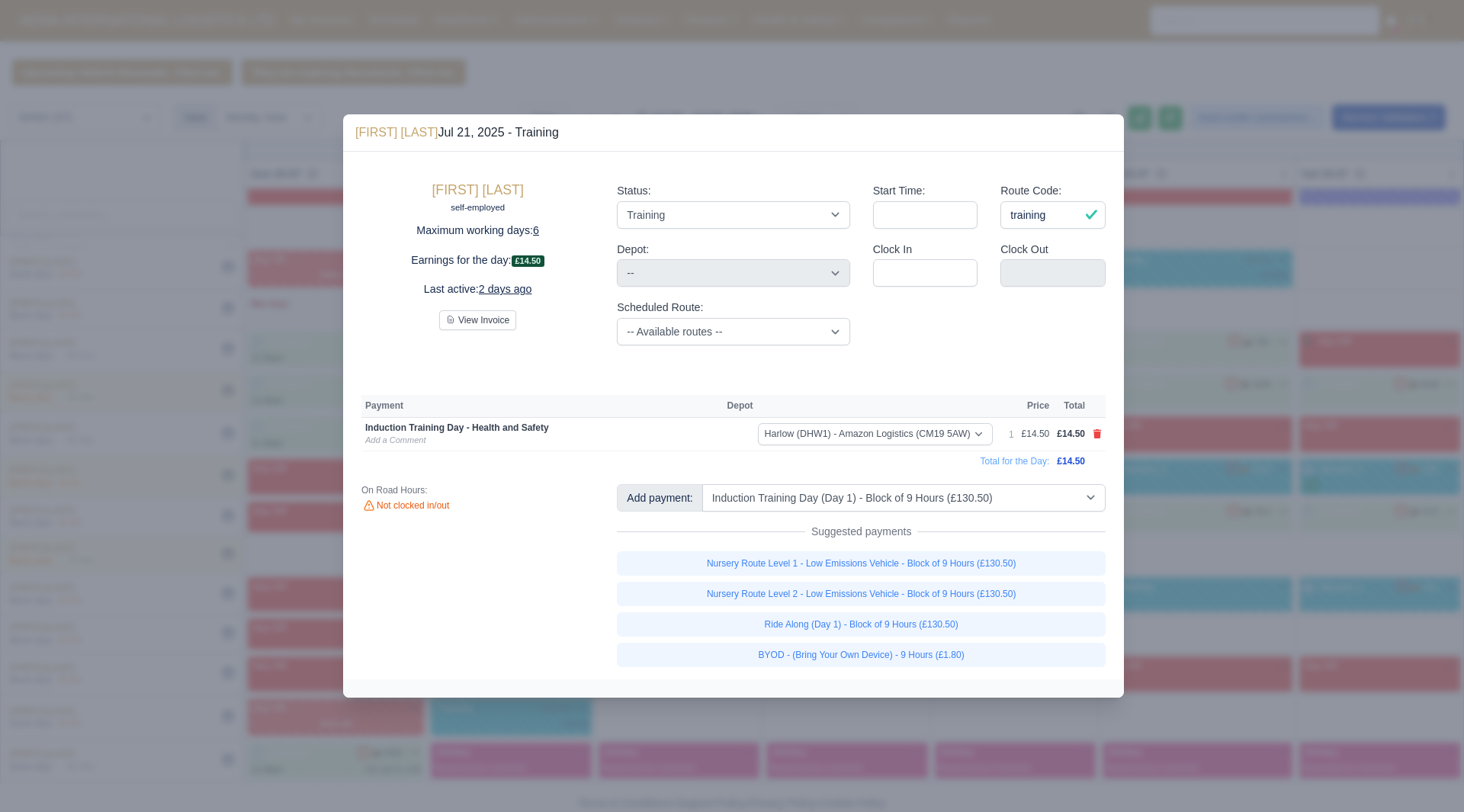 type 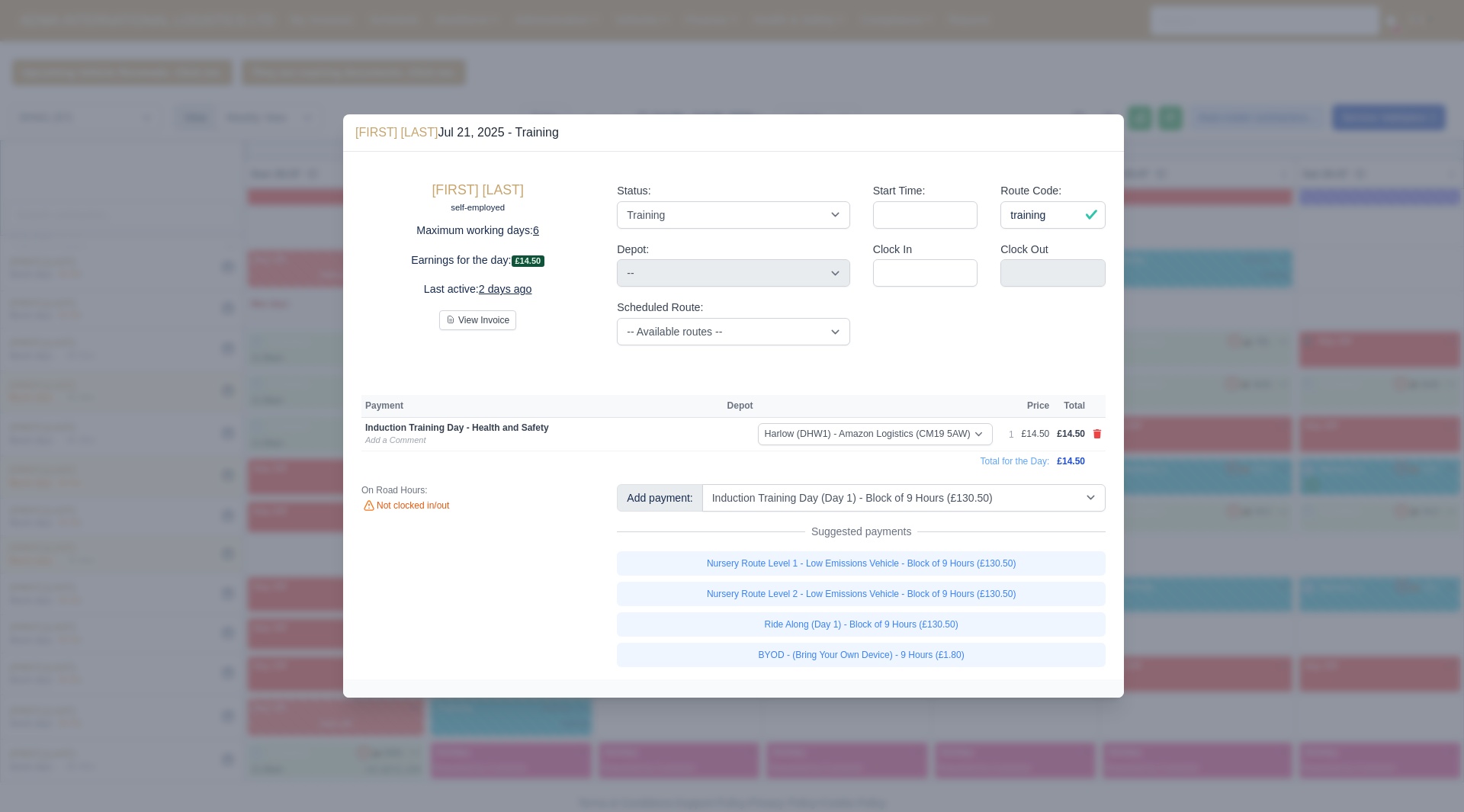 select on "2" 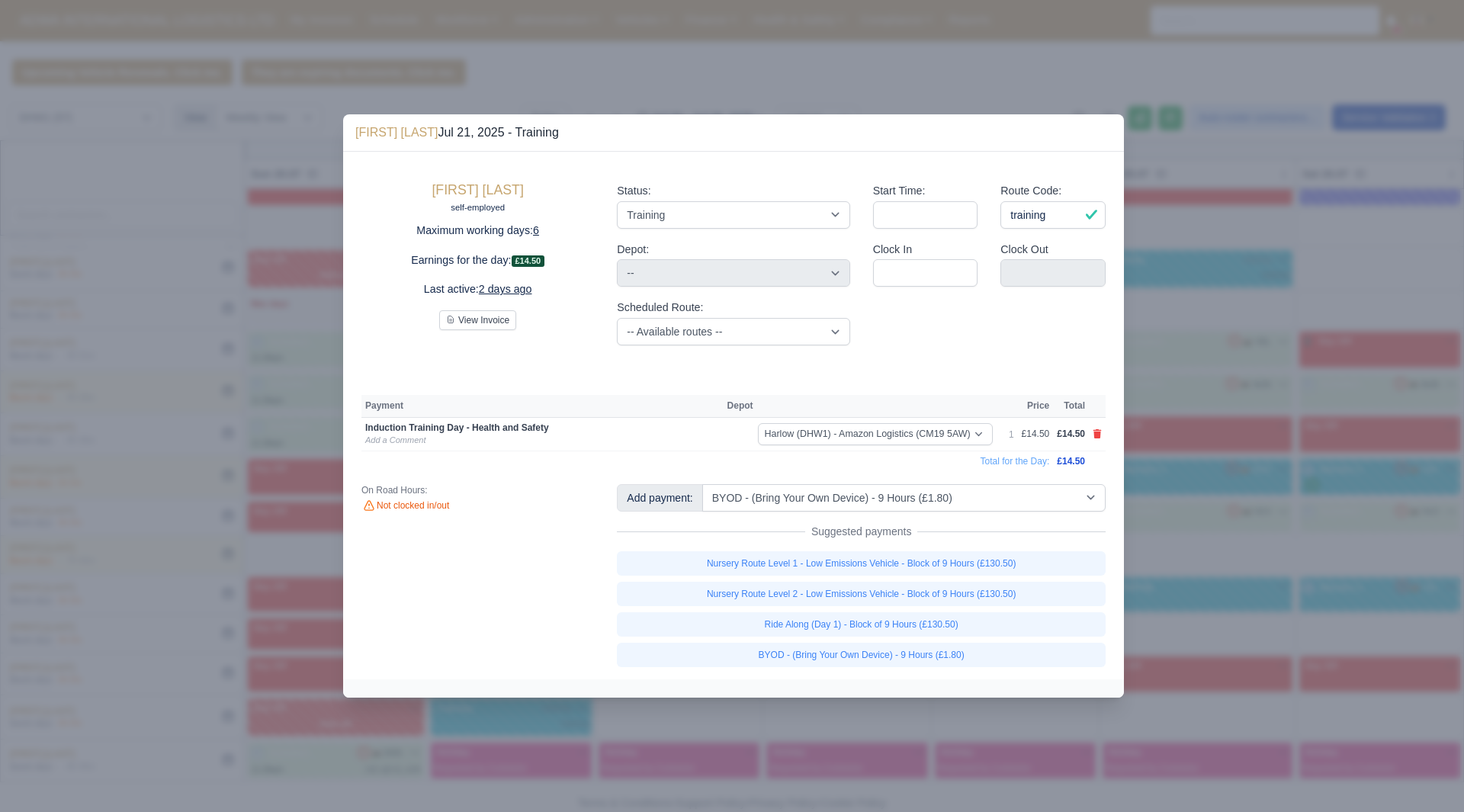 select on "2" 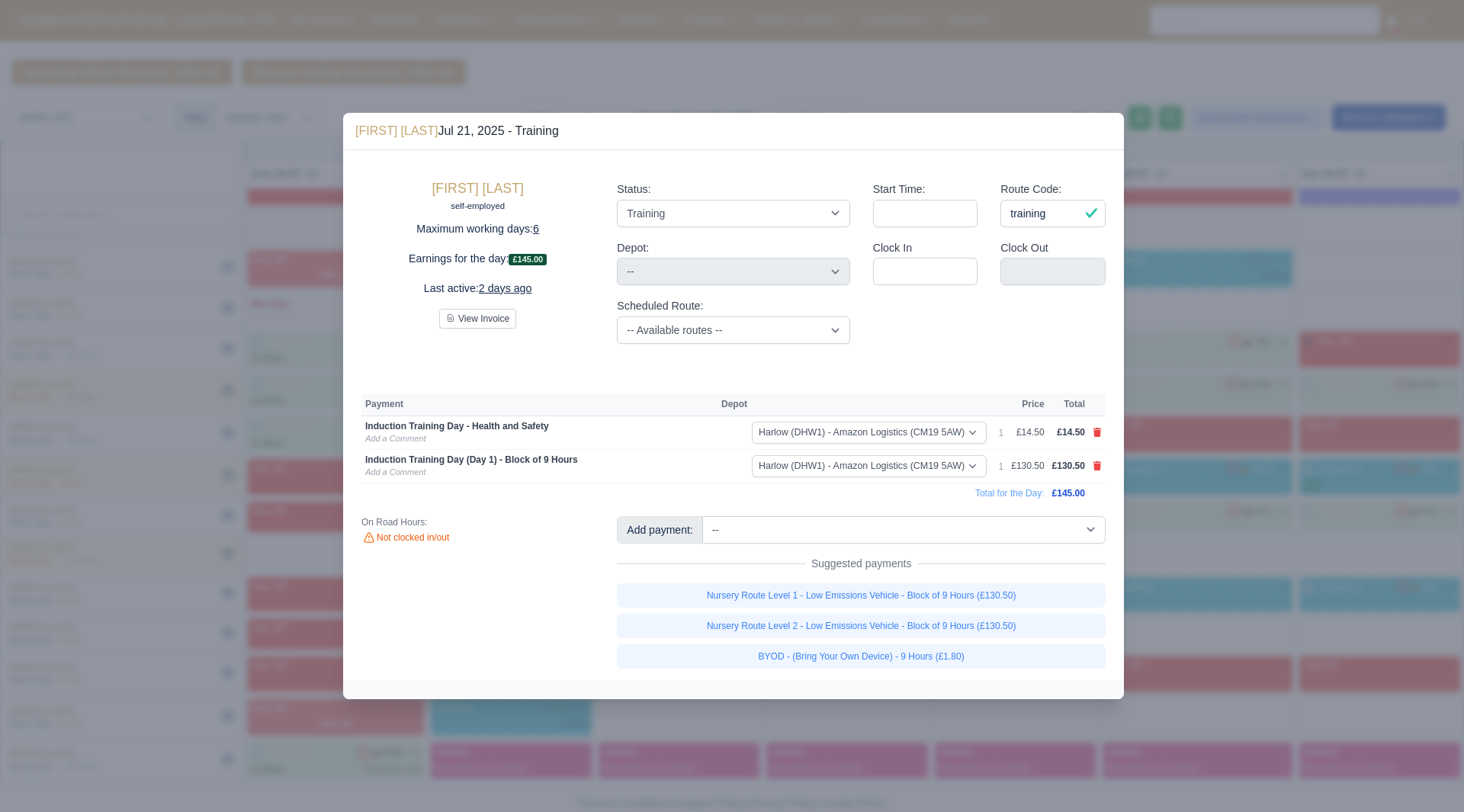 click at bounding box center [732, 406] 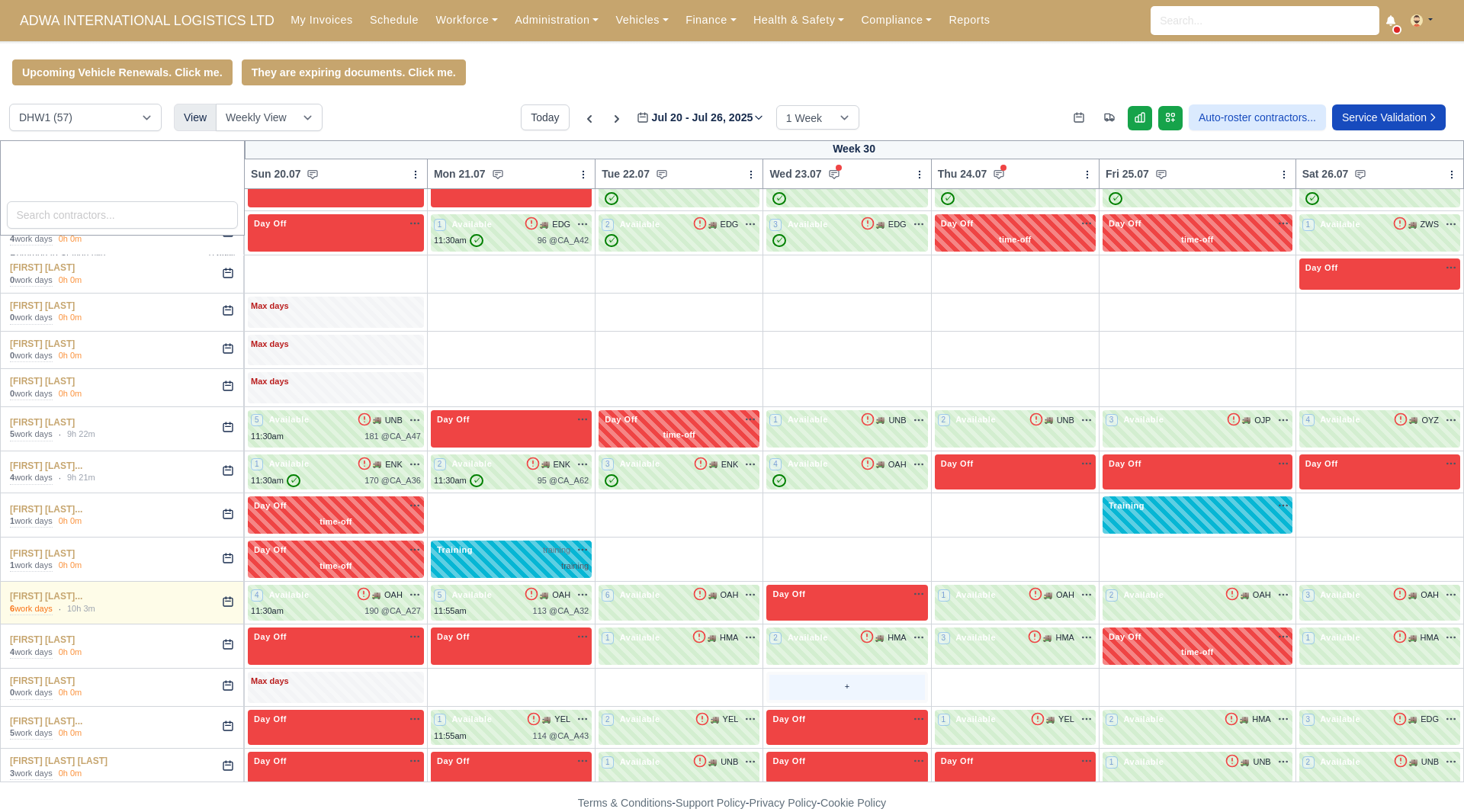 scroll, scrollTop: 943, scrollLeft: 0, axis: vertical 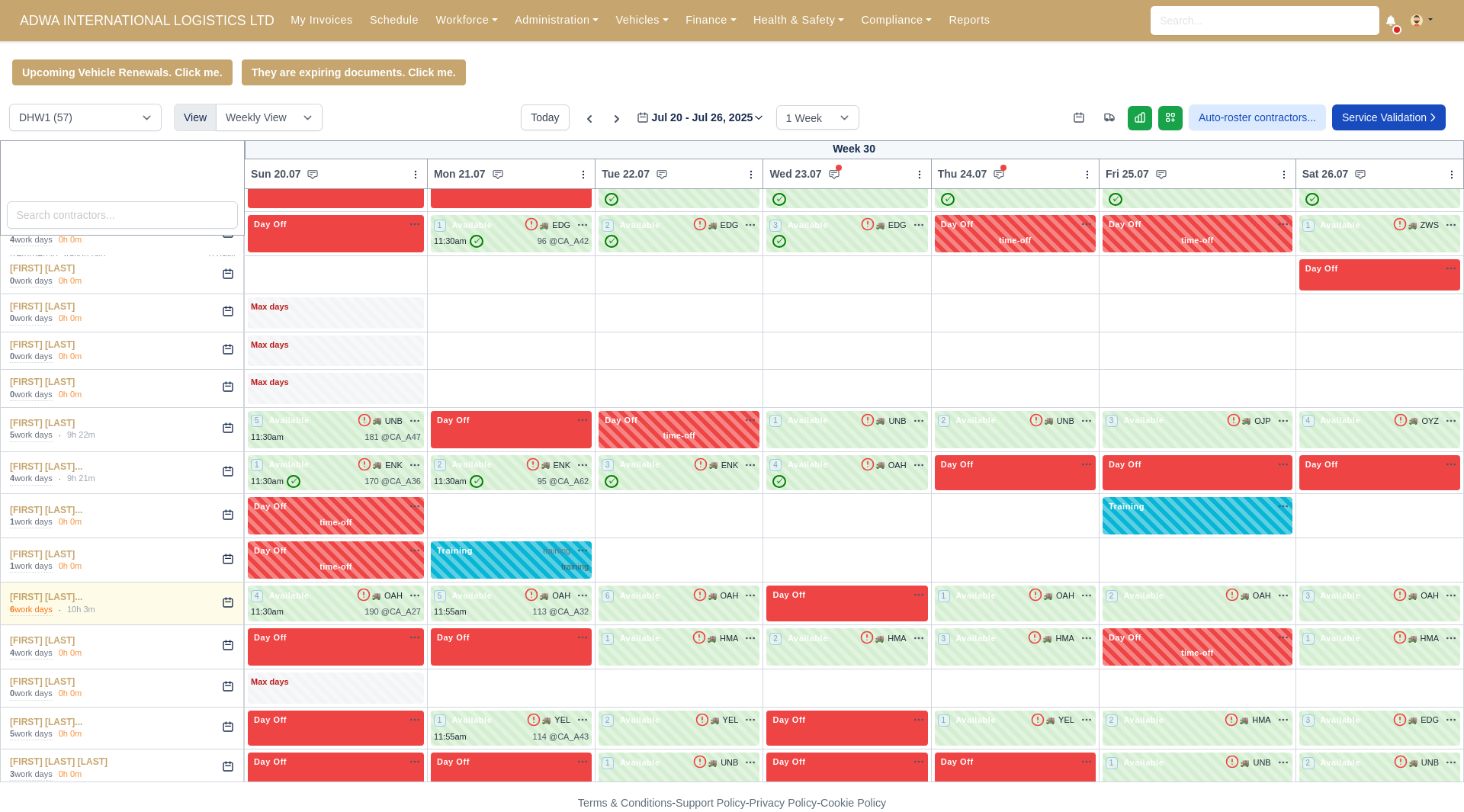 click on "ADWA INTERNATIONAL LOGISTICS LTD
My Invoices Schedule Workforce Manpower Expiring Documents Leave Requests Daily Attendance Daily Timesheet Onboardings Feedback Administration Depots Operating Centres Management Schedule Tasks Tasks Metrics Vehicles Fleet Schedule Rental Agreements Today's Inspections Forms Customers Offences Incidents Service Entries Renewal Dates Vehicle Groups Fleet Insurance B2B Contractors Finance Invoices Disputes Payment Types Service Types Assets Credit Instalments Bulk Payment Custom Invoices Health & Safety Vehicle Inspections Support Portal Incidents Compliance Compliance Dashboard E-Sign Documents Communication Center Trainings Reports
×" at bounding box center [732, 406] 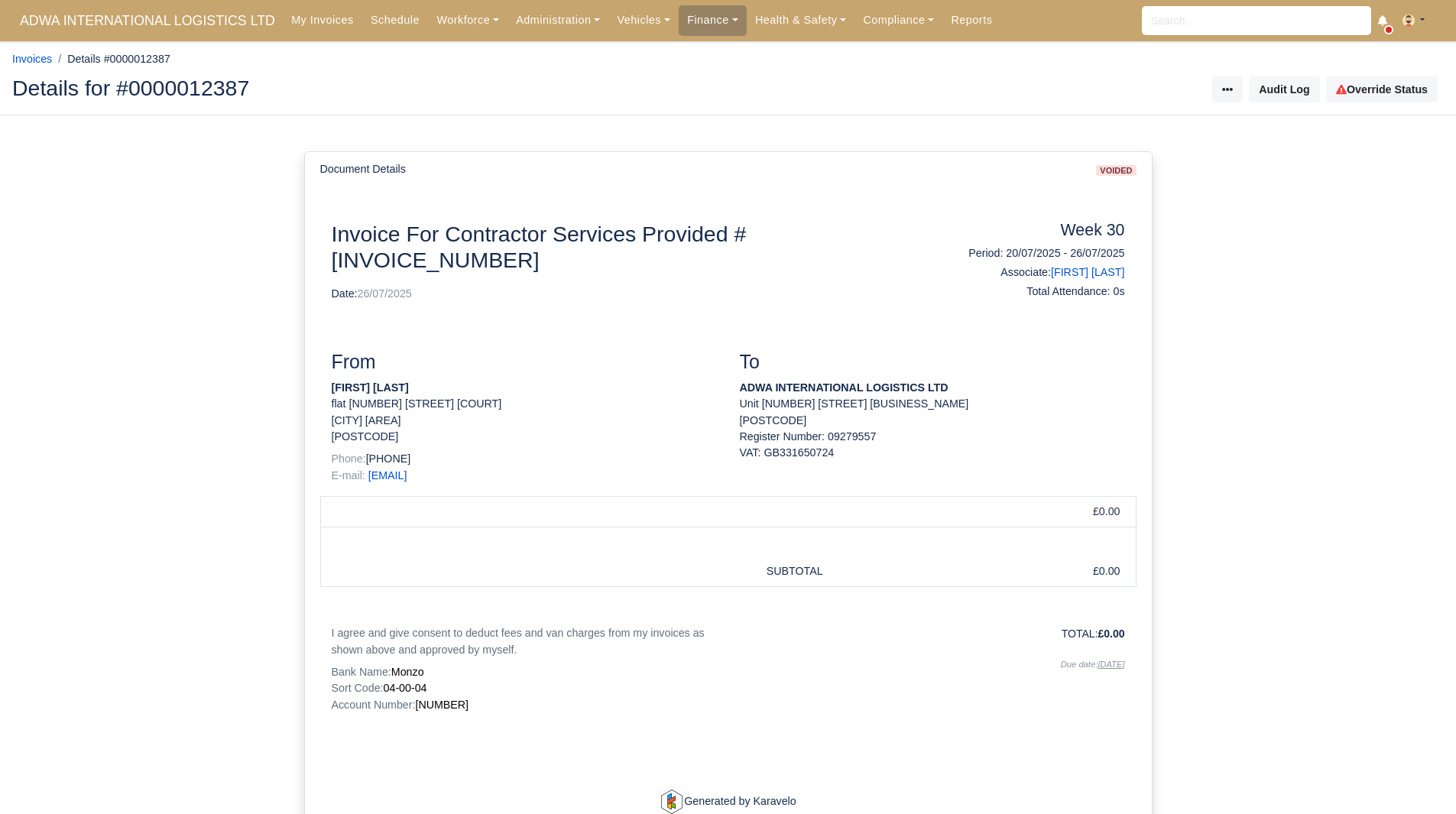 scroll, scrollTop: 0, scrollLeft: 0, axis: both 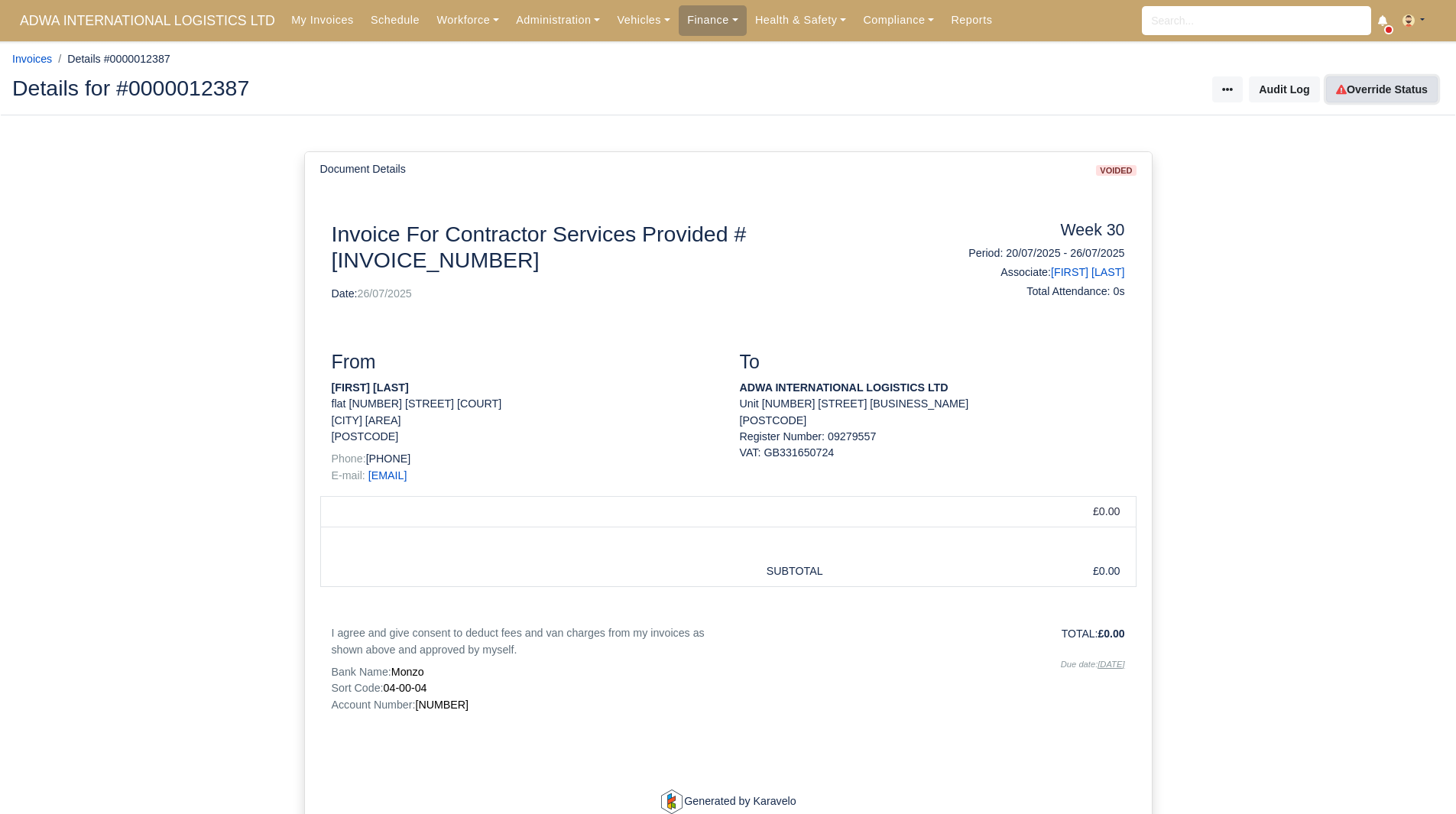 click on "Override Status" at bounding box center [1382, 89] 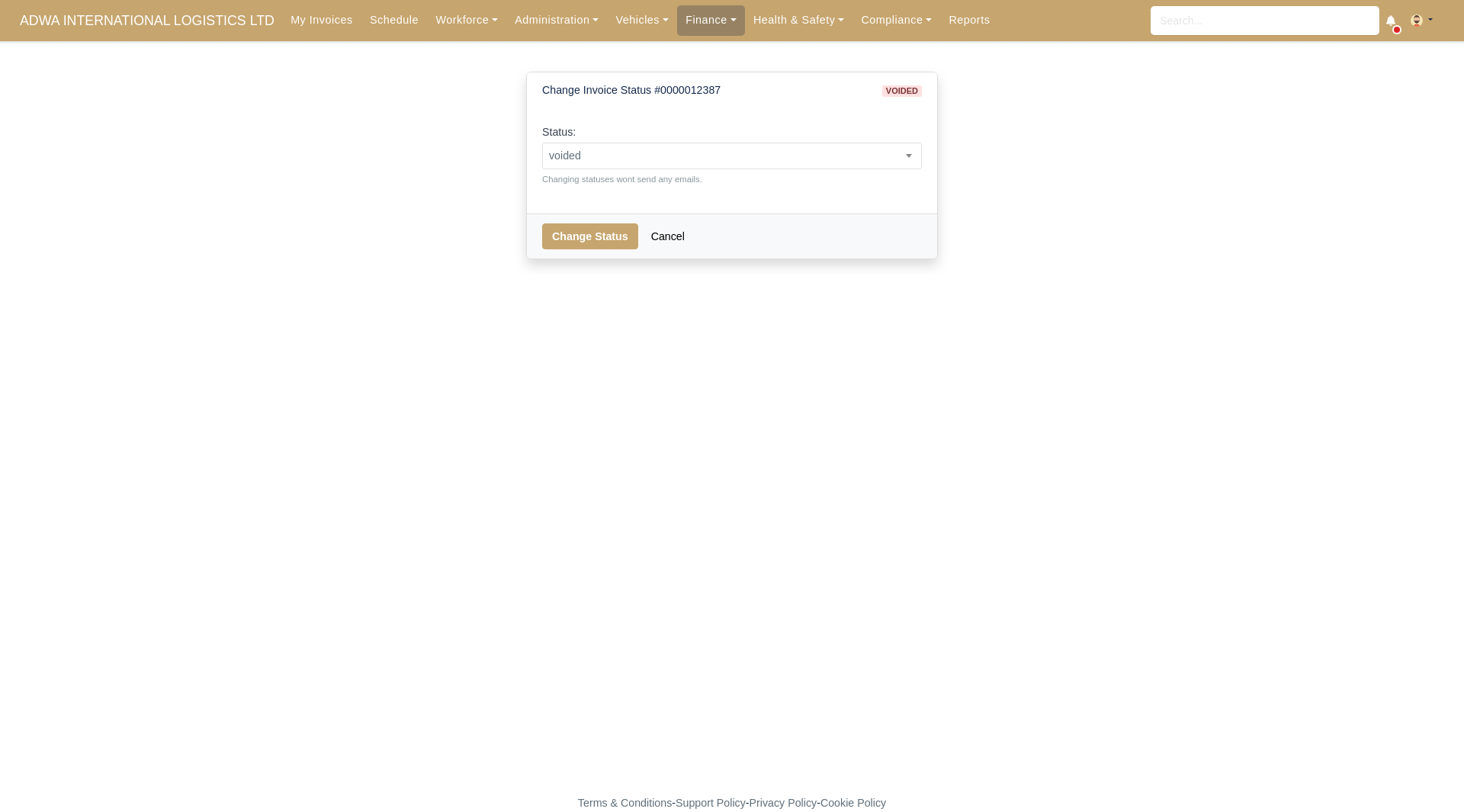scroll, scrollTop: 0, scrollLeft: 0, axis: both 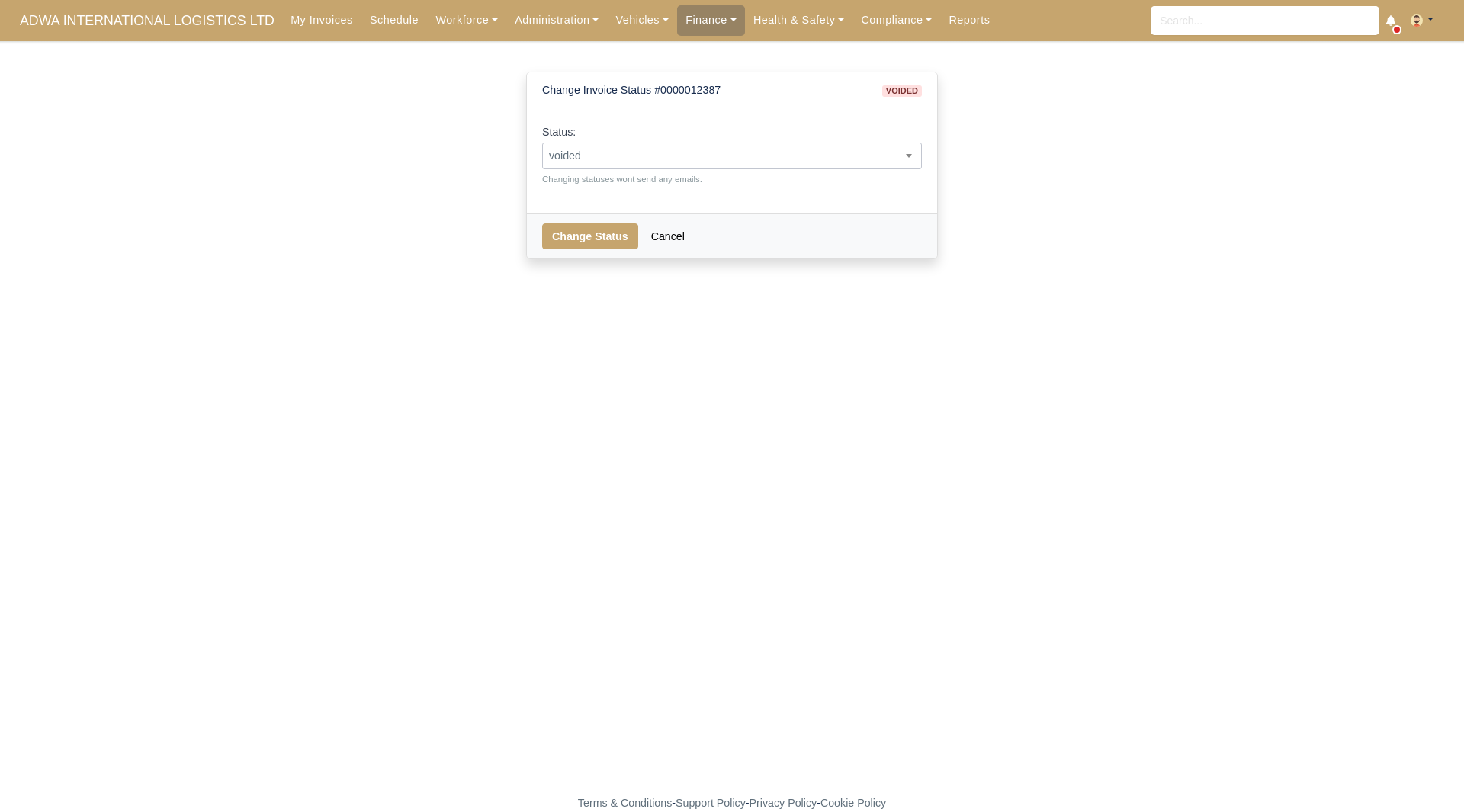 click on "voided" at bounding box center [732, 156] 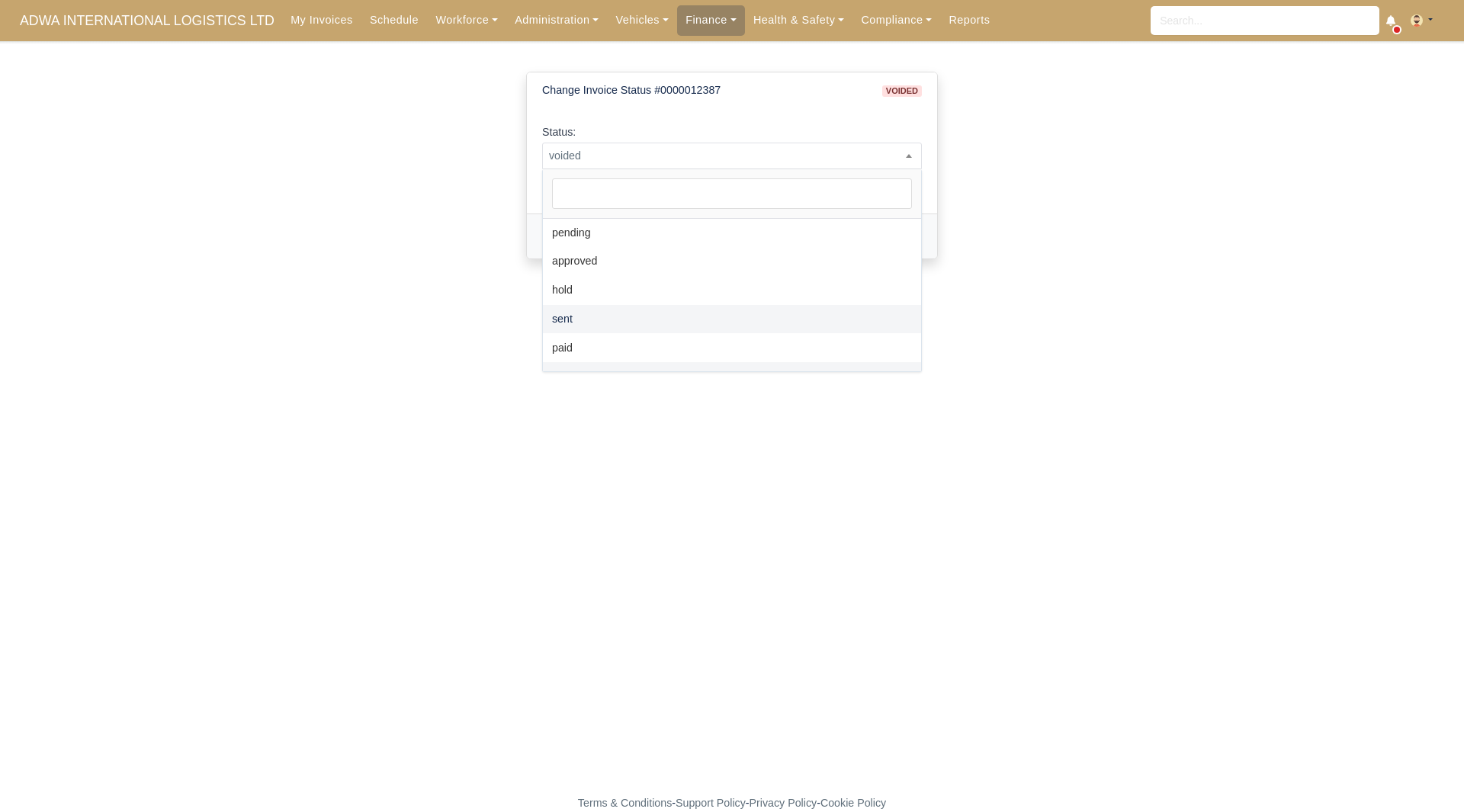 select on "sent" 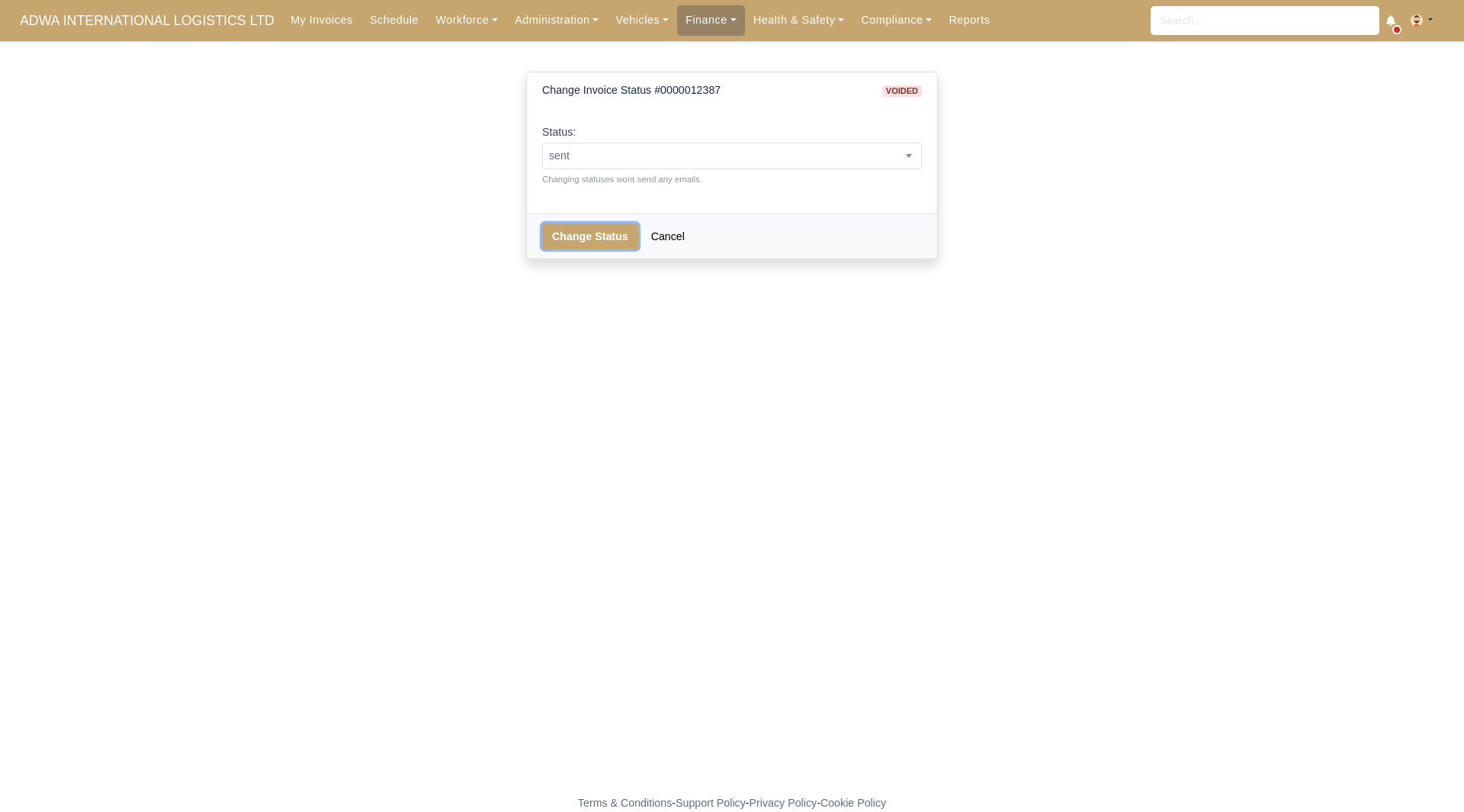 click on "Change Status" at bounding box center (590, 236) 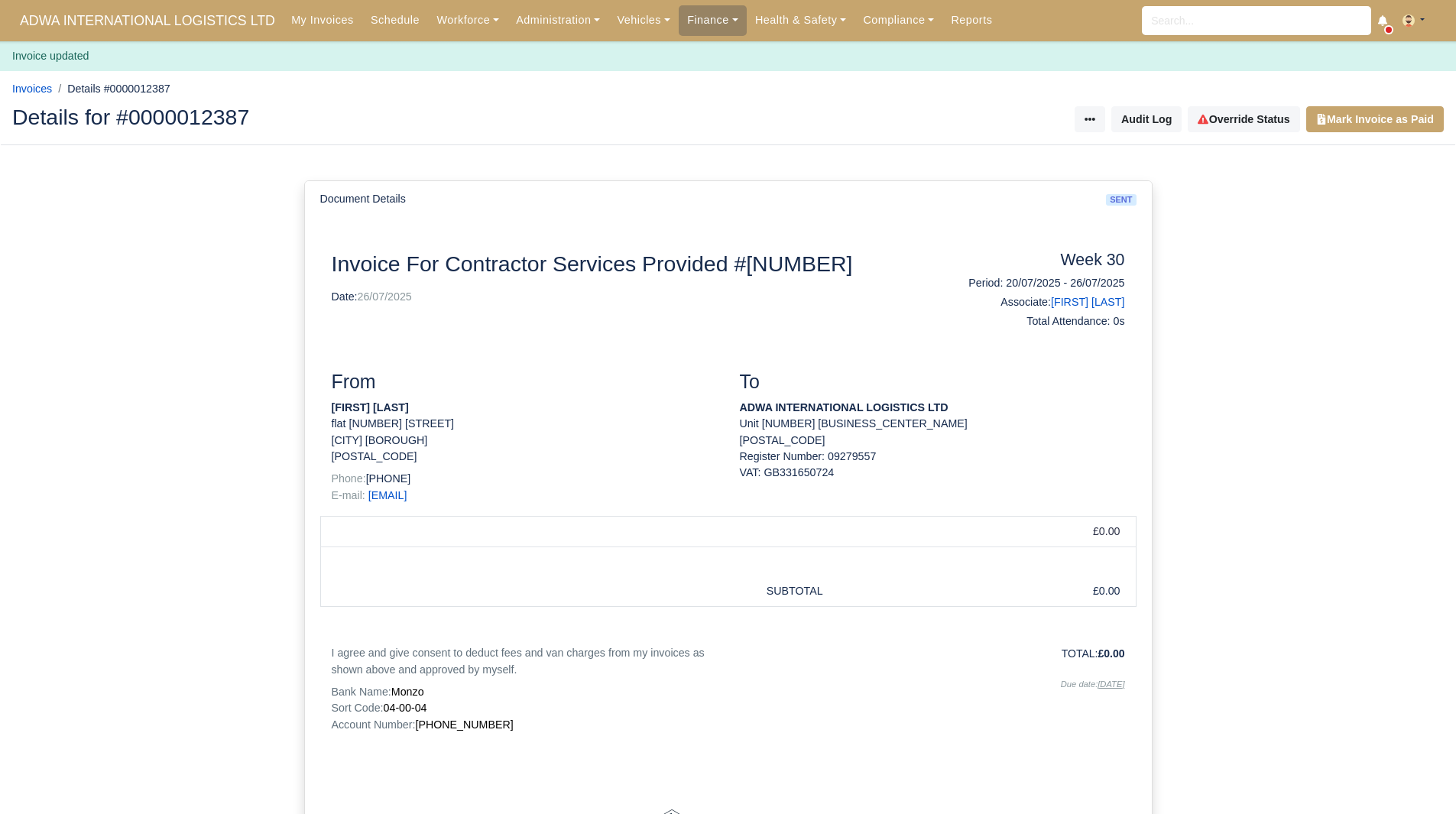 scroll, scrollTop: 0, scrollLeft: 0, axis: both 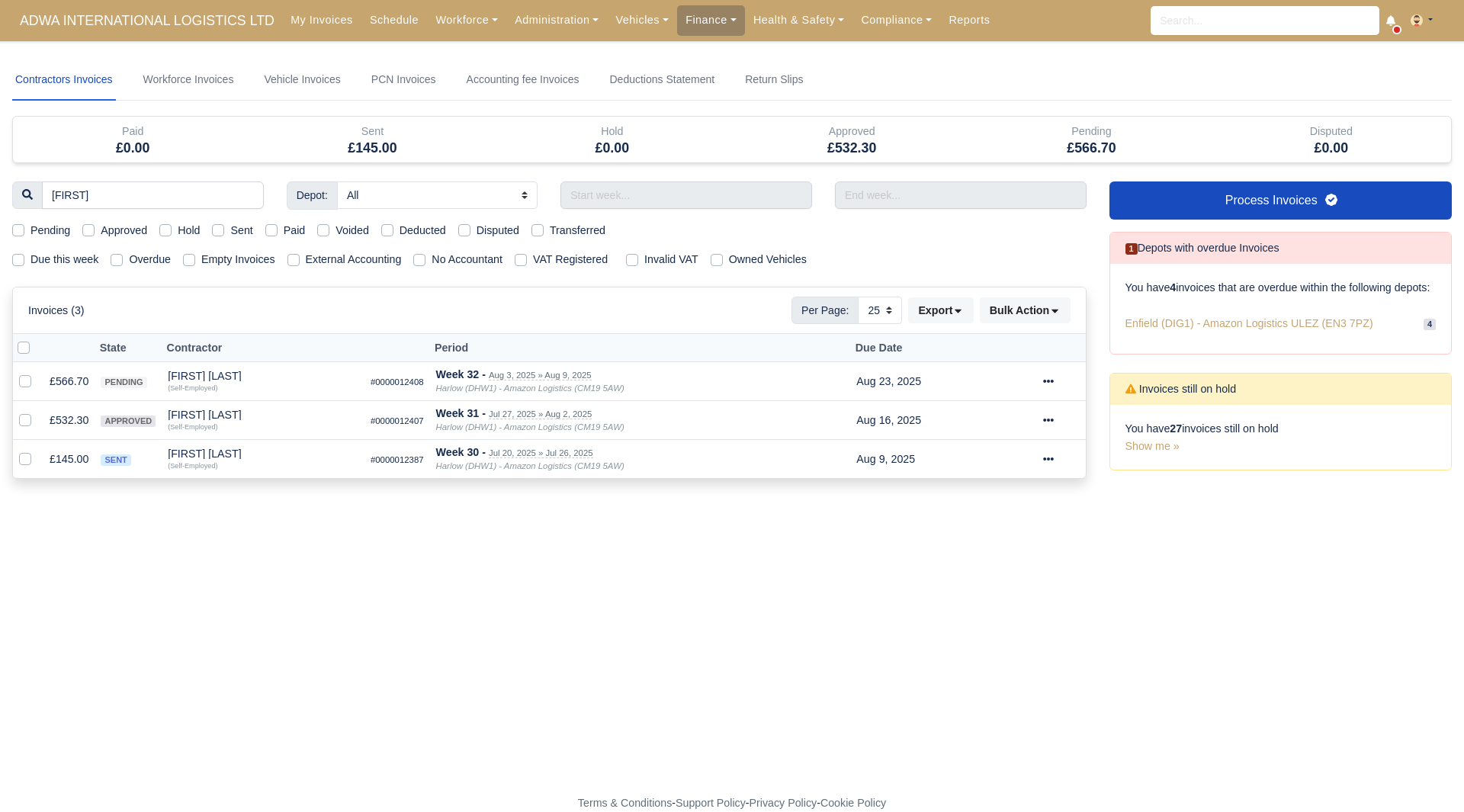 select on "25" 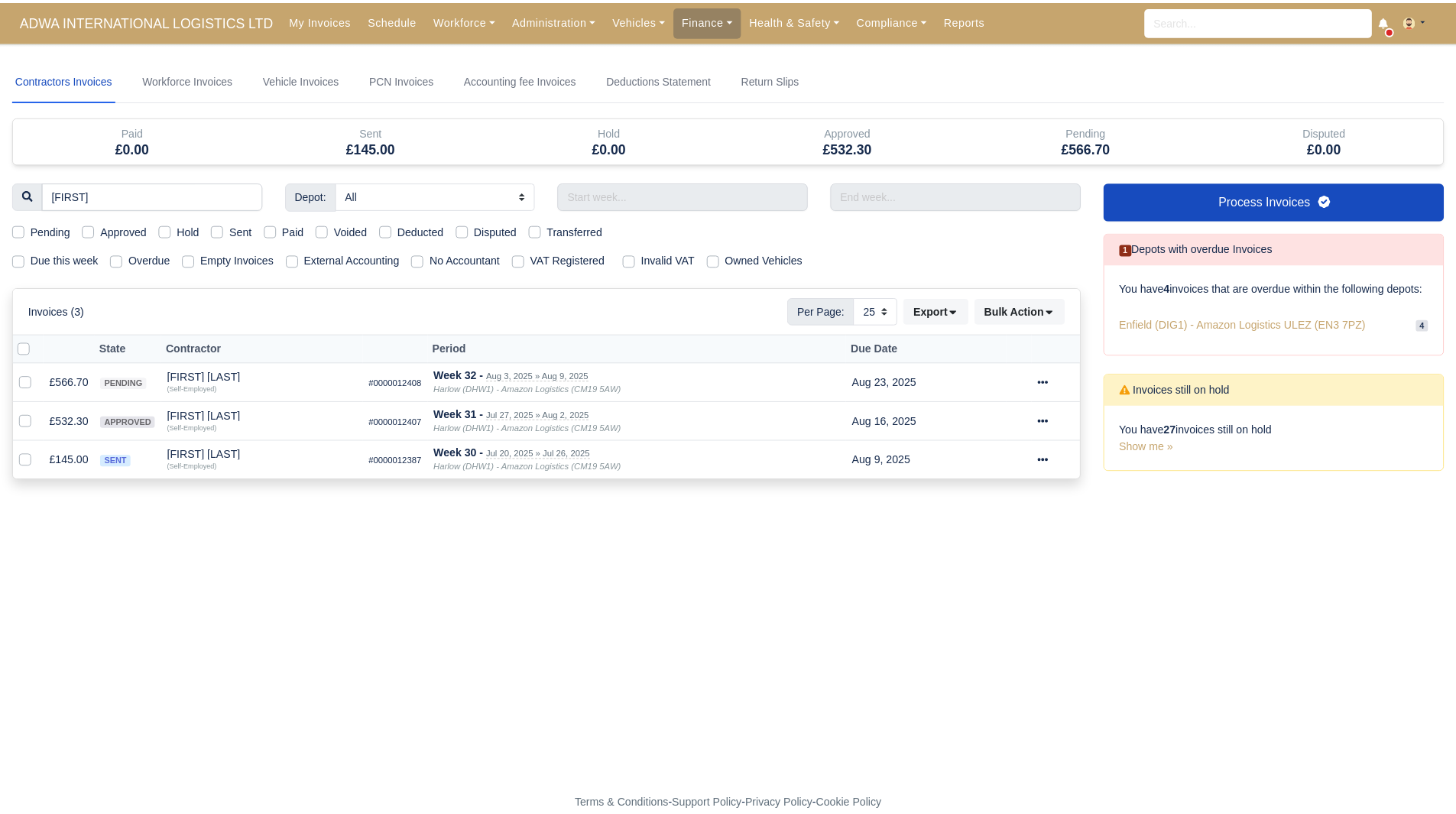 scroll, scrollTop: 0, scrollLeft: 0, axis: both 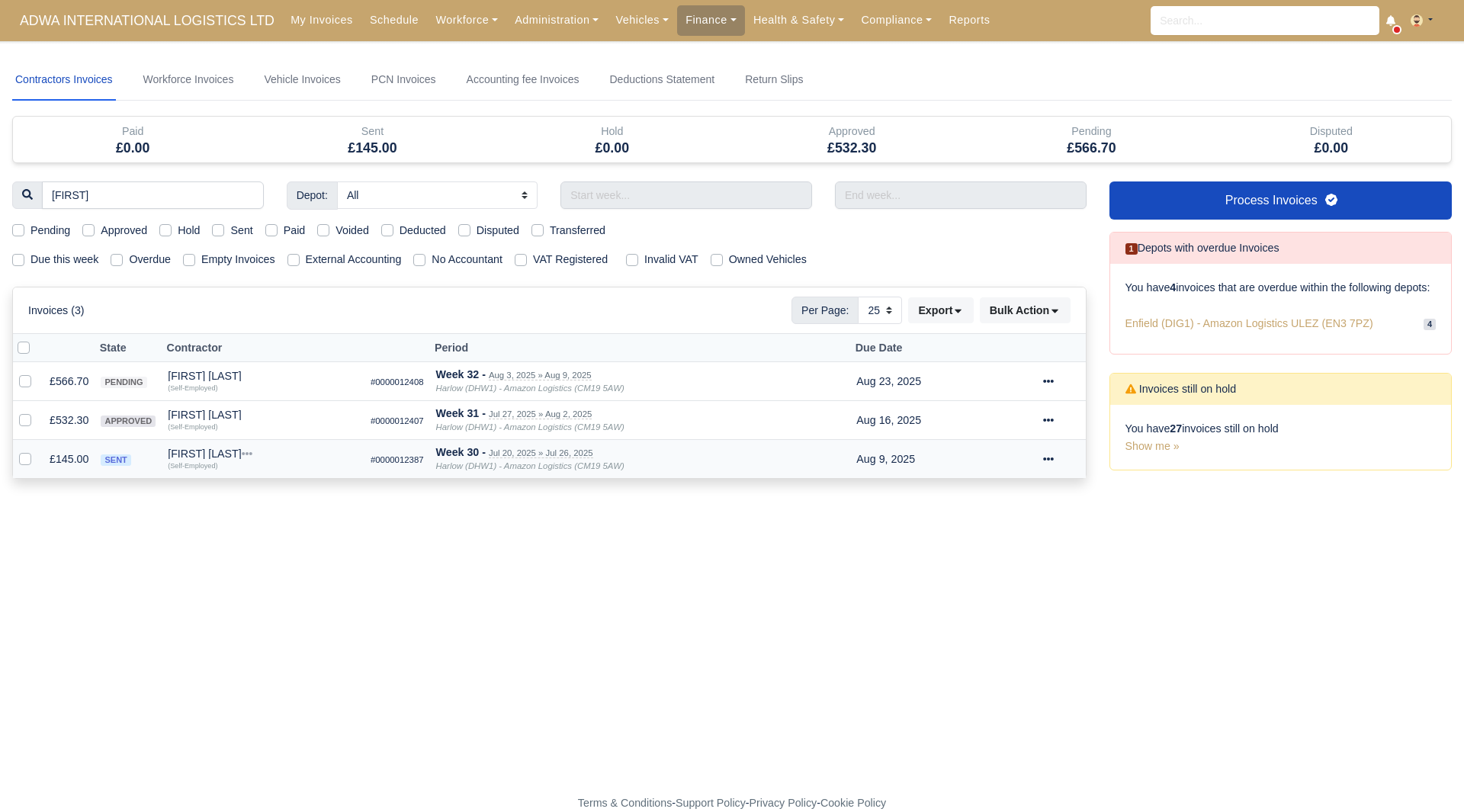 click on "£145.00" at bounding box center [69, 459] 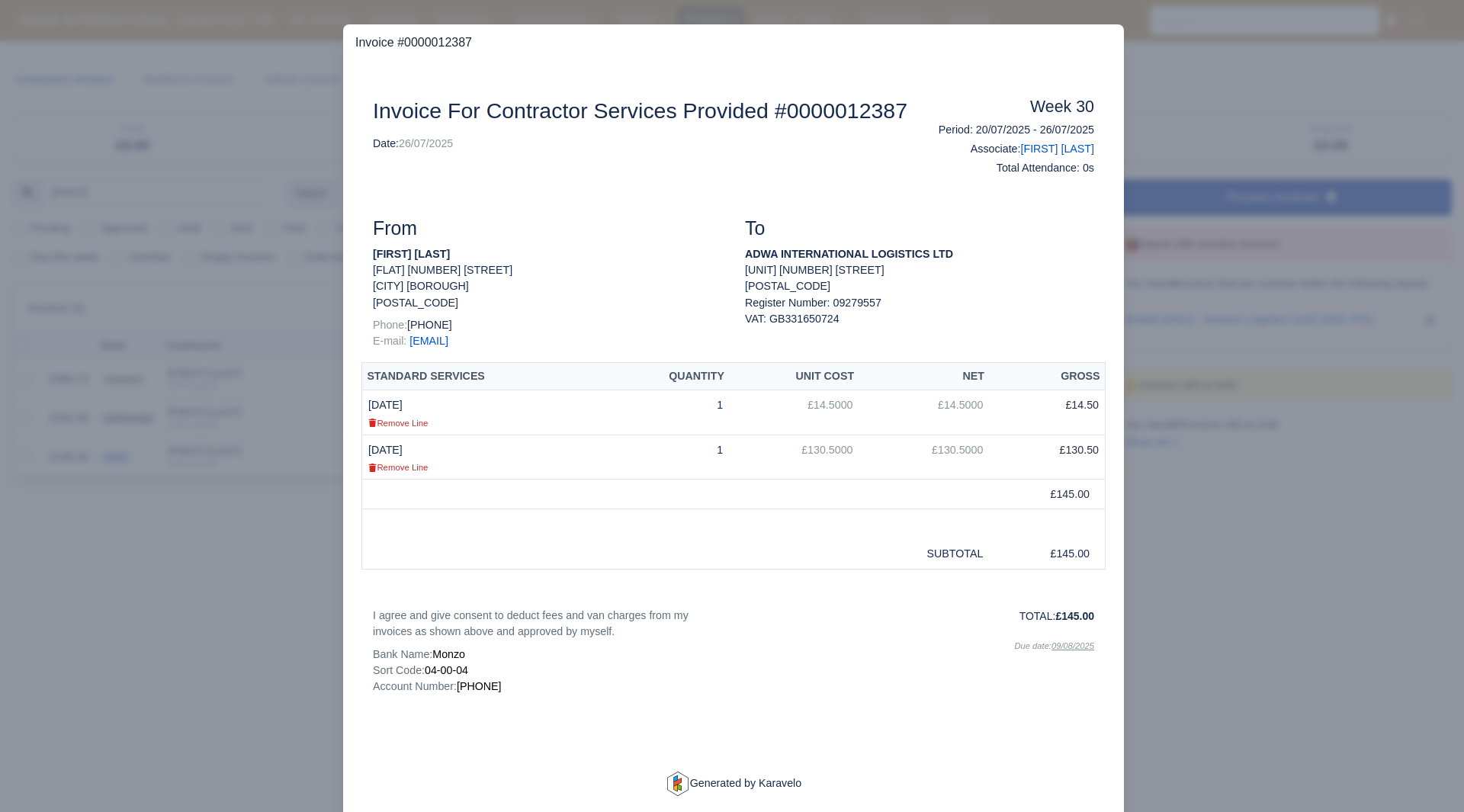 click at bounding box center (732, 406) 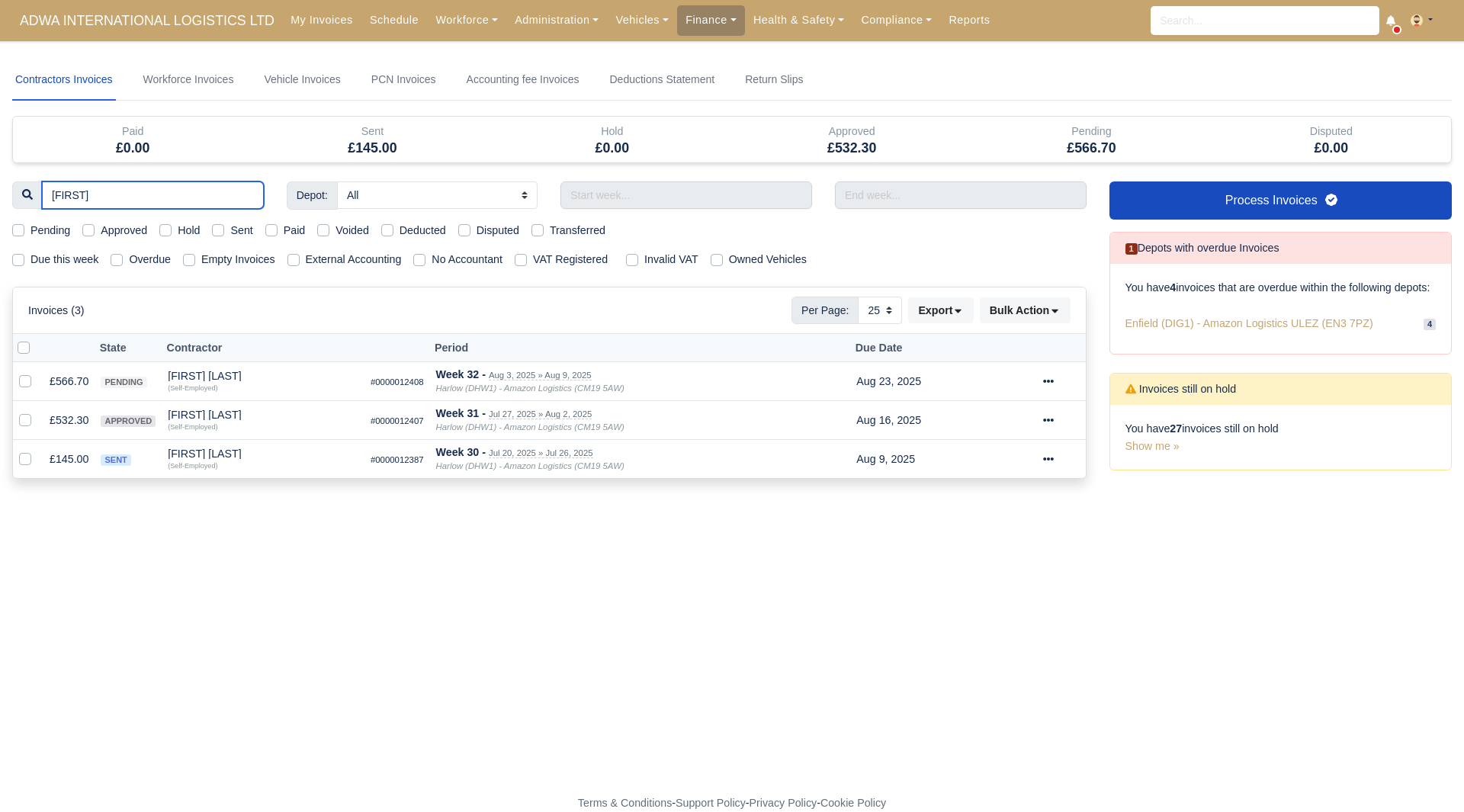 click on "[FIRST]" at bounding box center (152, 195) 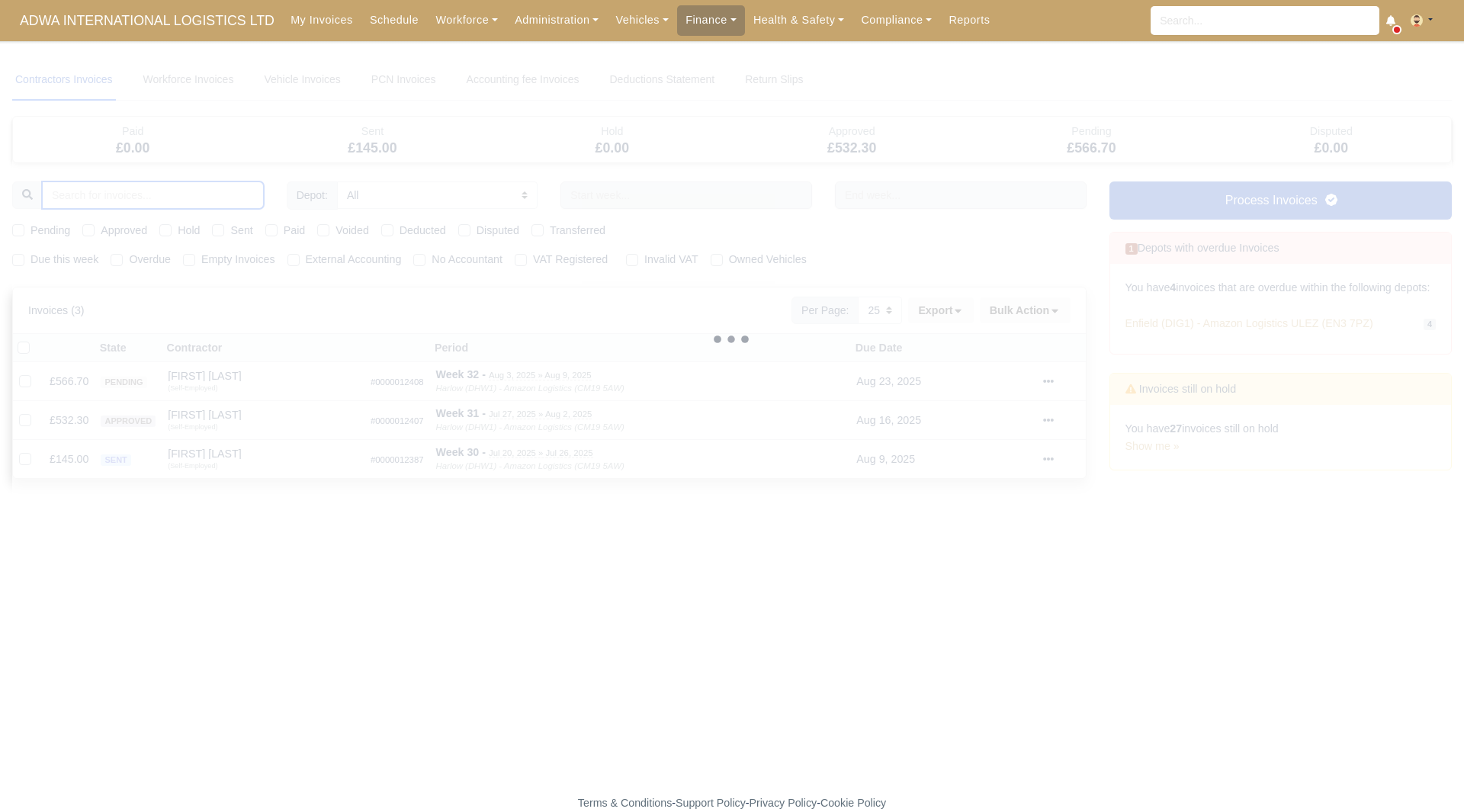 type 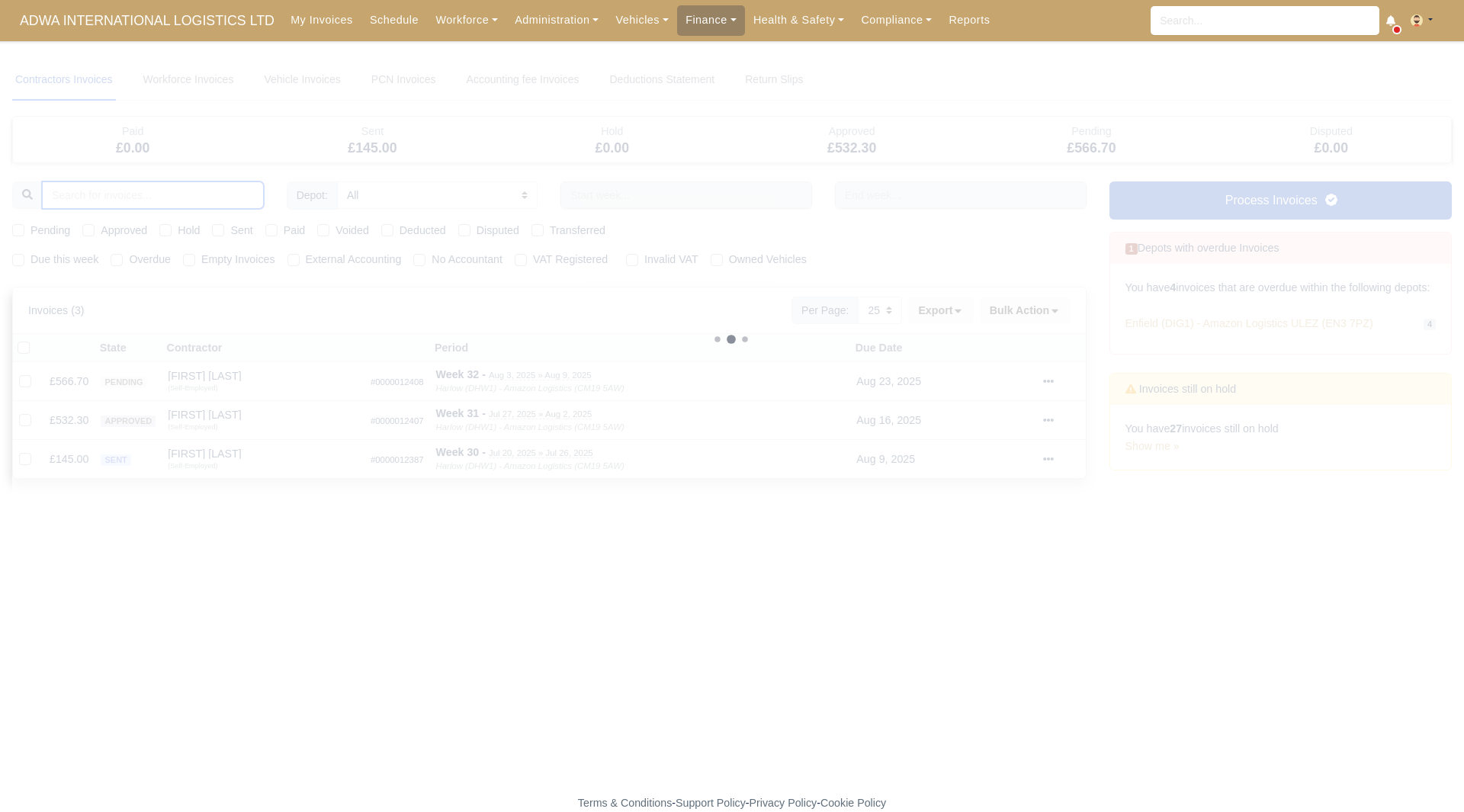 type 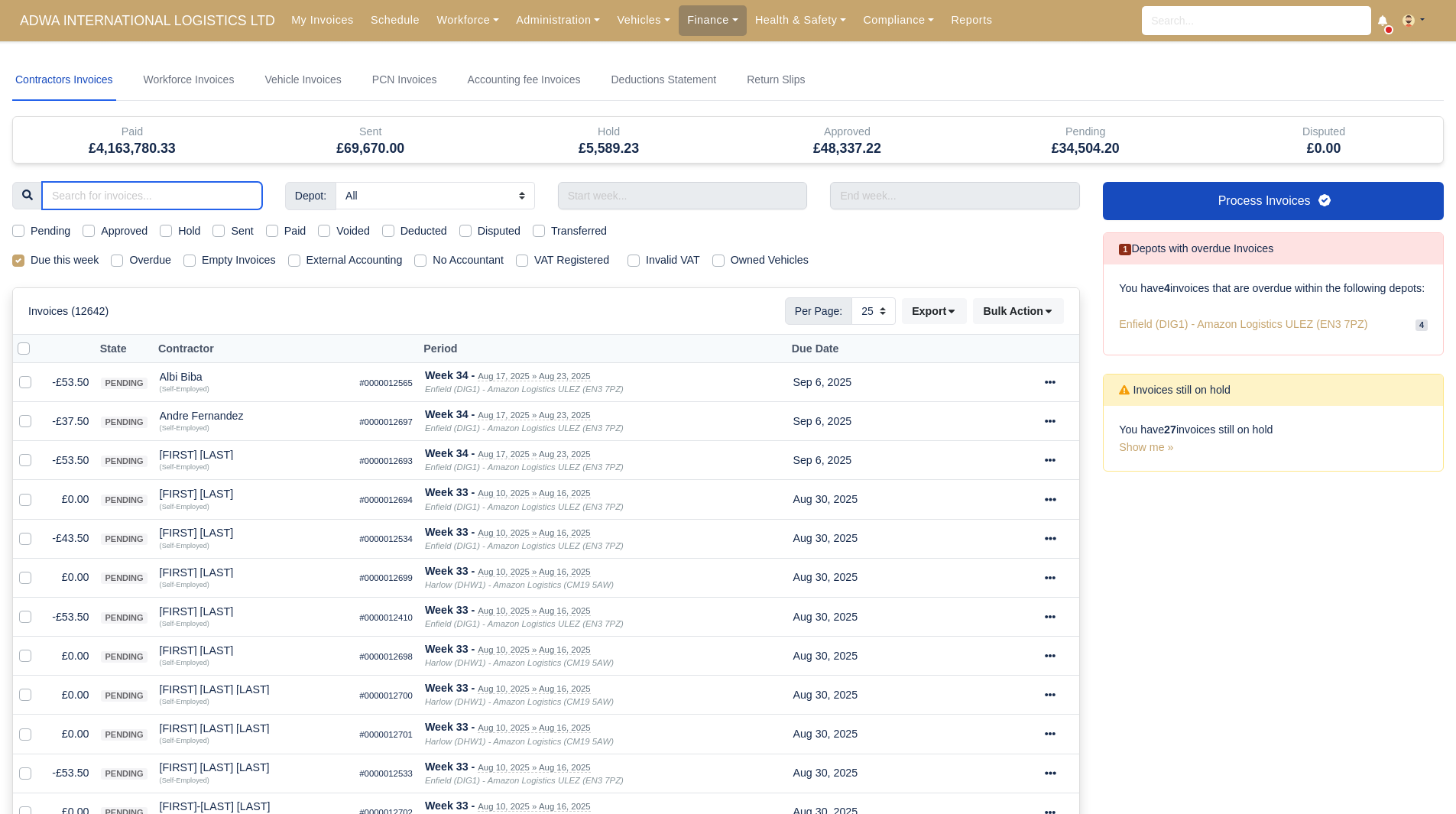 type 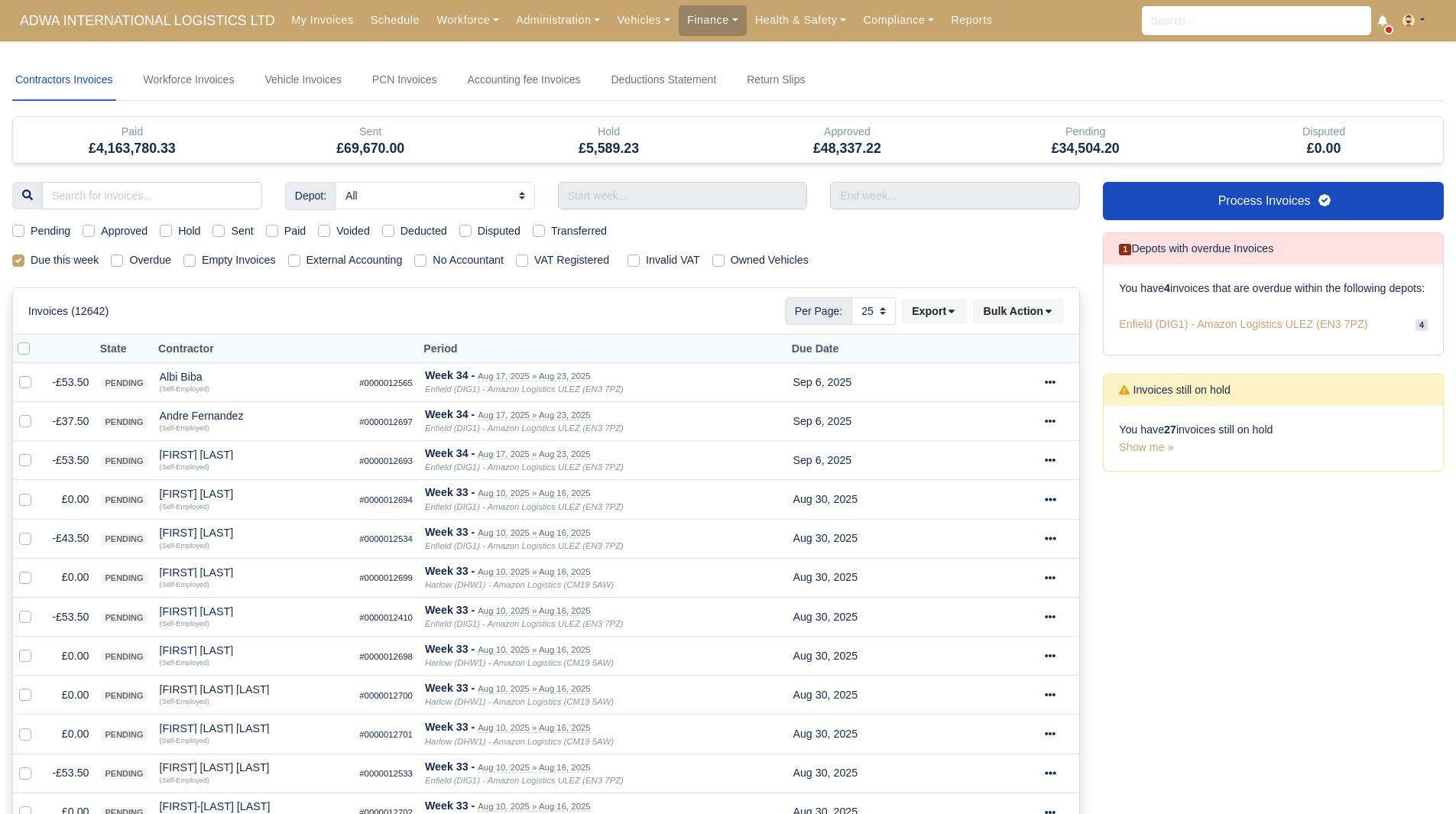 click on "Due this week" at bounding box center (64, 260) 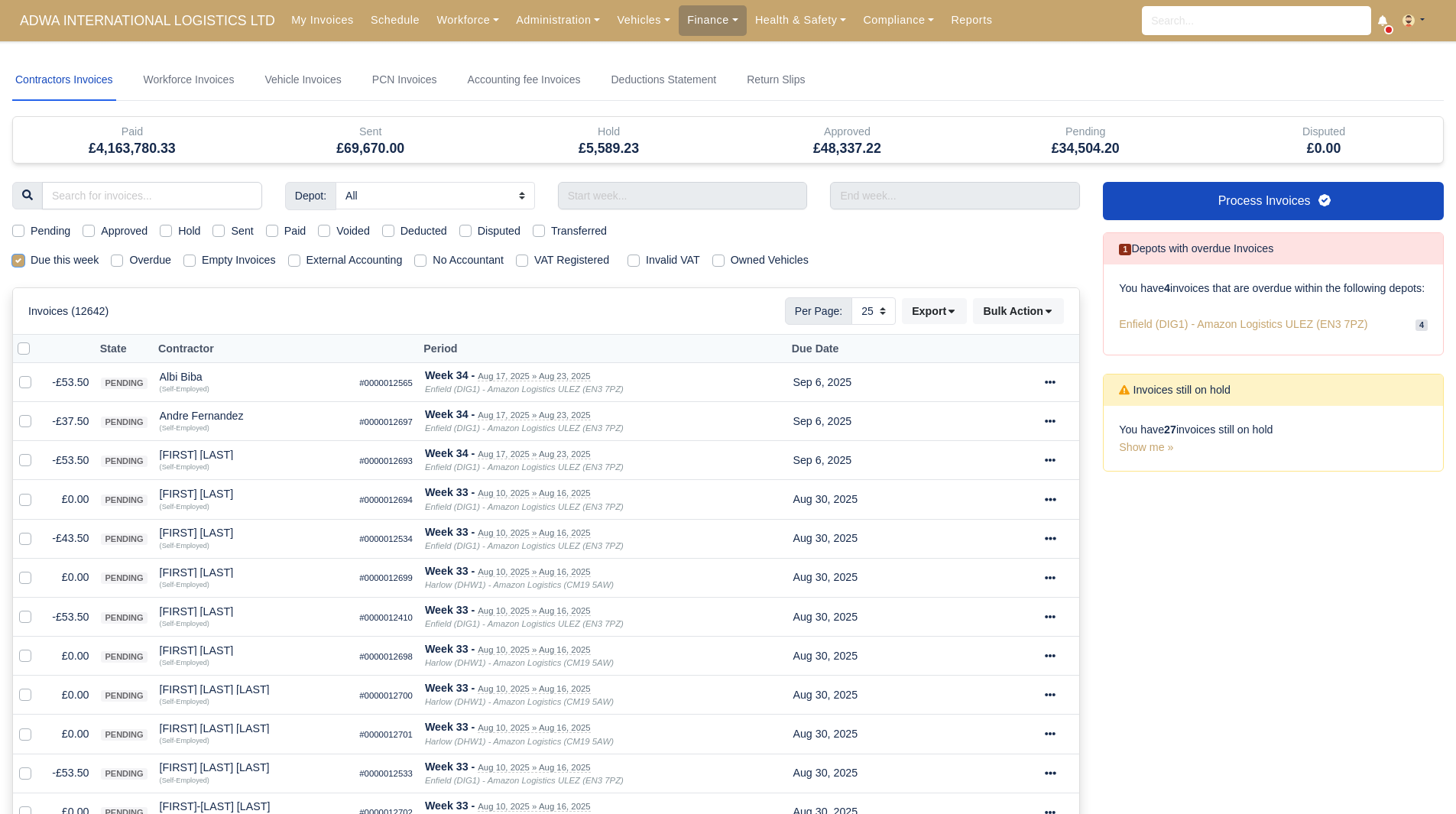 click on "Due this week" at bounding box center (18, 258) 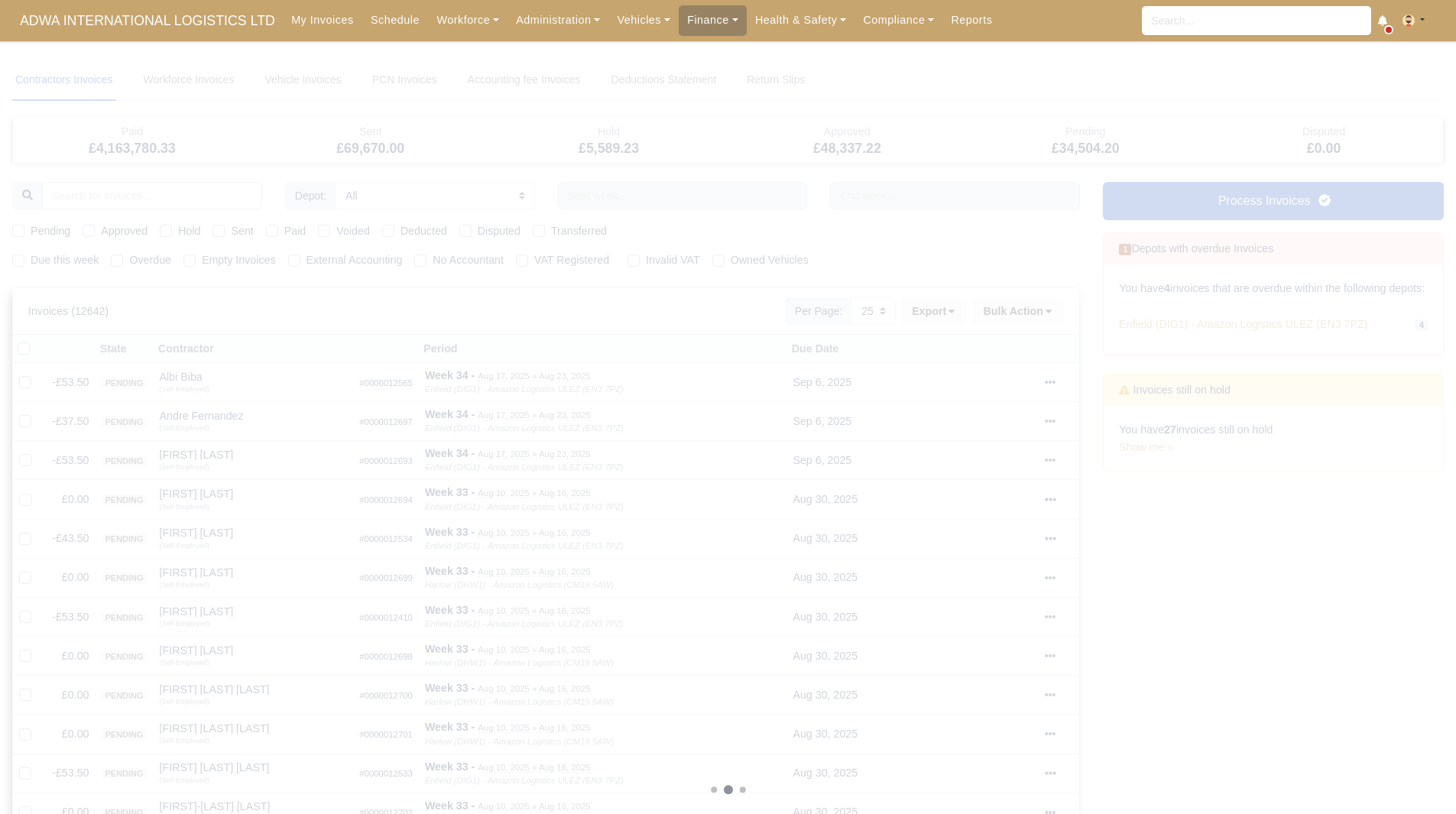 type 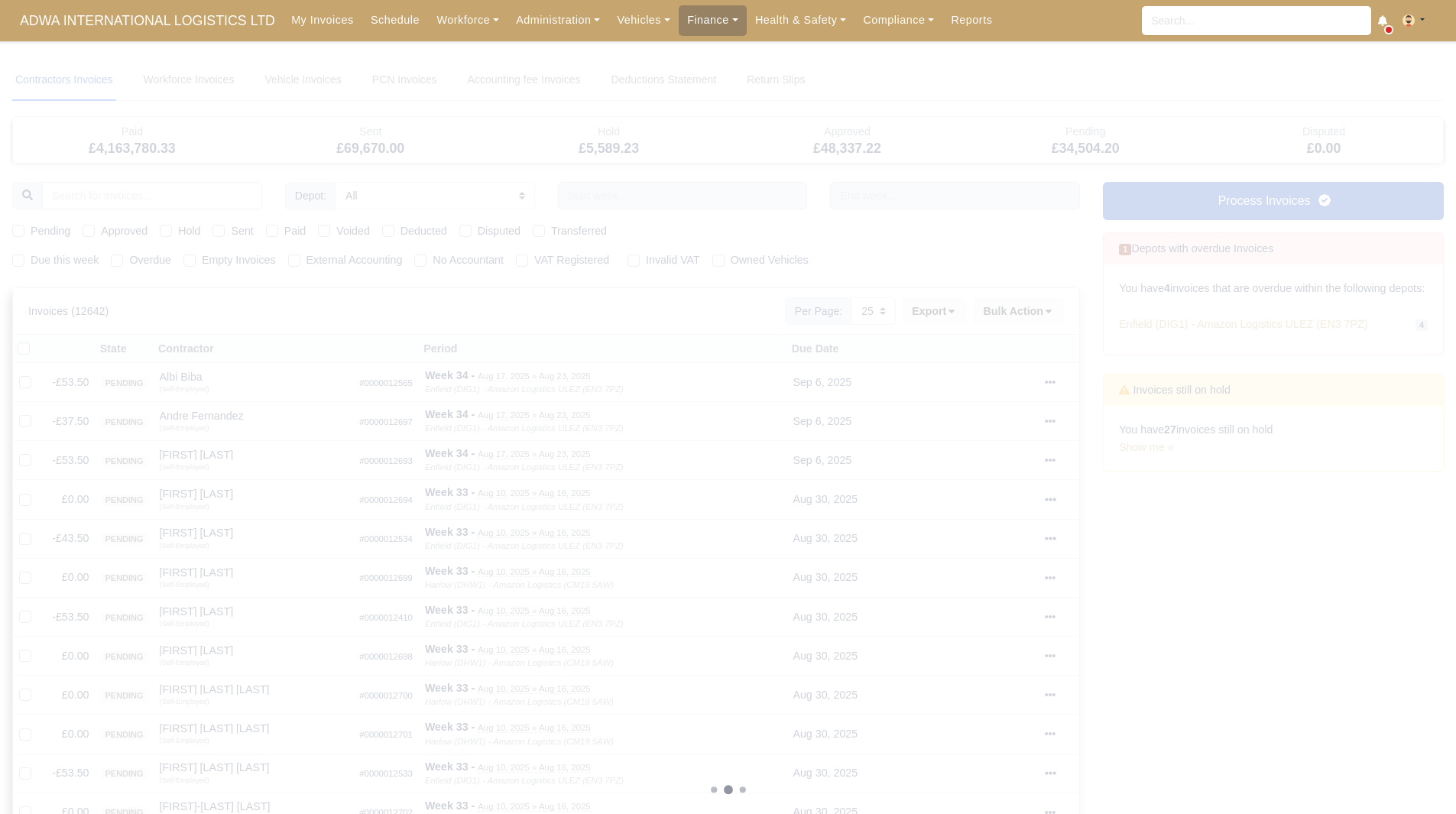 type 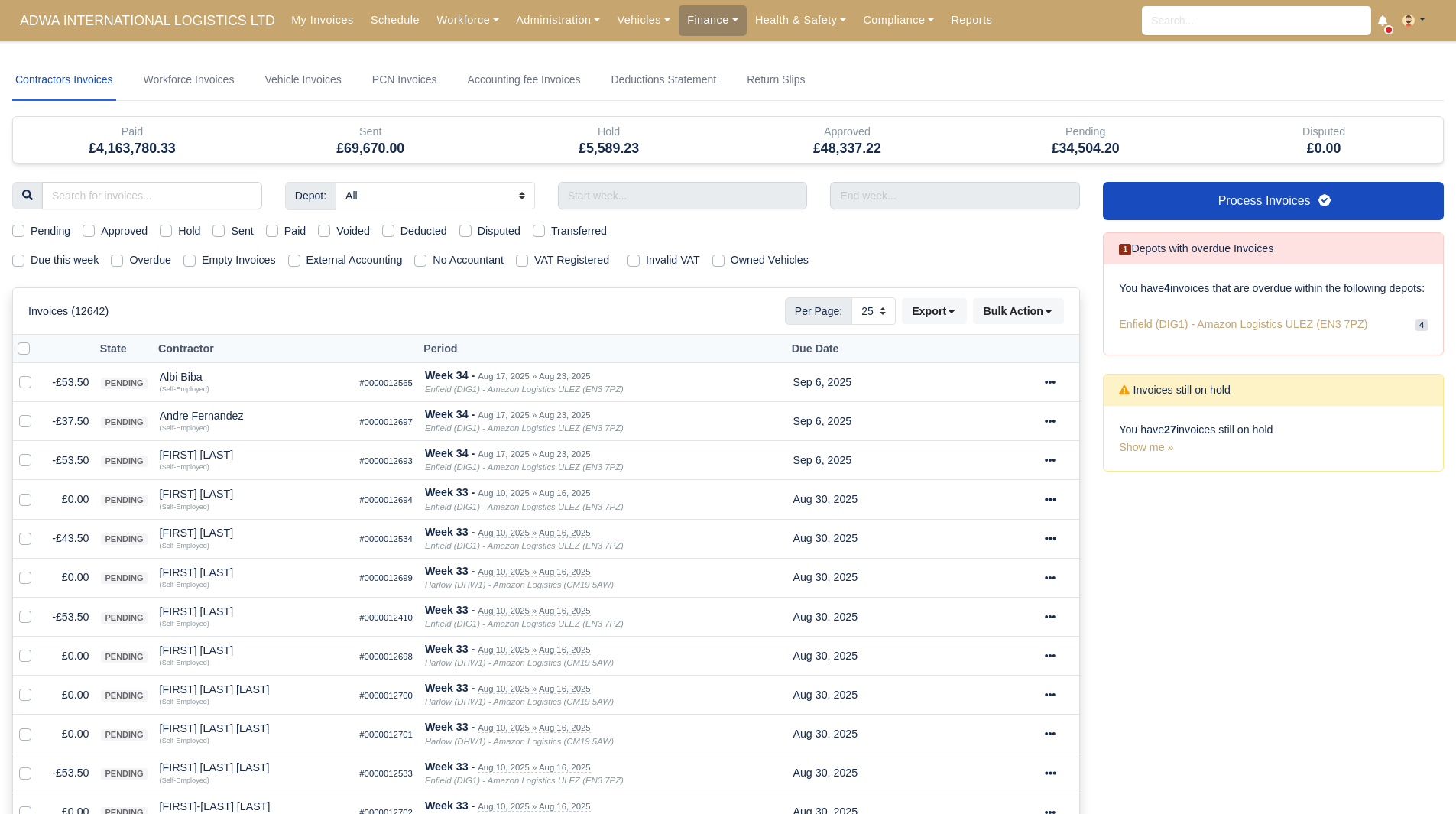click on "Due this week" at bounding box center [64, 260] 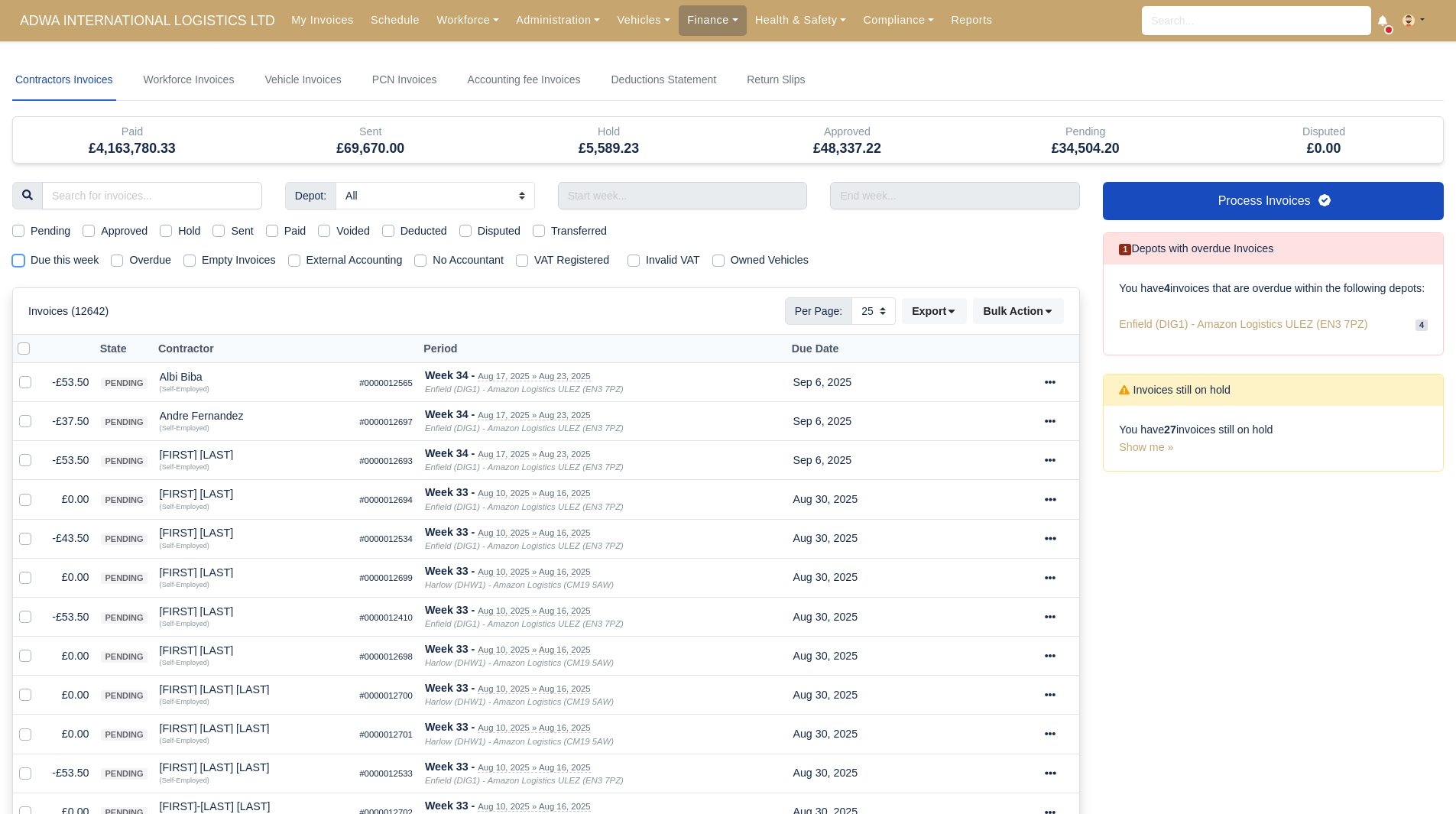 click on "Due this week" at bounding box center (18, 258) 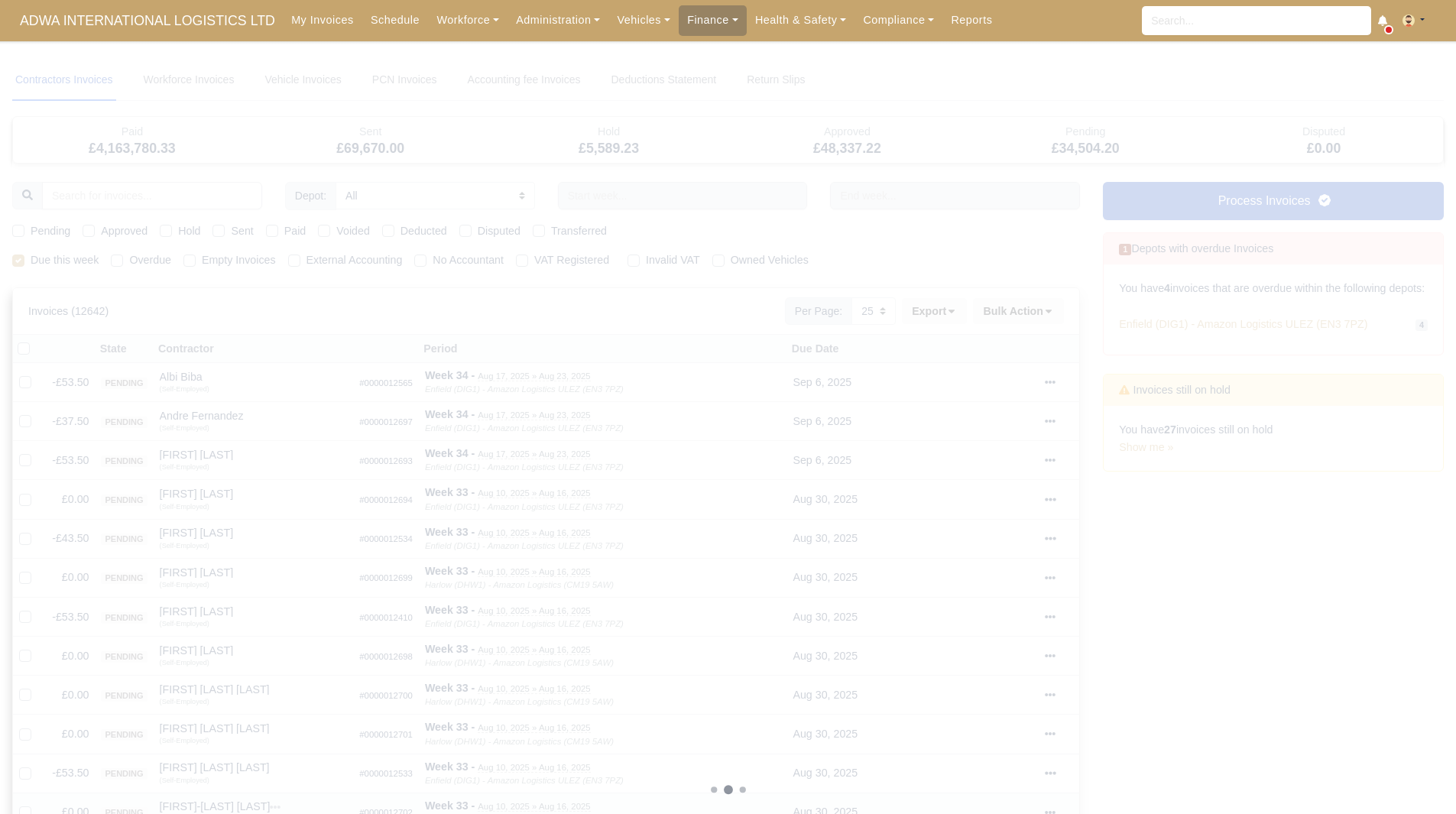 type 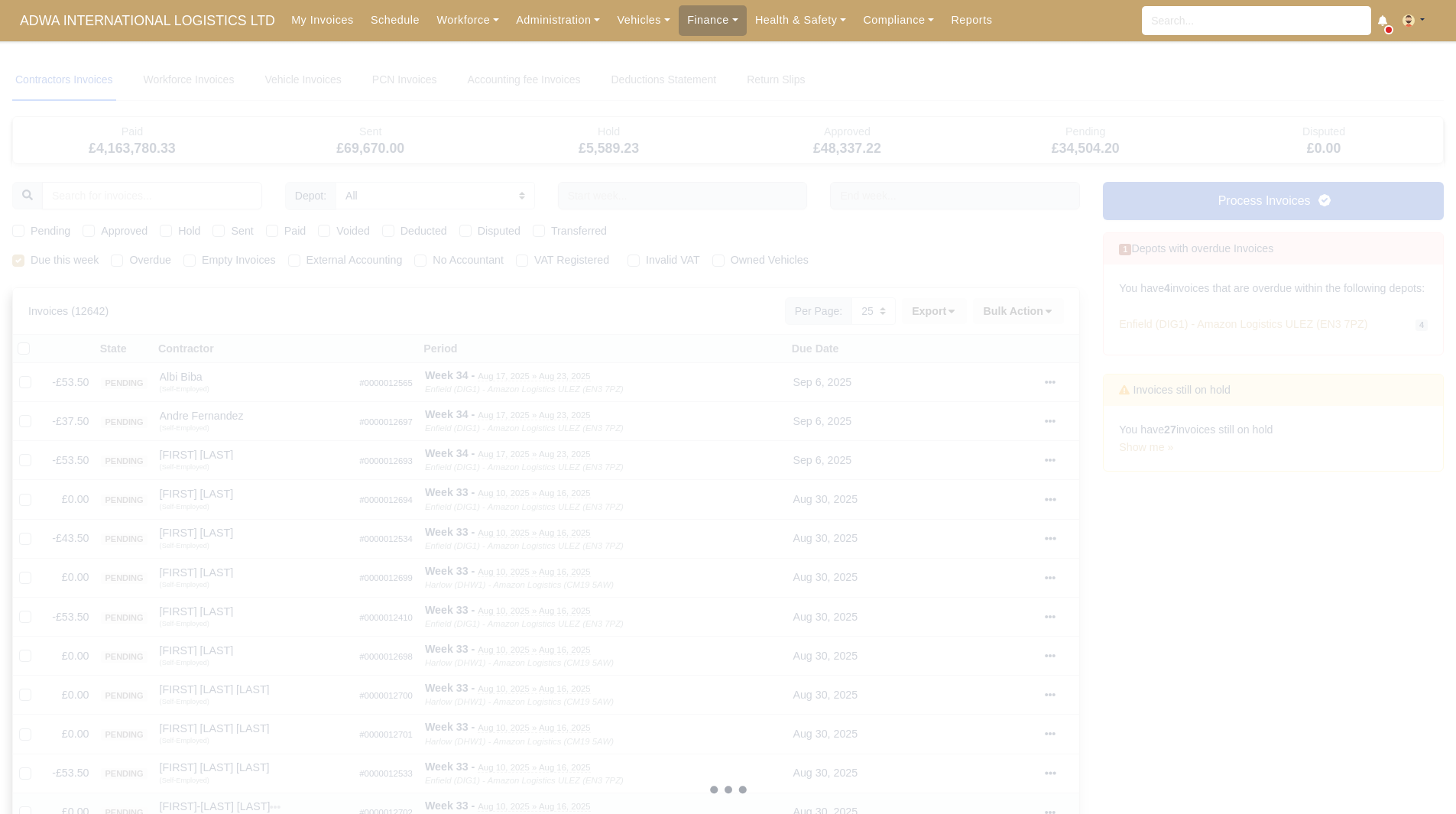type 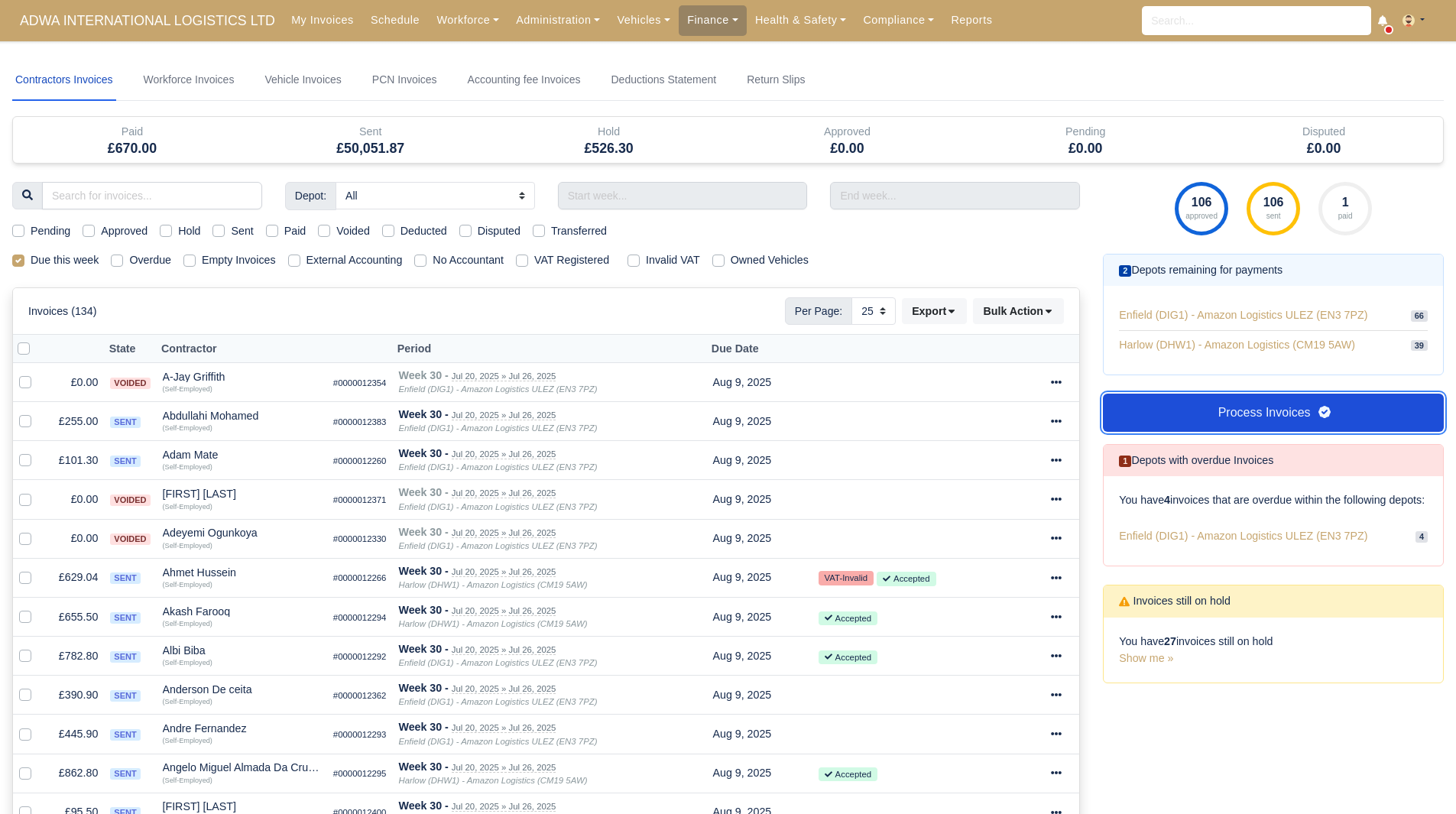 click on "Process Invoices" at bounding box center [1273, 413] 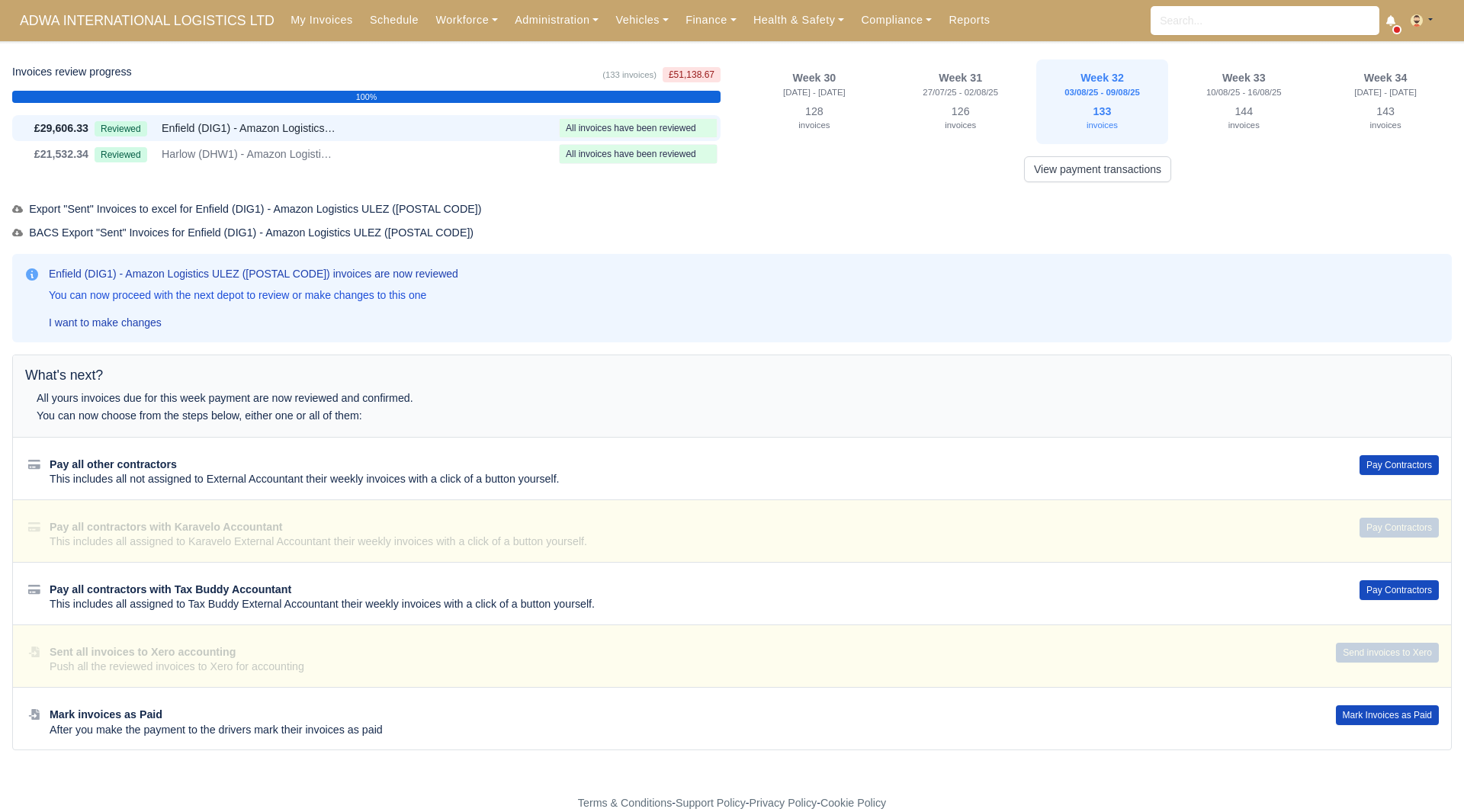 scroll, scrollTop: 0, scrollLeft: 0, axis: both 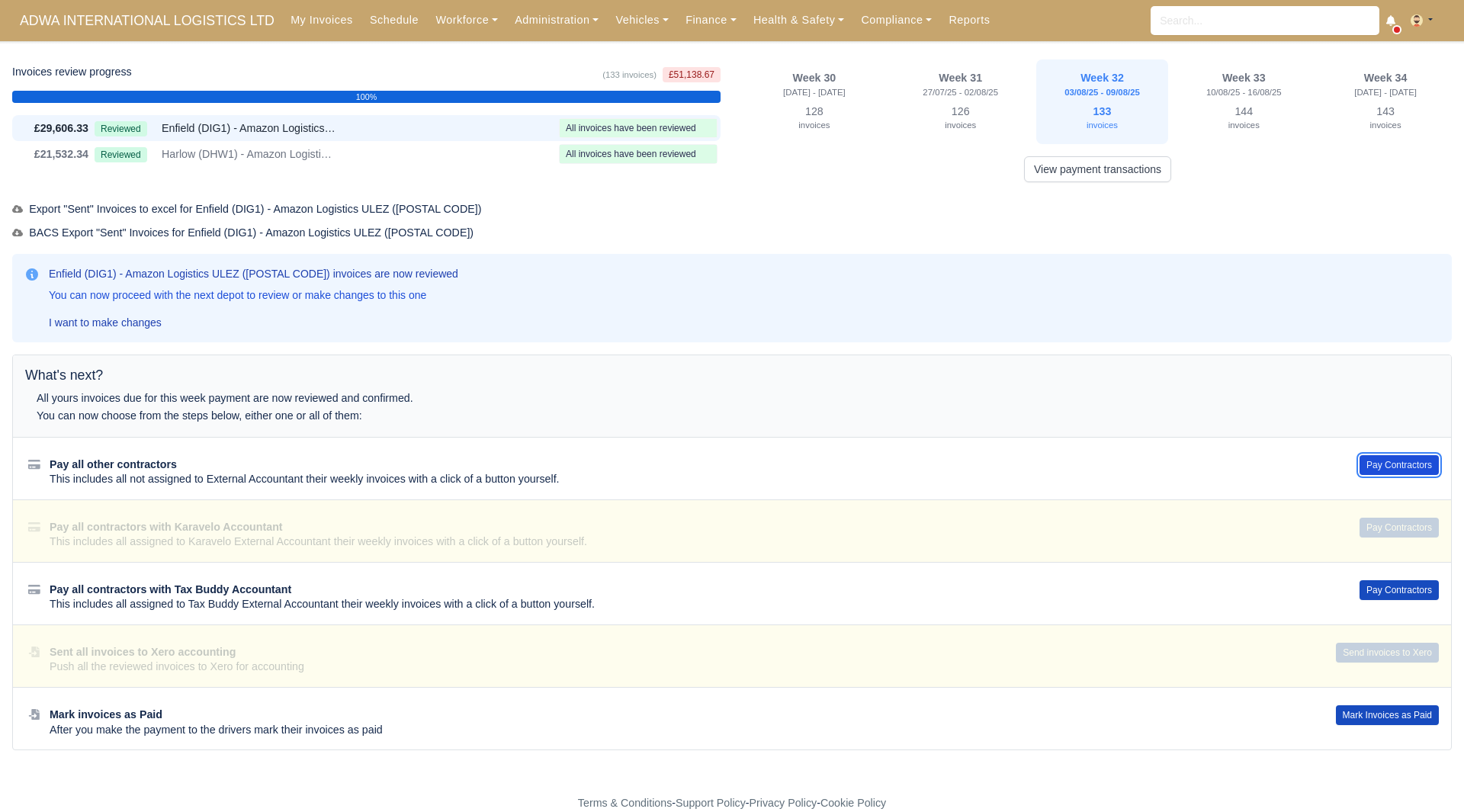 click on "Pay Contractors" at bounding box center (1399, 465) 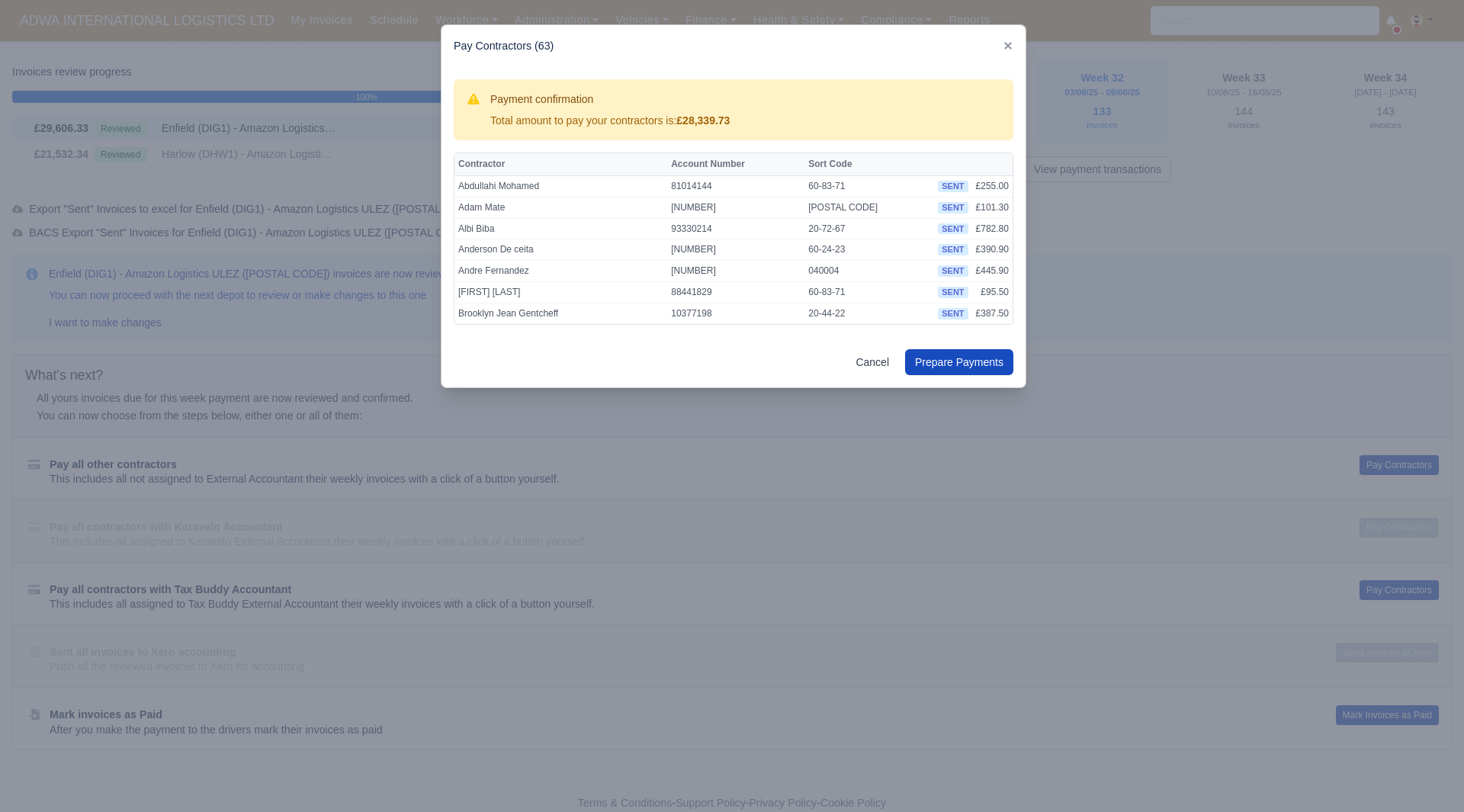 click at bounding box center [732, 406] 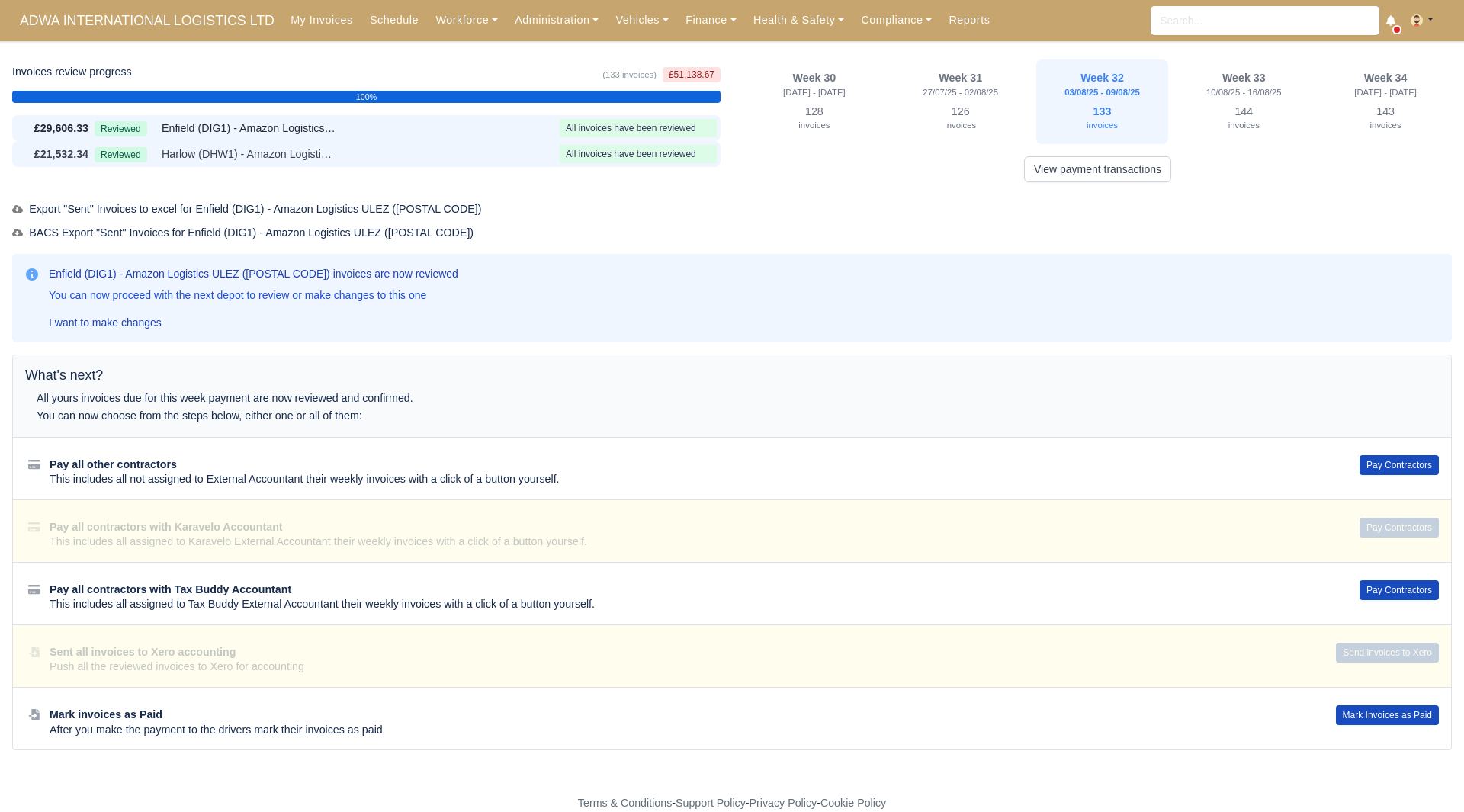 click on "£21,532.34
Reviewed
[CITY] (DHW1) - Amazon Logistics ([POSTAL CODE])
All invoices have been reviewed" at bounding box center [366, 154] 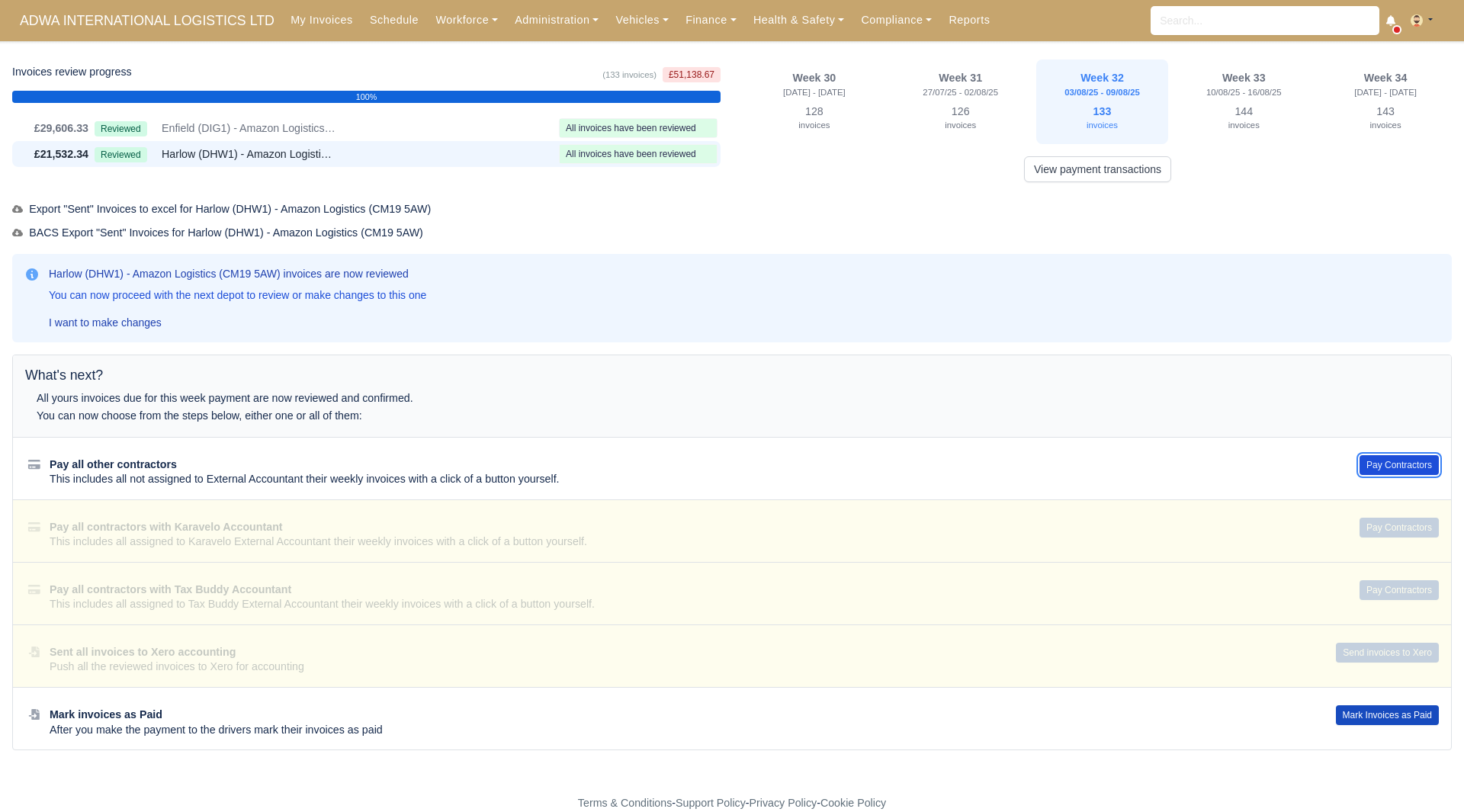 click on "Pay Contractors" at bounding box center [1399, 465] 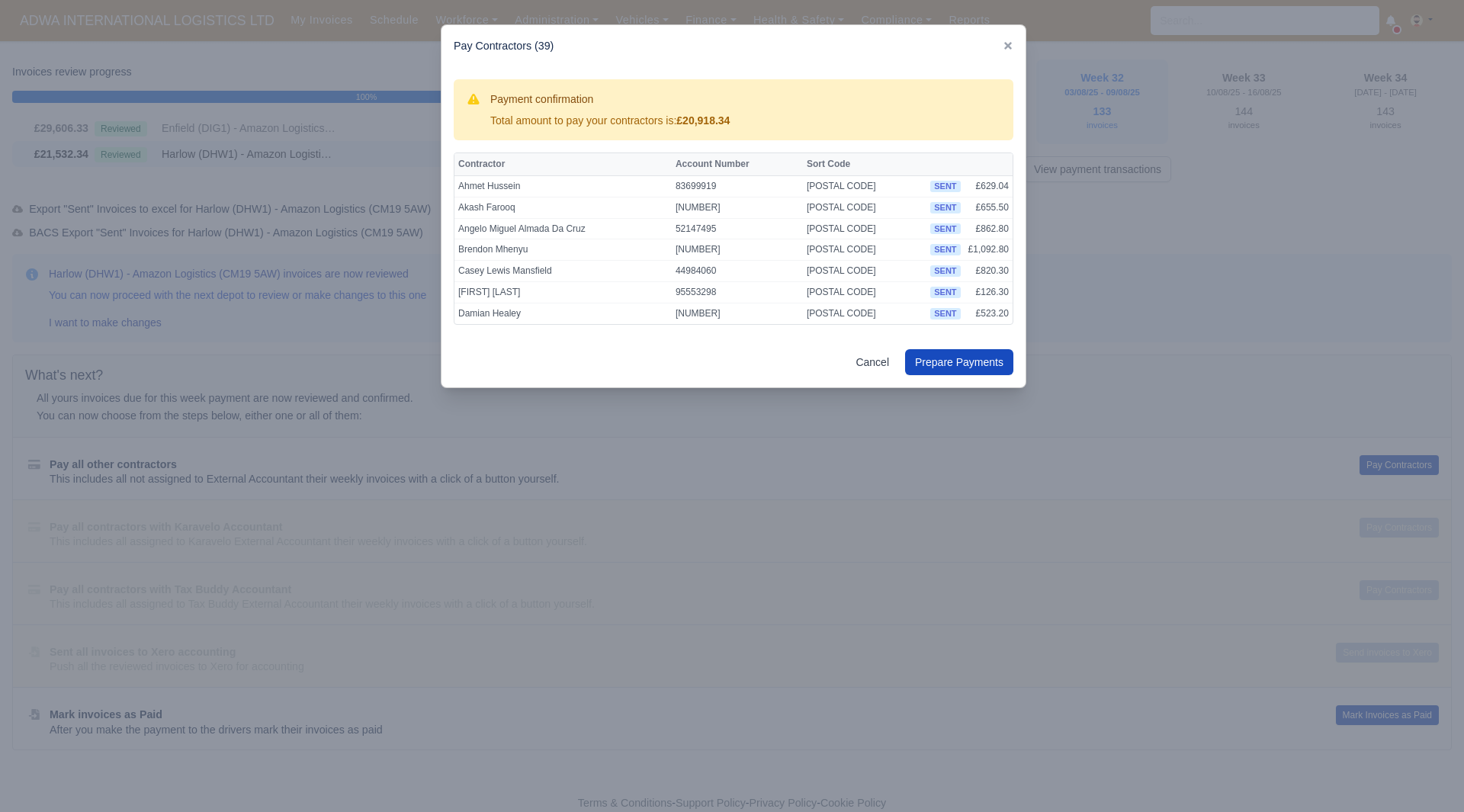 click at bounding box center (732, 406) 